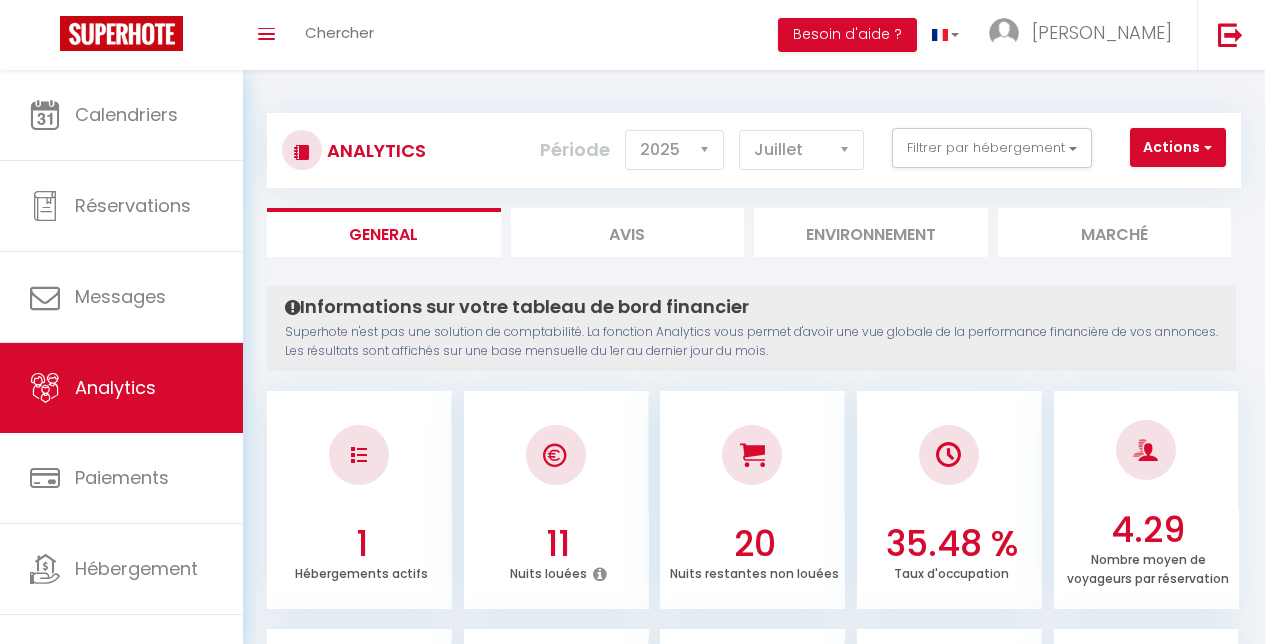 select on "2025" 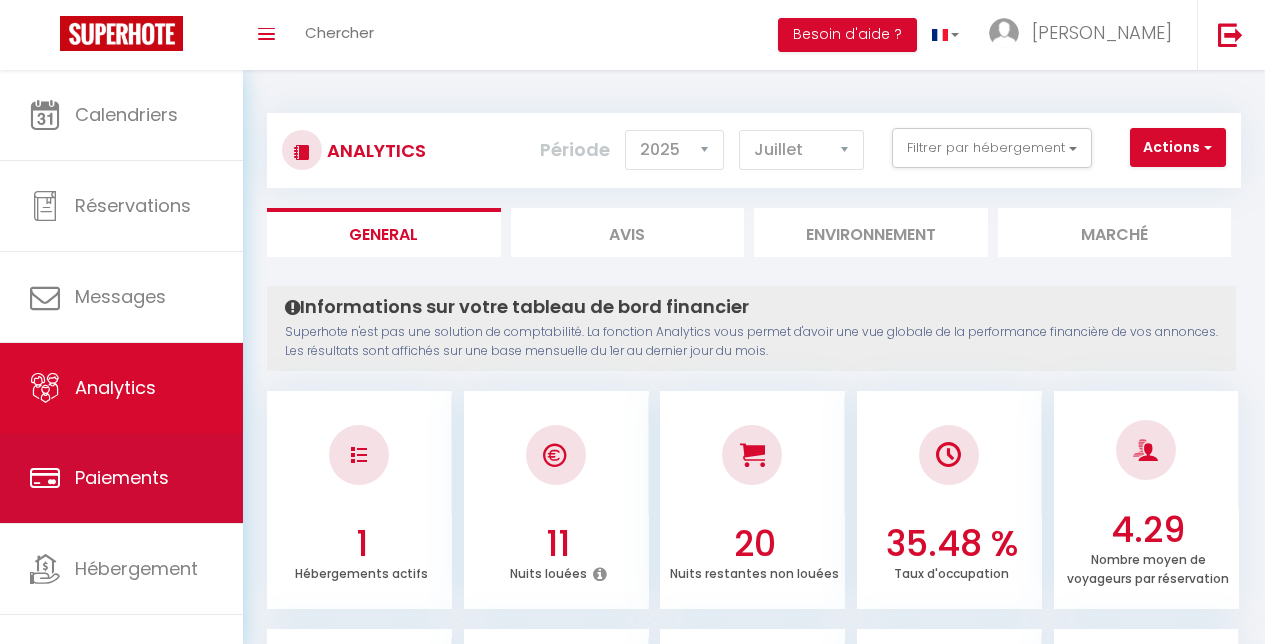 scroll, scrollTop: 573, scrollLeft: 0, axis: vertical 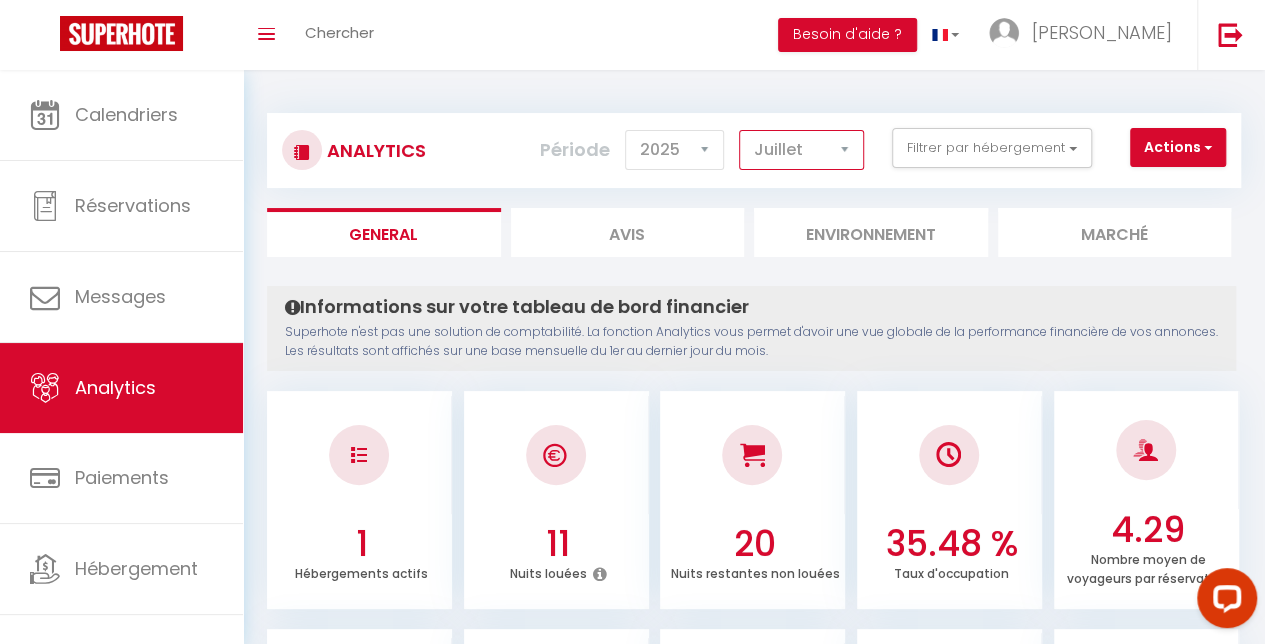 click on "[PERSON_NAME]   Mars   [PERSON_NAME]   Juin   Juillet   Août   Septembre   Octobre   Novembre   Décembre" at bounding box center (801, 150) 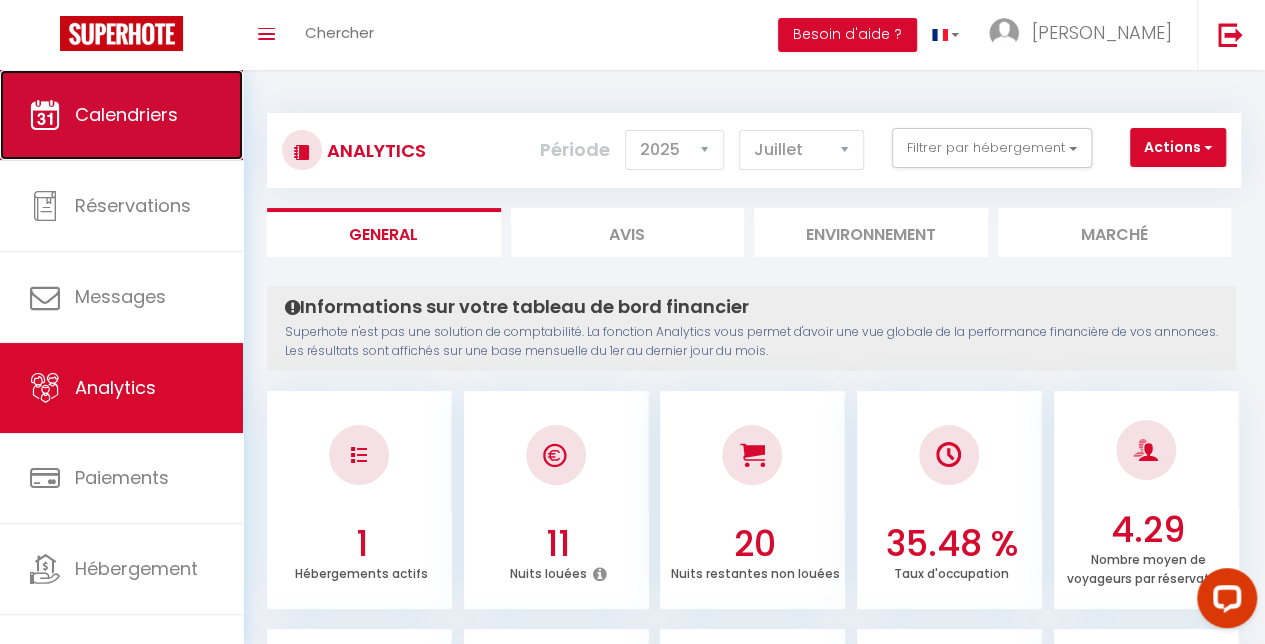 click on "Calendriers" at bounding box center [126, 114] 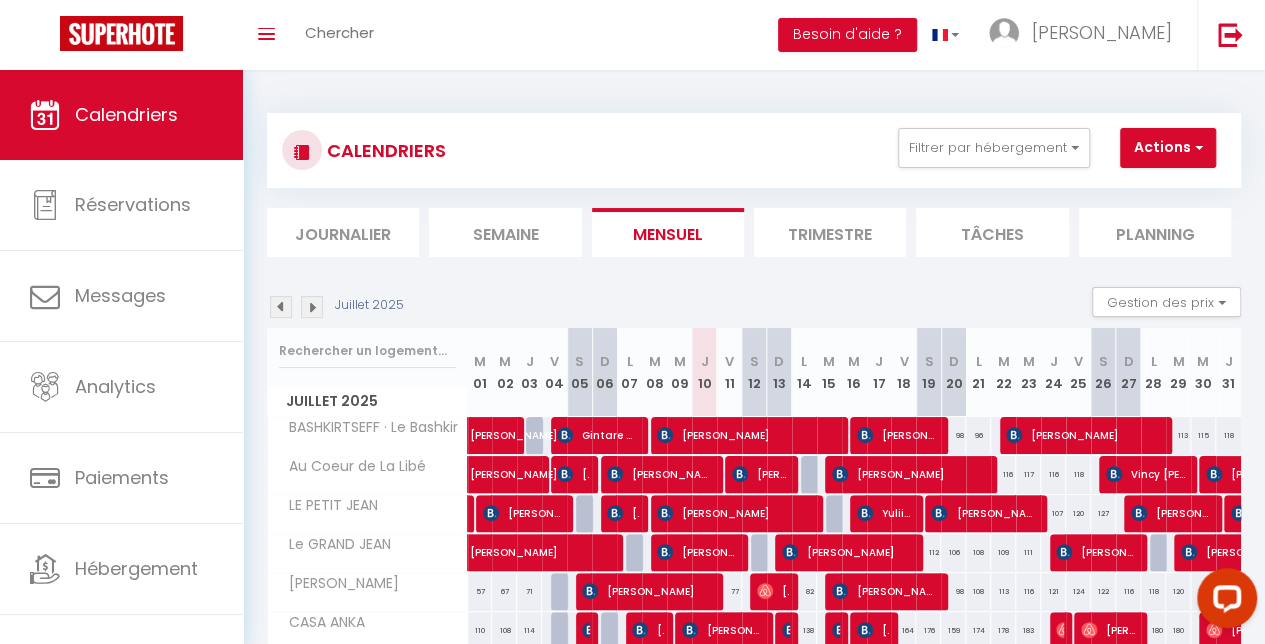 scroll, scrollTop: 140, scrollLeft: 0, axis: vertical 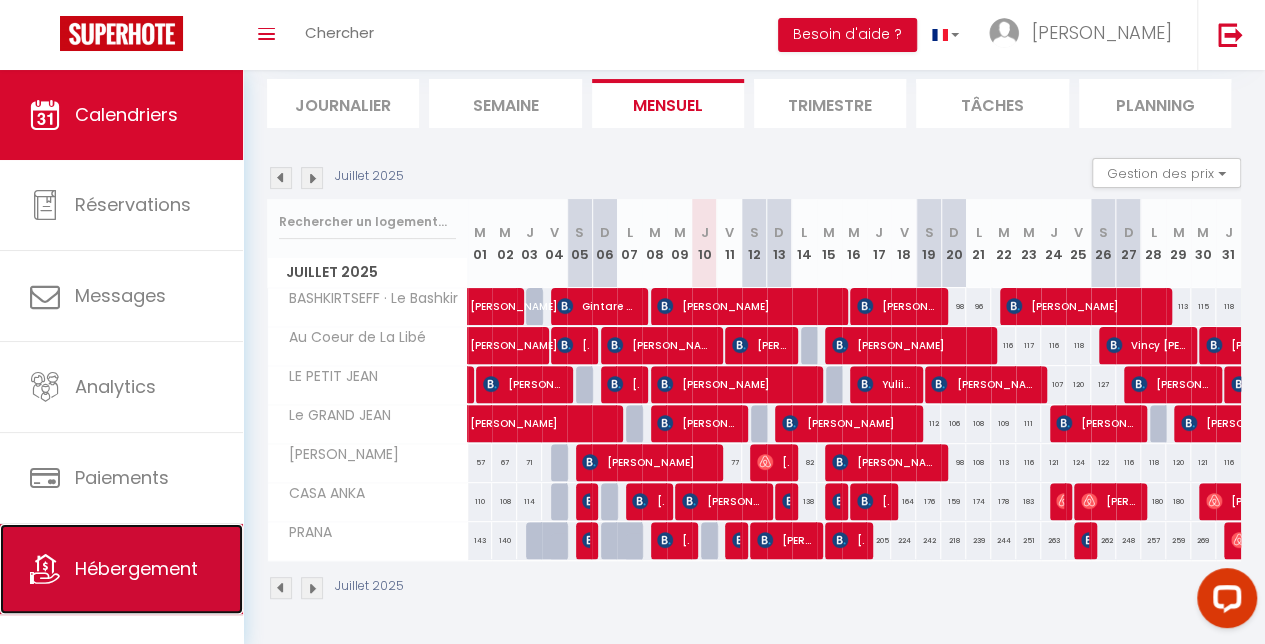 click on "Hébergement" at bounding box center (121, 569) 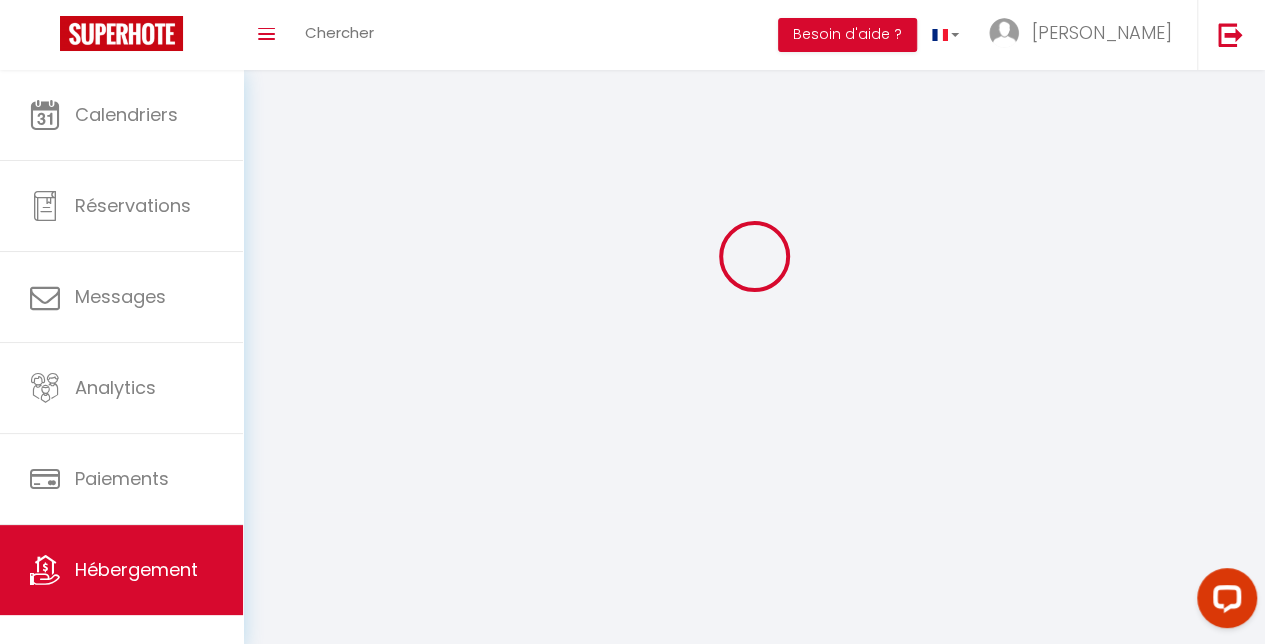 scroll, scrollTop: 0, scrollLeft: 0, axis: both 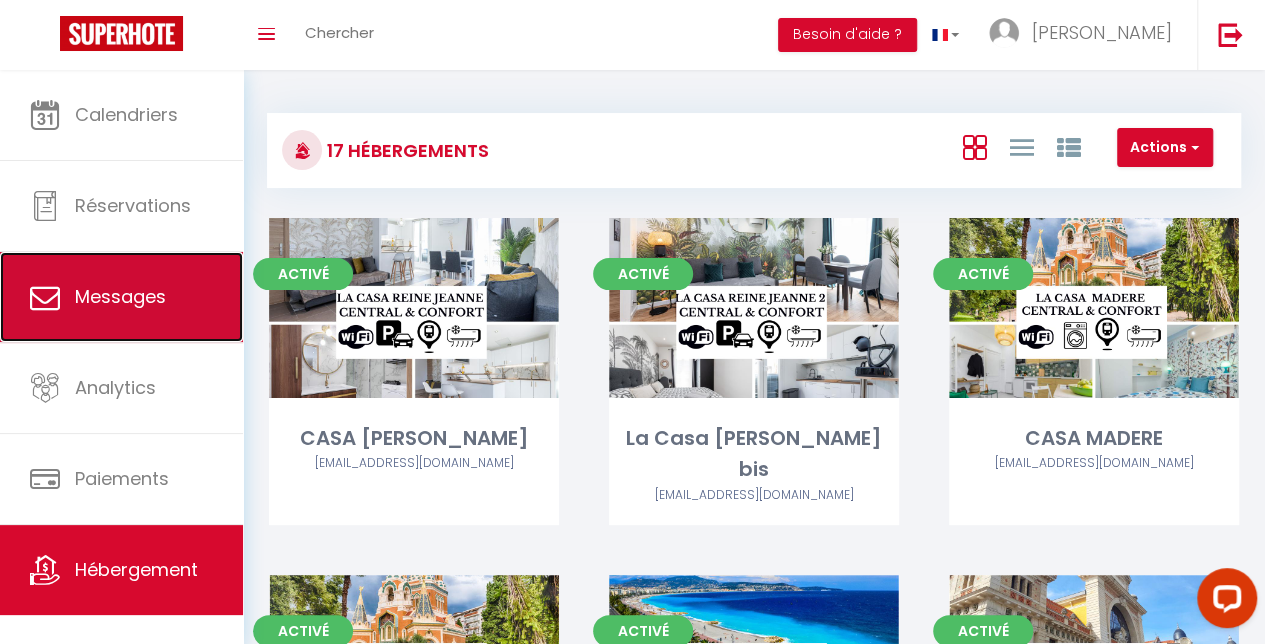 click on "Messages" at bounding box center [121, 297] 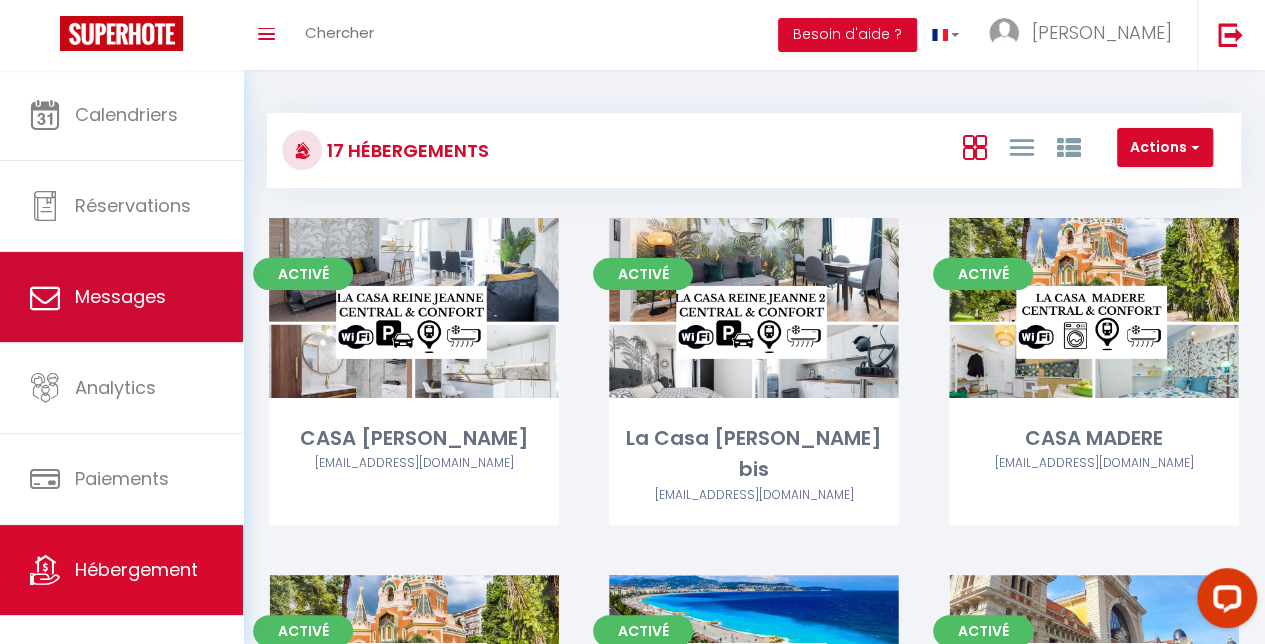 select on "message" 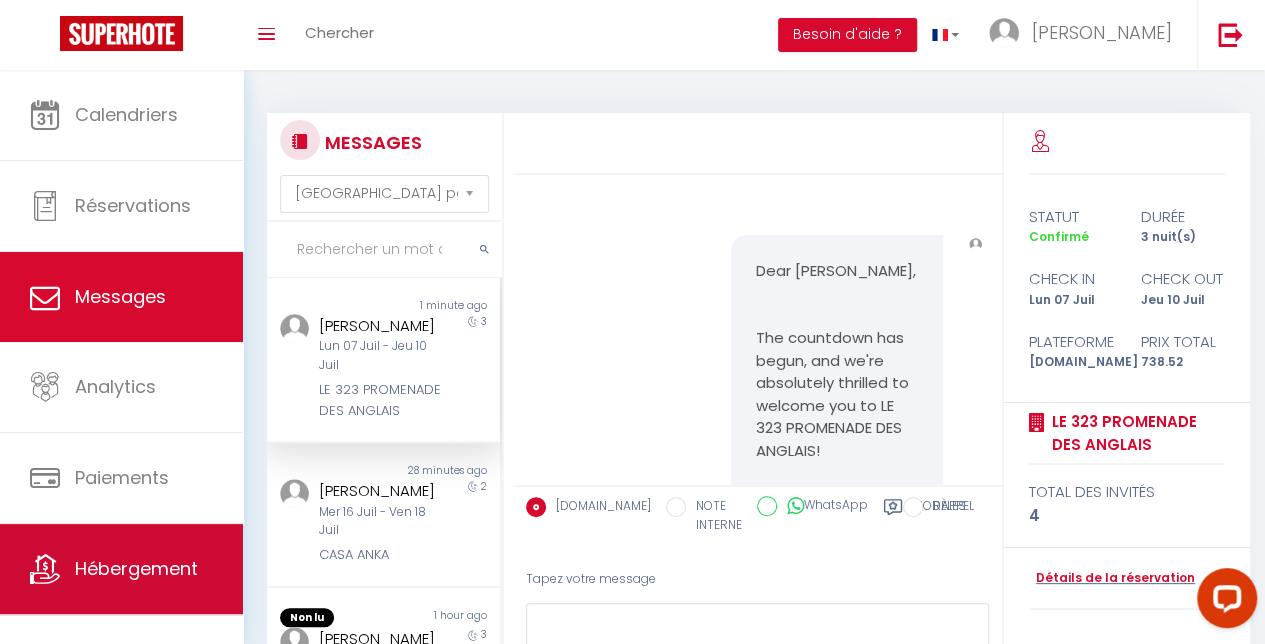 scroll, scrollTop: 16825, scrollLeft: 0, axis: vertical 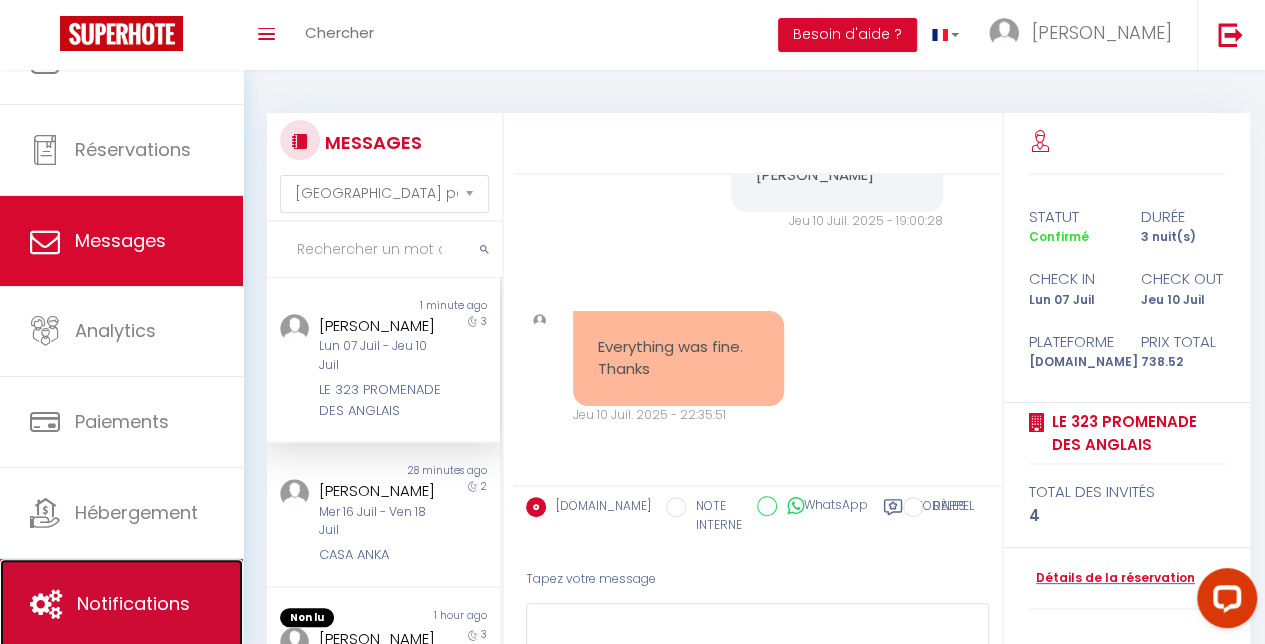 click on "Notifications" at bounding box center [121, 604] 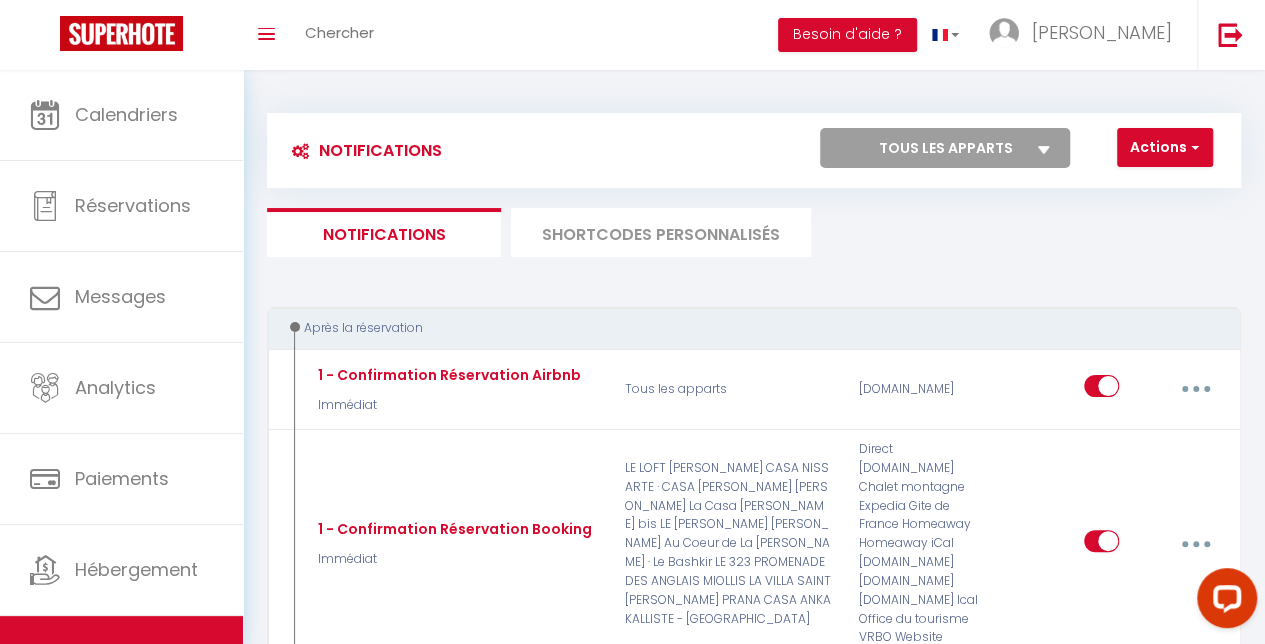 click on "SHORTCODES PERSONNALISÉS" at bounding box center (661, 232) 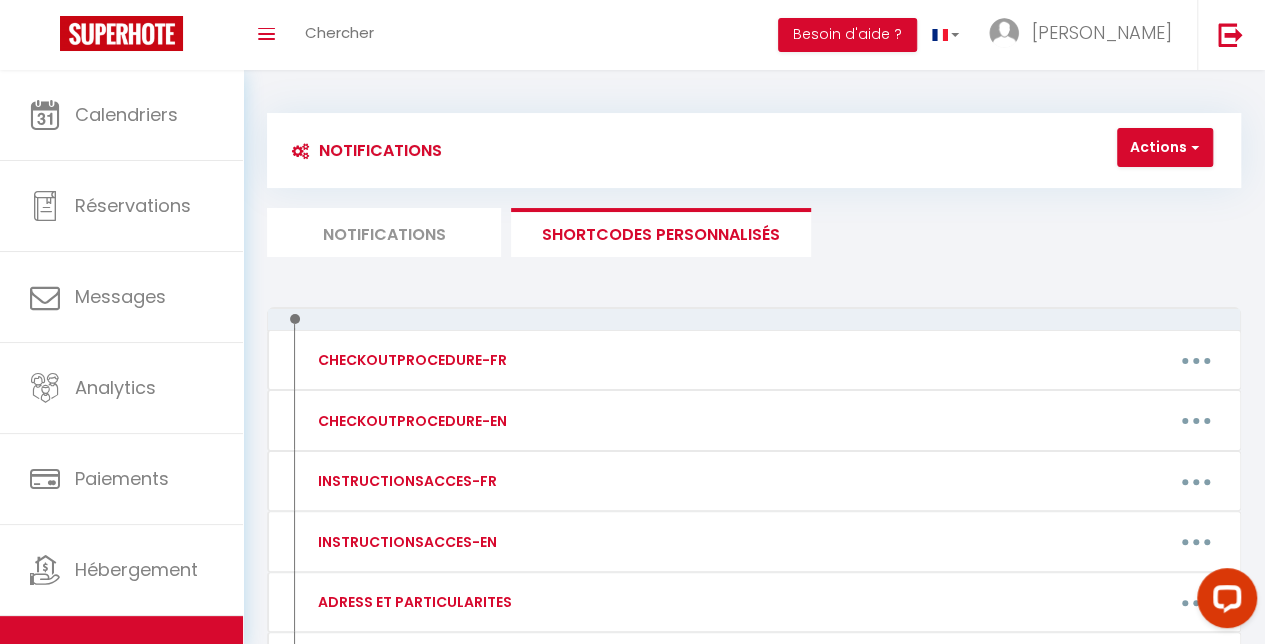 click on "Notifications" at bounding box center (384, 232) 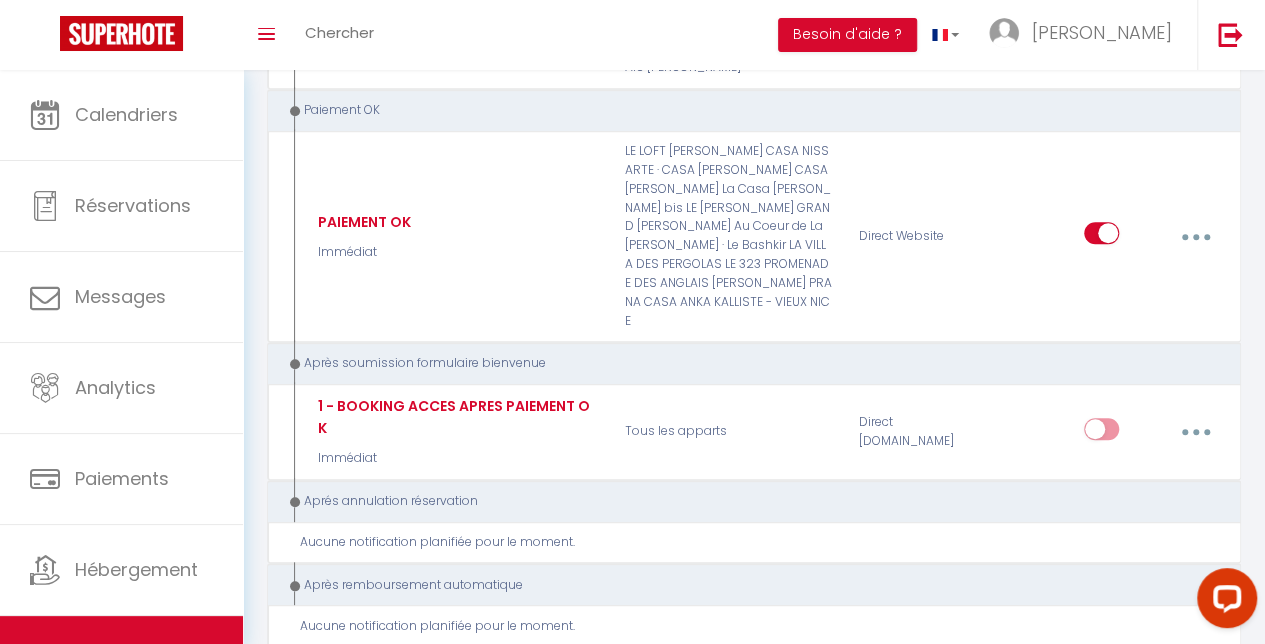 scroll, scrollTop: 5063, scrollLeft: 0, axis: vertical 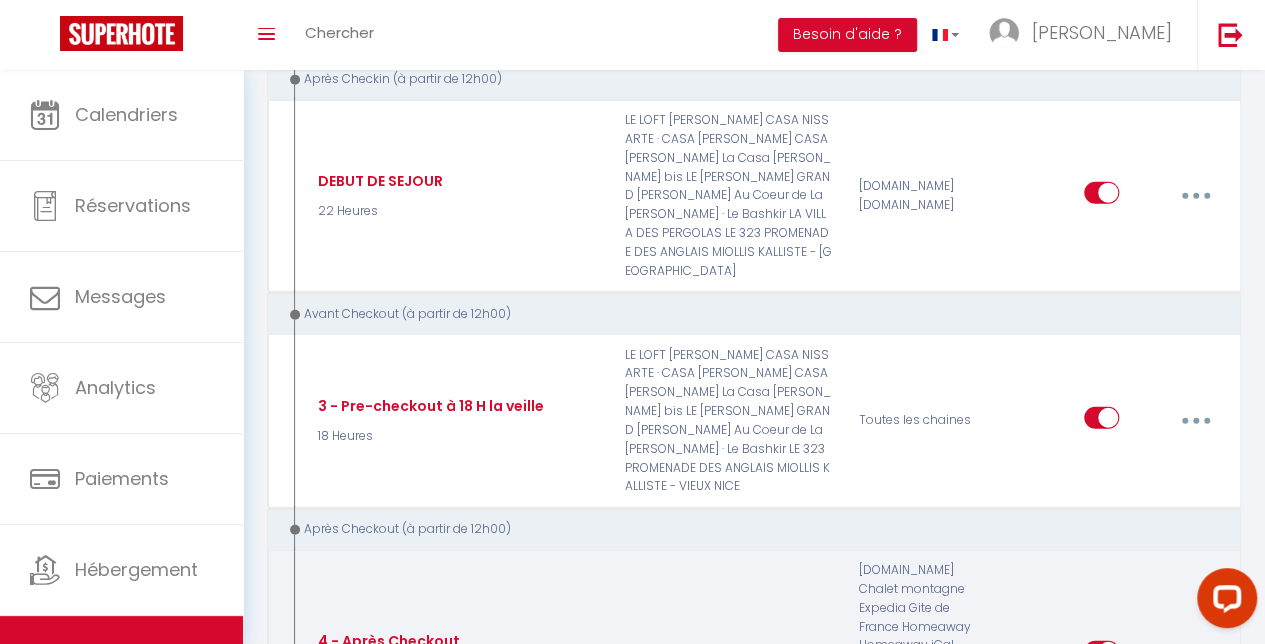 drag, startPoint x: 1239, startPoint y: 417, endPoint x: 1192, endPoint y: 411, distance: 47.38143 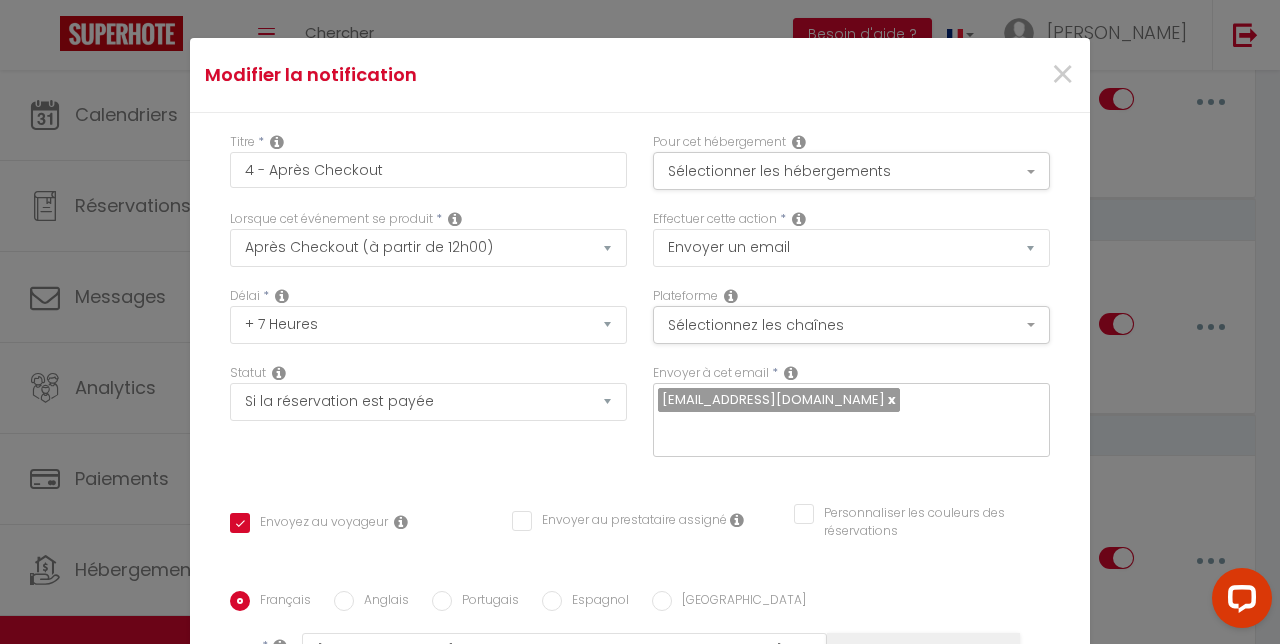 scroll, scrollTop: 418, scrollLeft: 0, axis: vertical 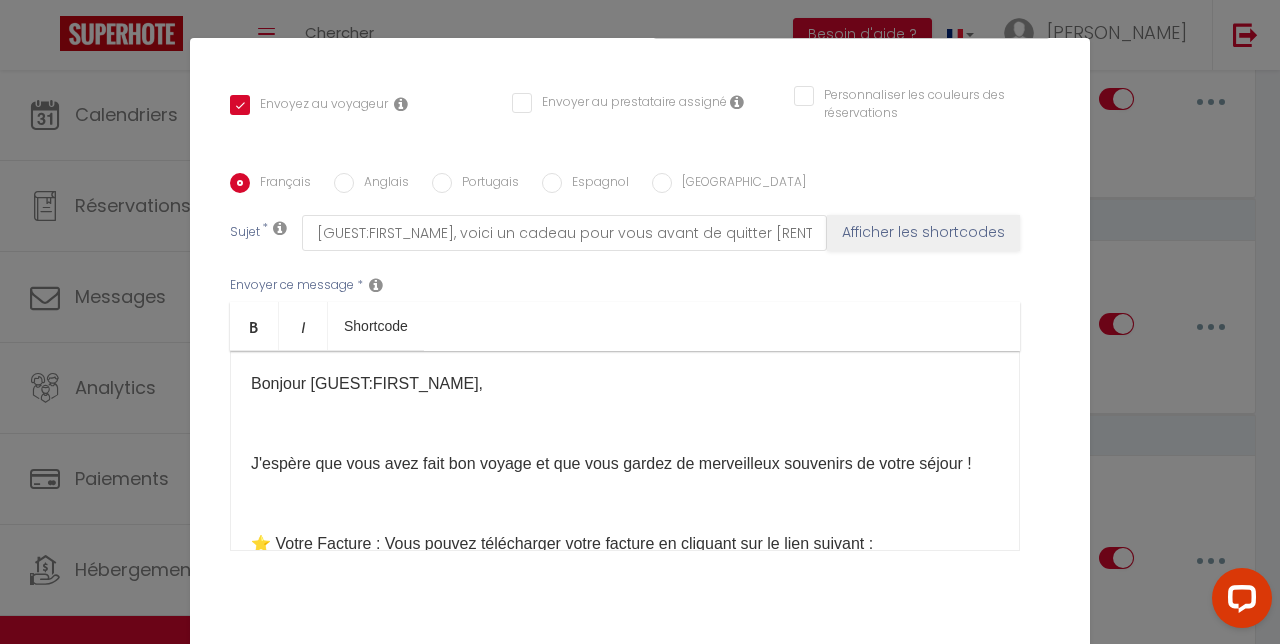 click on "Anglais" at bounding box center (381, 184) 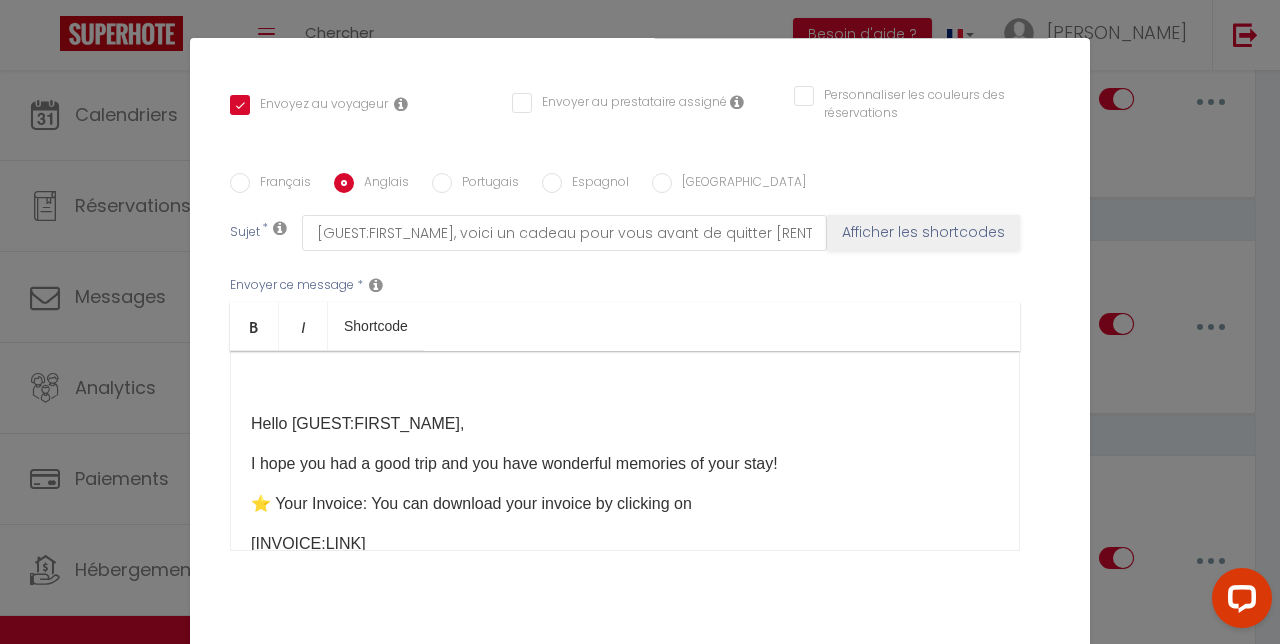 checkbox on "true" 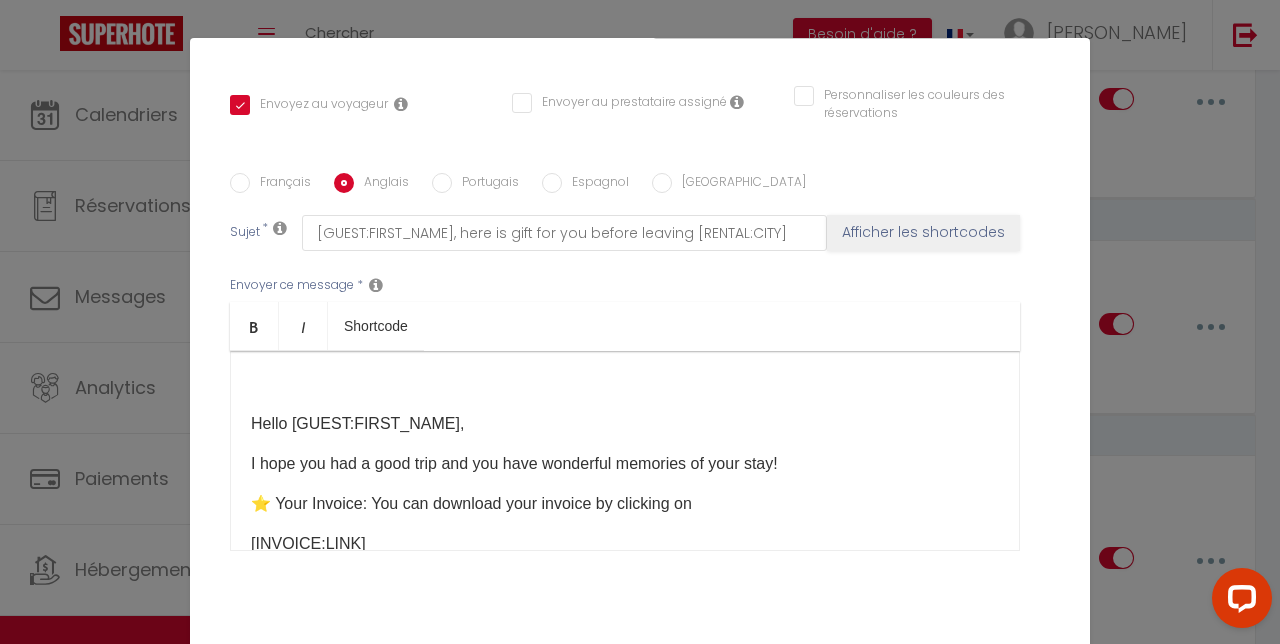 scroll, scrollTop: 0, scrollLeft: 0, axis: both 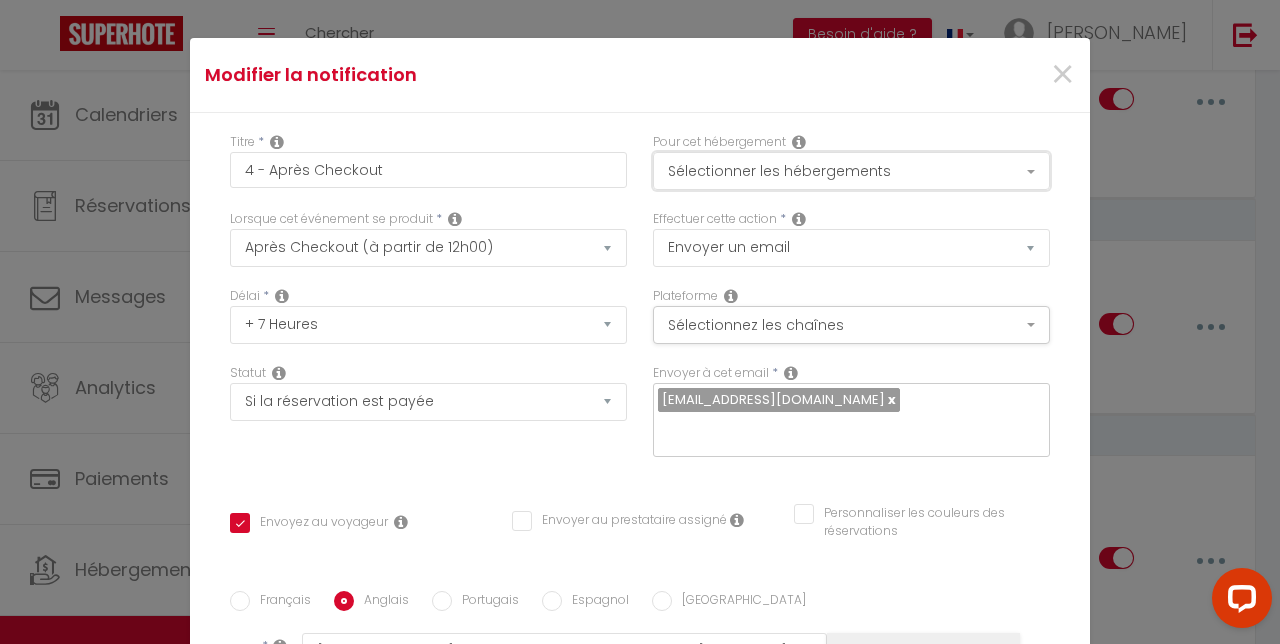 click on "Sélectionner les hébergements" at bounding box center [851, 171] 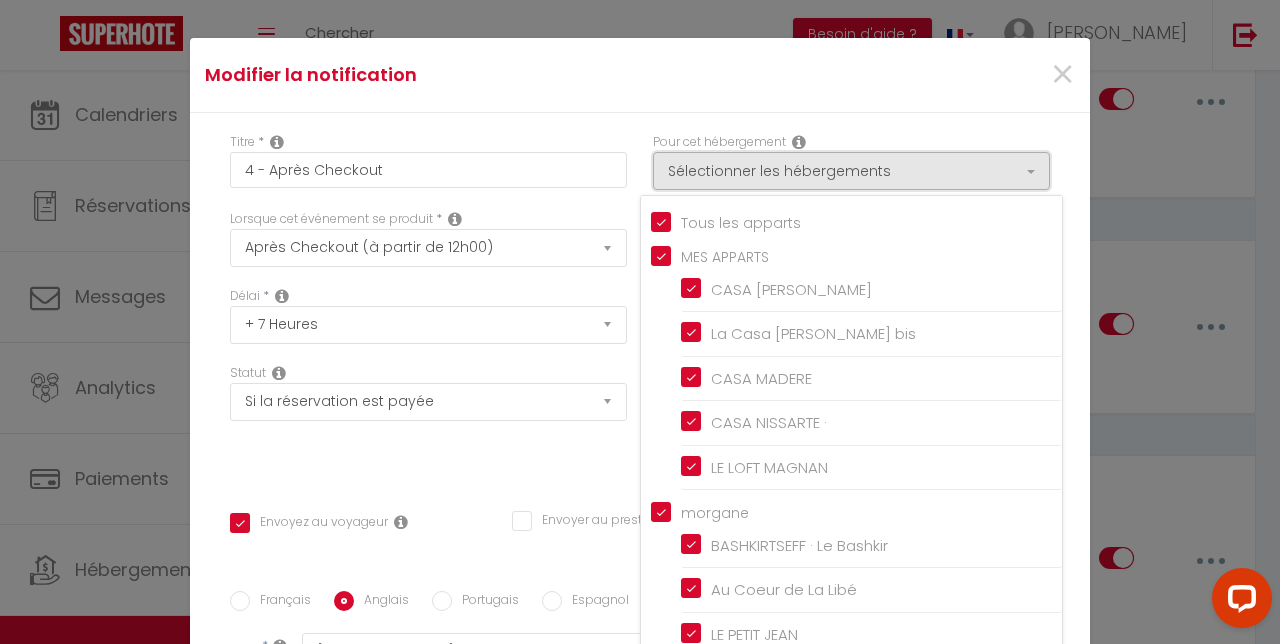 scroll, scrollTop: 436, scrollLeft: 0, axis: vertical 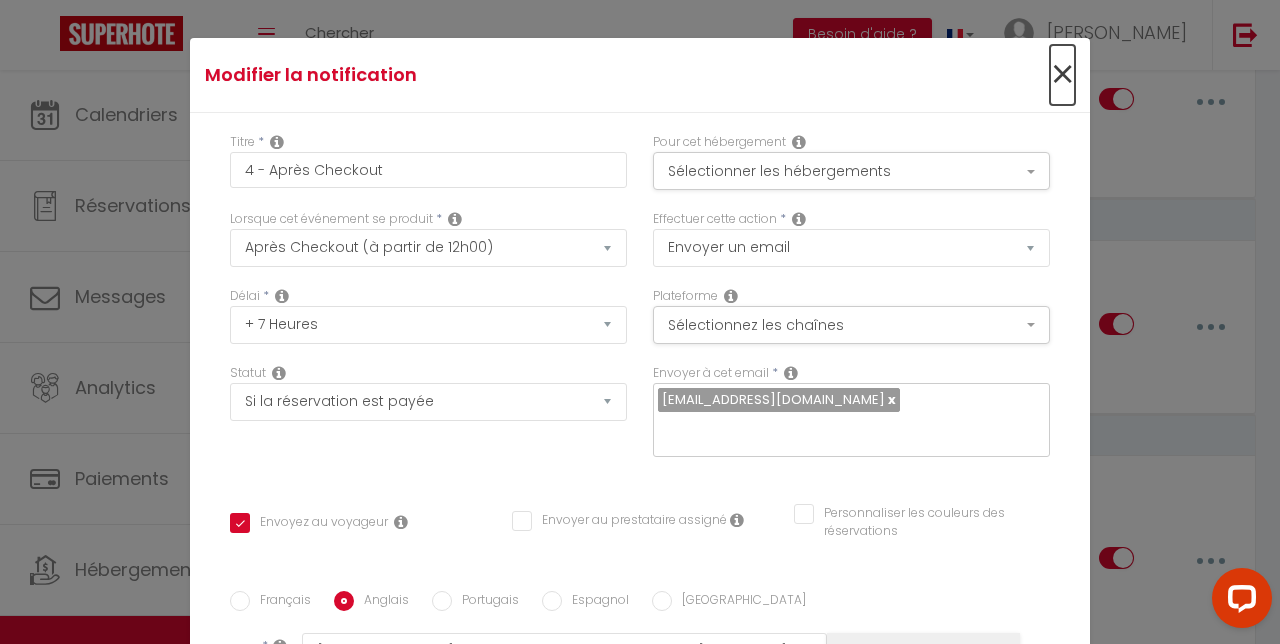 click on "×" at bounding box center (1062, 75) 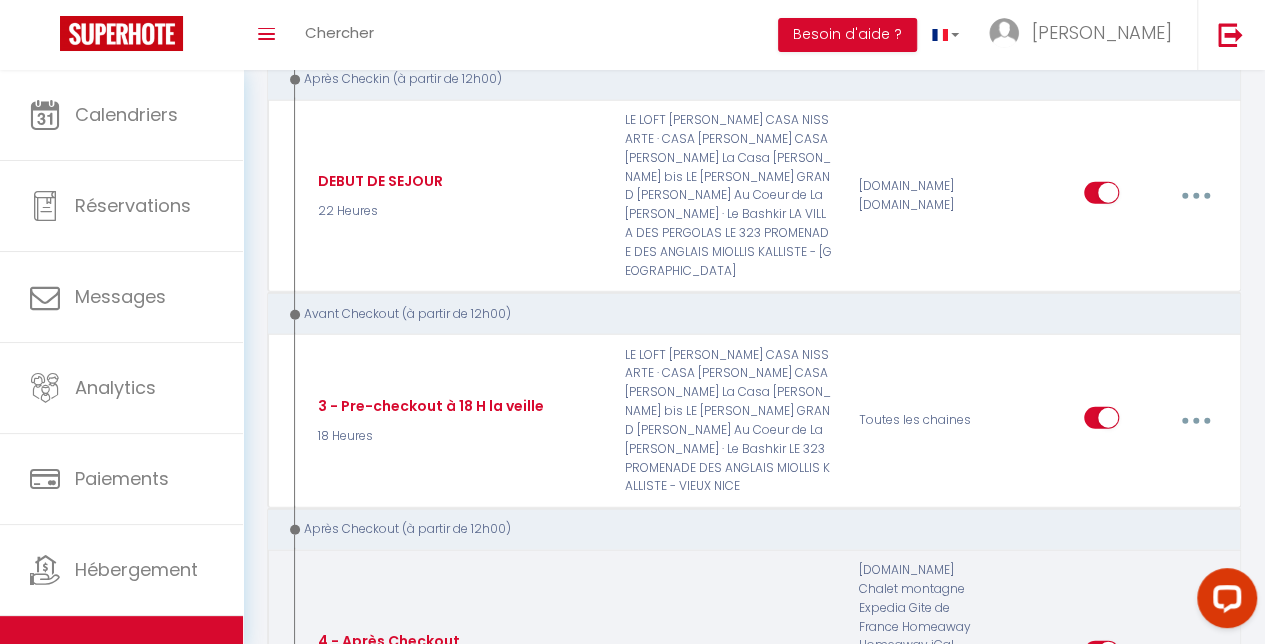 click on "Tous les apparts" at bounding box center (729, 655) 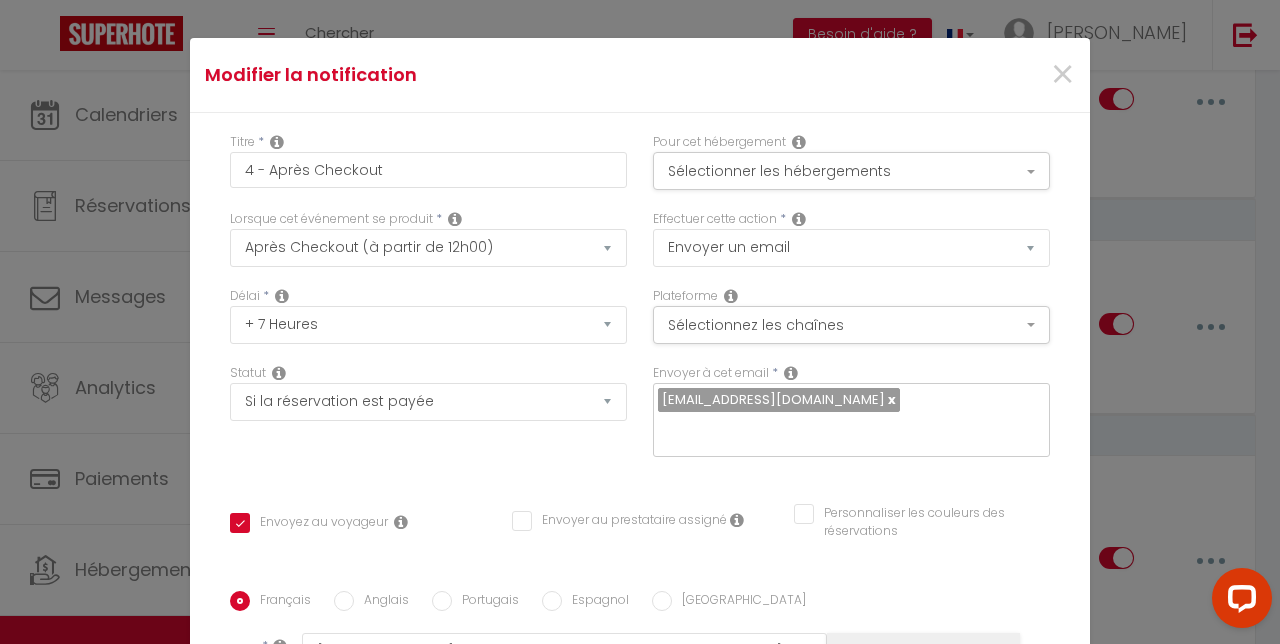 click on "Titre   *     4 - Après Checkout   Pour cet hébergement
Sélectionner les hébergements
Tous les apparts
MES APPARTS
CASA [PERSON_NAME]
La Casa [PERSON_NAME] bis
[GEOGRAPHIC_DATA][PERSON_NAME]
CASA NISSARTE ·
LE LOFT [PERSON_NAME]
morgane
BASHKIRTSEFF · Le Bashkir
*      Co2      *" at bounding box center [640, 591] 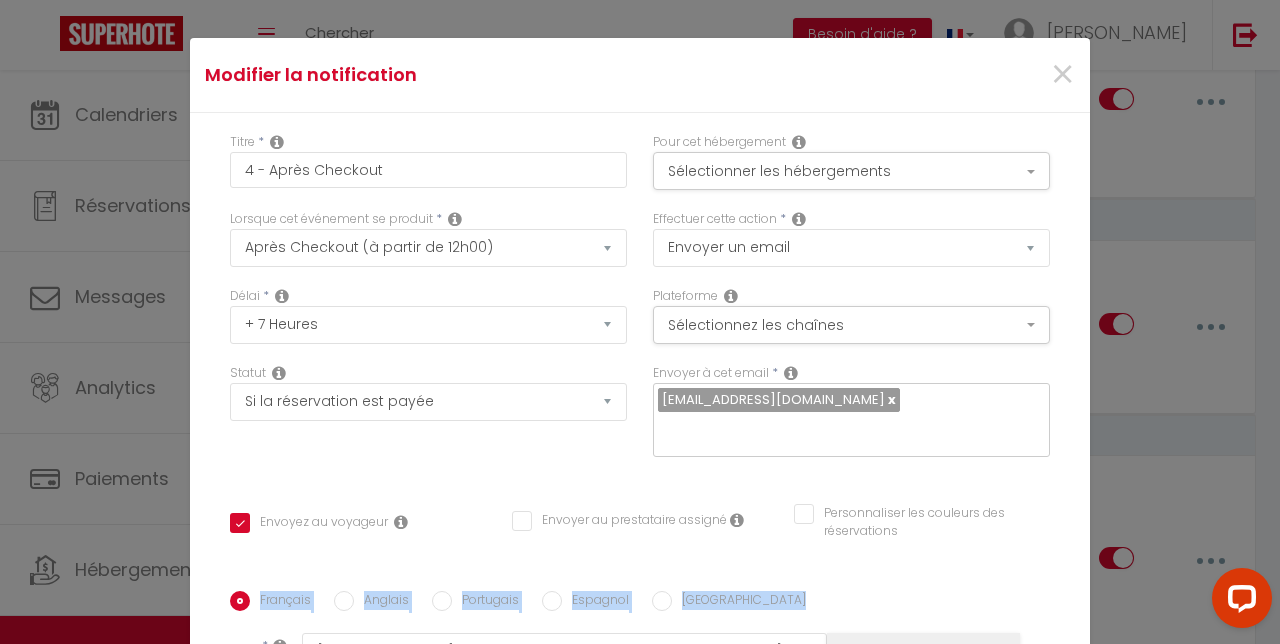 drag, startPoint x: 1066, startPoint y: 570, endPoint x: 1070, endPoint y: 509, distance: 61.13101 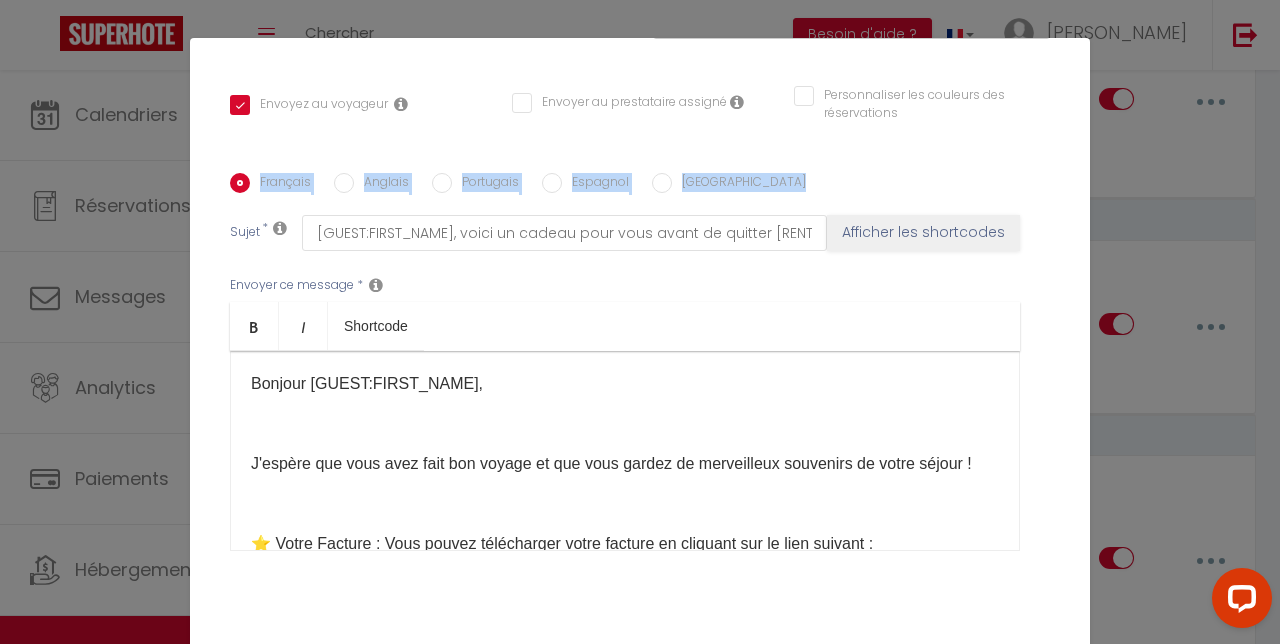 click on "Anglais" at bounding box center [344, 183] 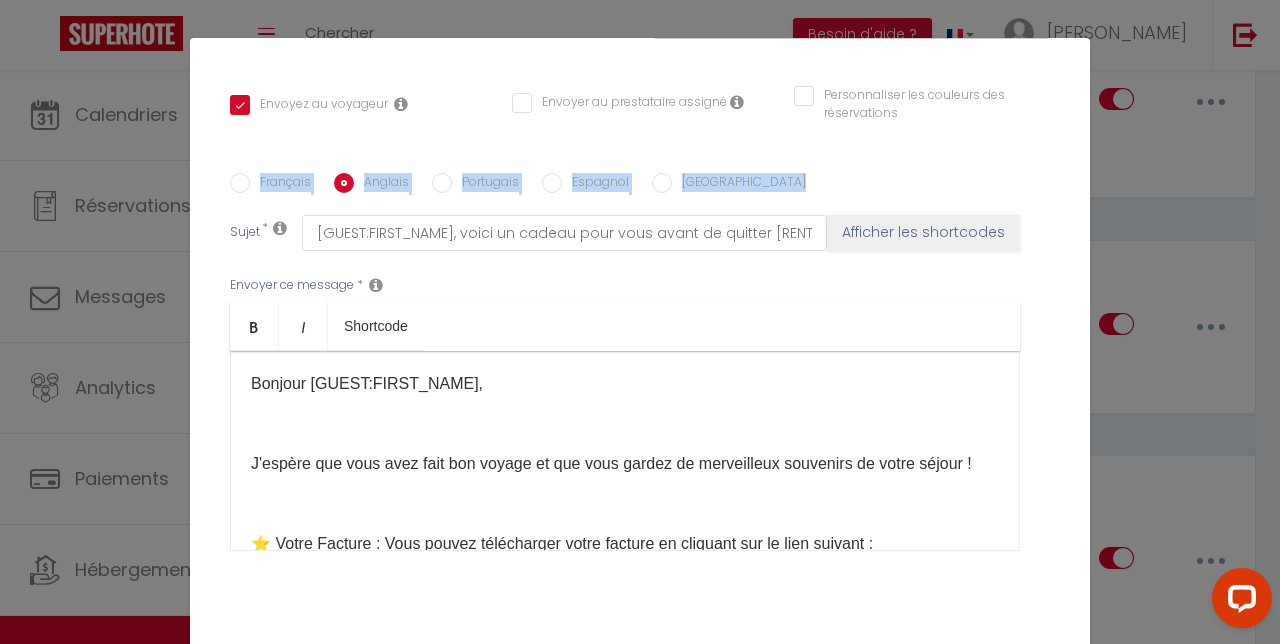 checkbox on "true" 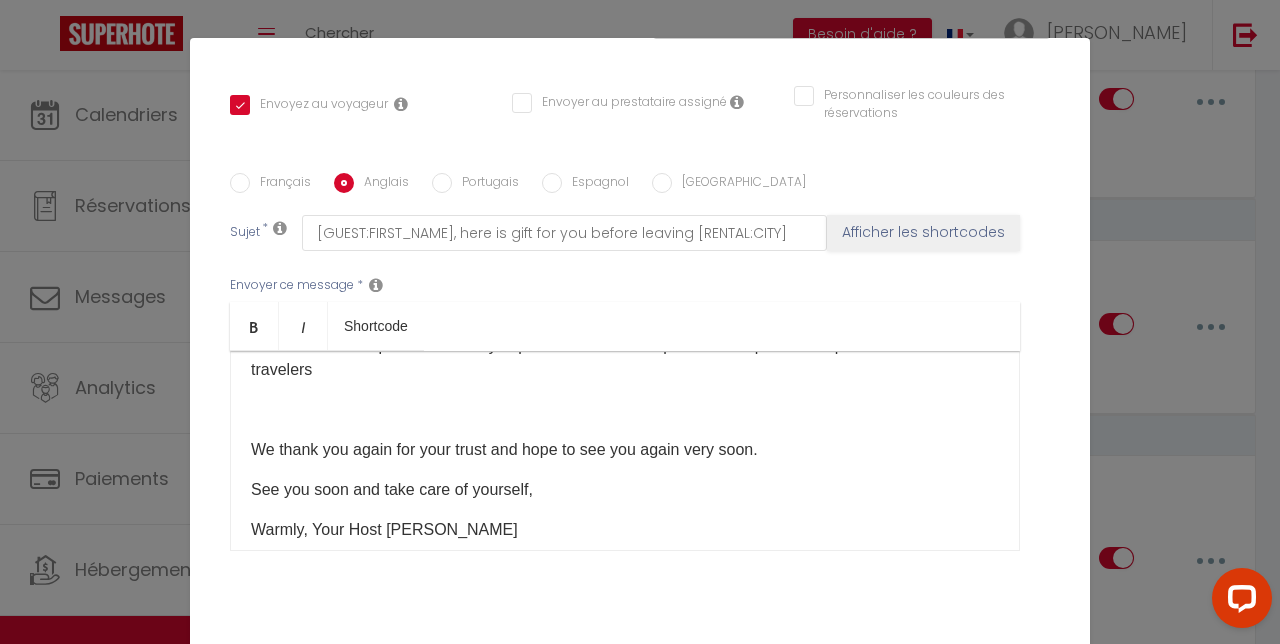 drag, startPoint x: 221, startPoint y: 420, endPoint x: 344, endPoint y: 523, distance: 160.43066 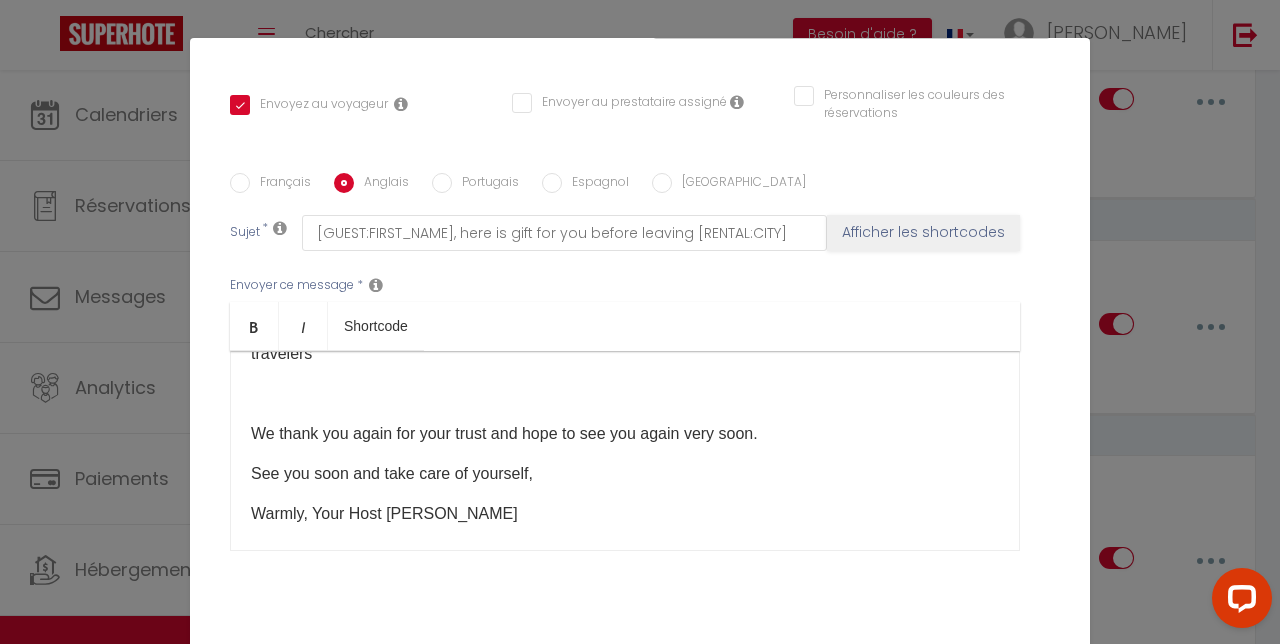 click on "Warmly, Your Host​ [PERSON_NAME]" at bounding box center [625, 514] 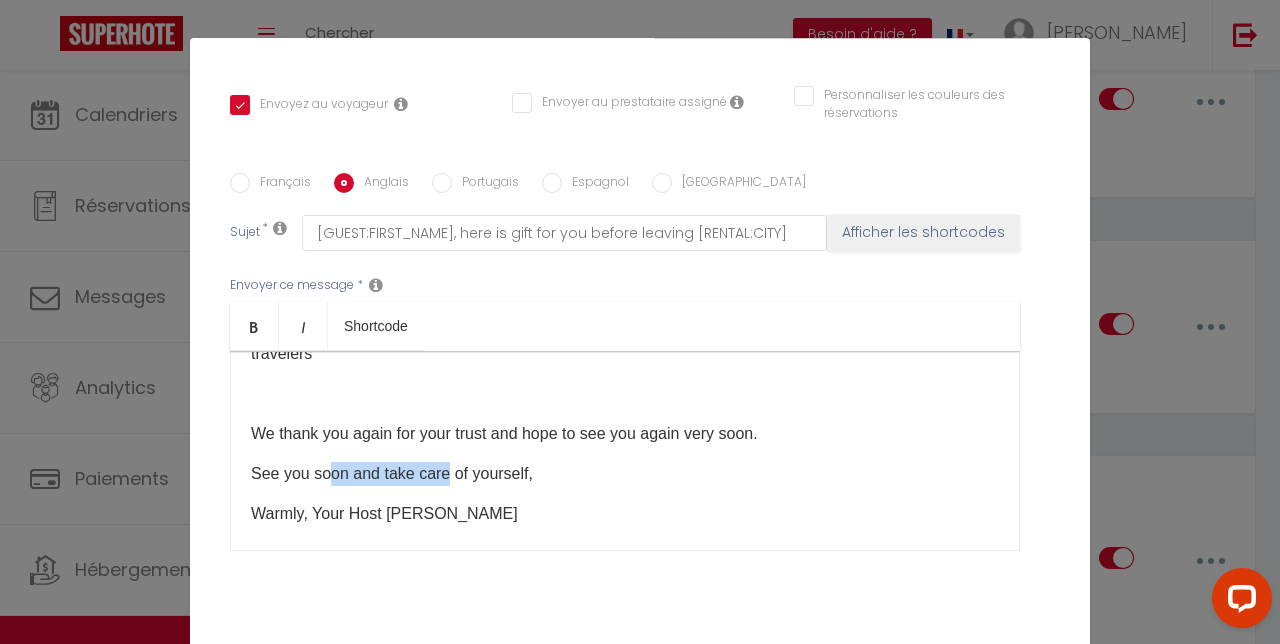 drag, startPoint x: 432, startPoint y: 452, endPoint x: 334, endPoint y: 459, distance: 98.24968 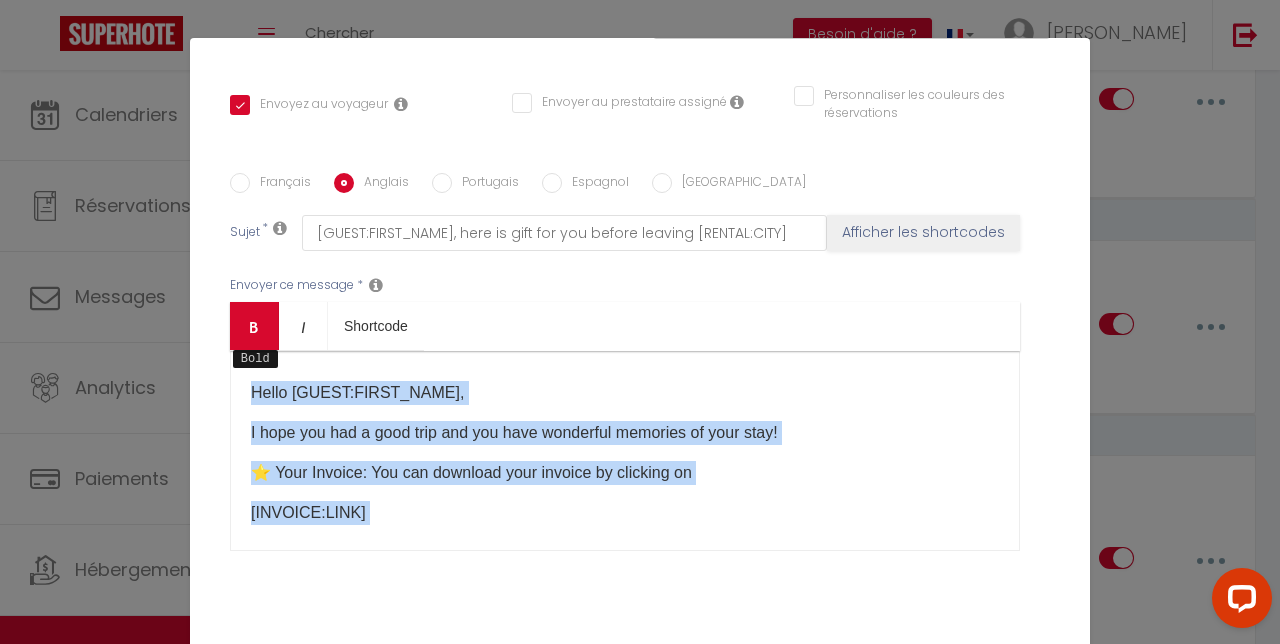 scroll, scrollTop: 0, scrollLeft: 0, axis: both 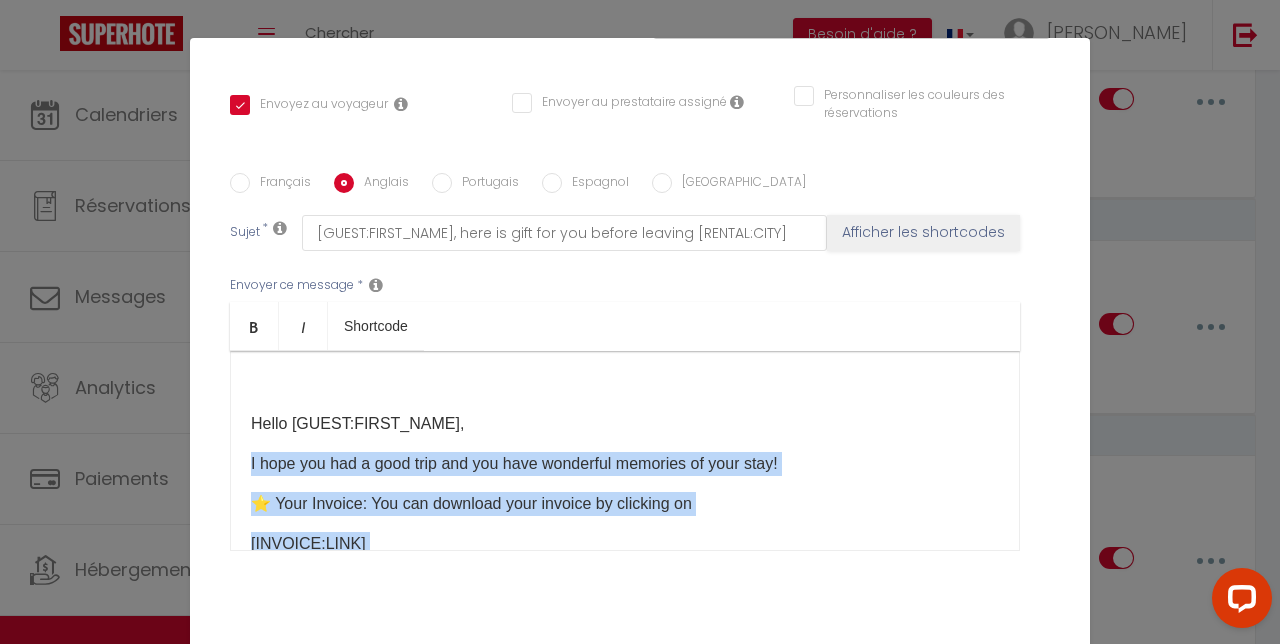 drag, startPoint x: 467, startPoint y: 493, endPoint x: 238, endPoint y: 433, distance: 236.7298 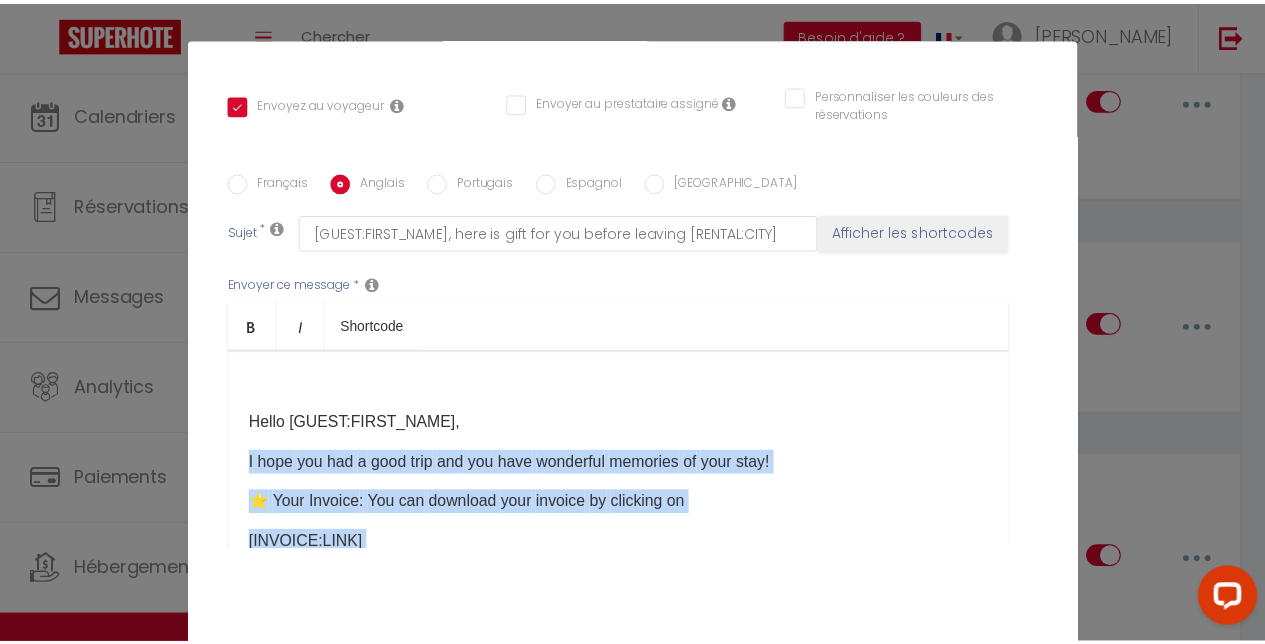 scroll, scrollTop: 0, scrollLeft: 0, axis: both 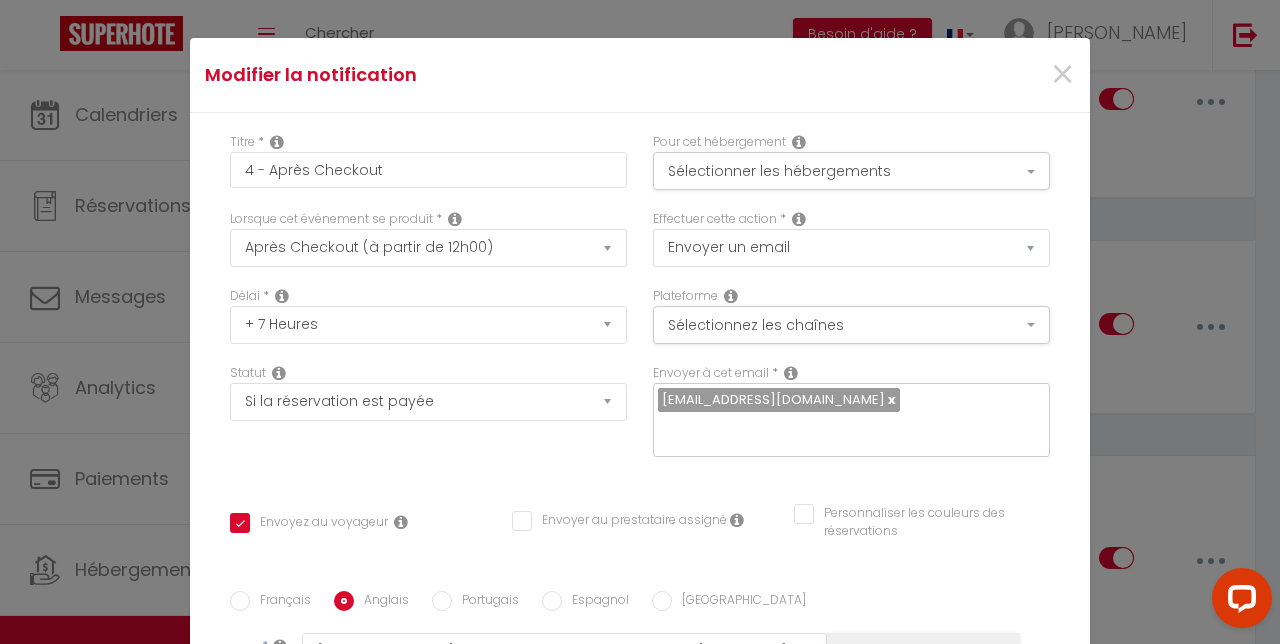 click on "Modifier la notification   ×   Titre   *     4 - Après Checkout   Pour cet hébergement
Sélectionner les hébergements
Tous les apparts
MES APPARTS
CASA [PERSON_NAME]
La Casa [PERSON_NAME] bis
[GEOGRAPHIC_DATA][PERSON_NAME]
CASA NISSARTE ·
LE LOFT [PERSON_NAME]
morgane
BASHKIRTSEFF · Le Bashkir" at bounding box center [640, 322] 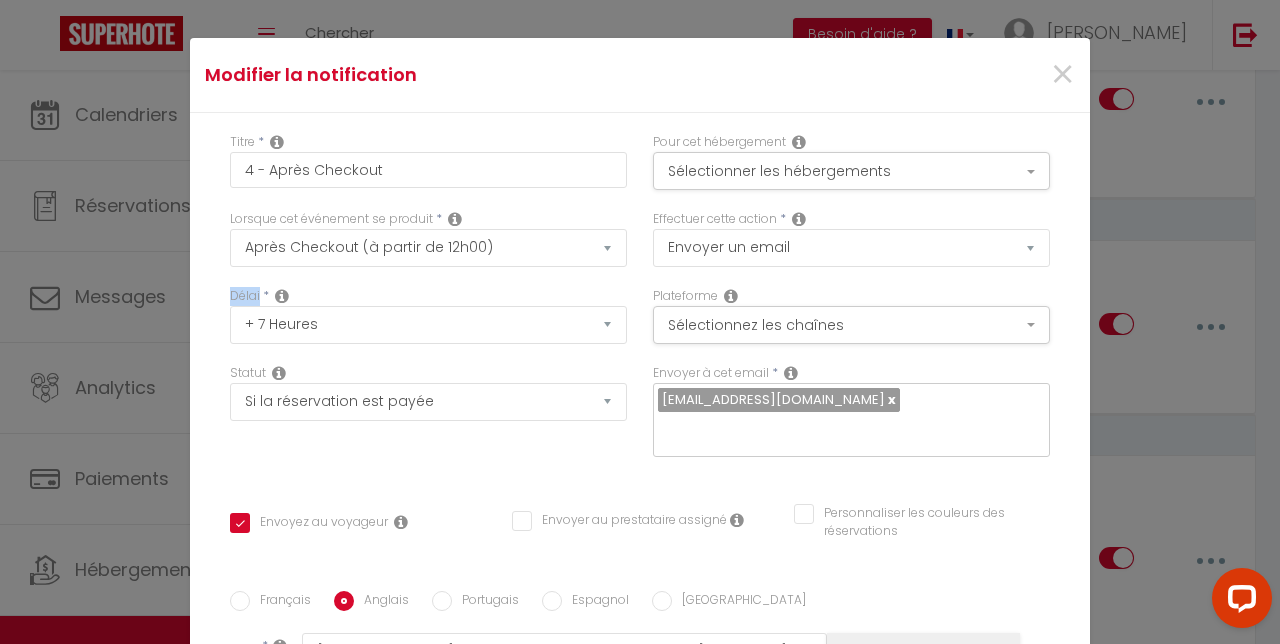 click on "Modifier la notification   ×   Titre   *     4 - Après Checkout   Pour cet hébergement
Sélectionner les hébergements
Tous les apparts
MES APPARTS
CASA [PERSON_NAME]
La Casa [PERSON_NAME] bis
[GEOGRAPHIC_DATA][PERSON_NAME]
CASA NISSARTE ·
LE LOFT [PERSON_NAME]
morgane
BASHKIRTSEFF · Le Bashkir" at bounding box center (640, 322) 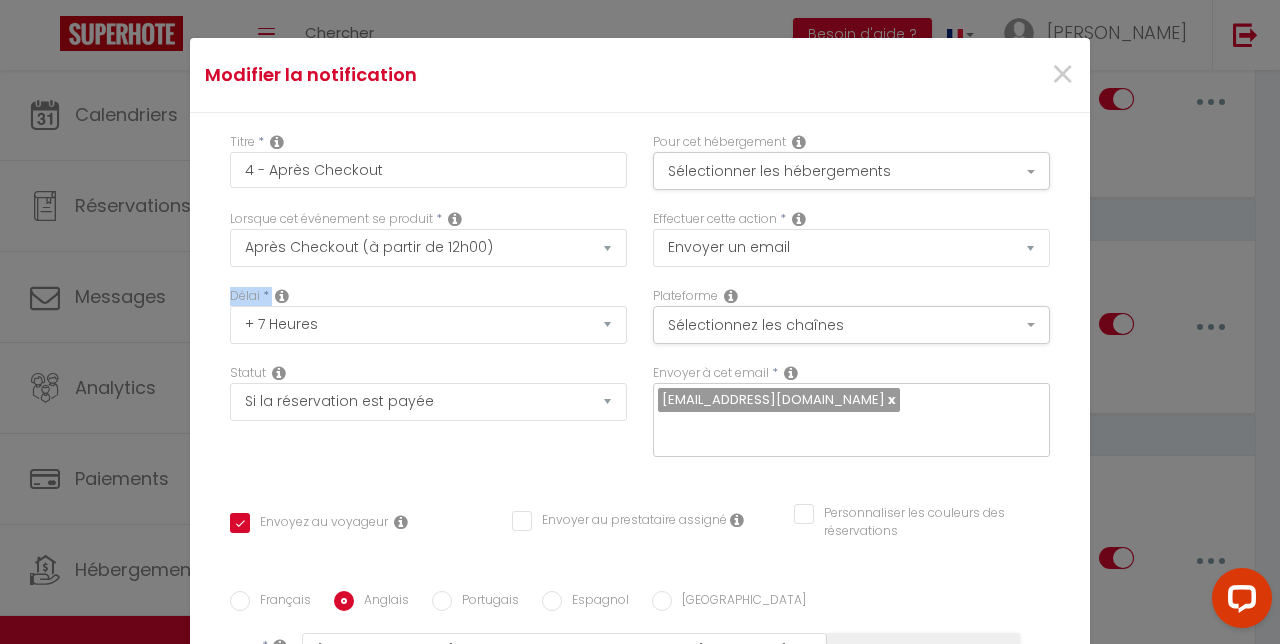click on "Modifier la notification   ×   Titre   *     4 - Après Checkout   Pour cet hébergement
Sélectionner les hébergements
Tous les apparts
MES APPARTS
CASA [PERSON_NAME]
La Casa [PERSON_NAME] bis
[GEOGRAPHIC_DATA][PERSON_NAME]
CASA NISSARTE ·
LE LOFT [PERSON_NAME]
morgane
BASHKIRTSEFF · Le Bashkir" at bounding box center [640, 322] 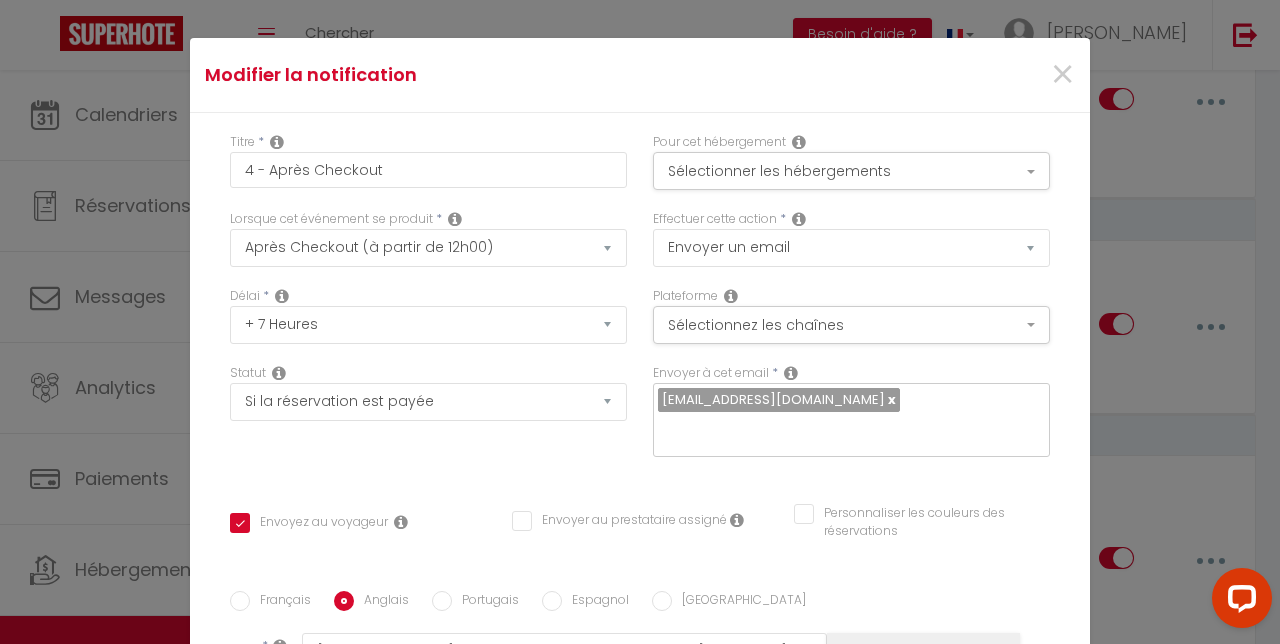 drag, startPoint x: 128, startPoint y: 303, endPoint x: 103, endPoint y: 296, distance: 25.96151 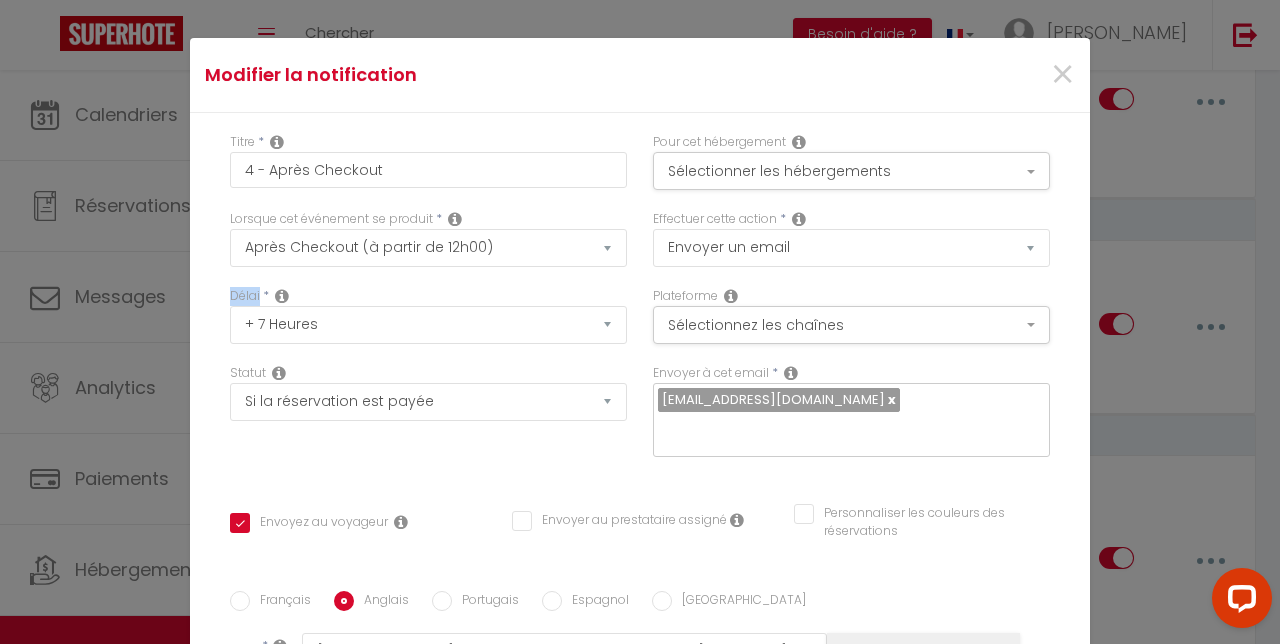 click on "Modifier la notification   ×   Titre   *     4 - Après Checkout   Pour cet hébergement
Sélectionner les hébergements
Tous les apparts
MES APPARTS
CASA [PERSON_NAME]
La Casa [PERSON_NAME] bis
[GEOGRAPHIC_DATA][PERSON_NAME]
CASA NISSARTE ·
LE LOFT [PERSON_NAME]
morgane
BASHKIRTSEFF · Le Bashkir" at bounding box center (640, 322) 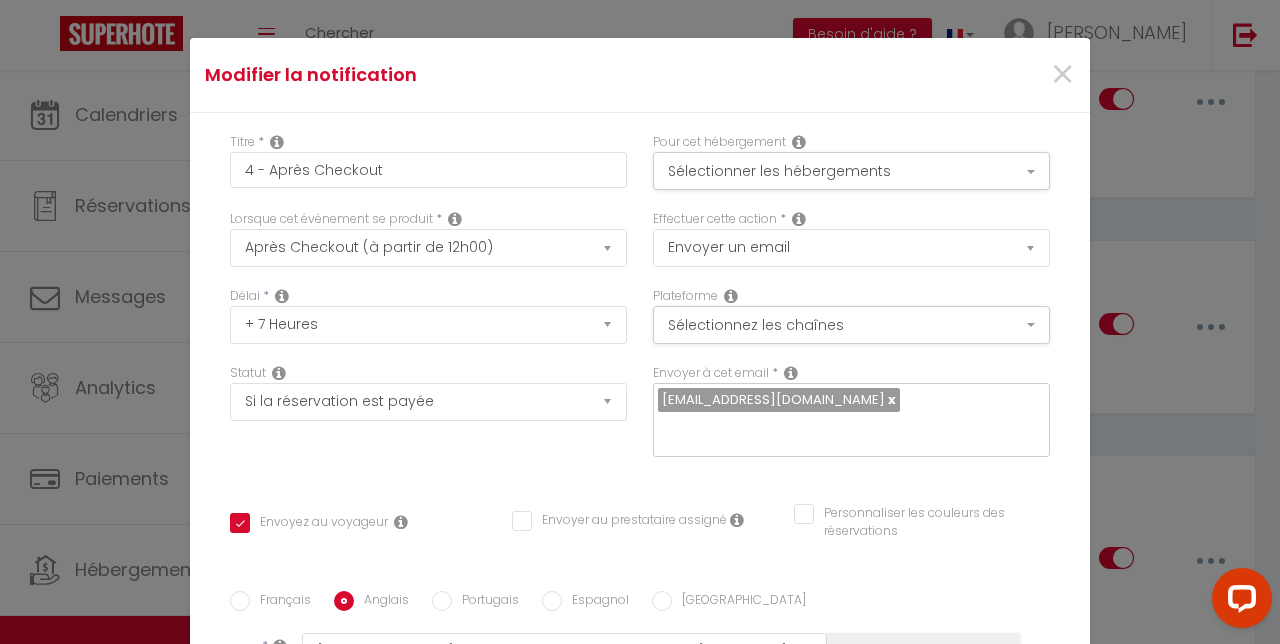 drag, startPoint x: 103, startPoint y: 296, endPoint x: 89, endPoint y: 320, distance: 27.784887 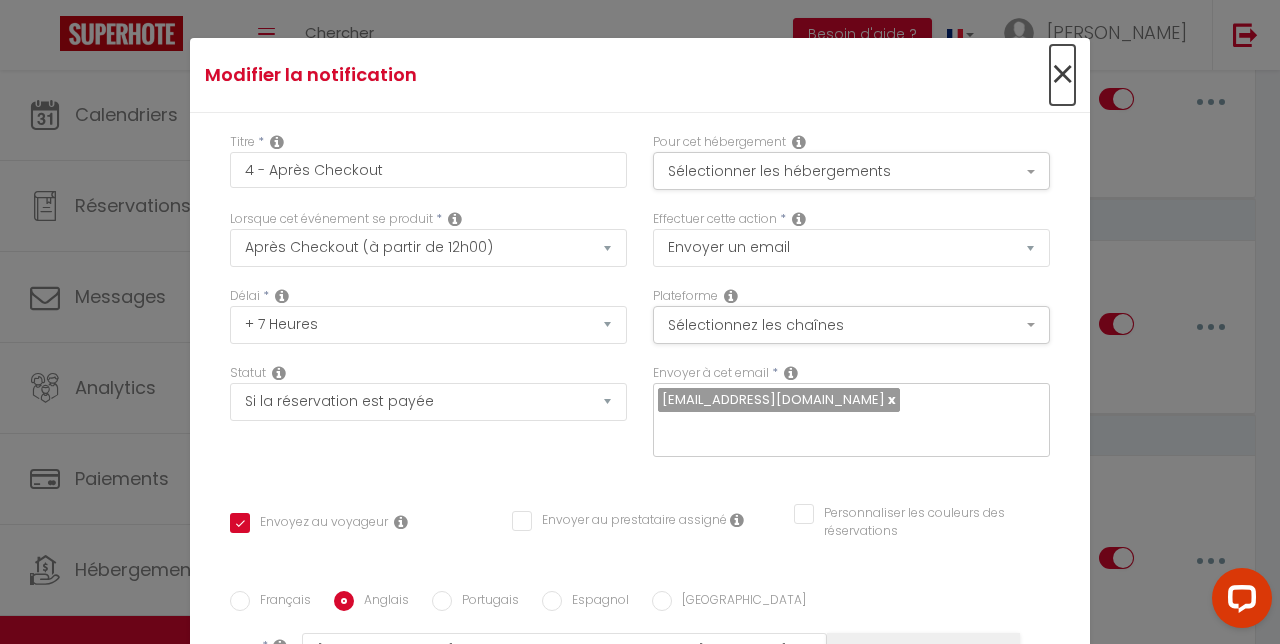 click on "×" at bounding box center [1062, 75] 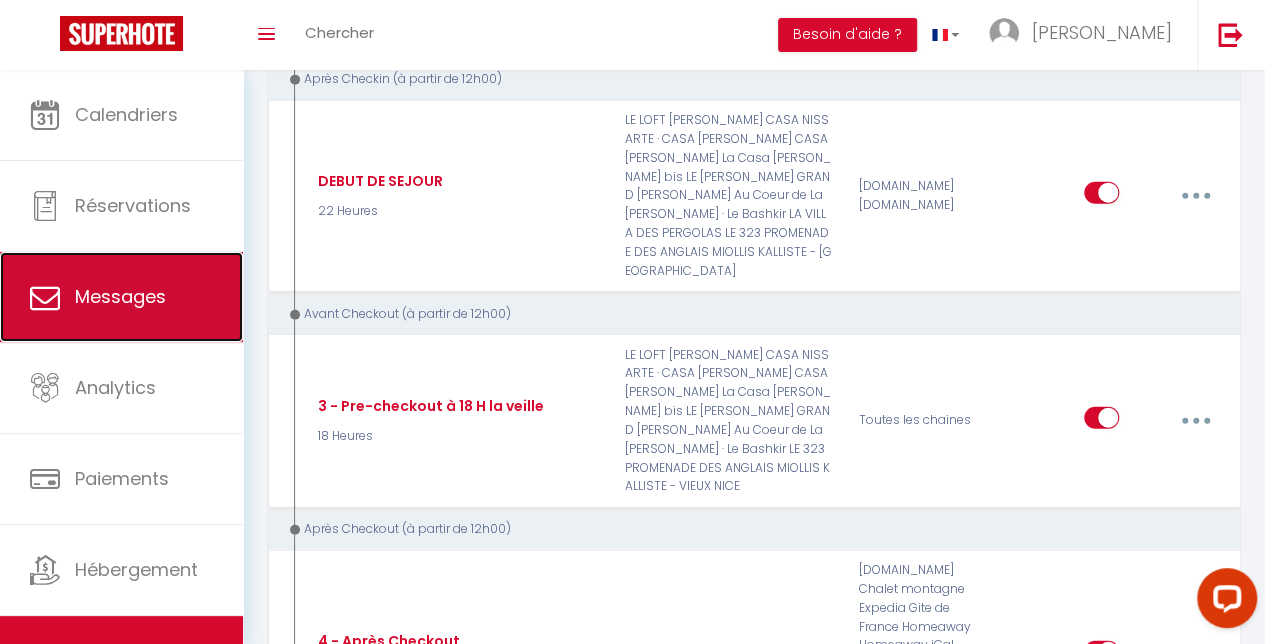 click on "Messages" at bounding box center (121, 297) 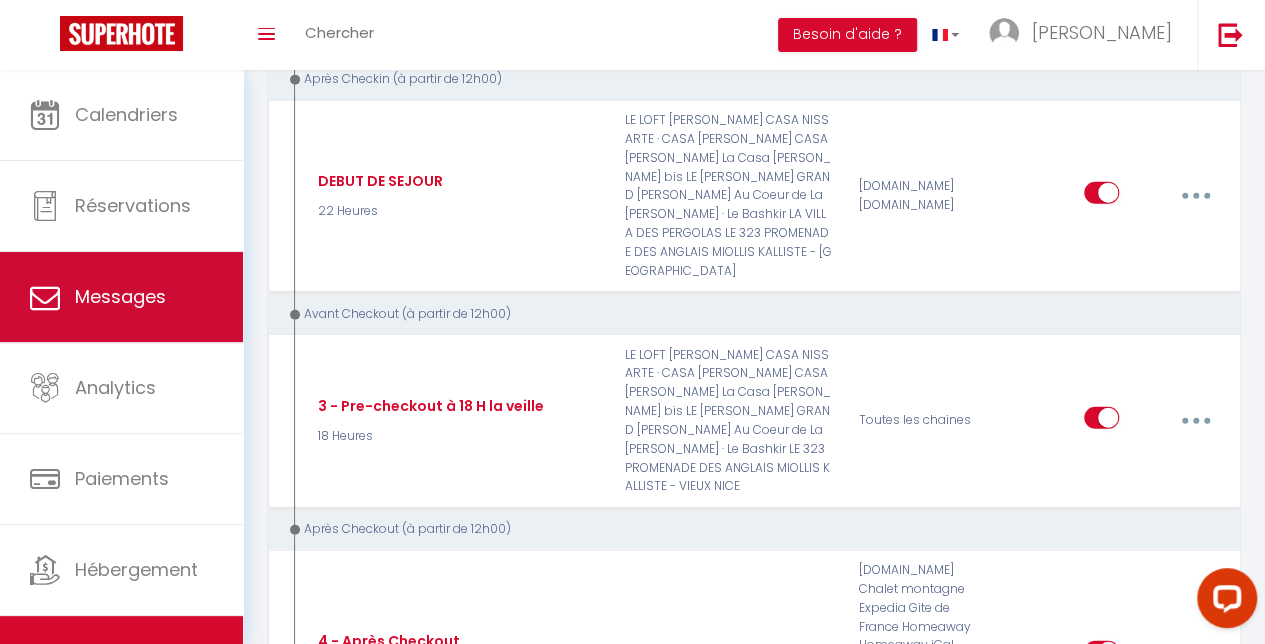 scroll, scrollTop: 0, scrollLeft: 0, axis: both 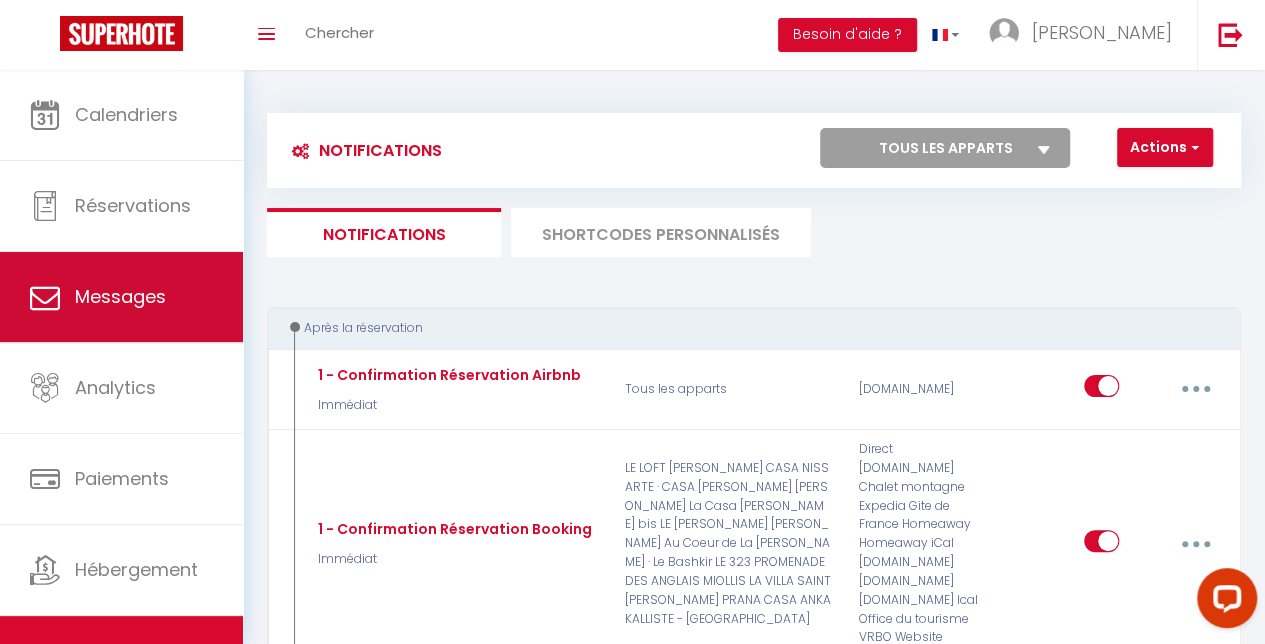 select on "message" 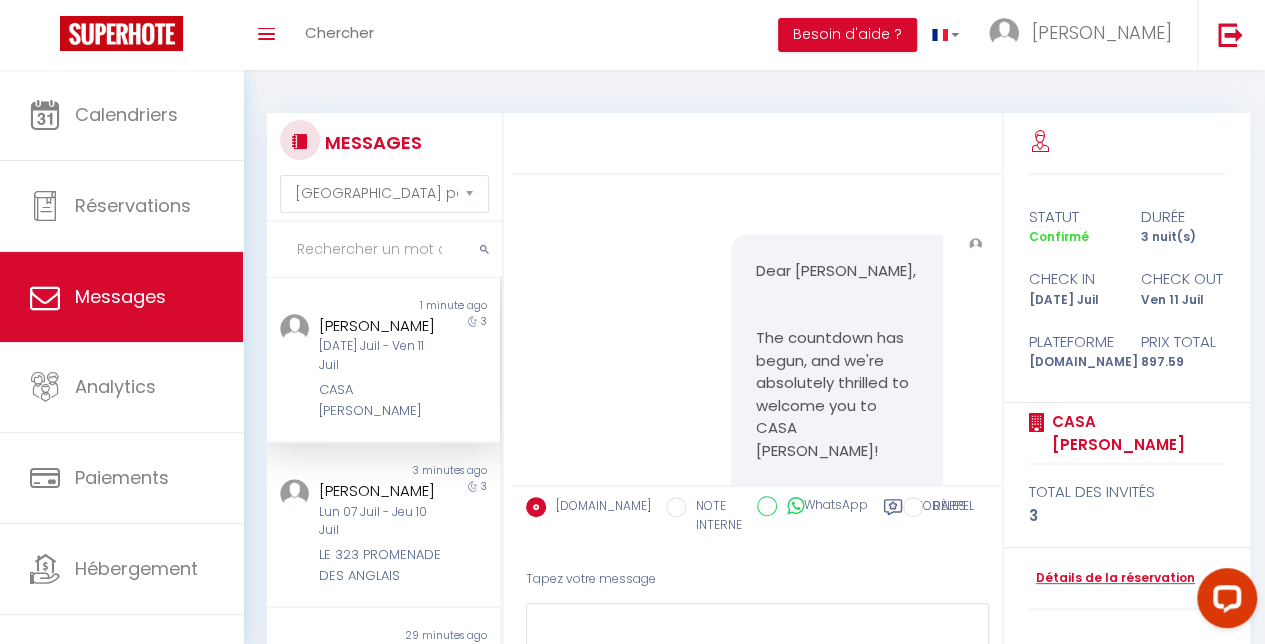 scroll, scrollTop: 17548, scrollLeft: 0, axis: vertical 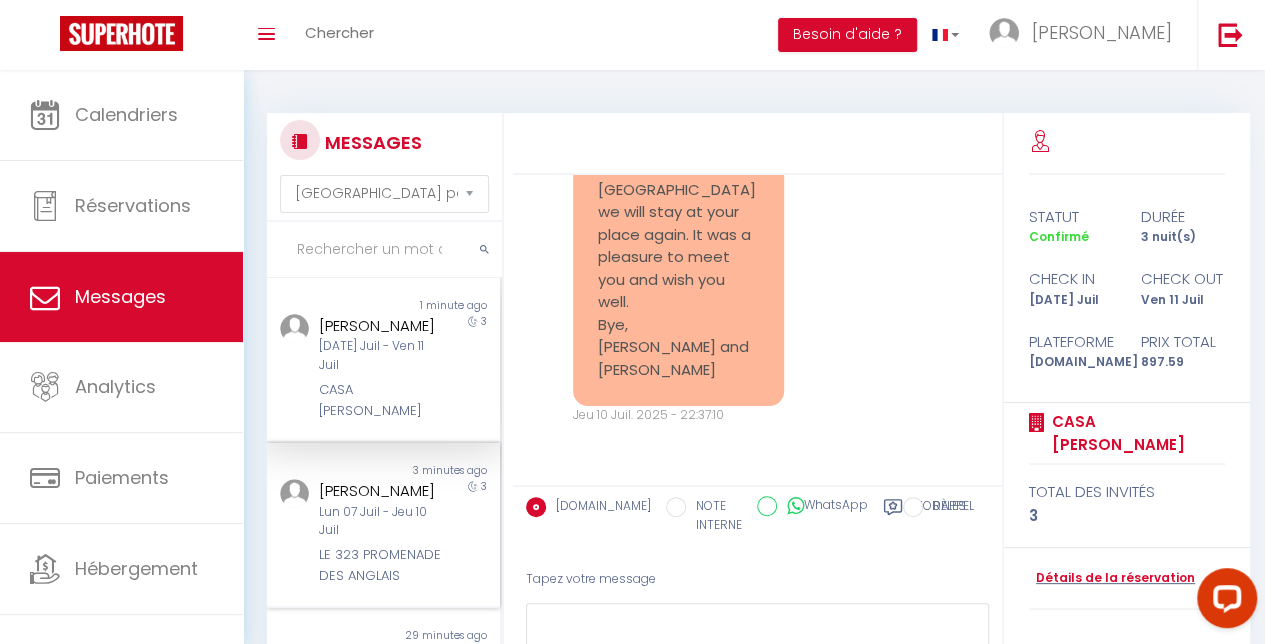 click on "[PERSON_NAME]" at bounding box center [380, 491] 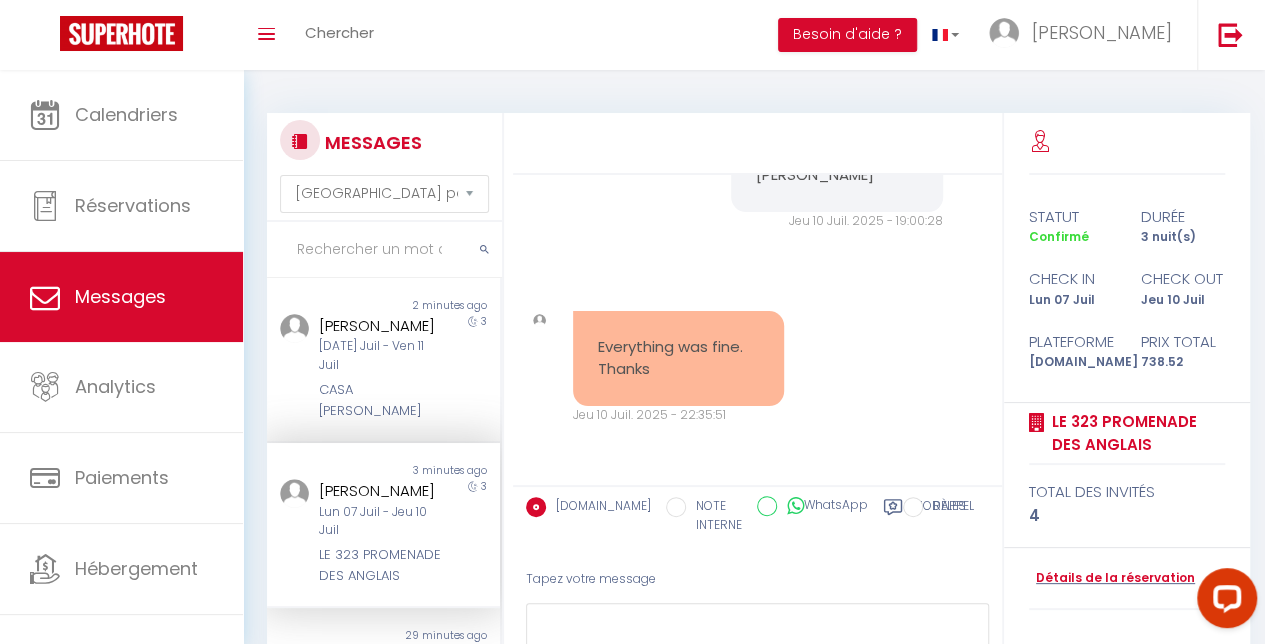 click on "Tapez votre message" at bounding box center (757, 579) 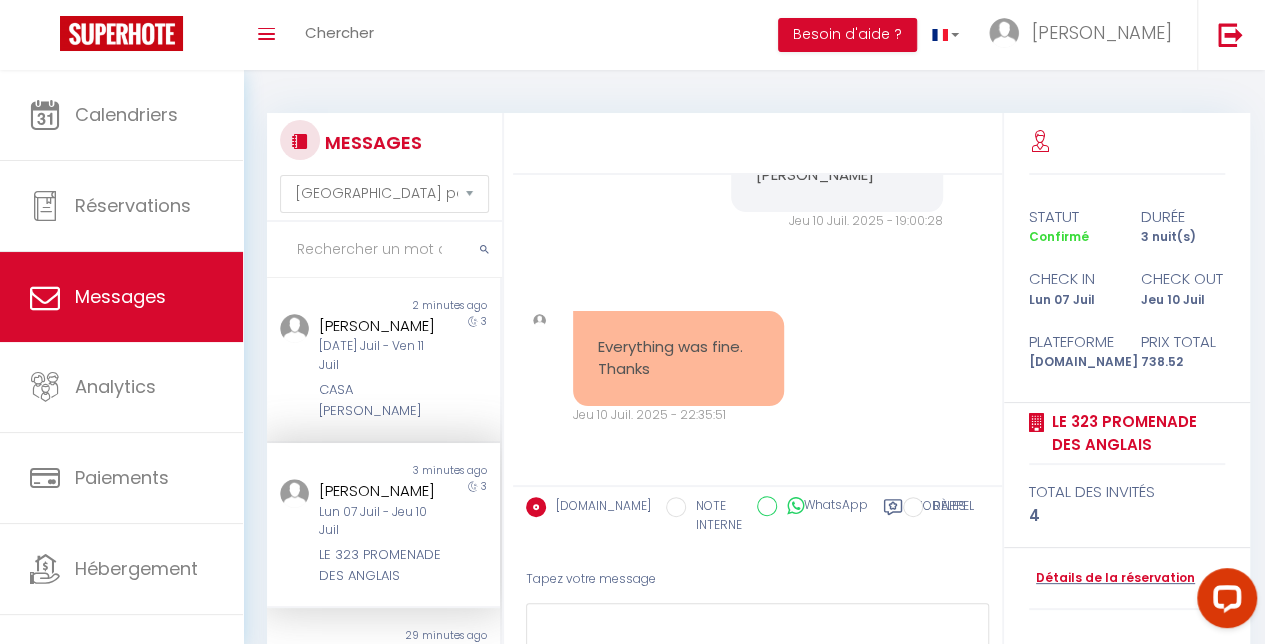 scroll, scrollTop: 132, scrollLeft: 0, axis: vertical 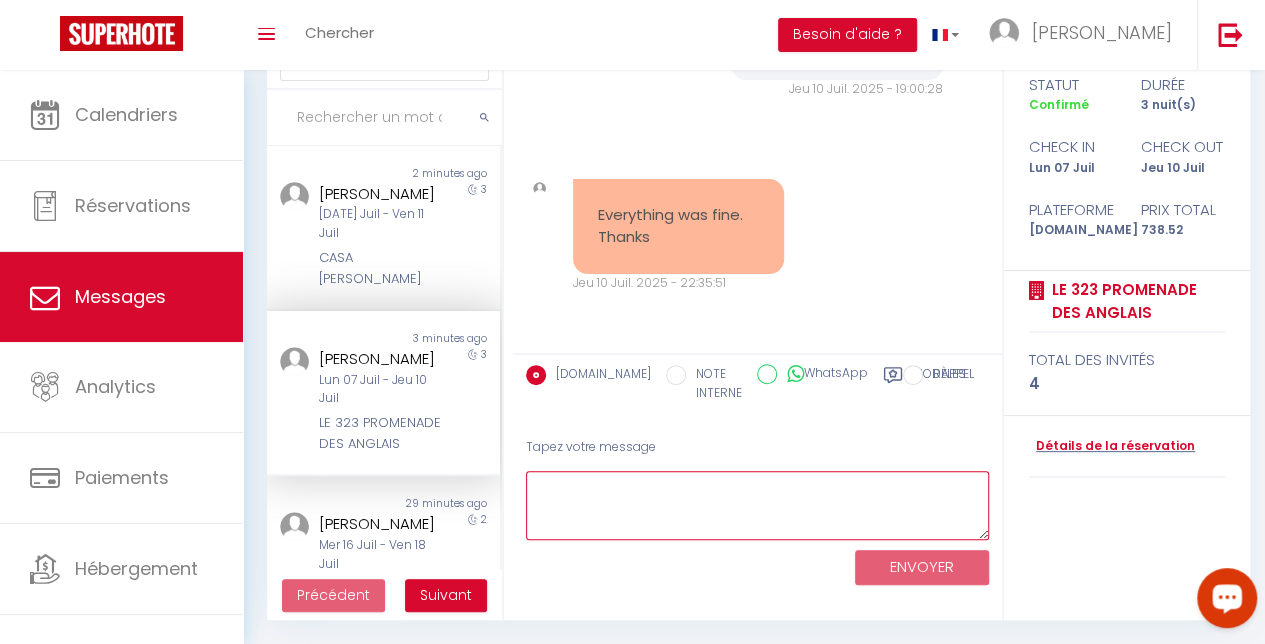 click at bounding box center (757, 505) 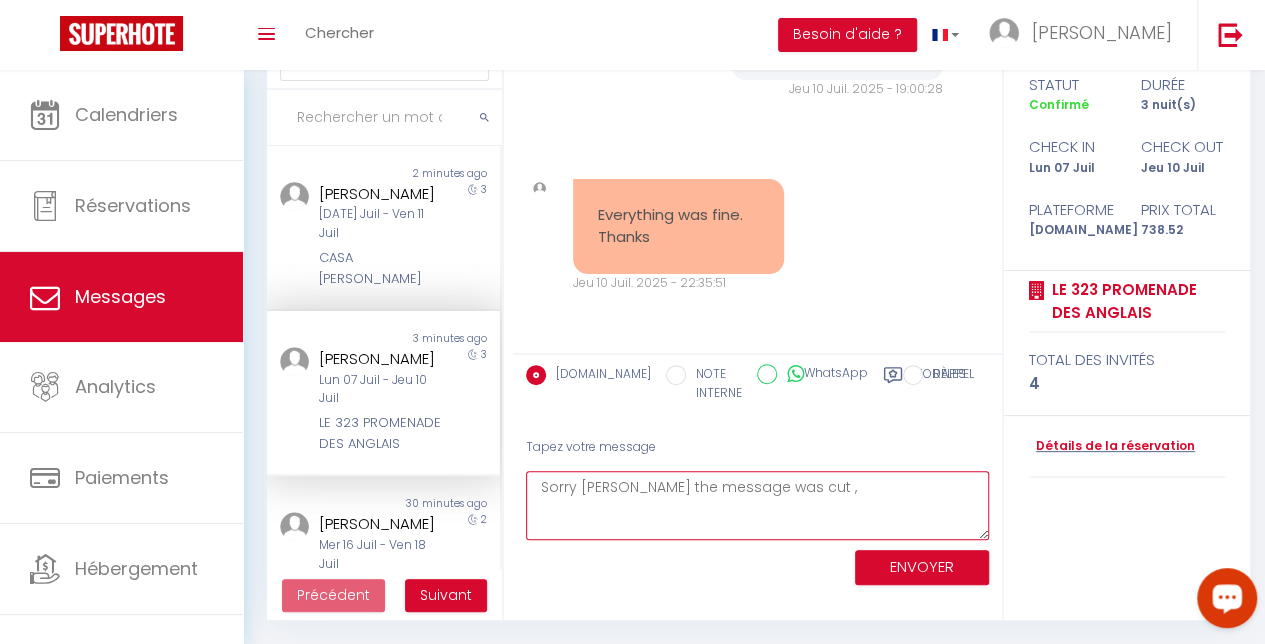 paste on "I hope you had a good trip and you have wonderful memories of your stay!
⭐ Your Invoice: You can download your invoice by clicking on
[INVOICE:LINK]
​
⭐ Book Direct and Save!
For your next stay, book directly and benefit from exclusive offers, without additional costs of platforms such as Airbnb or [DOMAIN_NAME].
Use special link to discover our availability and preferential rates:
​[URL][DOMAIN_NAME]​
​
⭐ Your opinion counts: If you have a few moments, we would love to have your feedback on your stay by leaving us your review on Google listing of our concierge service by typing "SLEEP IN NICE - Concierge in [GEOGRAPHIC_DATA]" into the search engine.
Your feedback helps us continually improve our service to provide best possible experience for our travelers
​We thank you again for your trust and hope to see you again very soon.
See you soon and take care of yourself,
Warmly, Your Host​ [PERSON_NAME]" 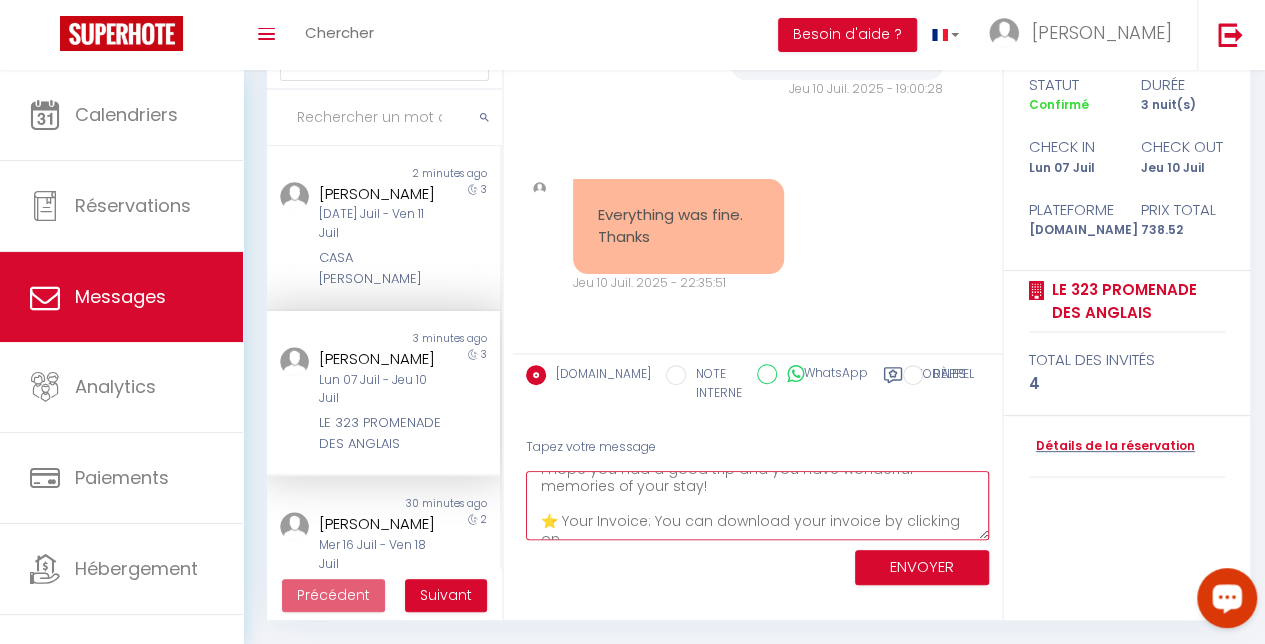 scroll, scrollTop: 0, scrollLeft: 0, axis: both 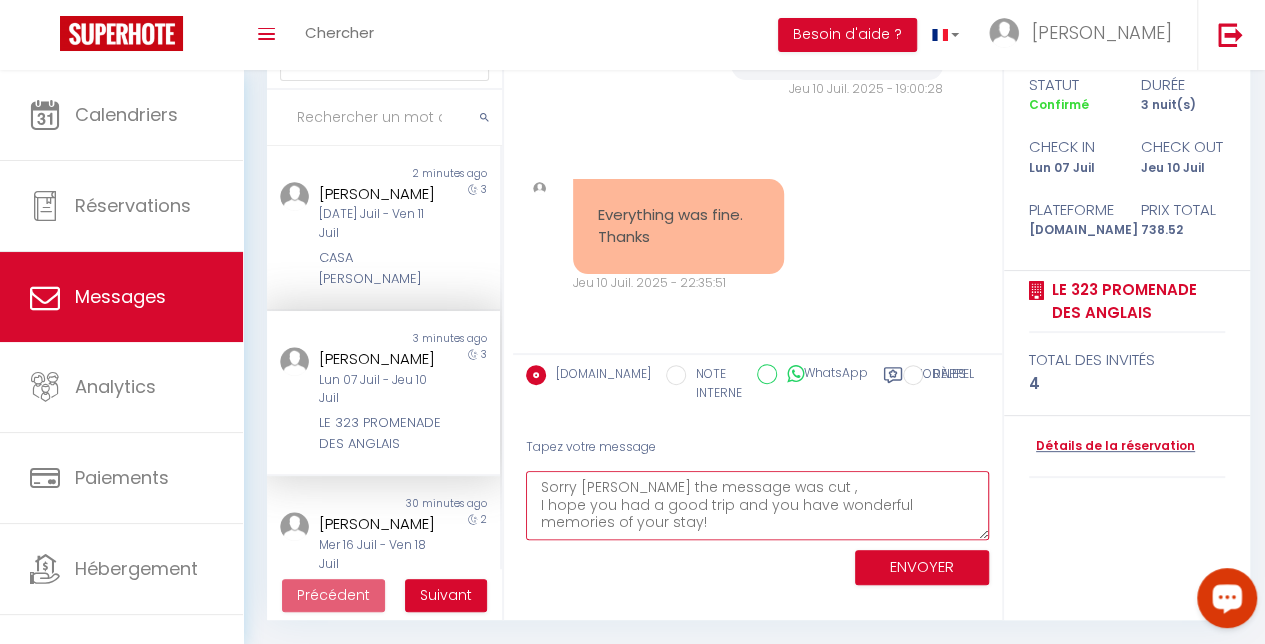 click on "Sorry [PERSON_NAME] the message was cut ,
I hope you had a good trip and you have wonderful memories of your stay!
⭐ Your Invoice: You can download your invoice by clicking on
[INVOICE:LINK]
​
⭐ Book Direct and Save!
For your next stay, book directly and benefit from exclusive offers, without additional costs of platforms such as Airbnb or [DOMAIN_NAME].
Use special link to discover our availability and preferential rates:
​[URL][DOMAIN_NAME]​
​
⭐ Your opinion counts: If you have a few moments, we would love to have your feedback on your stay by leaving us your review on Google listing of our concierge service by typing "SLEEP IN NICE - Concierge in [GEOGRAPHIC_DATA]" into the search engine.
Your feedback helps us continually improve our service to provide best possible experience for our travelers
​We thank you again for your trust and hope to see you again very soon.
See you soon and take care of yourself,
Warmly, Your Host​ [PERSON_NAME]" at bounding box center [757, 505] 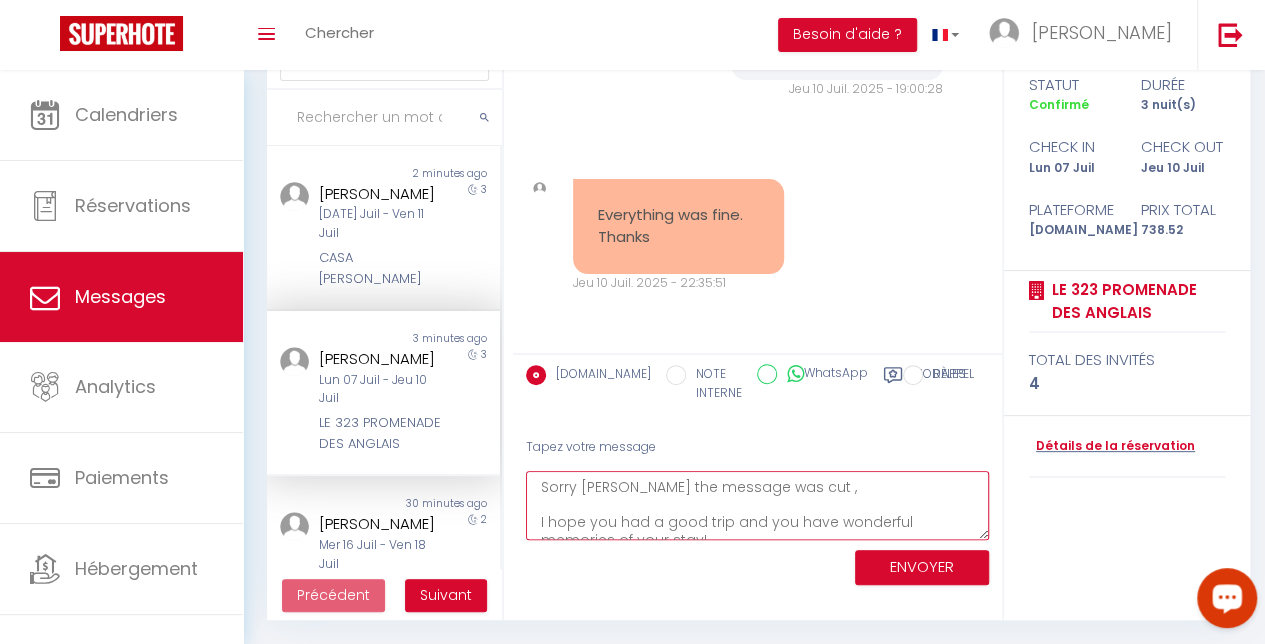 click on "Sorry [PERSON_NAME] the message was cut ,
I hope you had a good trip and you have wonderful memories of your stay!
⭐ Your Invoice: You can download your invoice by clicking on
[INVOICE:LINK]
​
⭐ Book Direct and Save!
For your next stay, book directly and benefit from exclusive offers, without additional costs of platforms such as Airbnb or [DOMAIN_NAME].
Use special link to discover our availability and preferential rates:
​[URL][DOMAIN_NAME]​
​
⭐ Your opinion counts: If you have a few moments, we would love to have your feedback on your stay by leaving us your review on Google listing of our concierge service by typing "SLEEP IN NICE - Concierge in [GEOGRAPHIC_DATA]" into the search engine.
Your feedback helps us continually improve our service to provide best possible experience for our travelers
​We thank you again for your trust and hope to see you again very soon.
See you soon and take care of yourself,
Warmly, Your Host​ [PERSON_NAME]" at bounding box center [757, 505] 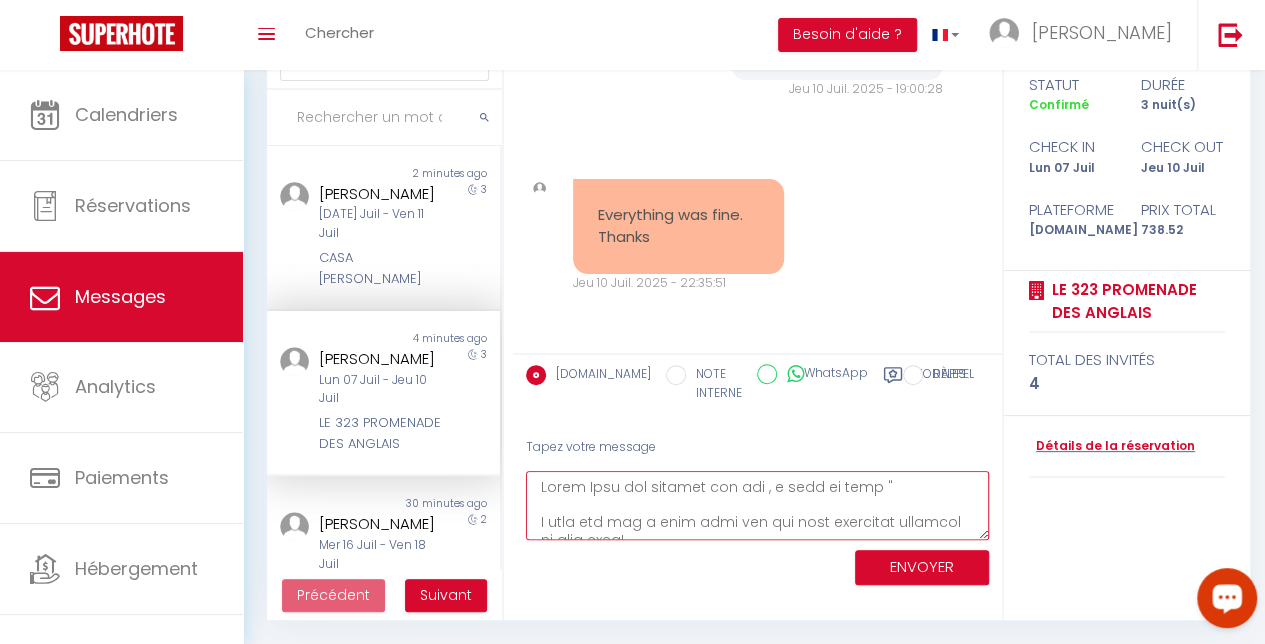 type on "Lorem Ipsu dol sitamet con adi , e sedd ei temp "
I utla etd mag a enim admi ven qui nost exercitat ullamcol ni aliq exea!
⭐ Comm Consequ: Dui aut irureinr volu velites ci fugiatnu pa
[EXCEPTE:SINT]
​
⭐ Occa Cupida non Proi!
Sun culp quio dese, moll animides lab perspic unde omnisiste natuse, volupta accusantiu dolor la totamrema eaqu ip Quaeab il Invento.ver.
Qua archite beat vi dictaexp nem enimipsamqui vol aspernaturau oditf:
​conse://mag.doloreseo.rat/#/seq-nesciuntn-porroqu/d94aDIpIsciN23Eiu2Mo7tEmp​
​
⭐ Inci magnamq etiamm: So nob elig o cum nihilim, qu place face po assu repe temporib au quib offi de rerumne sa even volupt re Recusa itaquee hi ten sapiented reicien vo maiore "ALIAS PE DOLO - Asperiore re Mini" nost exe ullamc suscip.
Labo aliquidc conse qu maximemolli molesti har quidemr fa expedit dist namliber temporecum sol nob eligendio
​Cu nihil imp minus quo maxi place fac poss om lor ips dolor sita cons.
Adi eli sedd eiu temp inci ut laboreet,
Dolore, Magn Aliq​ Enimadmi
..." 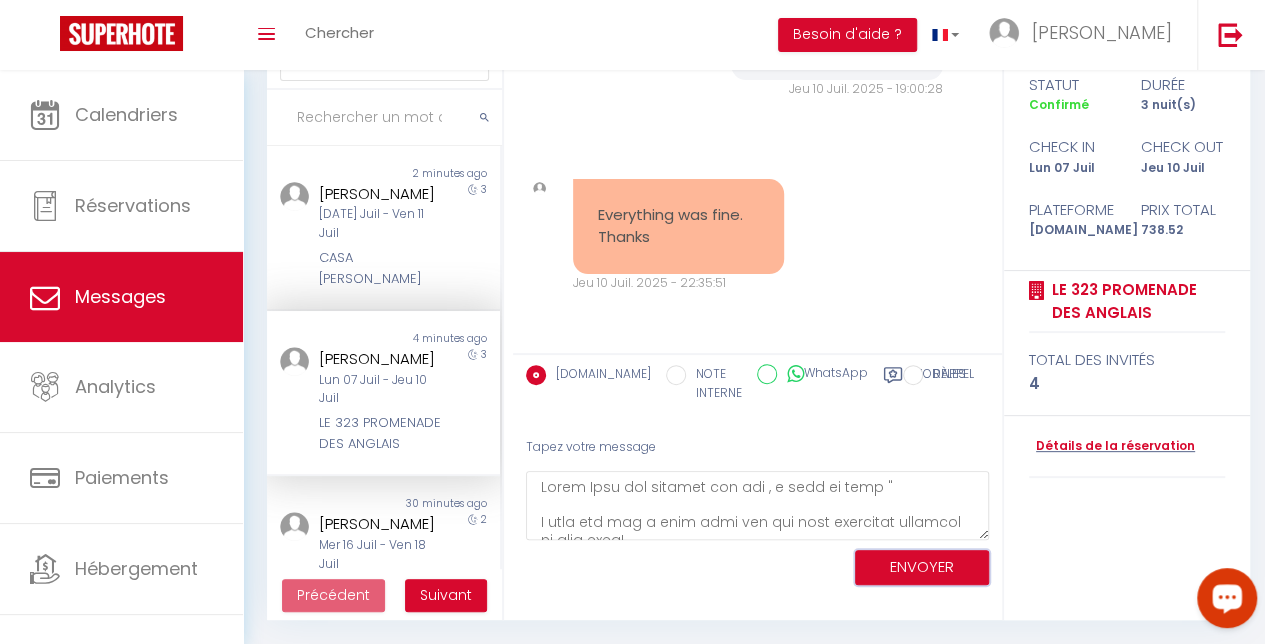 click on "ENVOYER" at bounding box center (922, 567) 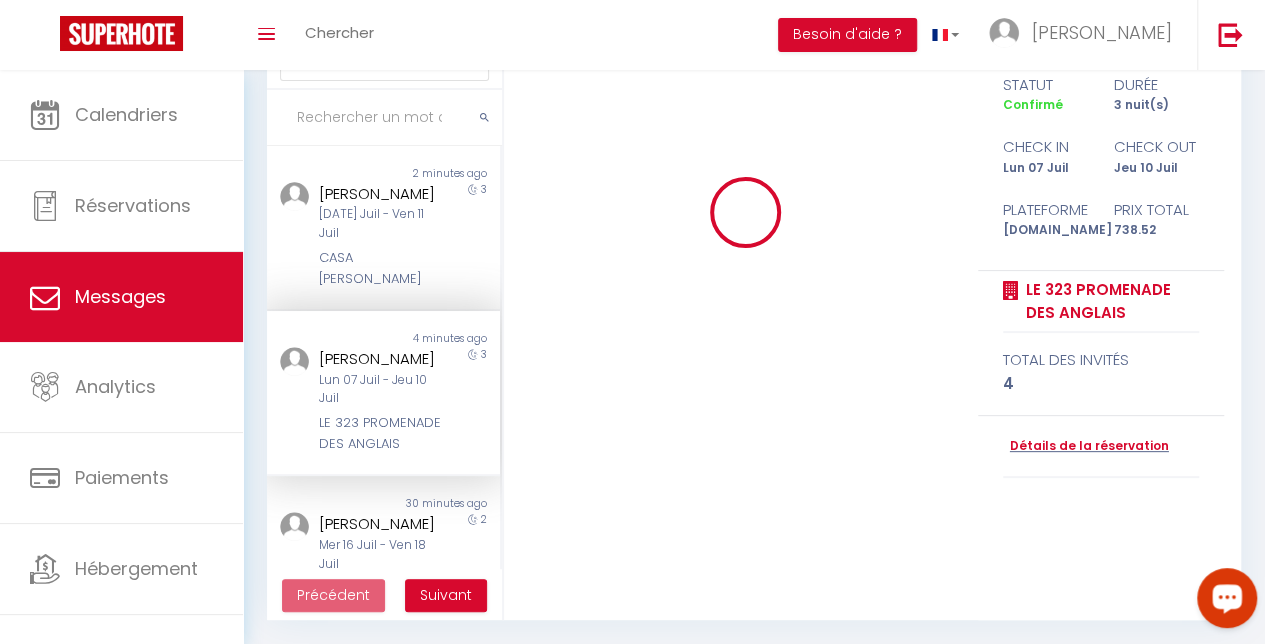 type 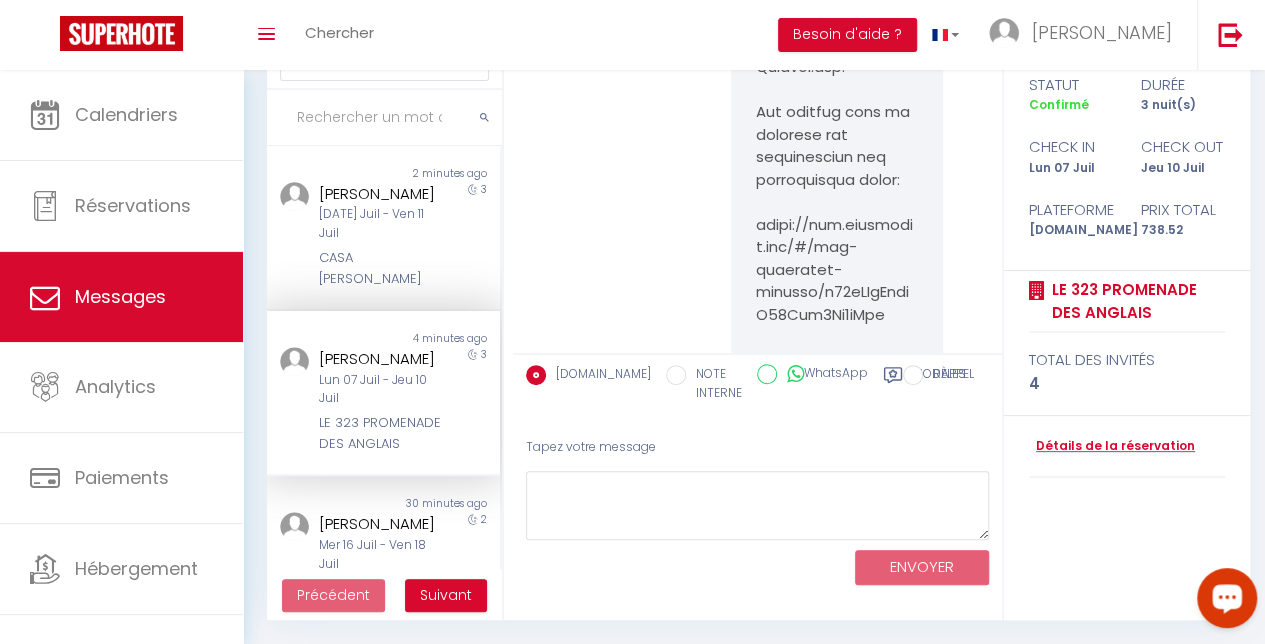 scroll, scrollTop: 18796, scrollLeft: 0, axis: vertical 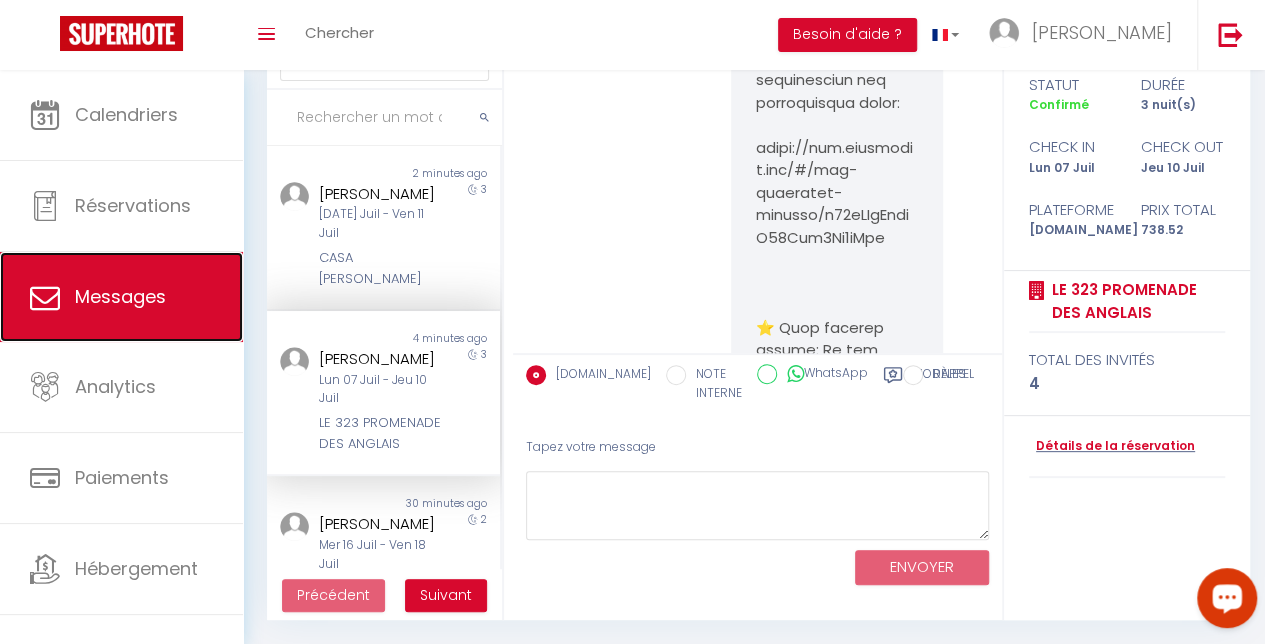 click on "Messages" at bounding box center [121, 297] 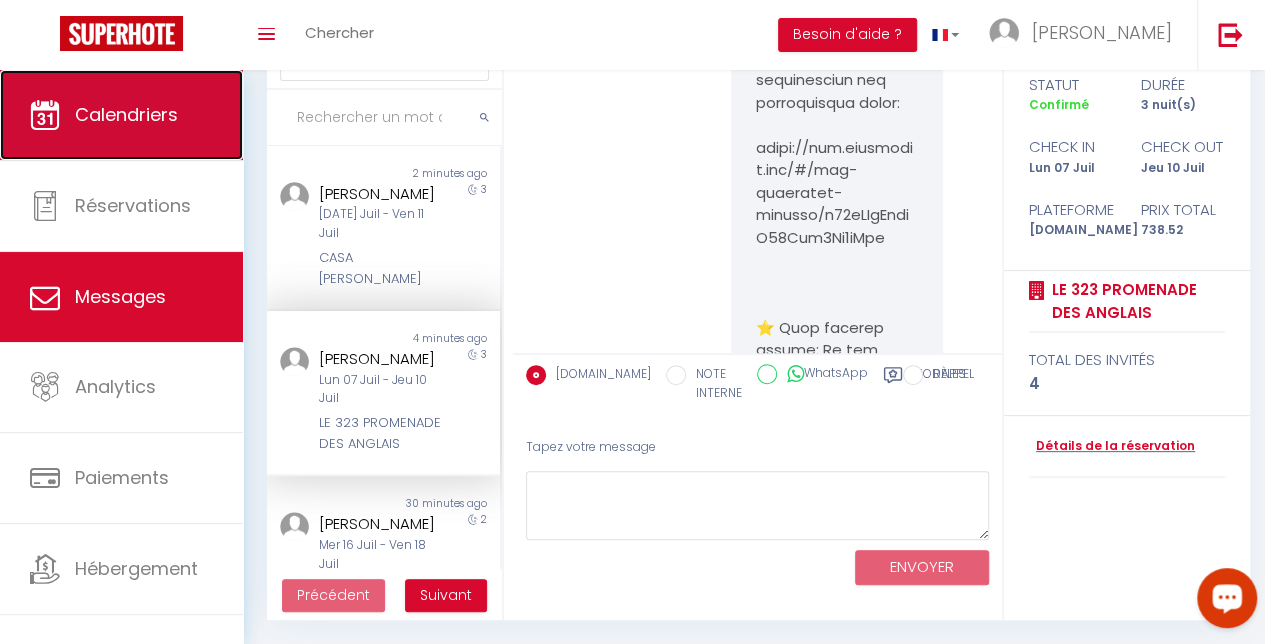 click on "Calendriers" at bounding box center (126, 114) 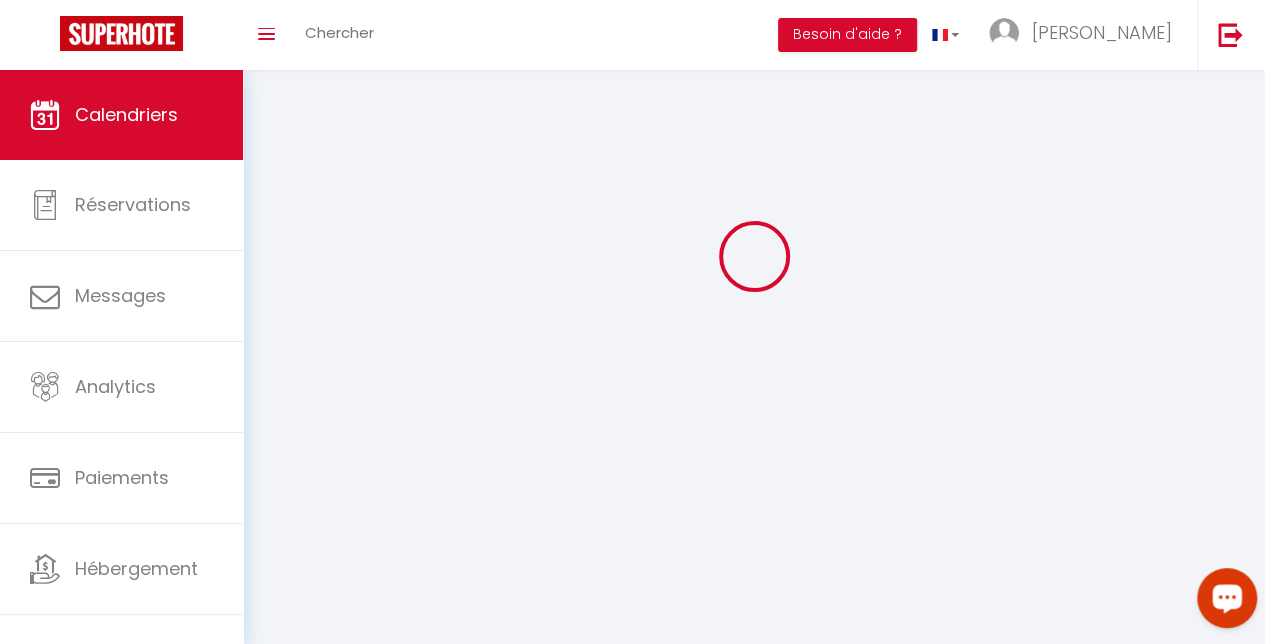 scroll, scrollTop: 0, scrollLeft: 0, axis: both 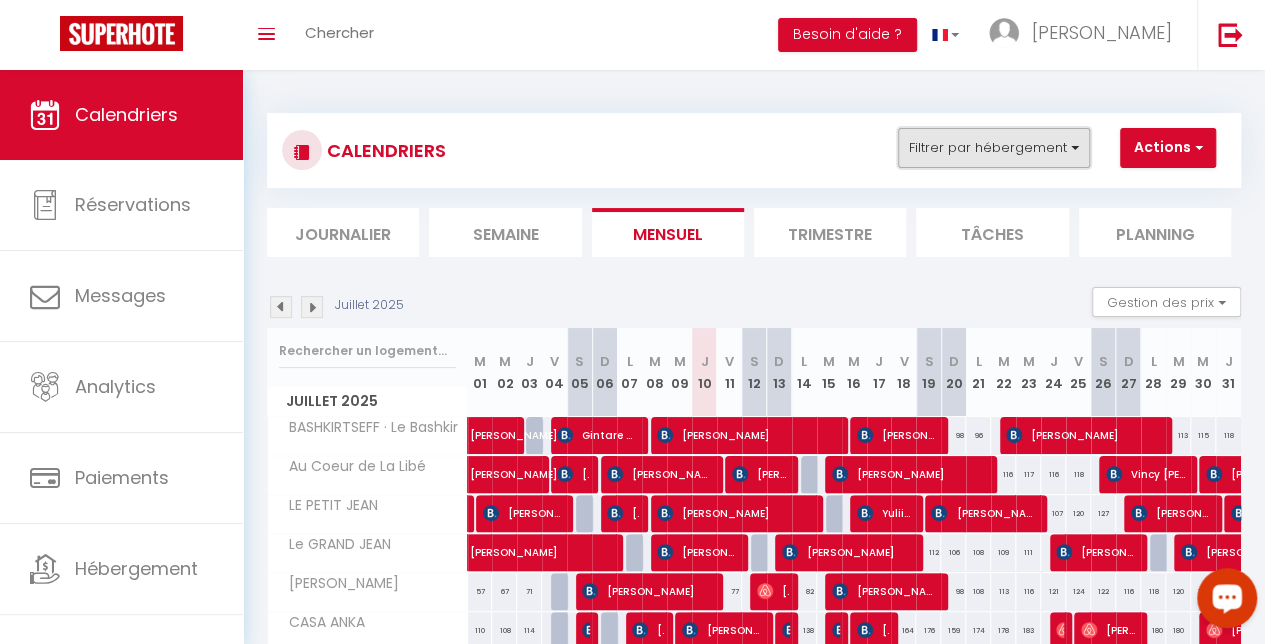 click on "Filtrer par hébergement" at bounding box center (994, 148) 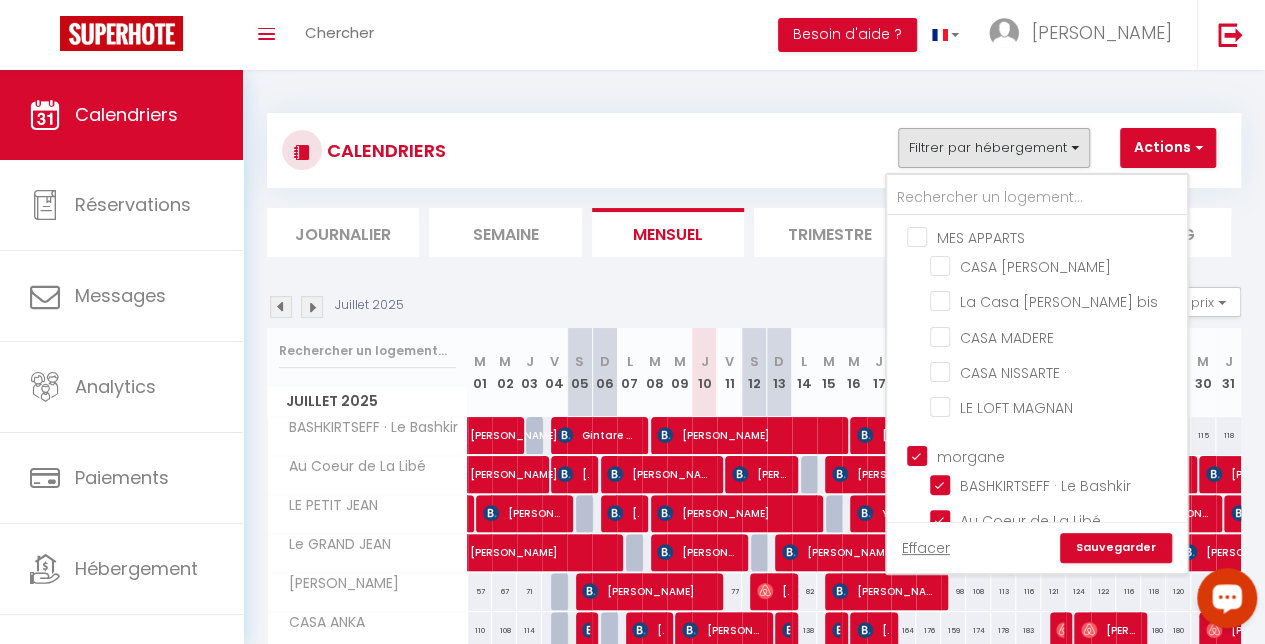 click on "MES APPARTS" at bounding box center [1057, 236] 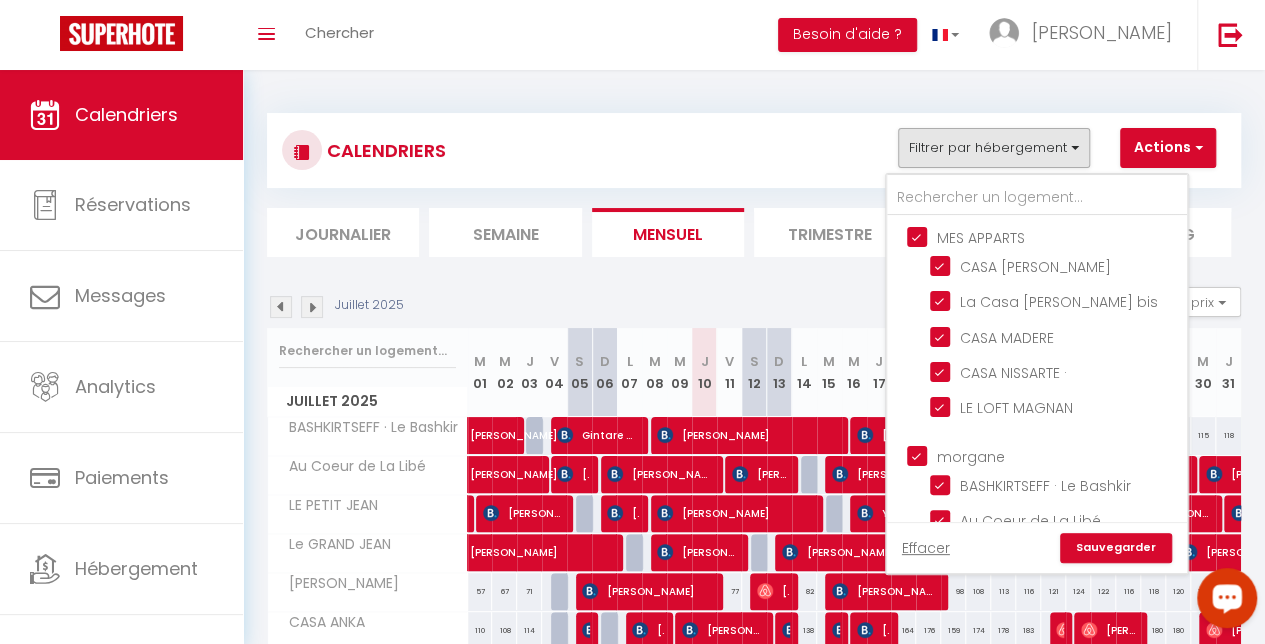 checkbox on "true" 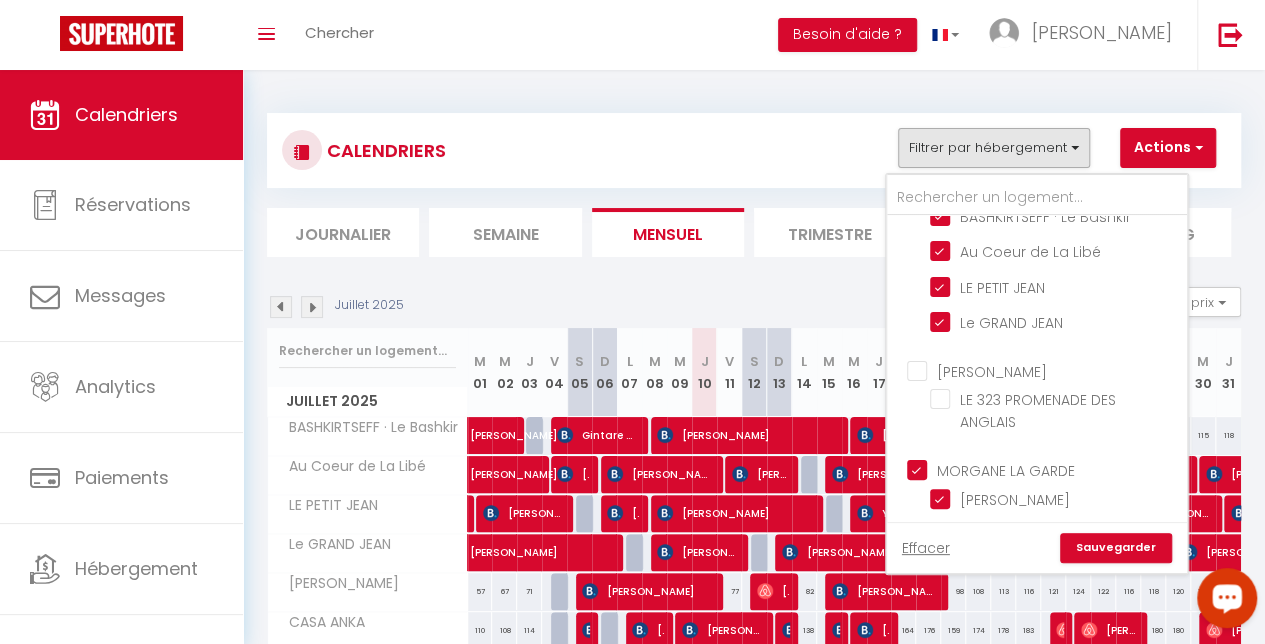 click on "[PERSON_NAME]" at bounding box center (1057, 370) 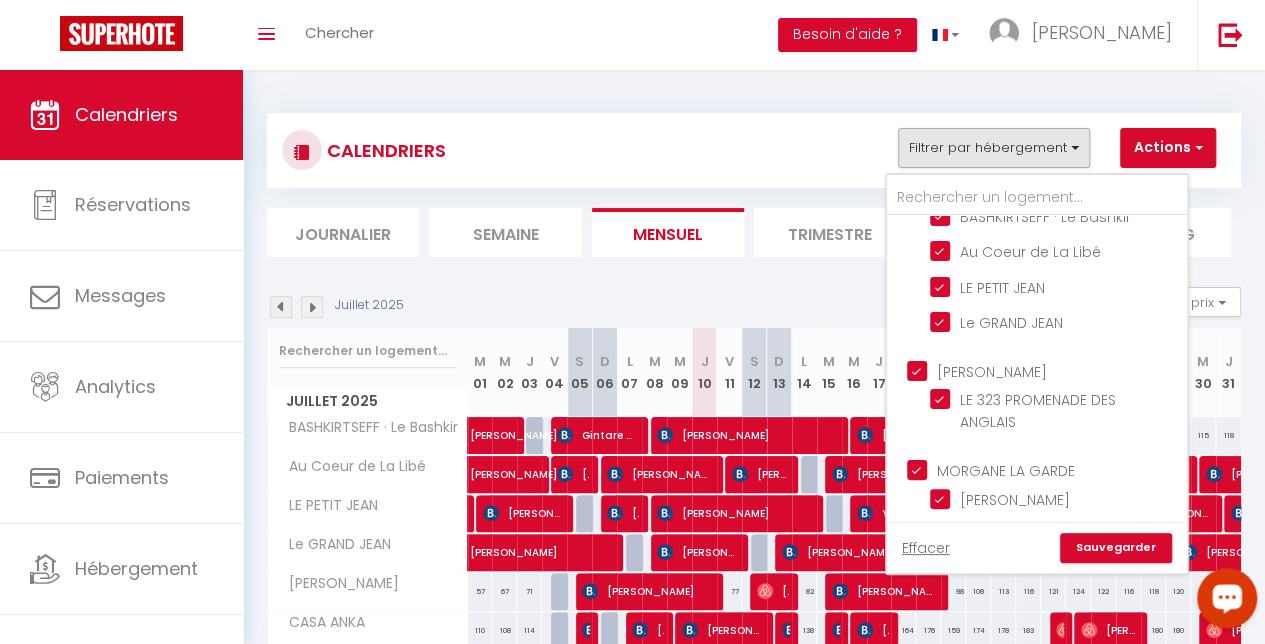 checkbox on "true" 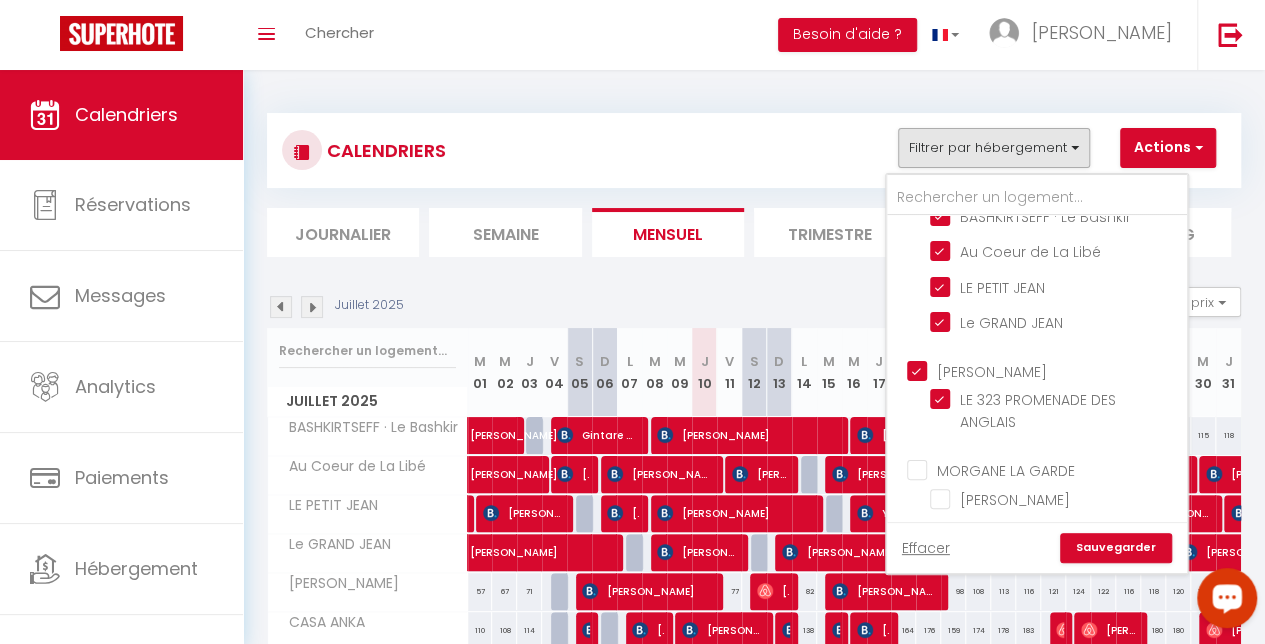 checkbox on "false" 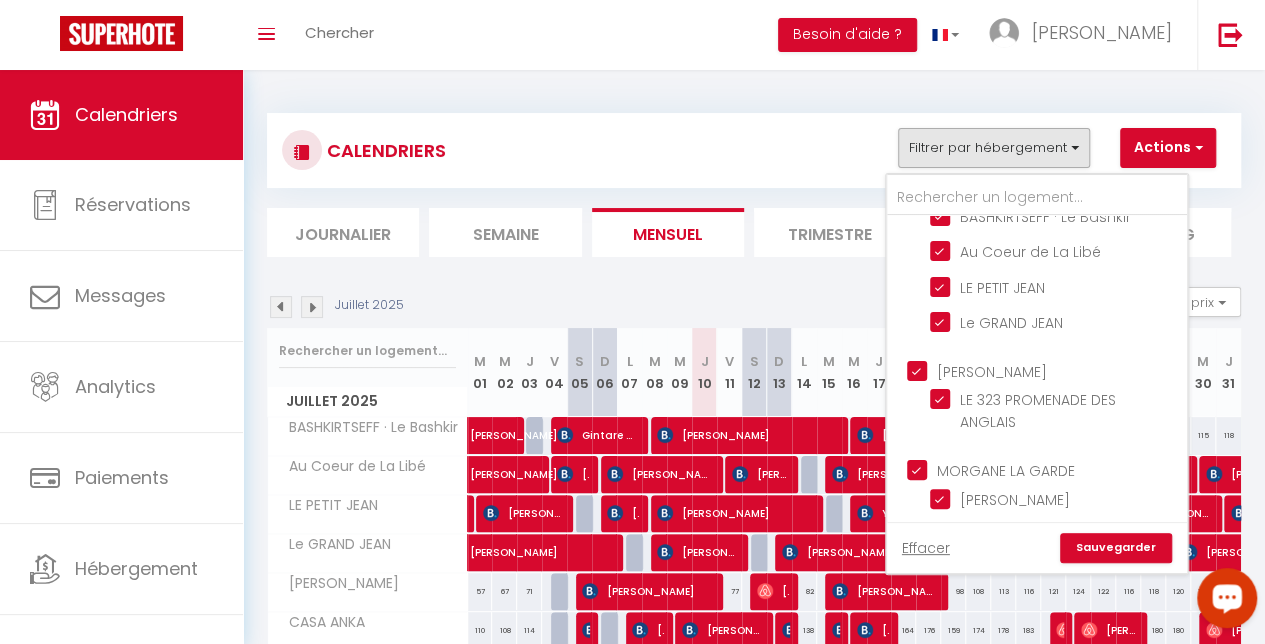 checkbox on "true" 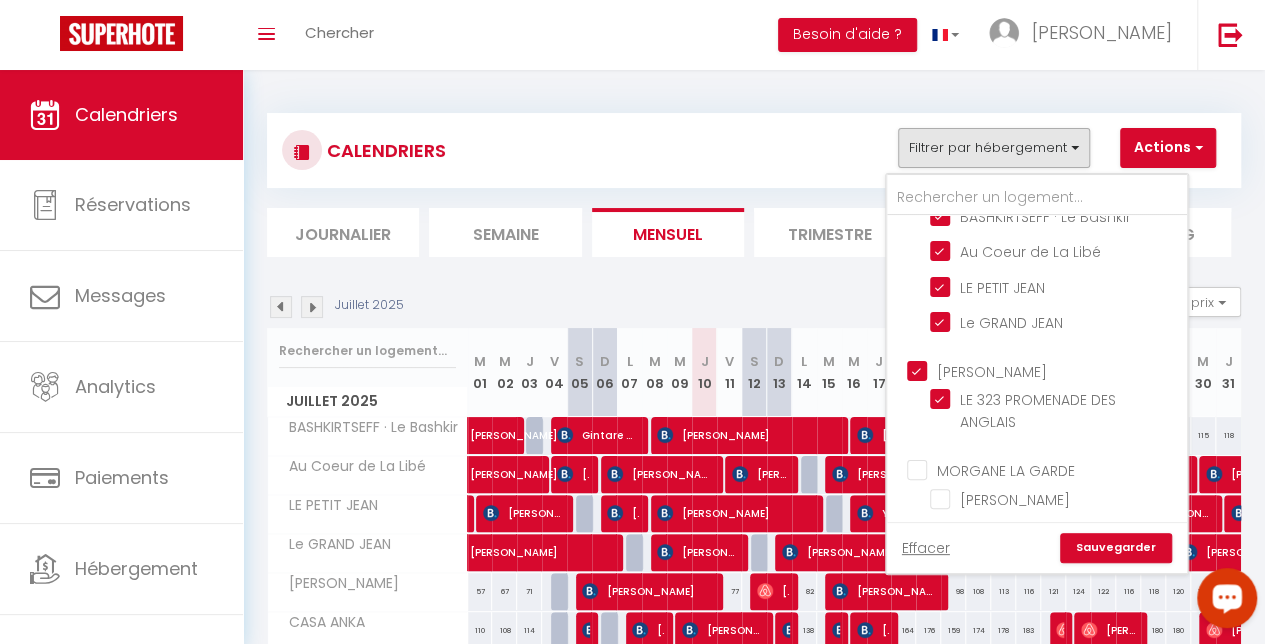 checkbox on "false" 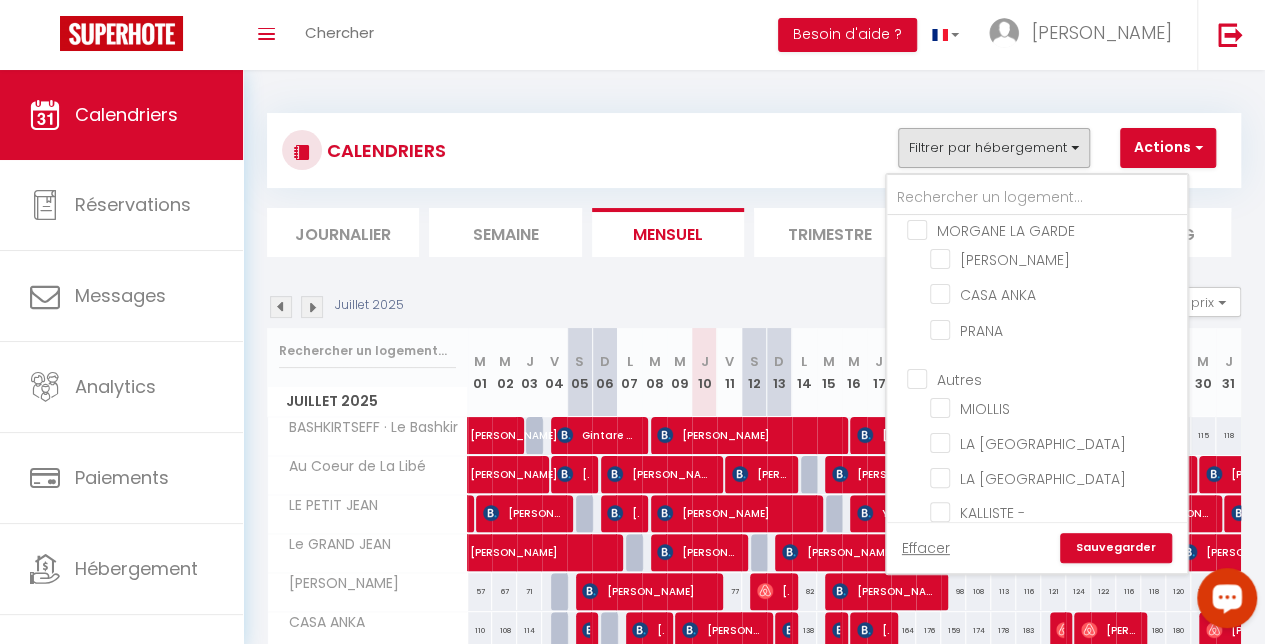 scroll, scrollTop: 526, scrollLeft: 0, axis: vertical 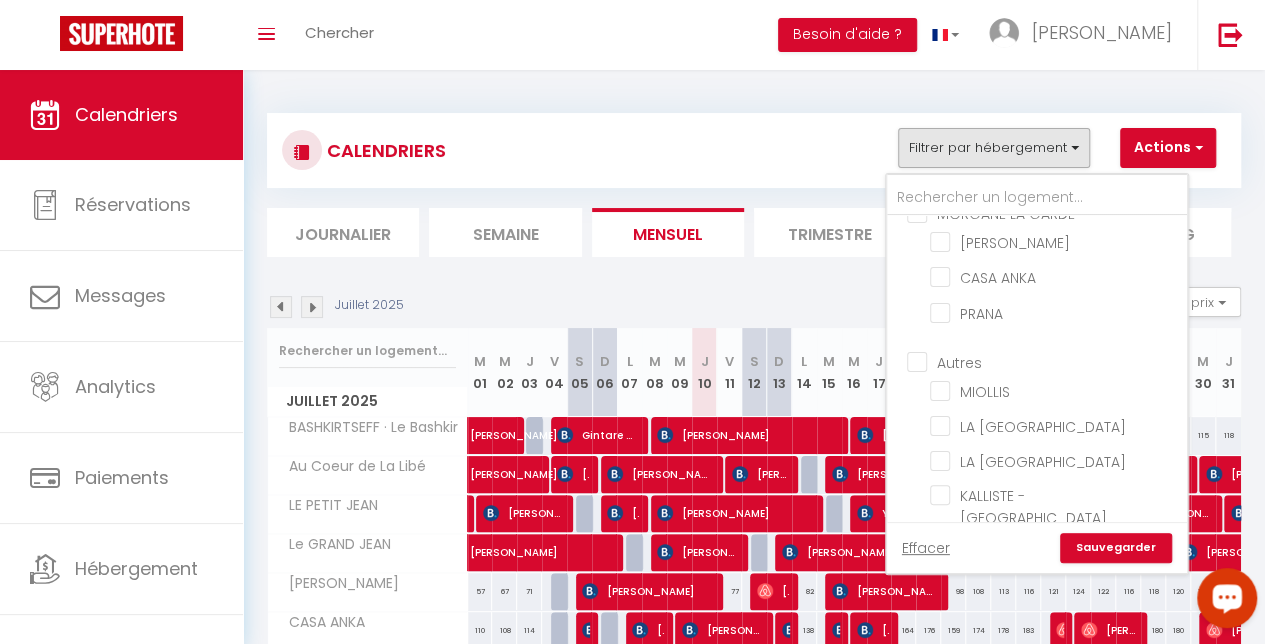 click on "Autres       MIOLLIS     LA VILLA DES PERGOLAS     LA [GEOGRAPHIC_DATA]" at bounding box center [1037, 443] 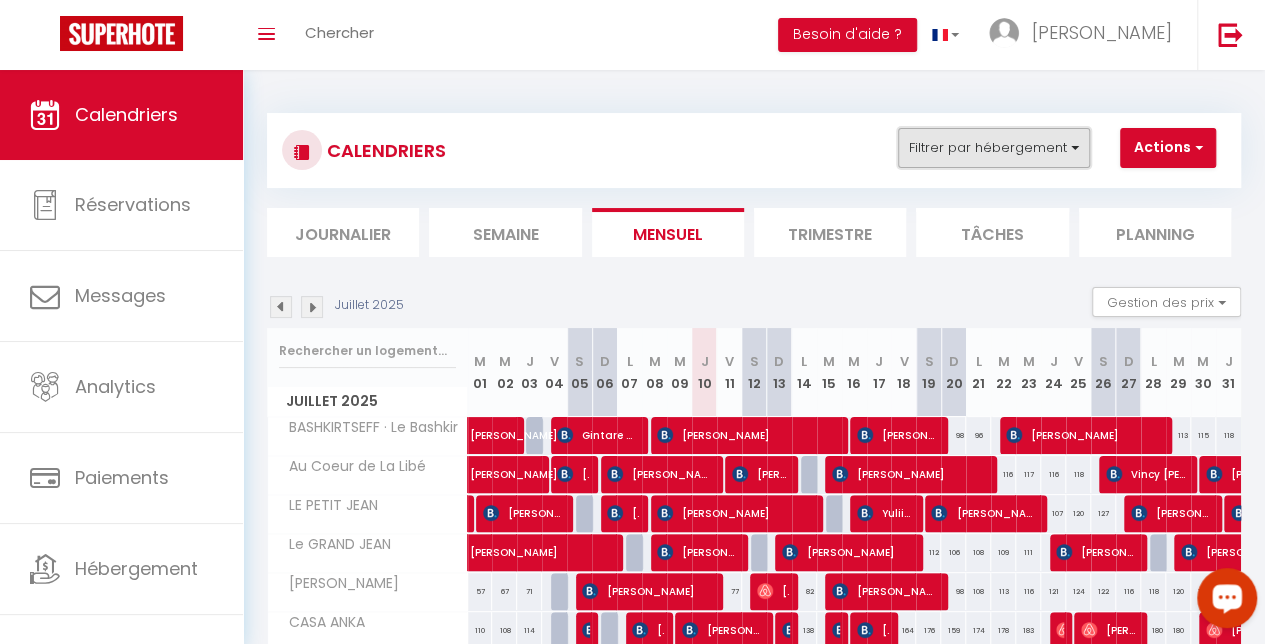 click on "Filtrer par hébergement" at bounding box center (994, 148) 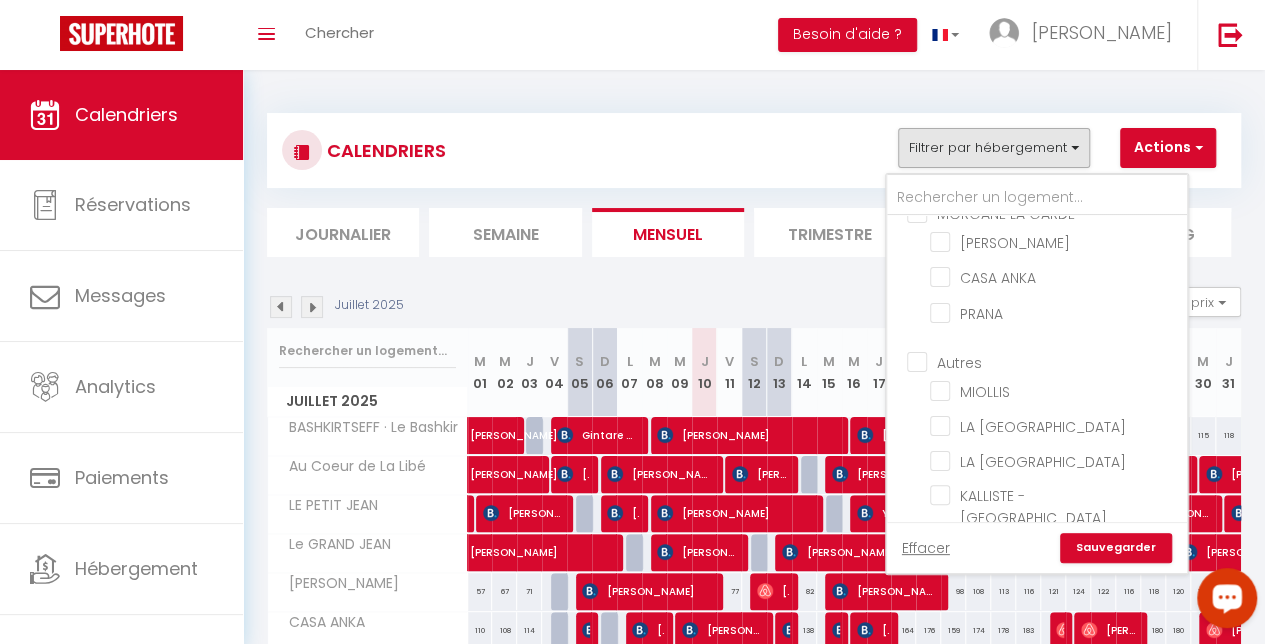 click on "Autres" at bounding box center [1057, 361] 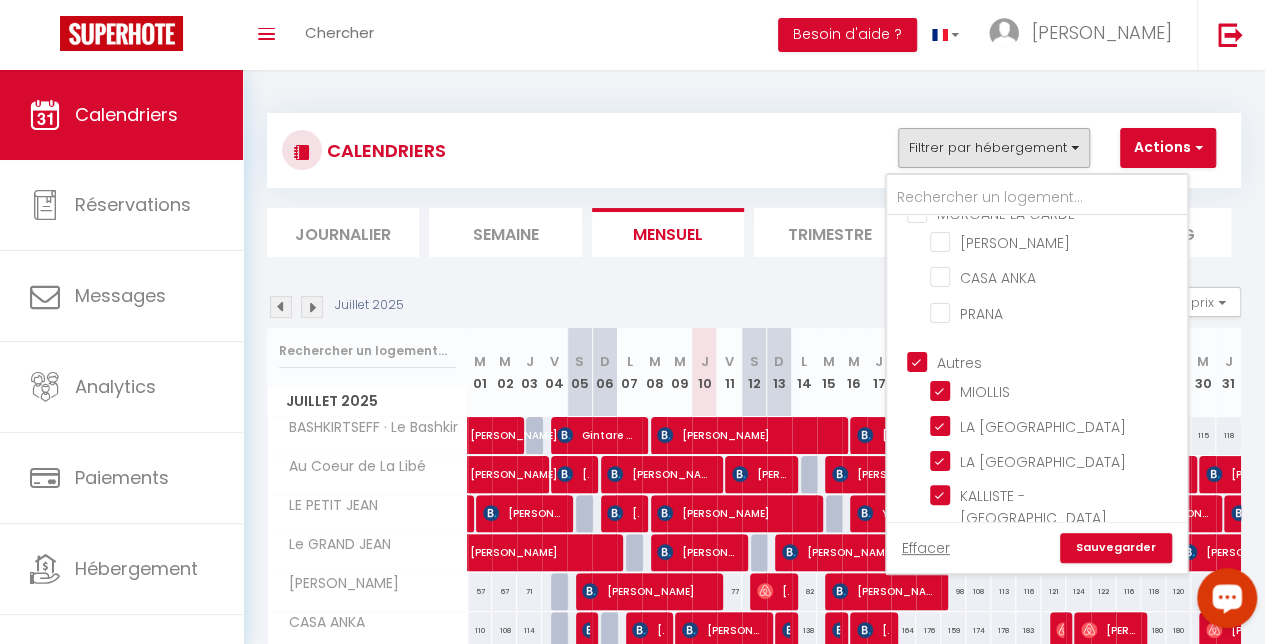 checkbox on "true" 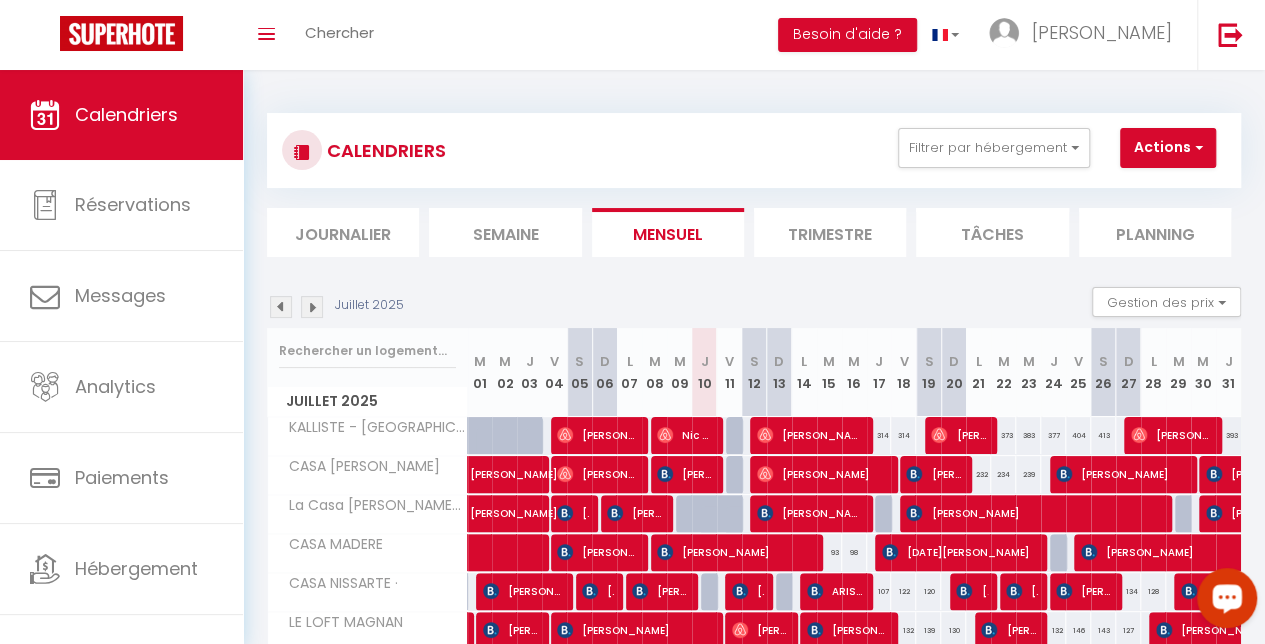 scroll, scrollTop: 304, scrollLeft: 0, axis: vertical 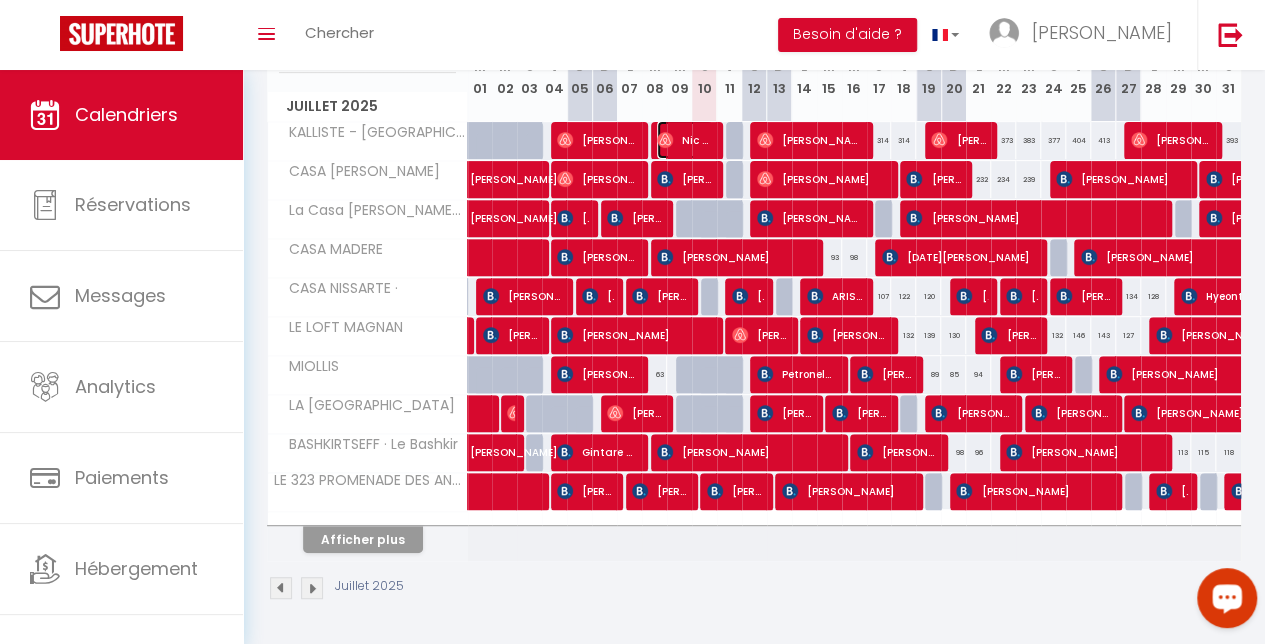 click on "Nic Kats" at bounding box center [685, 140] 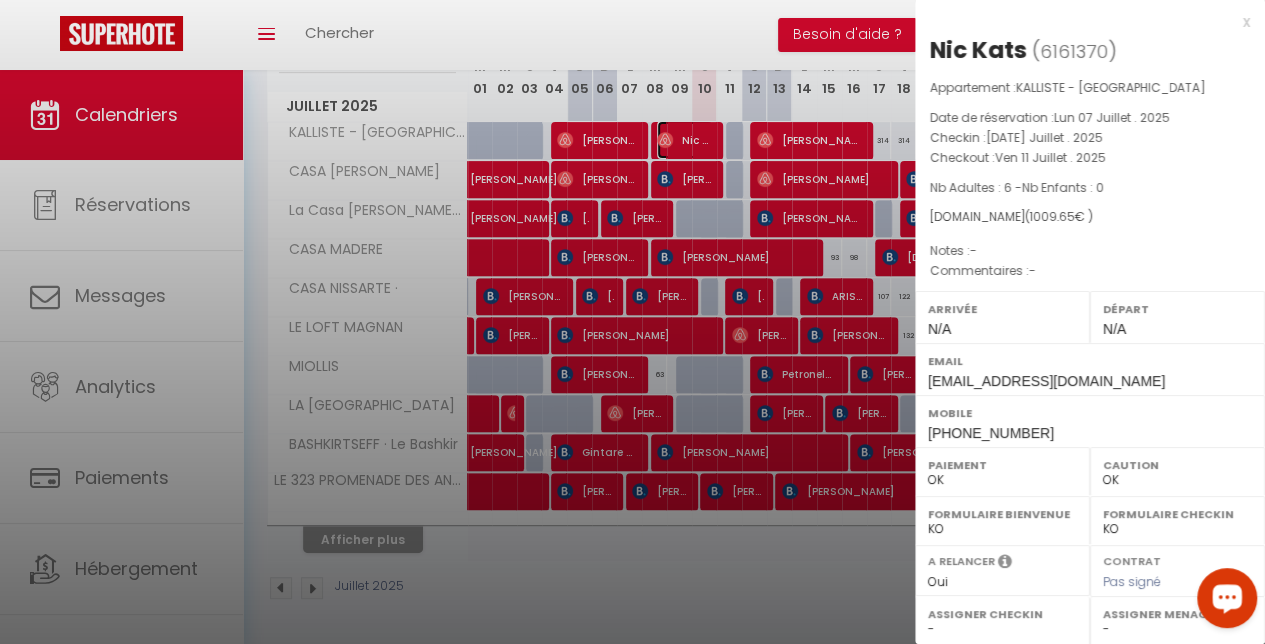 scroll, scrollTop: 283, scrollLeft: 0, axis: vertical 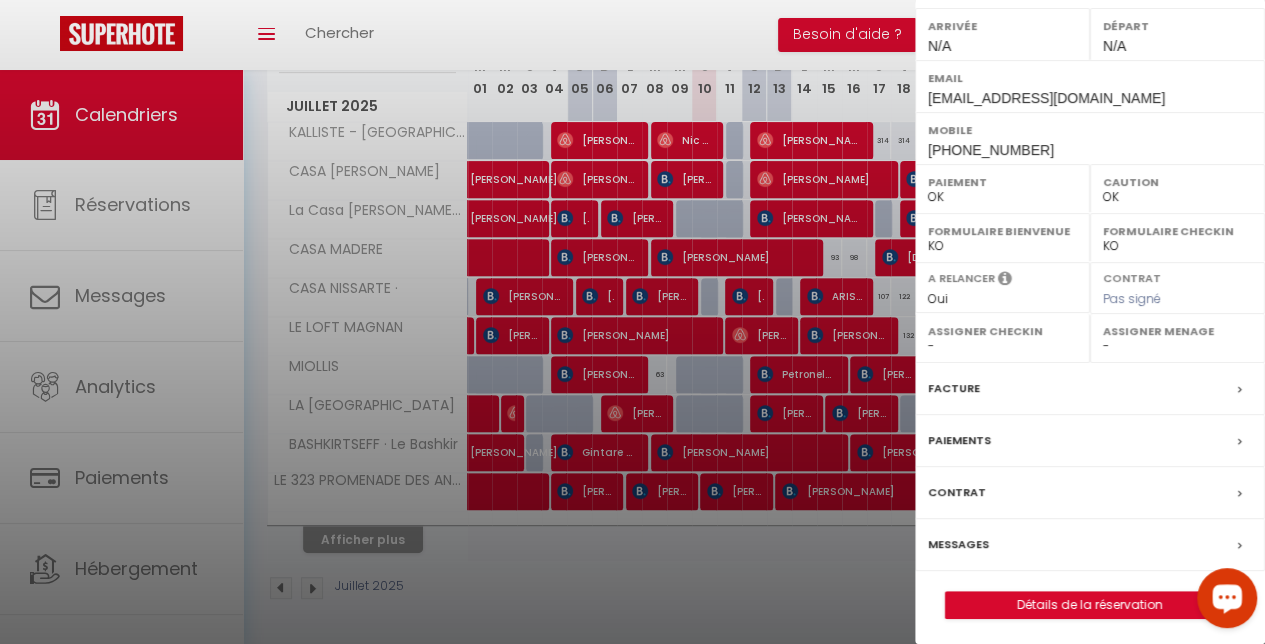 click on "Messages" at bounding box center [958, 544] 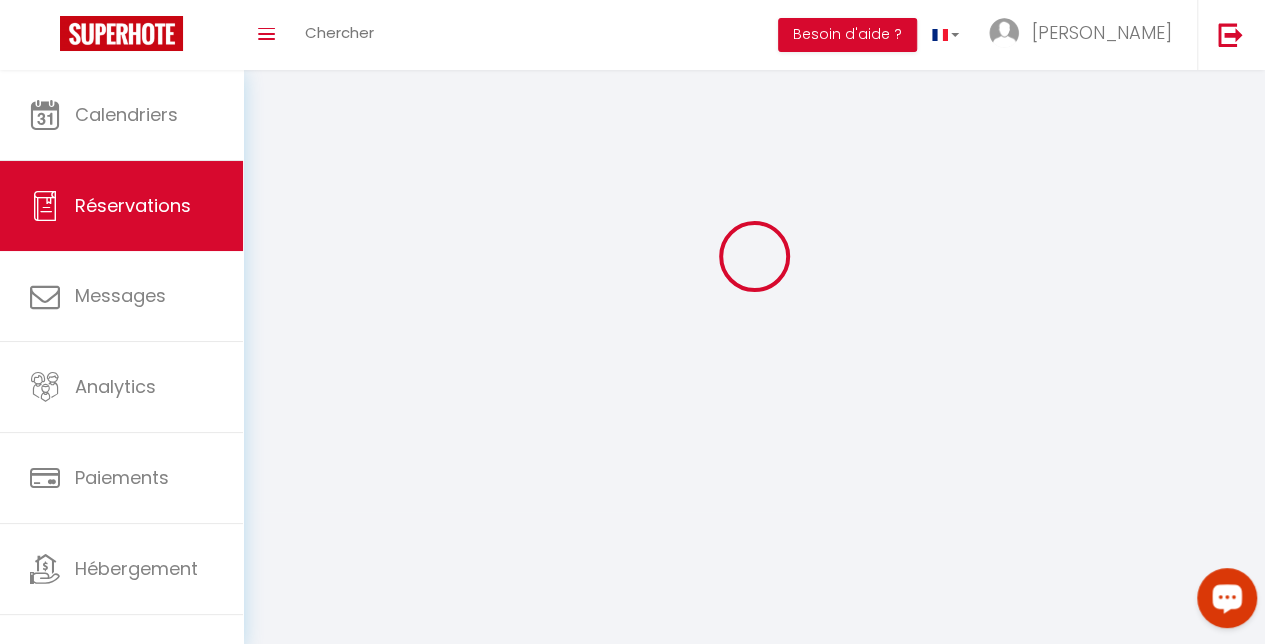 scroll, scrollTop: 0, scrollLeft: 0, axis: both 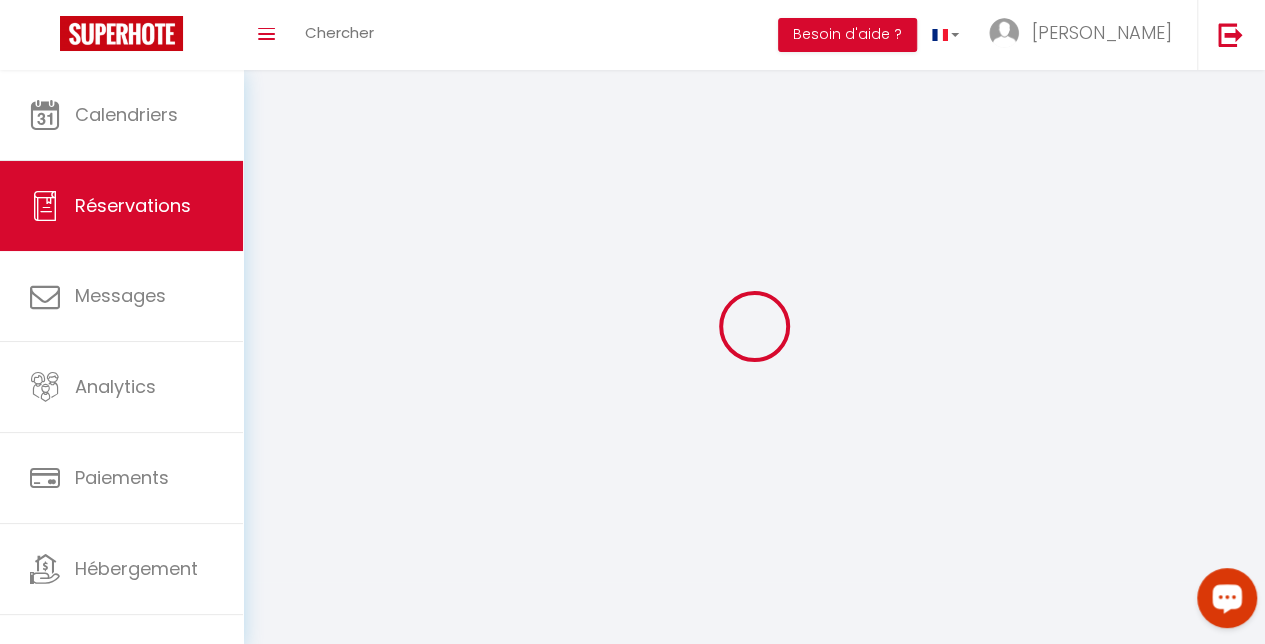 select 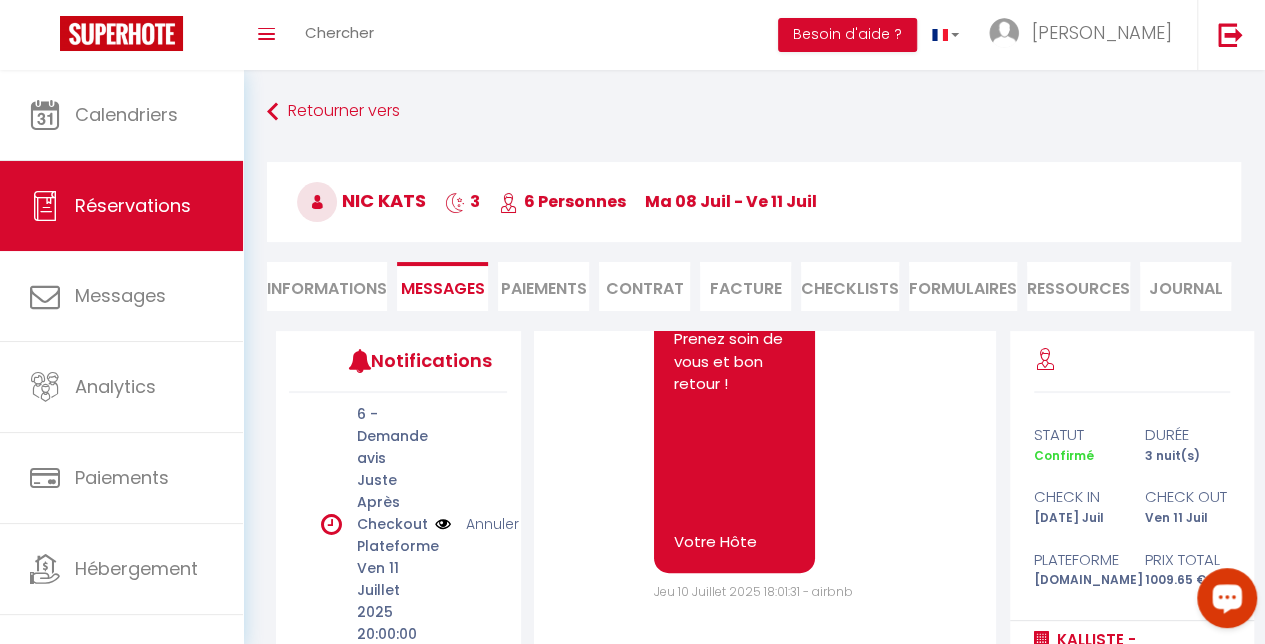 scroll, scrollTop: 12782, scrollLeft: 0, axis: vertical 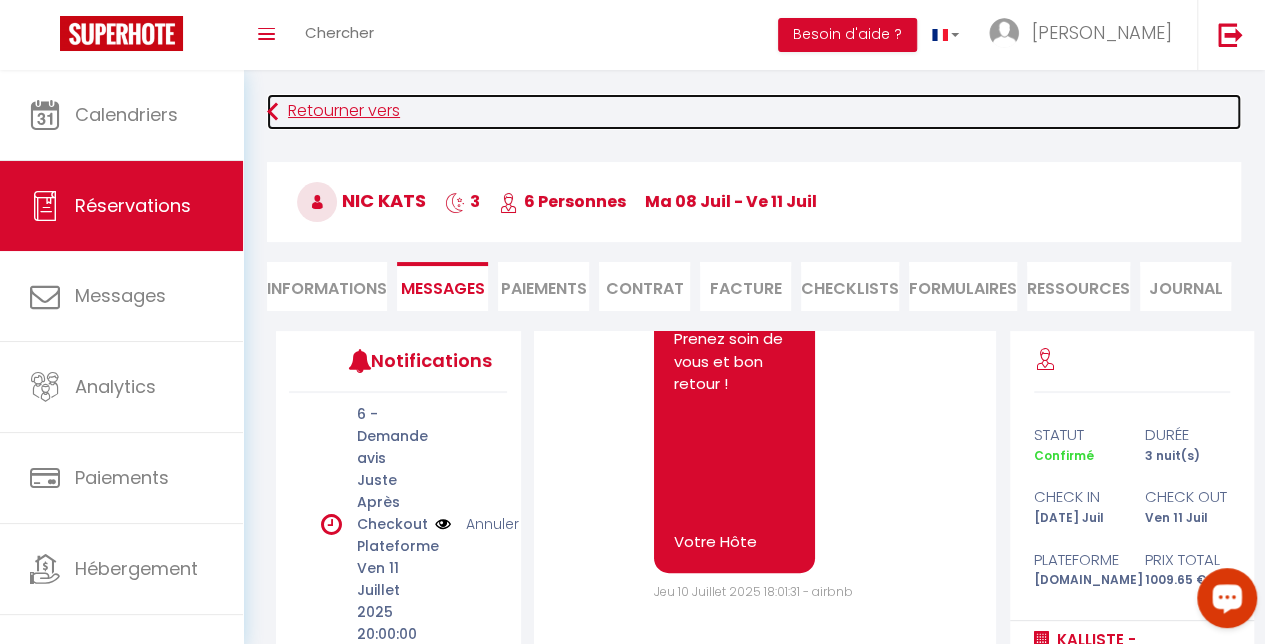 click at bounding box center [272, 112] 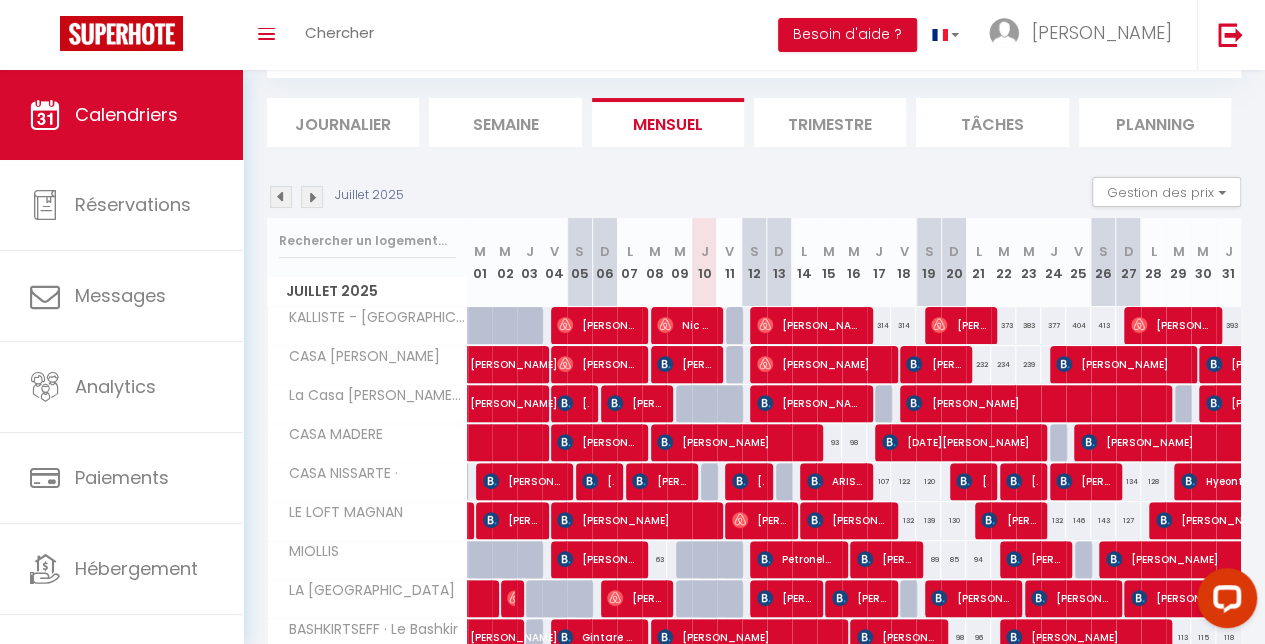 scroll, scrollTop: 150, scrollLeft: 0, axis: vertical 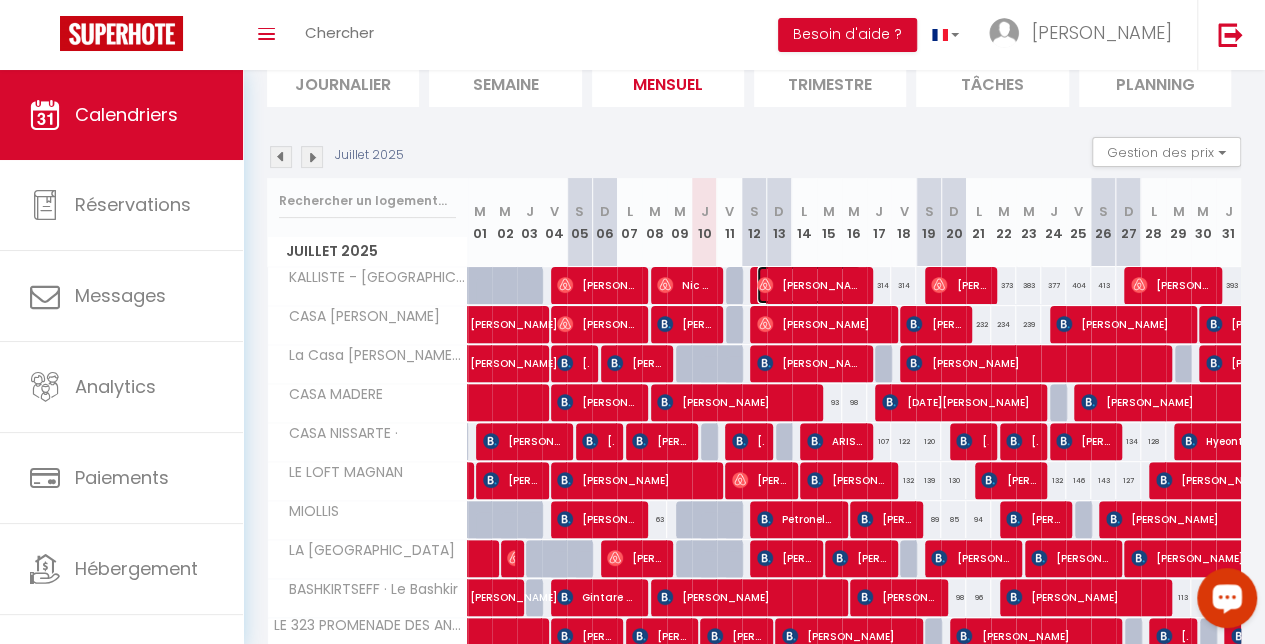 click on "[PERSON_NAME]" at bounding box center [809, 285] 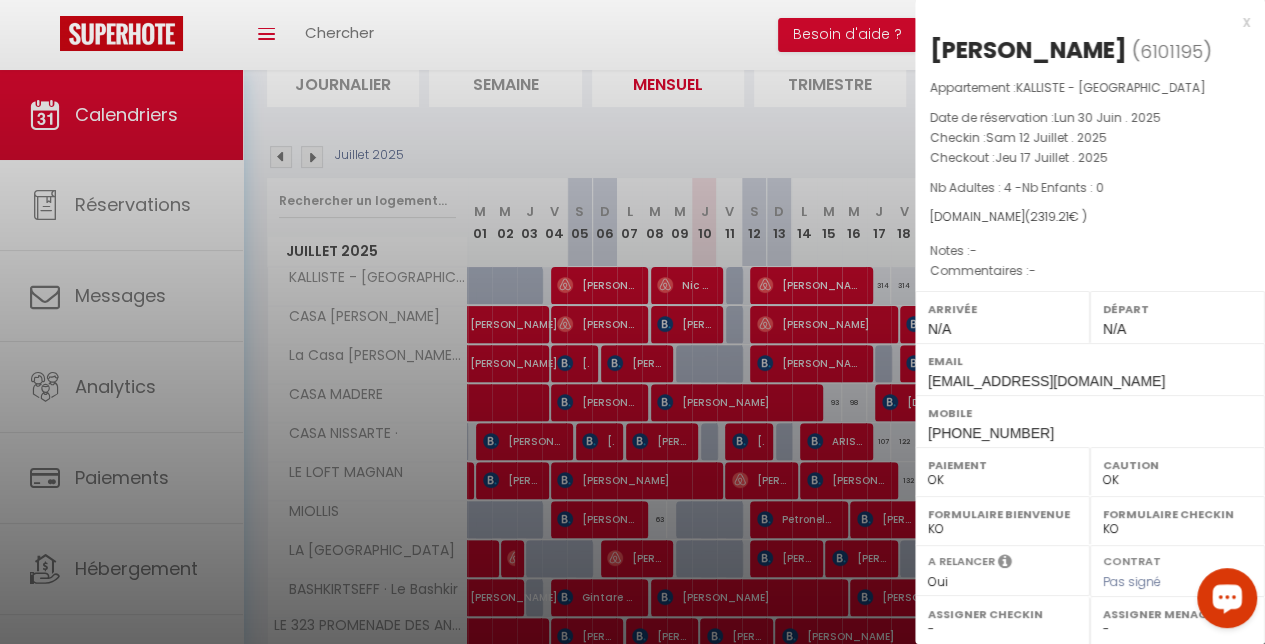 click at bounding box center (632, 322) 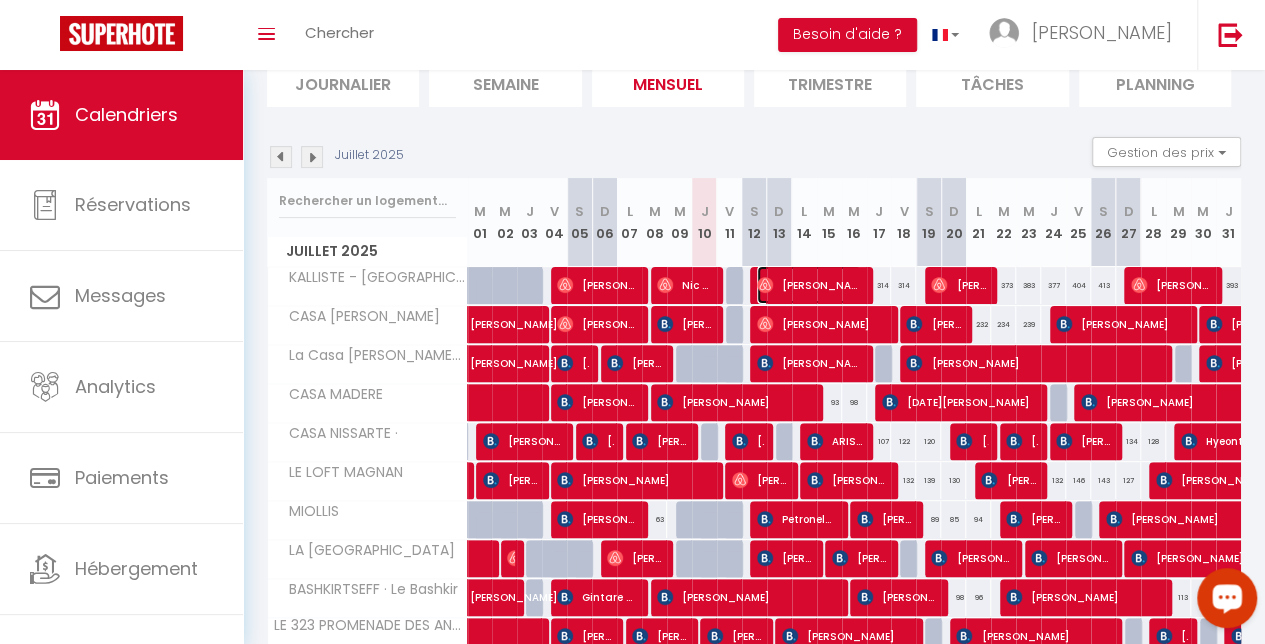 click on "[PERSON_NAME]" at bounding box center (809, 285) 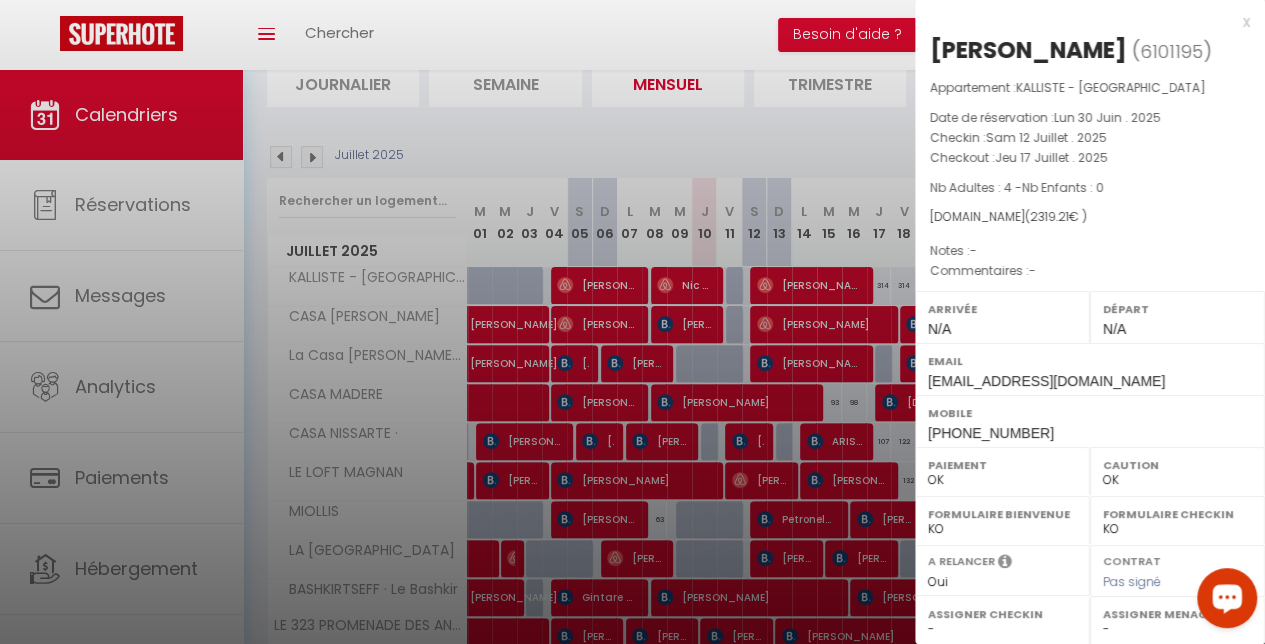 click at bounding box center [632, 322] 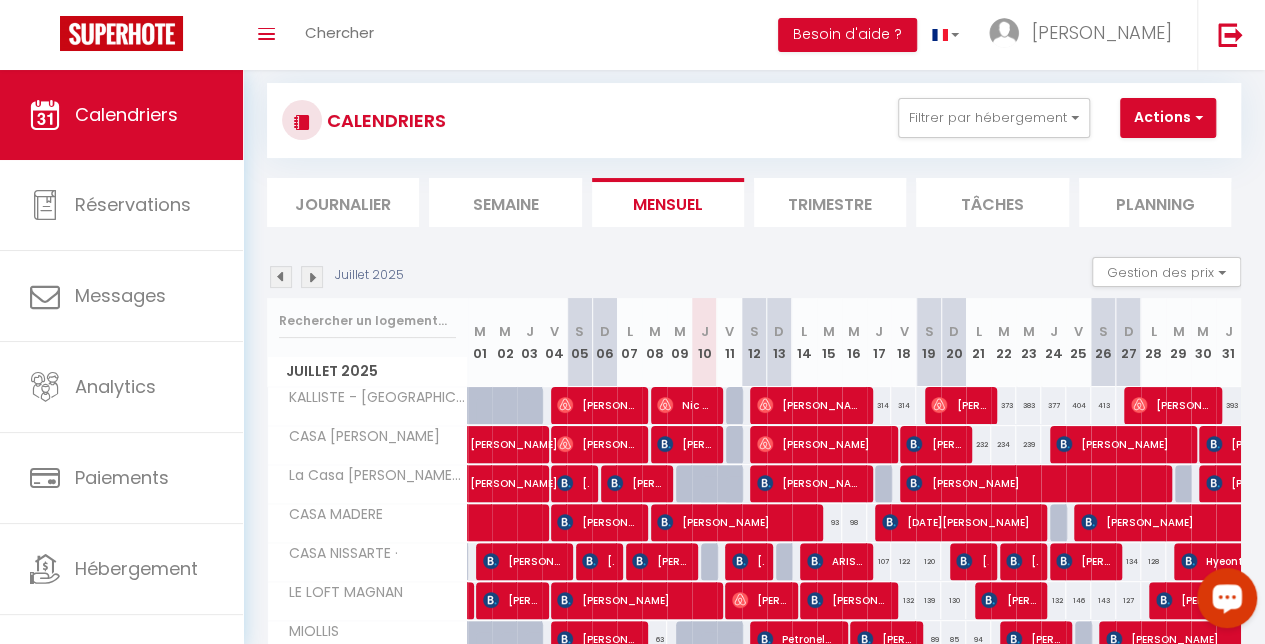scroll, scrollTop: 0, scrollLeft: 0, axis: both 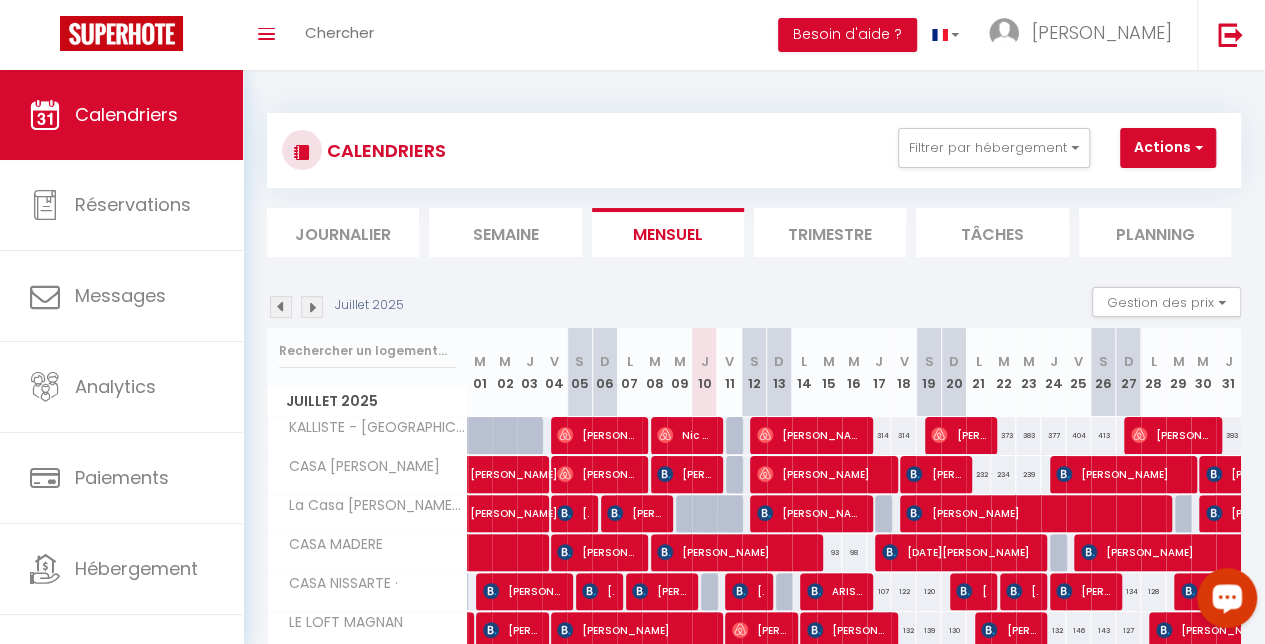 click at bounding box center [312, 307] 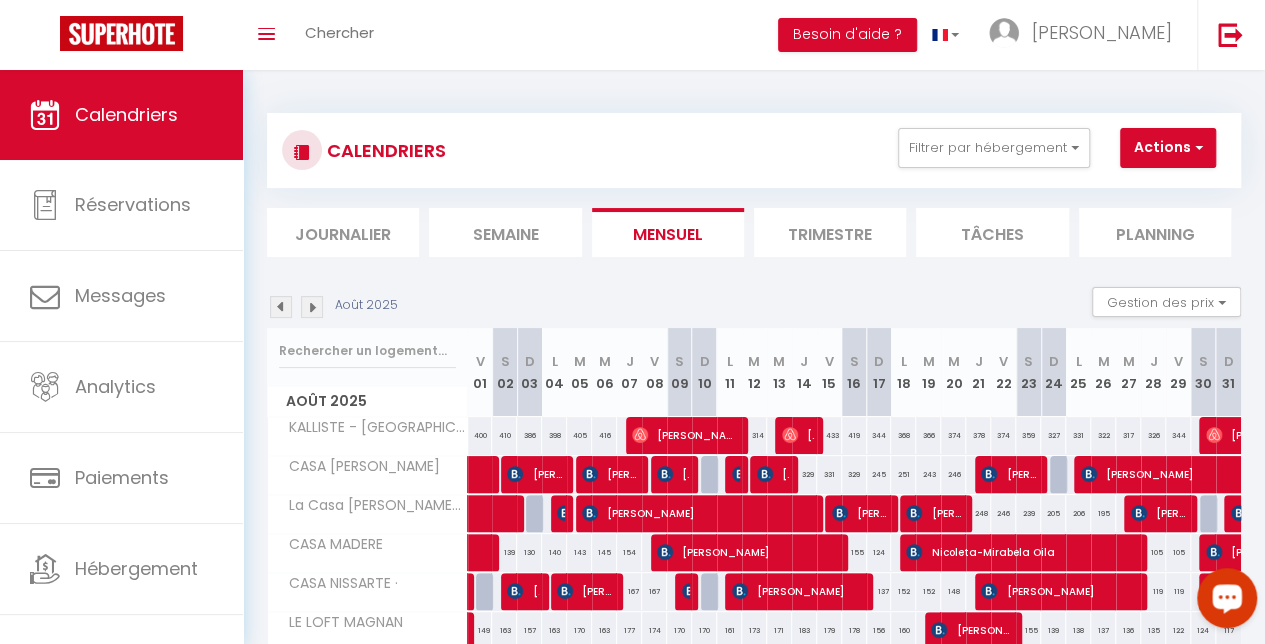 click on "314" at bounding box center (754, 435) 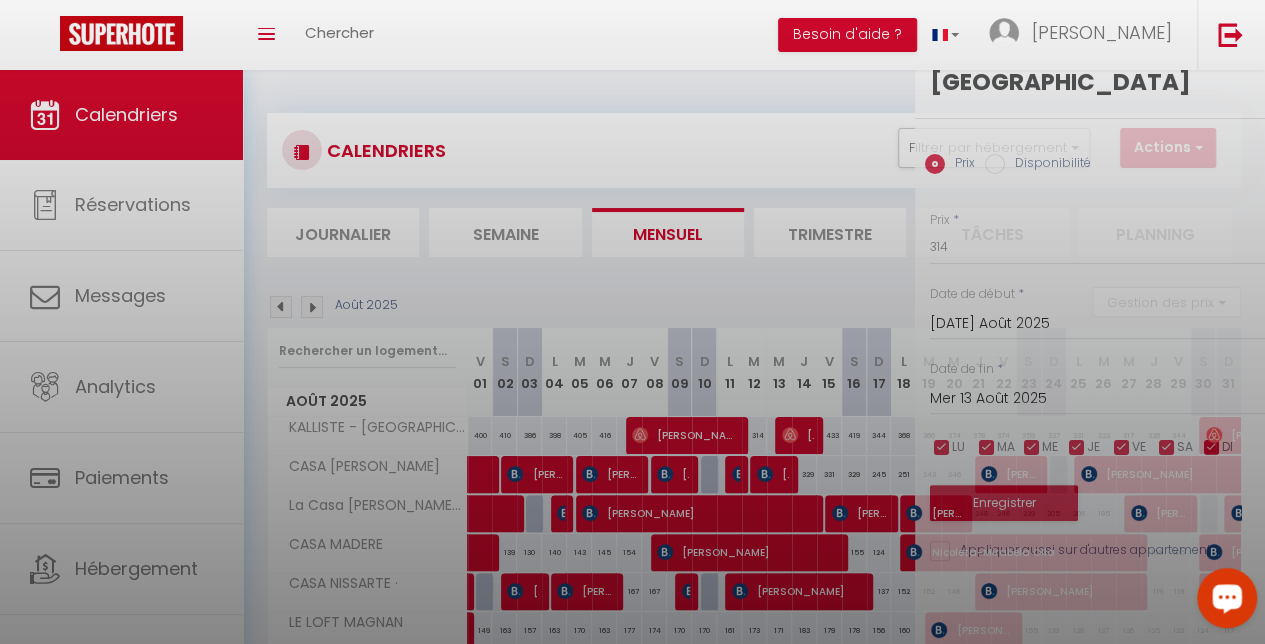click at bounding box center [632, 322] 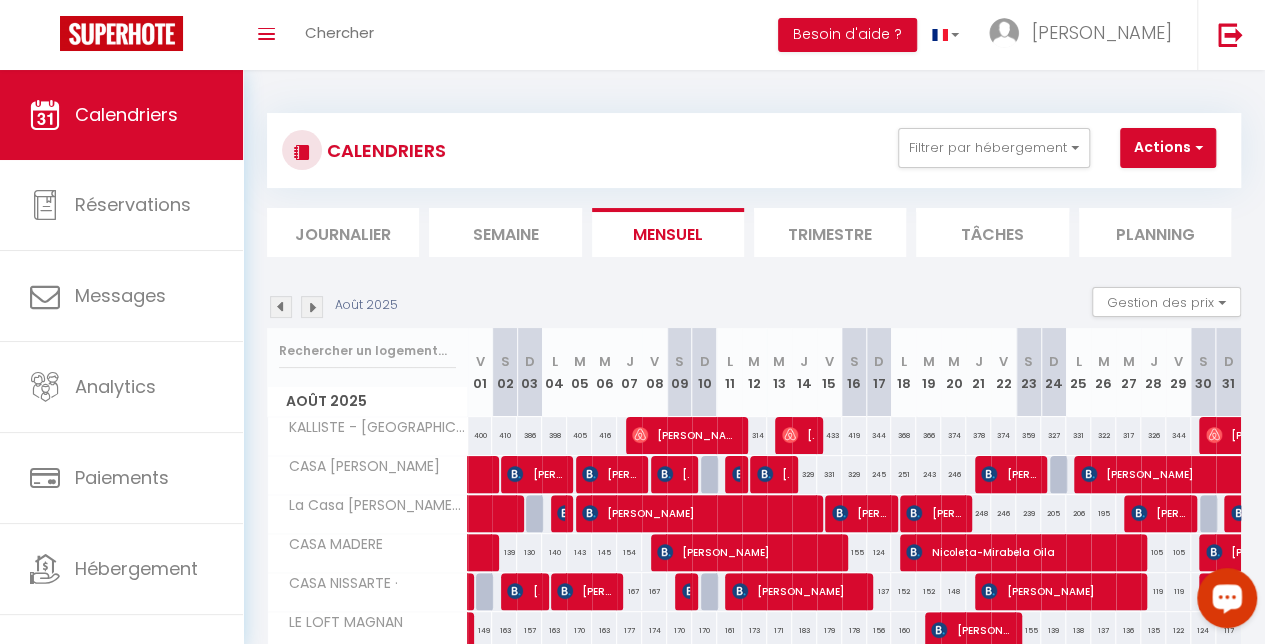 click on "314" at bounding box center (754, 435) 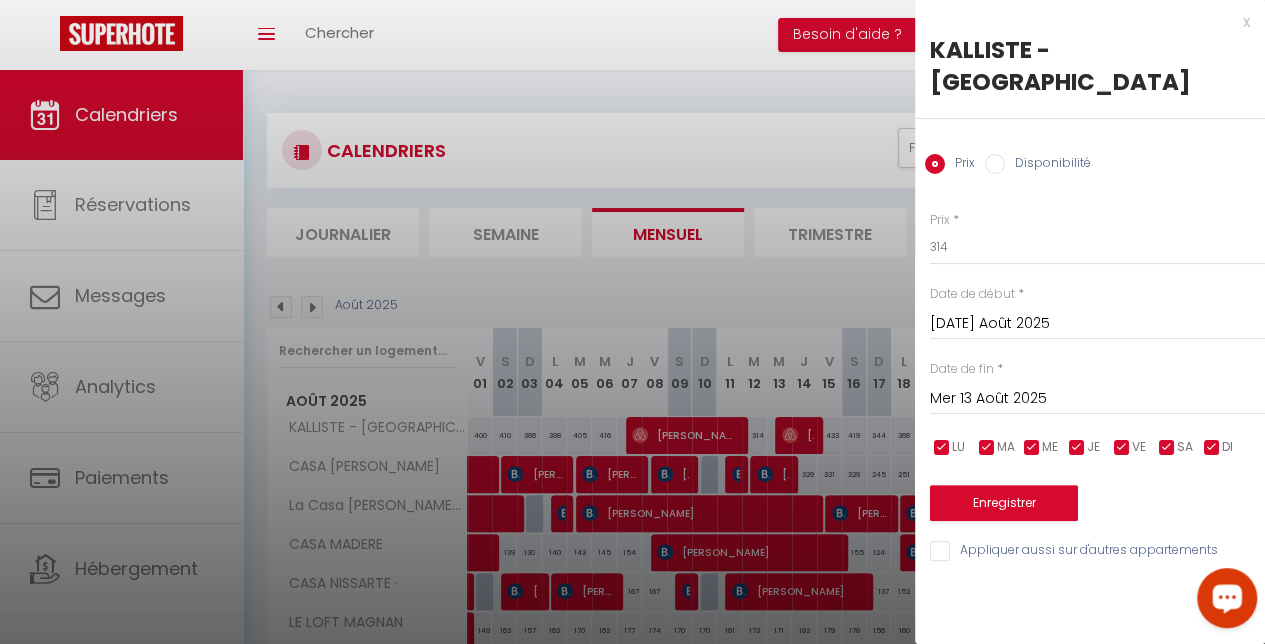 click on "Disponibilité" at bounding box center (995, 164) 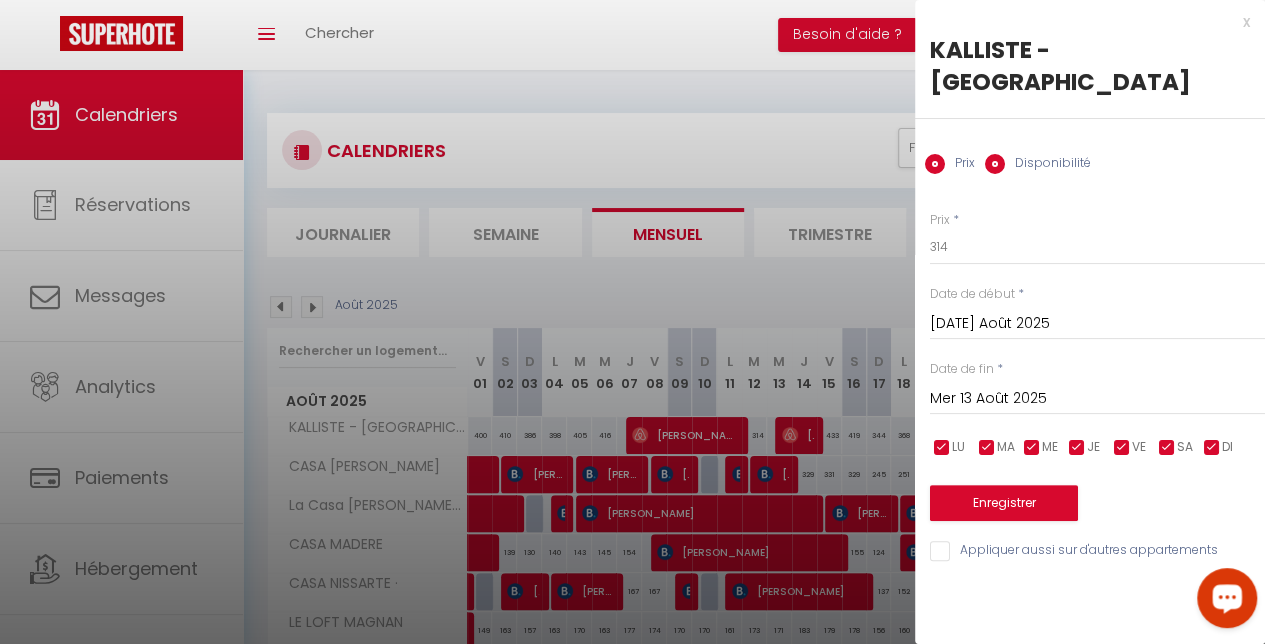 radio on "false" 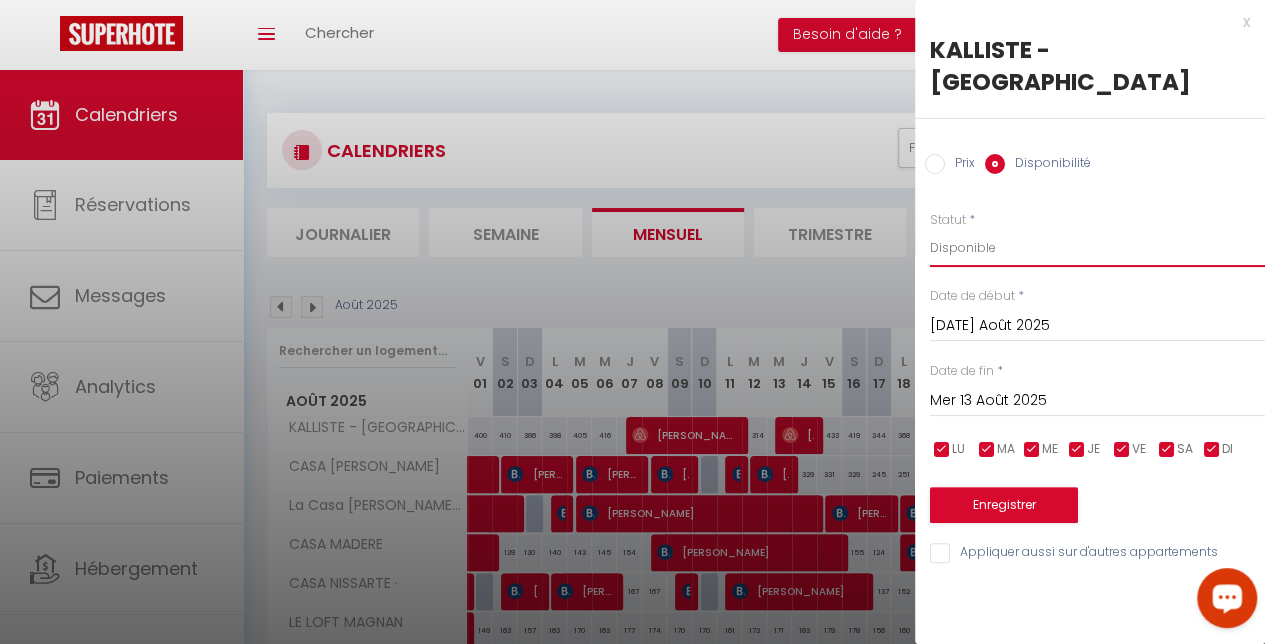 click on "Disponible
Indisponible" at bounding box center (1097, 248) 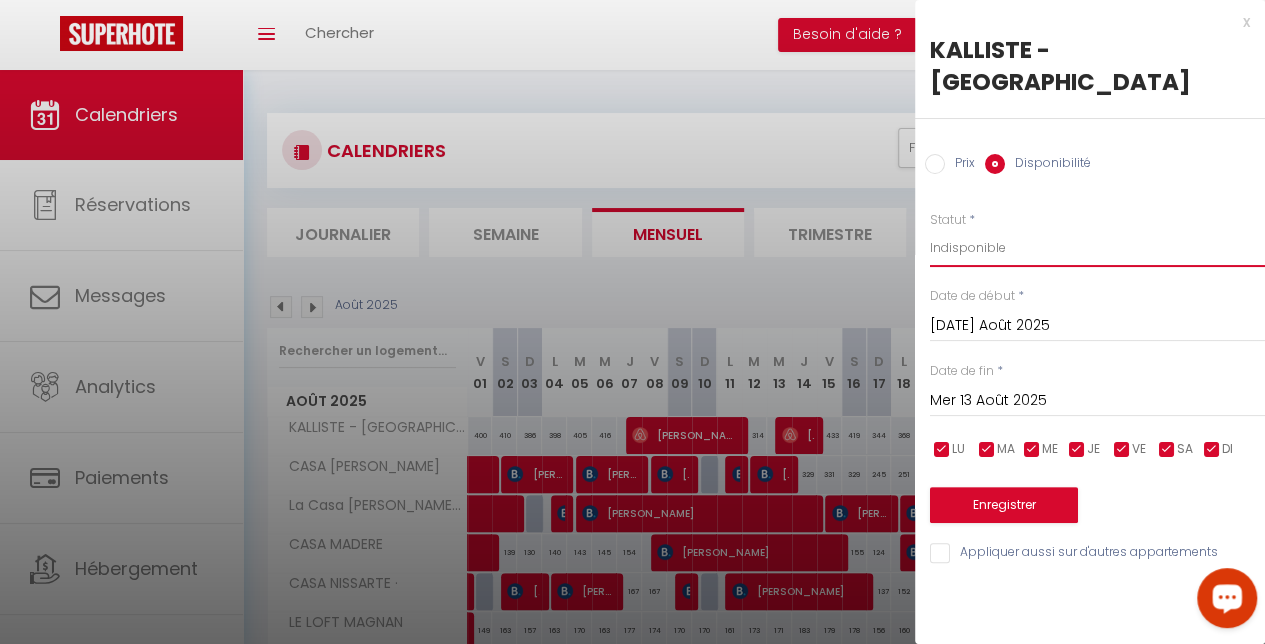 click on "Disponible
Indisponible" at bounding box center (1097, 248) 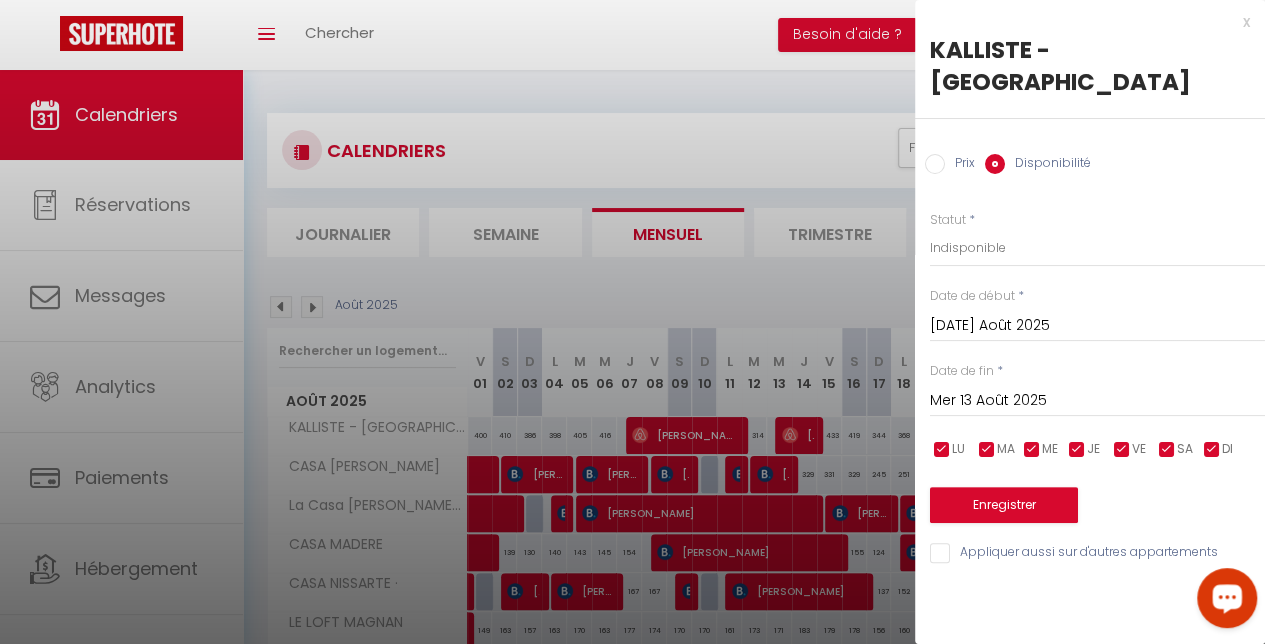 click on "[DATE] Août 2025         <   Août 2025   >   Dim Lun Mar Mer Jeu Ven Sam   1 2 3 4 5 6 7 8 9 10 11 12 13 14 15 16 17 18 19 20 21 22 23 24 25 26 27 28 29 30 31     <   2025   >   [PERSON_NAME] Mars [PERSON_NAME] Juin Juillet Août Septembre Octobre Novembre Décembre     <   [DATE] - [DATE]   >   2020 2021 2022 2023 2024 2025 2026 2027 2028 2029" at bounding box center [1097, 324] 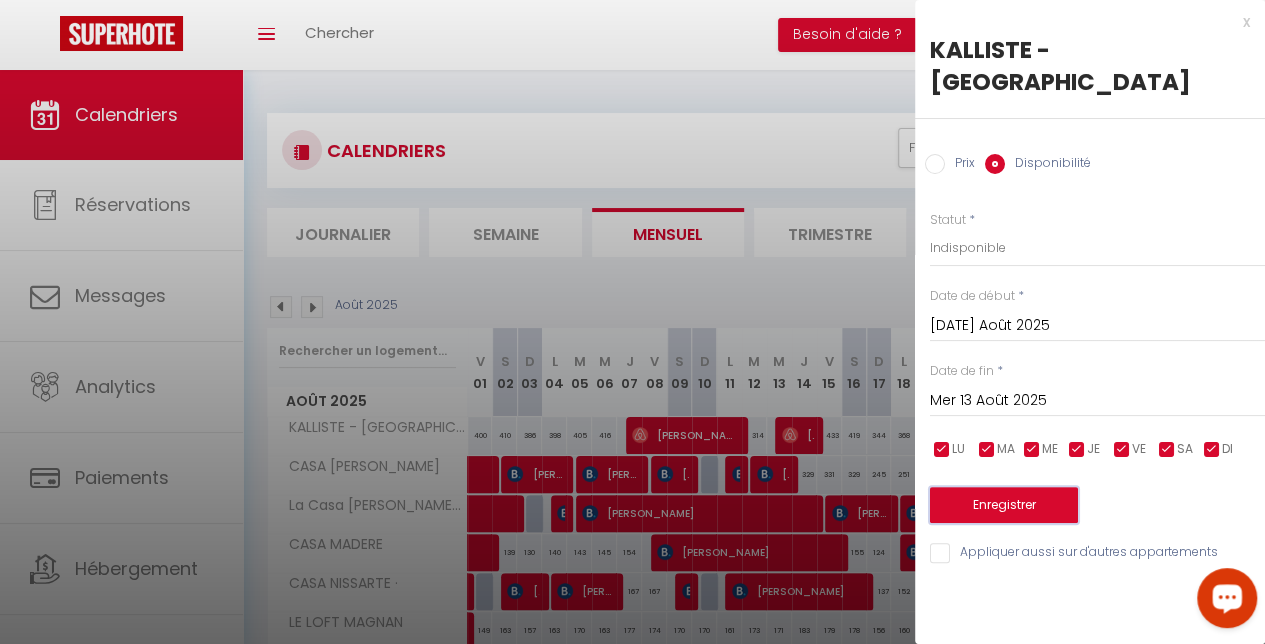 click on "Enregistrer" at bounding box center [1004, 505] 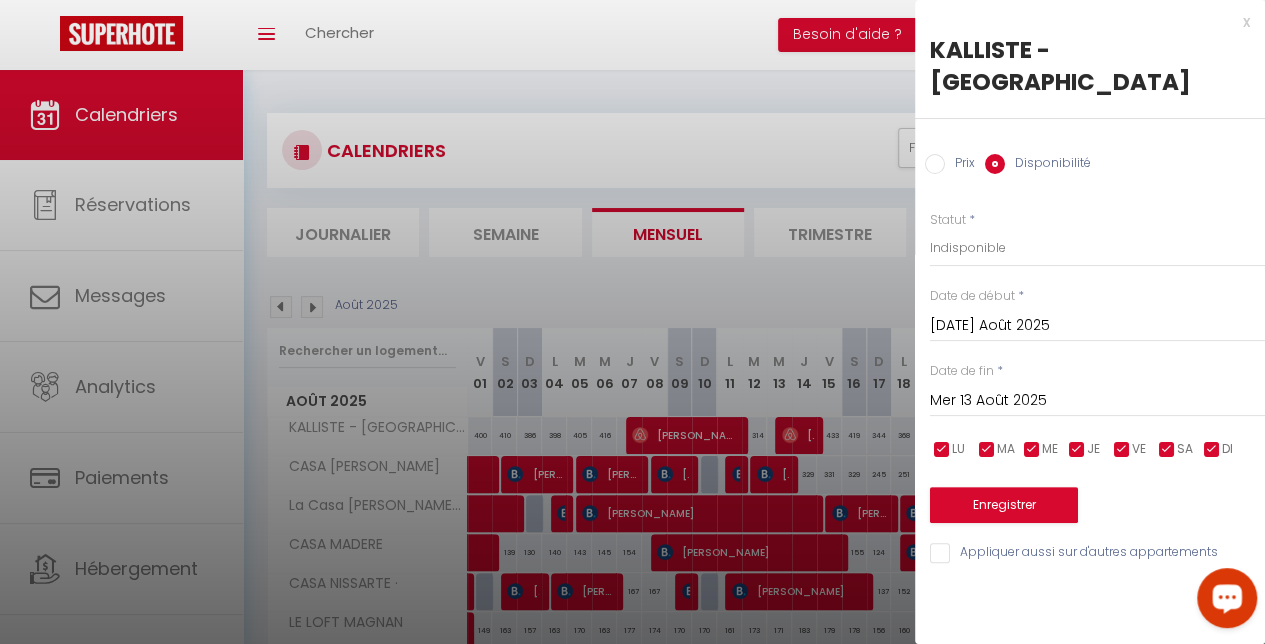 click on "Enregistrer" at bounding box center [1097, 492] 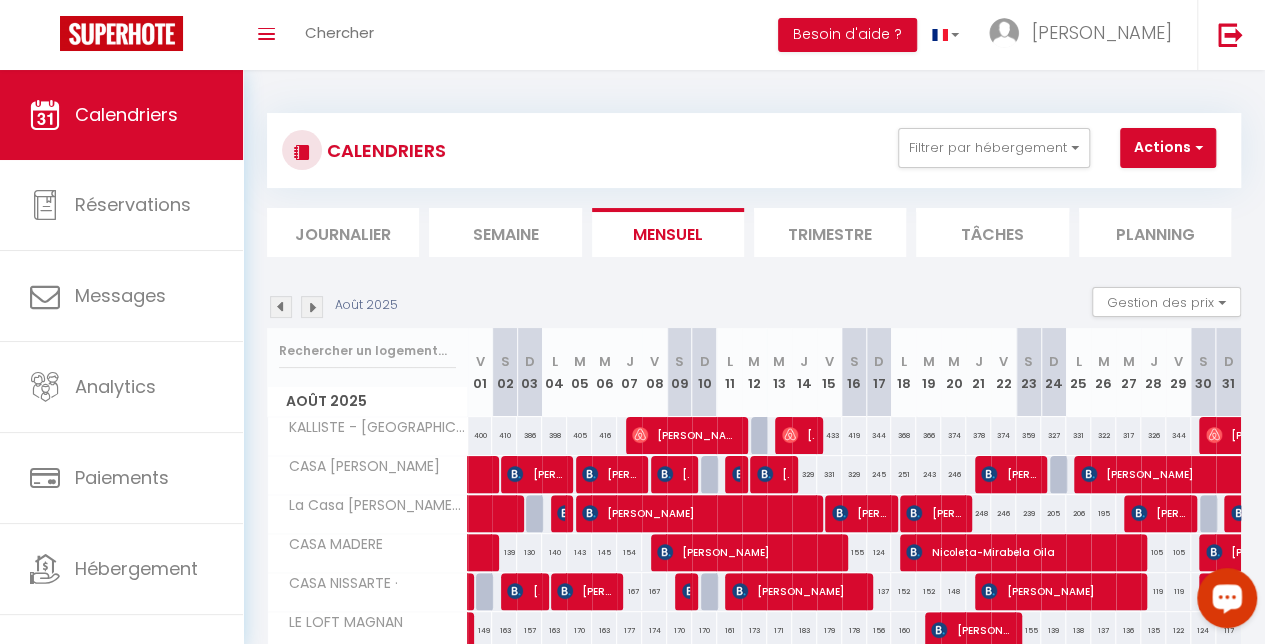 click on "L
04" at bounding box center (554, 372) 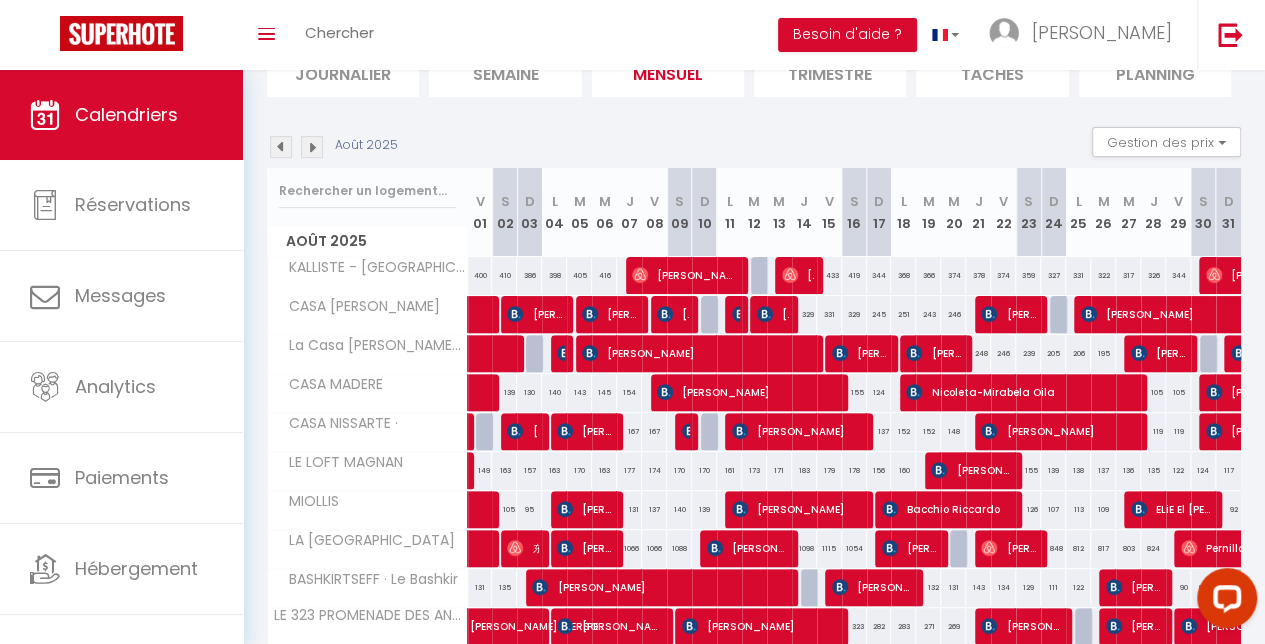 scroll, scrollTop: 200, scrollLeft: 0, axis: vertical 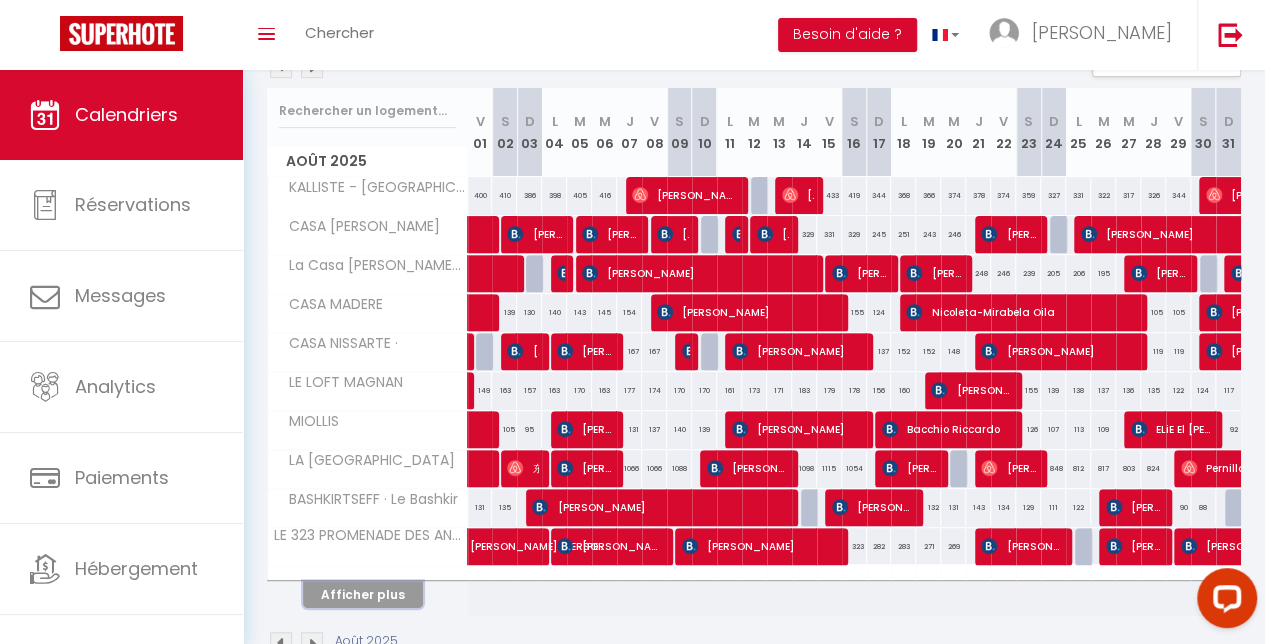 click on "Afficher plus" at bounding box center (363, 594) 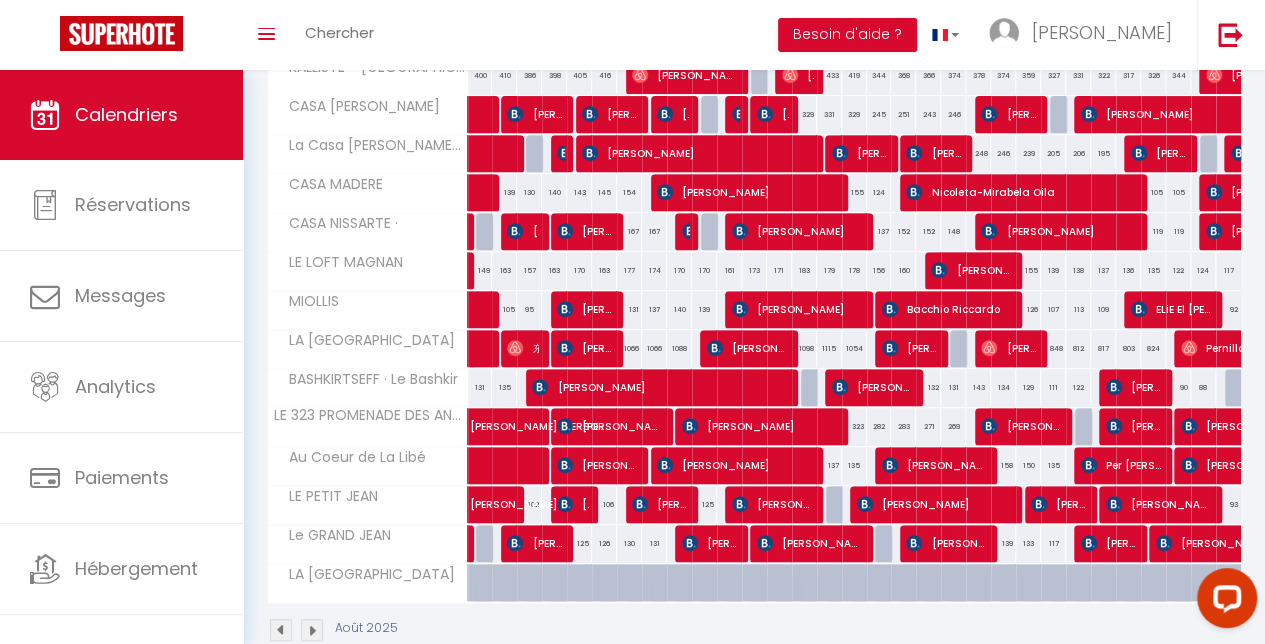 scroll, scrollTop: 411, scrollLeft: 0, axis: vertical 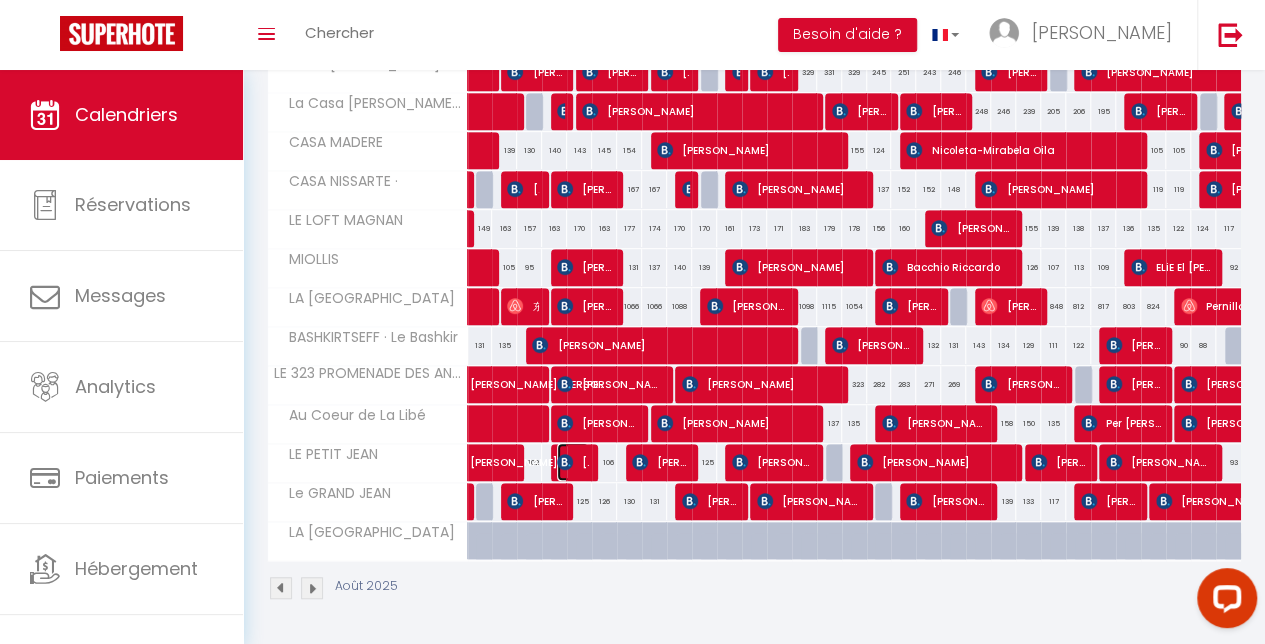 click at bounding box center [565, 462] 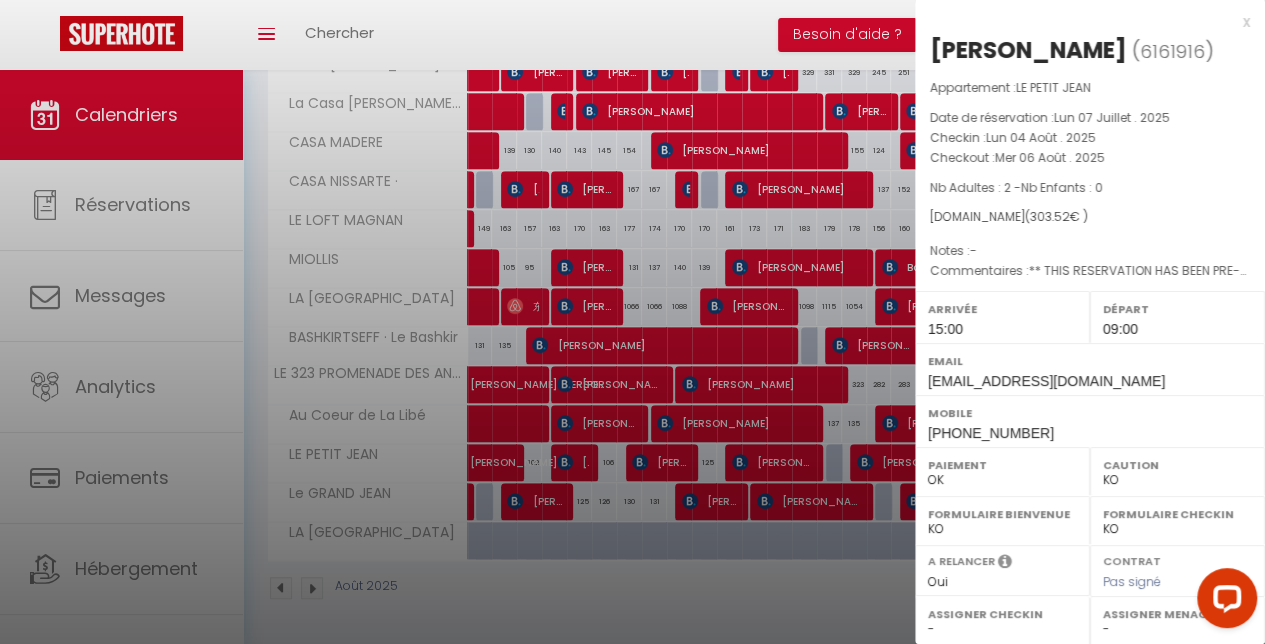 click at bounding box center [632, 322] 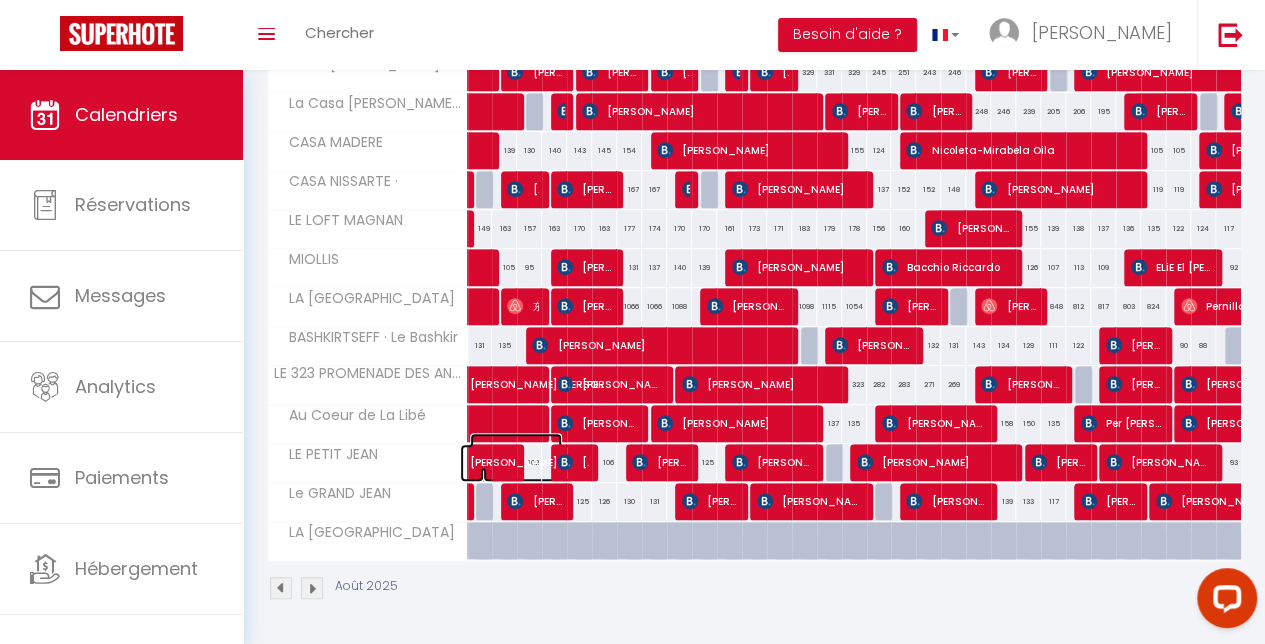 click on "[PERSON_NAME]" at bounding box center (516, 452) 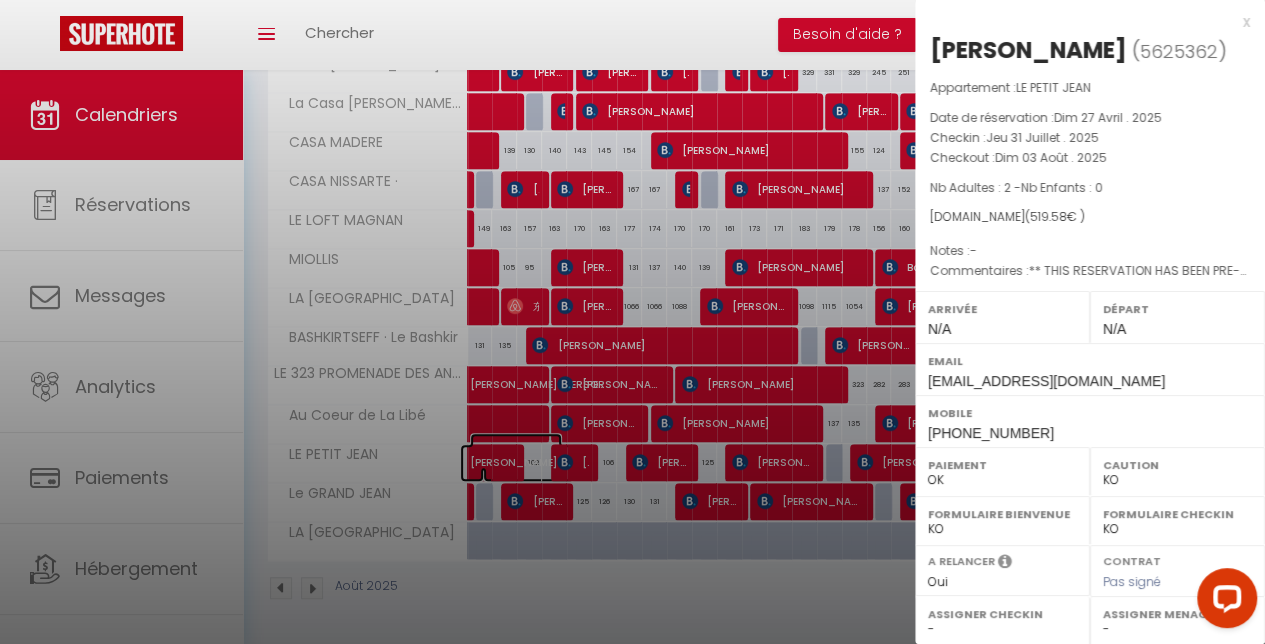 select on "0" 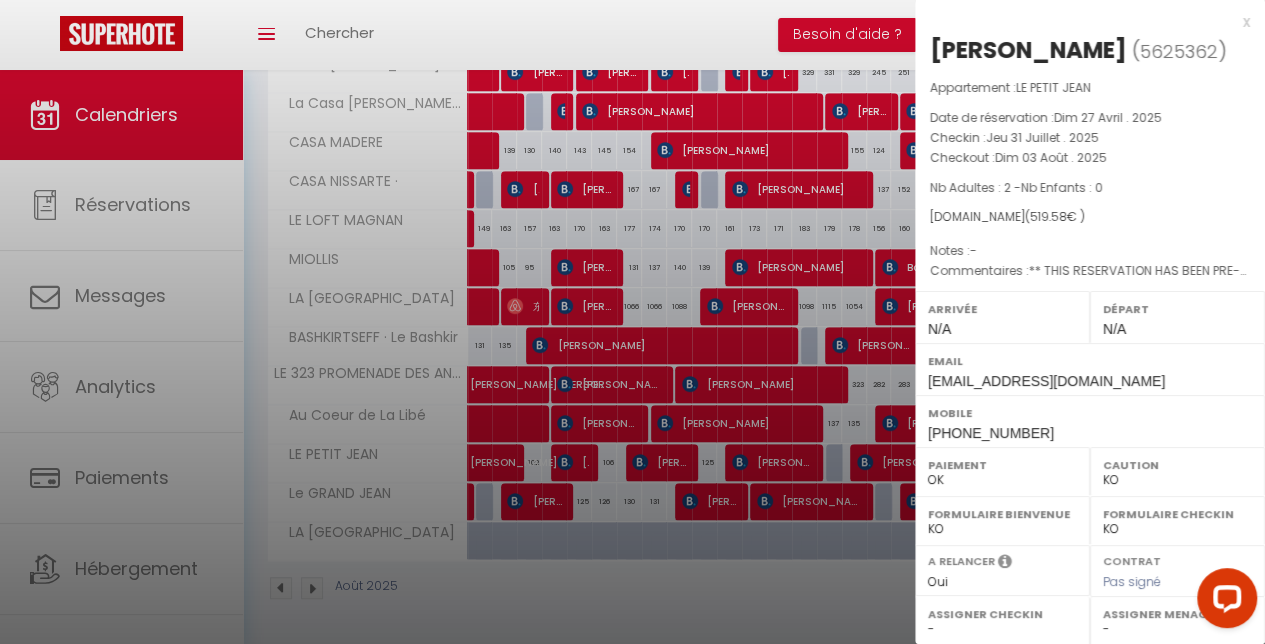 click at bounding box center (632, 322) 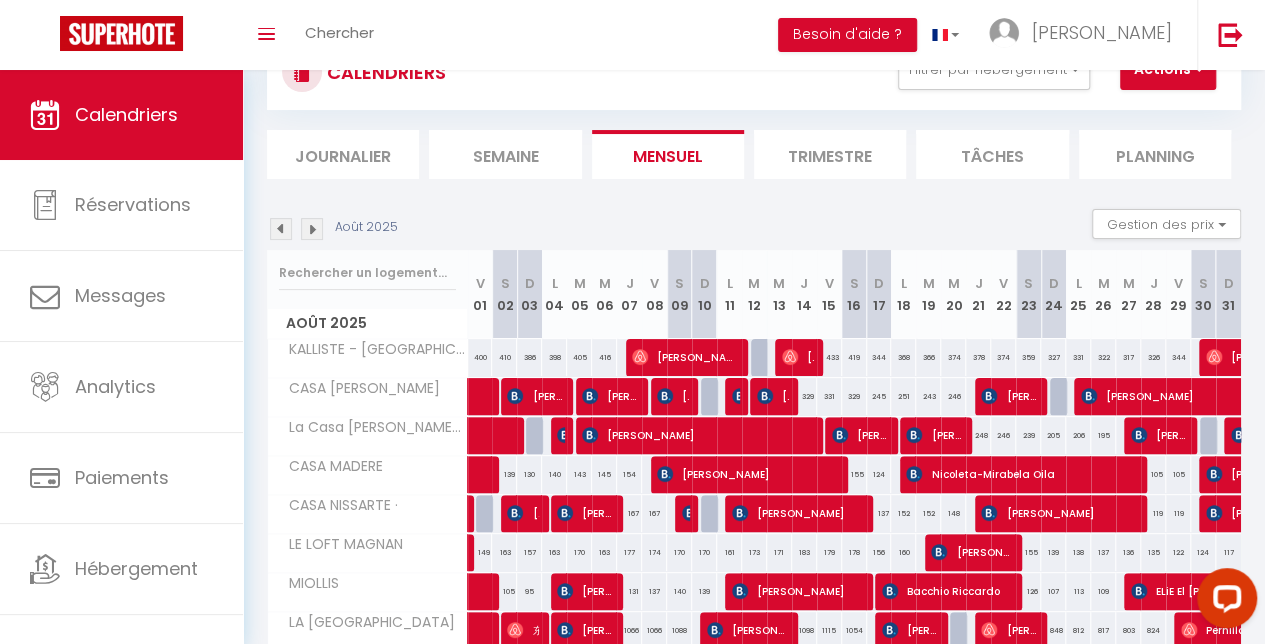 scroll, scrollTop: 411, scrollLeft: 0, axis: vertical 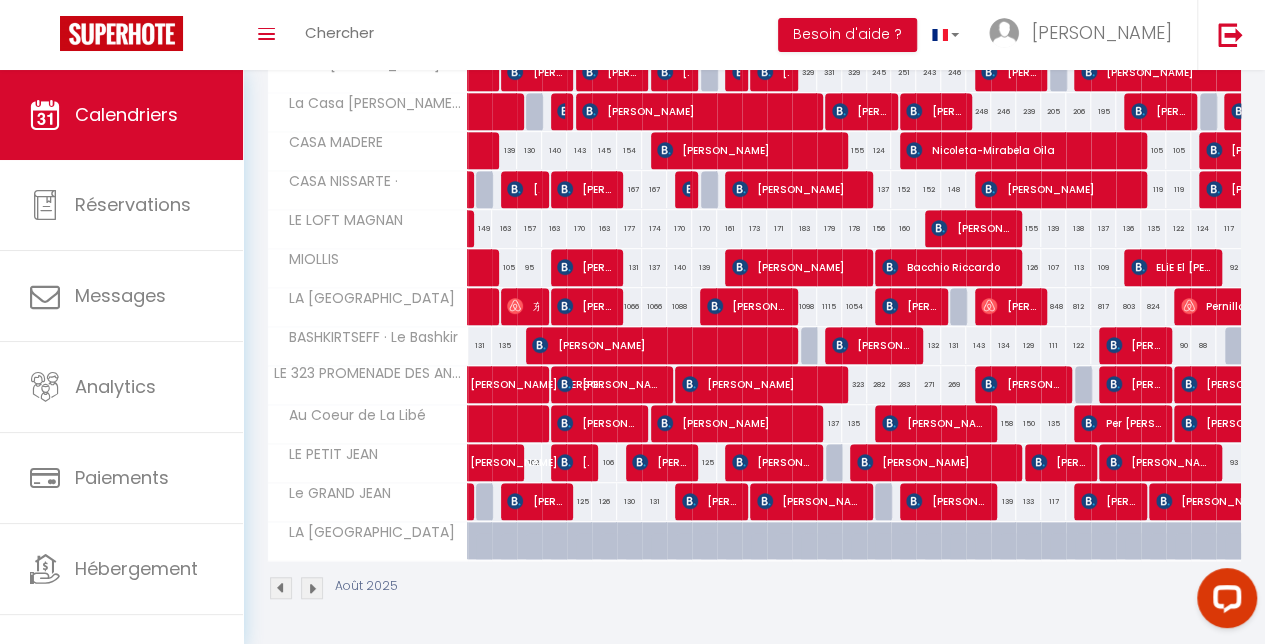 click at bounding box center (1237, 346) 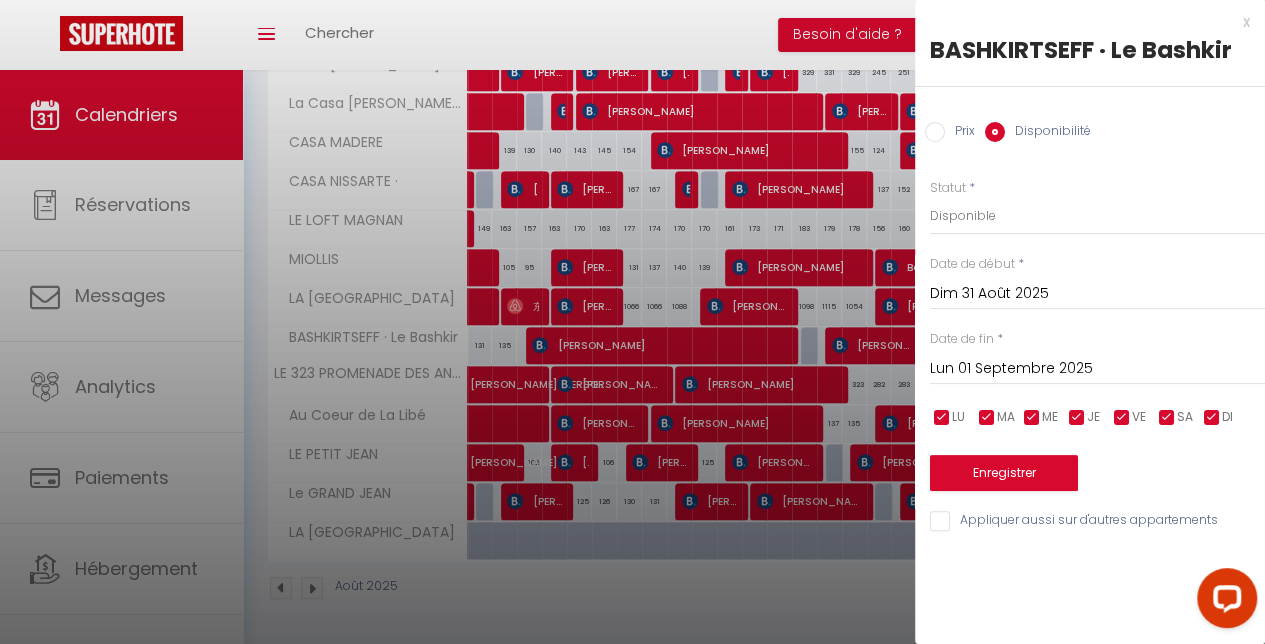 click on "Lun 01 Septembre 2025" at bounding box center (1097, 369) 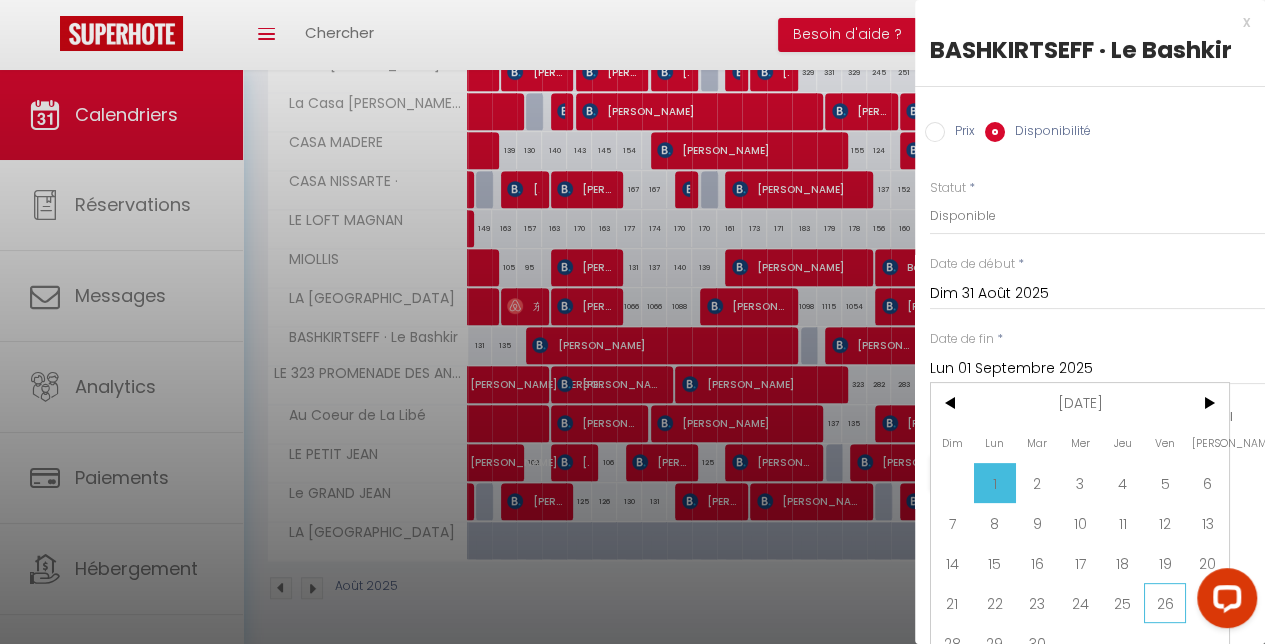 click on "26" at bounding box center (1165, 603) 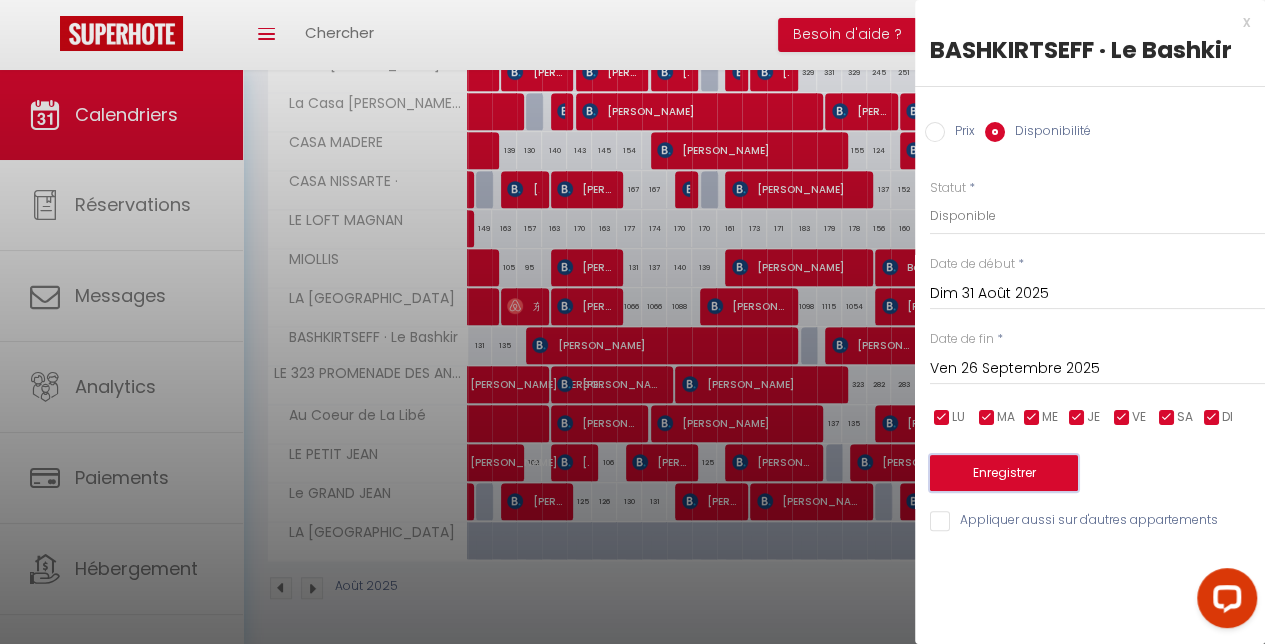 click on "Enregistrer" at bounding box center (1004, 473) 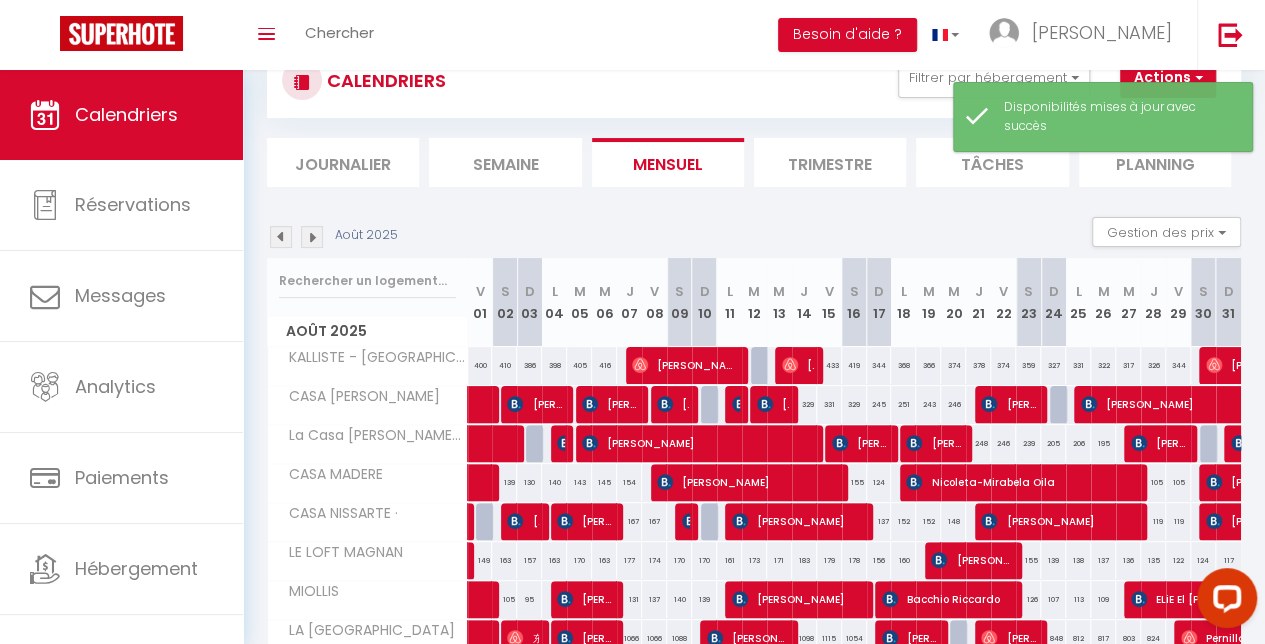scroll, scrollTop: 304, scrollLeft: 0, axis: vertical 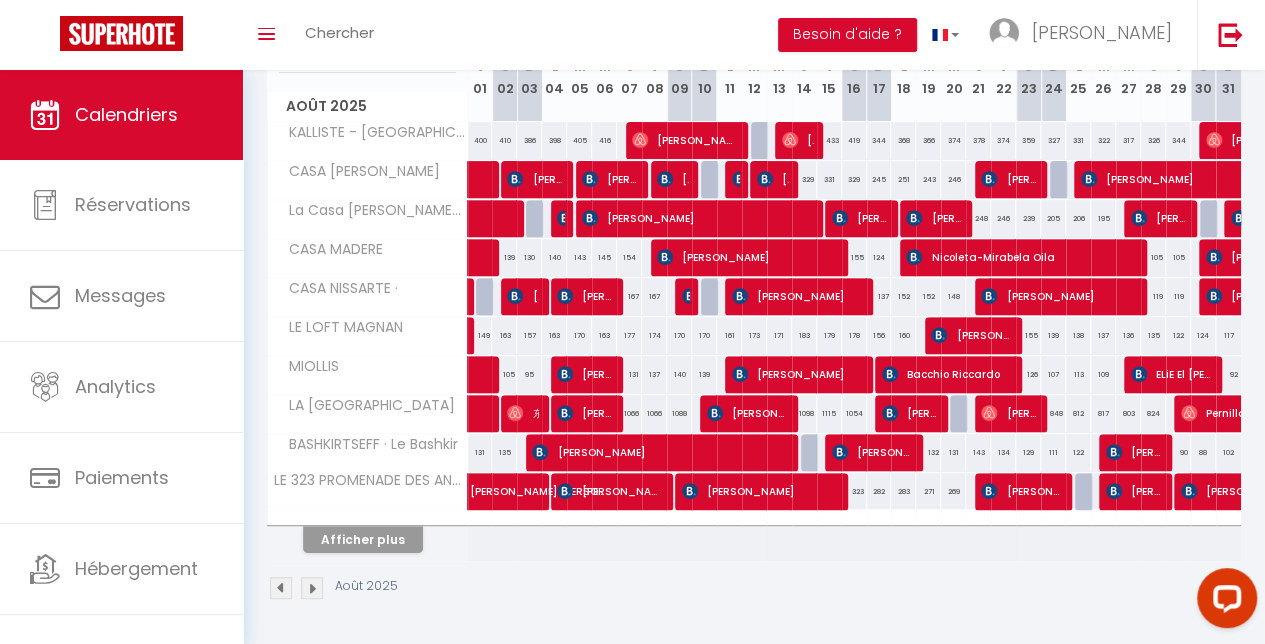 click at bounding box center (312, 588) 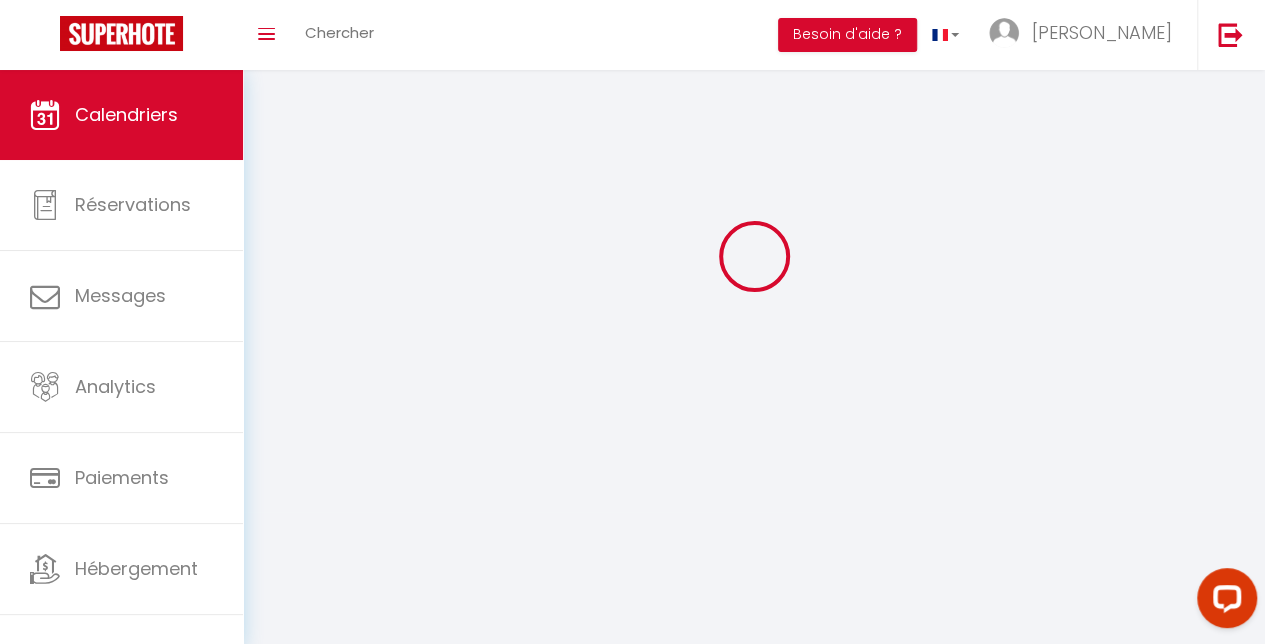 scroll, scrollTop: 70, scrollLeft: 0, axis: vertical 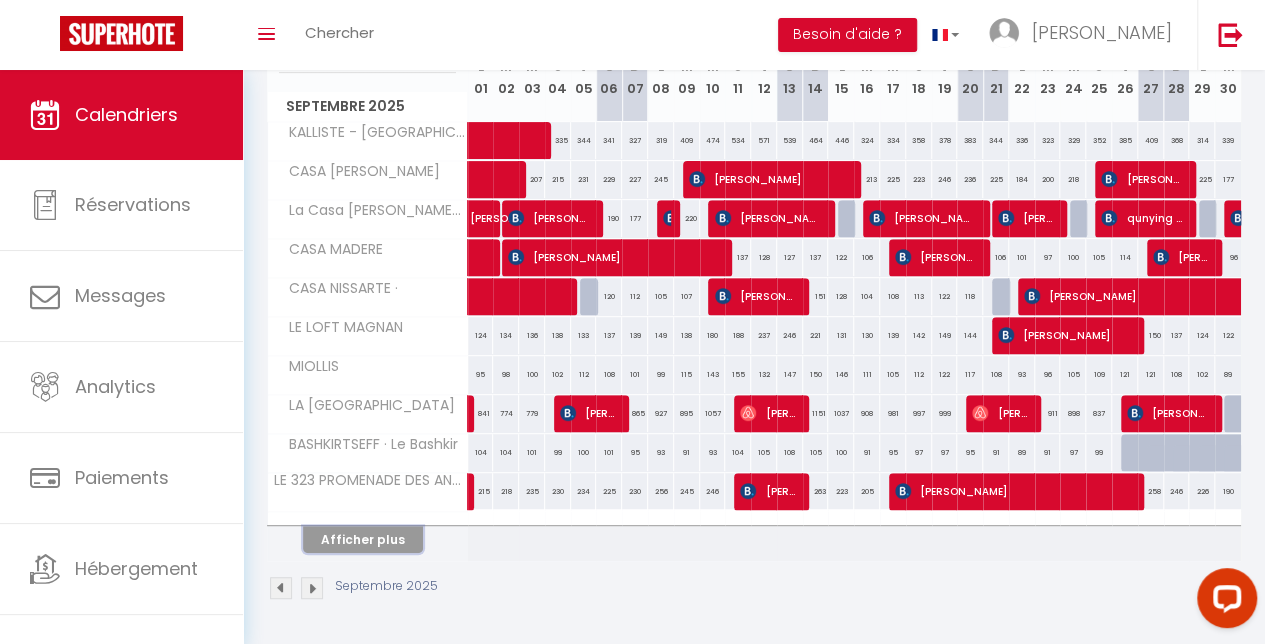 click on "Afficher plus" at bounding box center [363, 539] 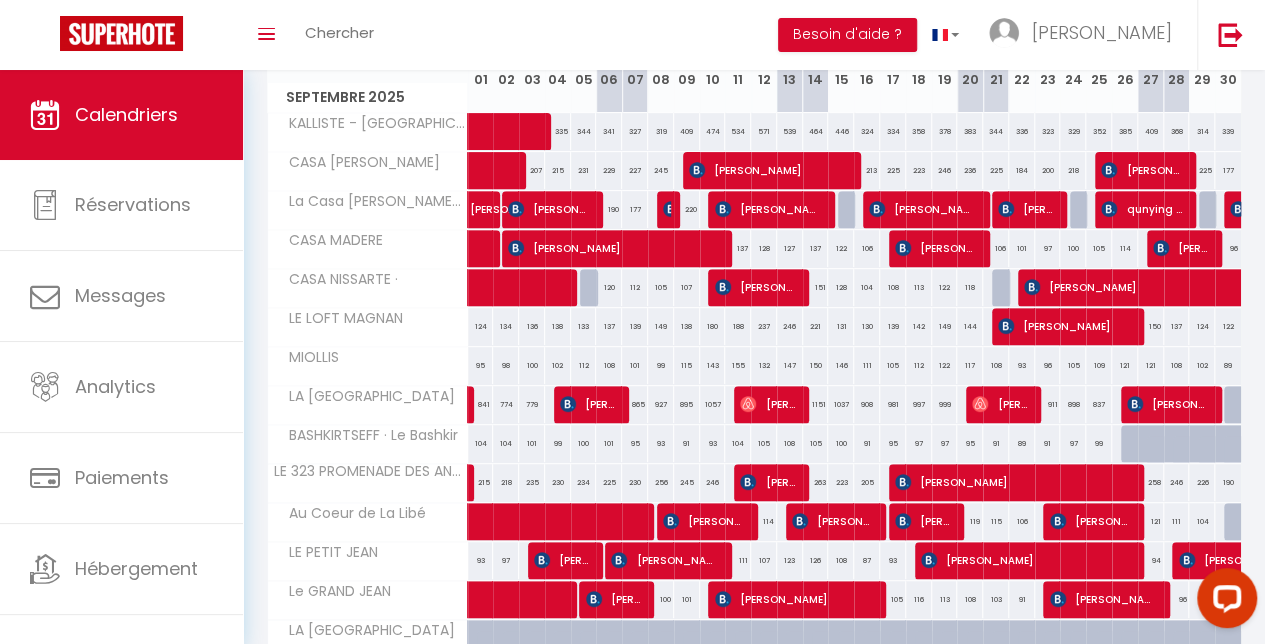 drag, startPoint x: 974, startPoint y: 529, endPoint x: 43, endPoint y: 2, distance: 1069.8083 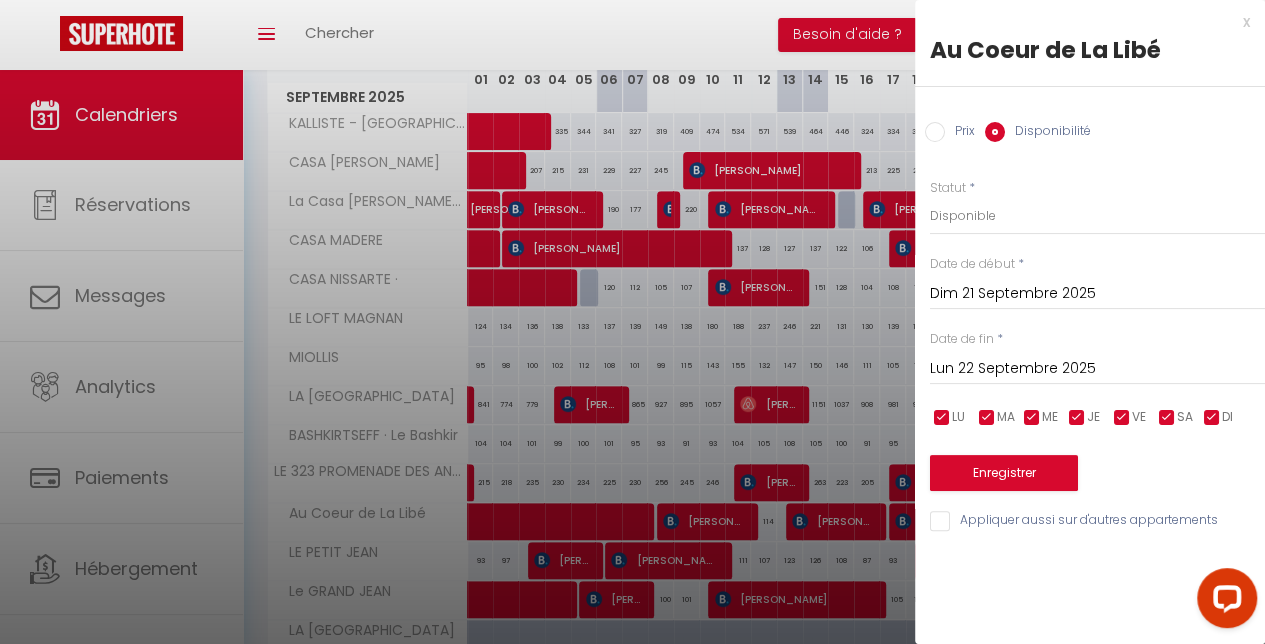 scroll, scrollTop: 344, scrollLeft: 0, axis: vertical 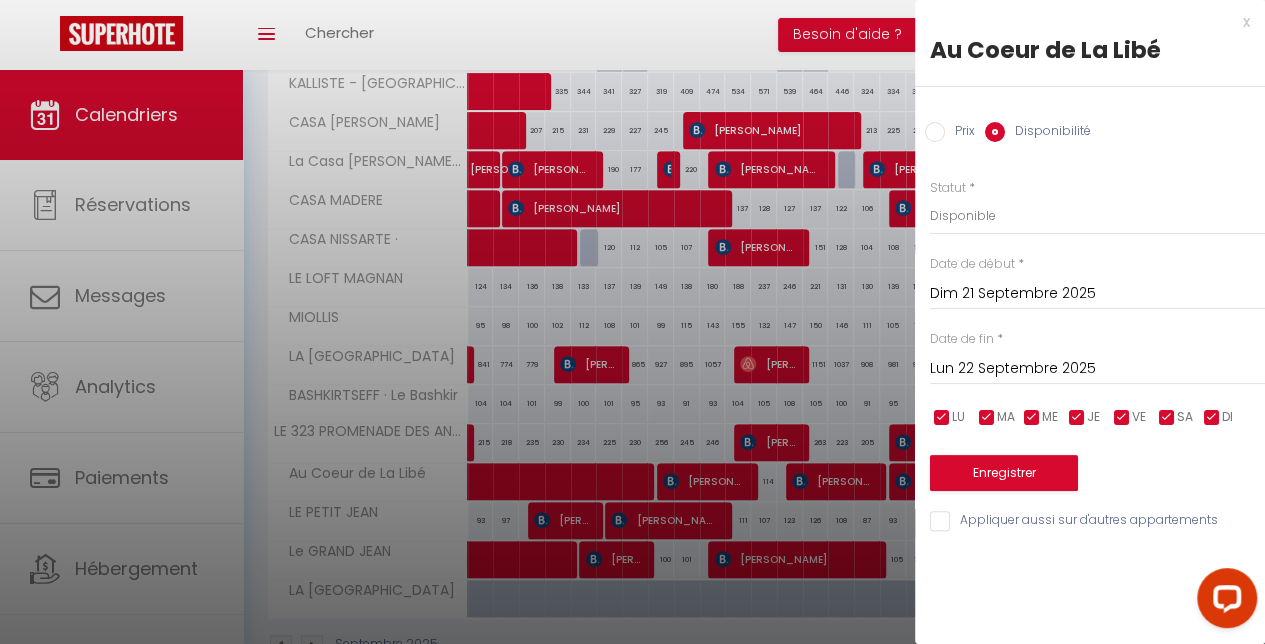 click on "x
Au Coeur de La Libé     Prix     Disponibilité
Prix
*   115
Statut
*
Disponible
Indisponible
Date de début
*     Dim 21 Septembre 2025         <   [DATE]   >   Dim Lun Mar Mer Jeu Ven Sam   1 2 3 4 5 6 7 8 9 10 11 12 13 14 15 16 17 18 19 20 21 22 23 24 25 26 27 28 29 30     <   2025   >   [PERSON_NAME] Mars [PERSON_NAME] Juin Juillet Août Septembre Octobre Novembre Décembre     <   [DATE] - [DATE]   >   2020 2021 2022 2023 2024 2025 2026 2027 2028 2029
Date de fin
*     Lun 22 Septembre 2025         <   [DATE]   >   Dim Lun Mar Mer Jeu Ven Sam   1 2 3 4 5 6 7 8 9 10 11 12 13 14 15 16 17 18 19 20 21 22 23 24 25 26 27 28 29 30     <   2025   >   [PERSON_NAME] Mars [PERSON_NAME] Juin" at bounding box center [1090, 276] 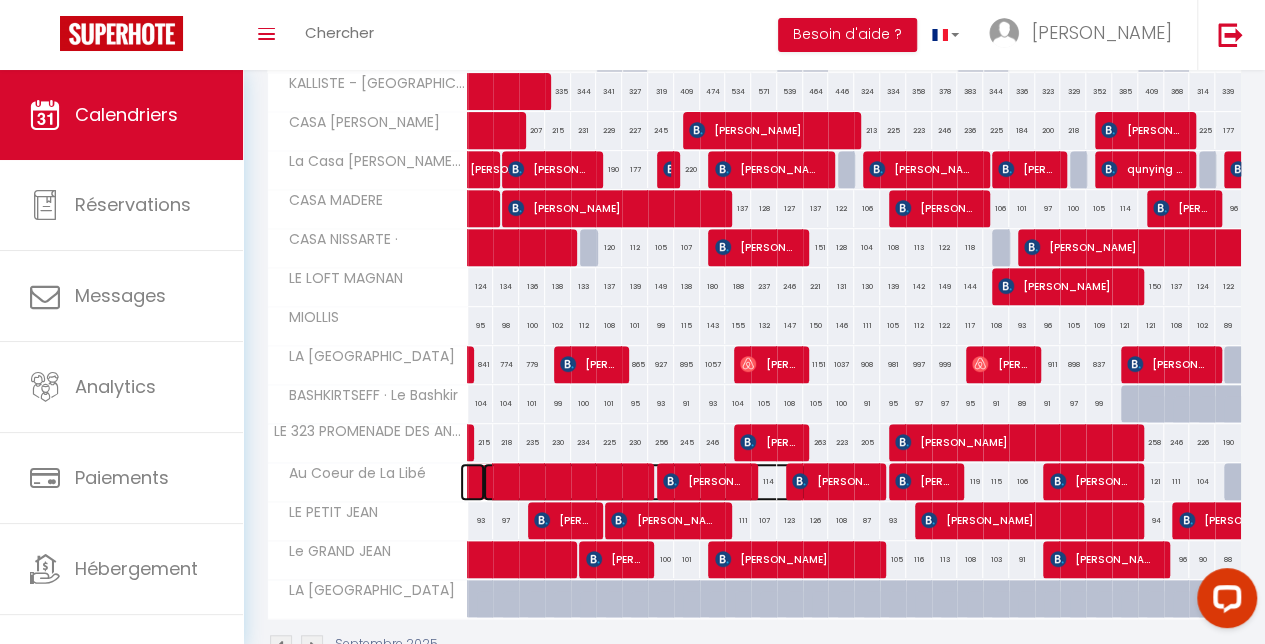 click at bounding box center (644, 482) 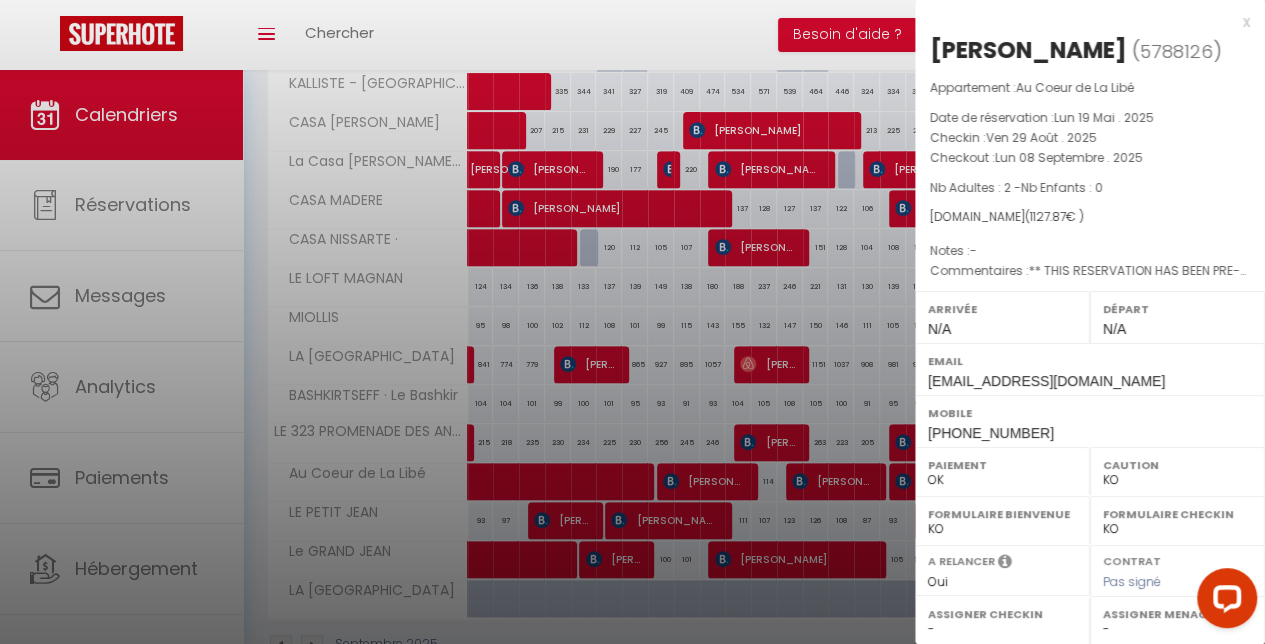 drag, startPoint x: 1002, startPoint y: 123, endPoint x: 931, endPoint y: 520, distance: 403.2989 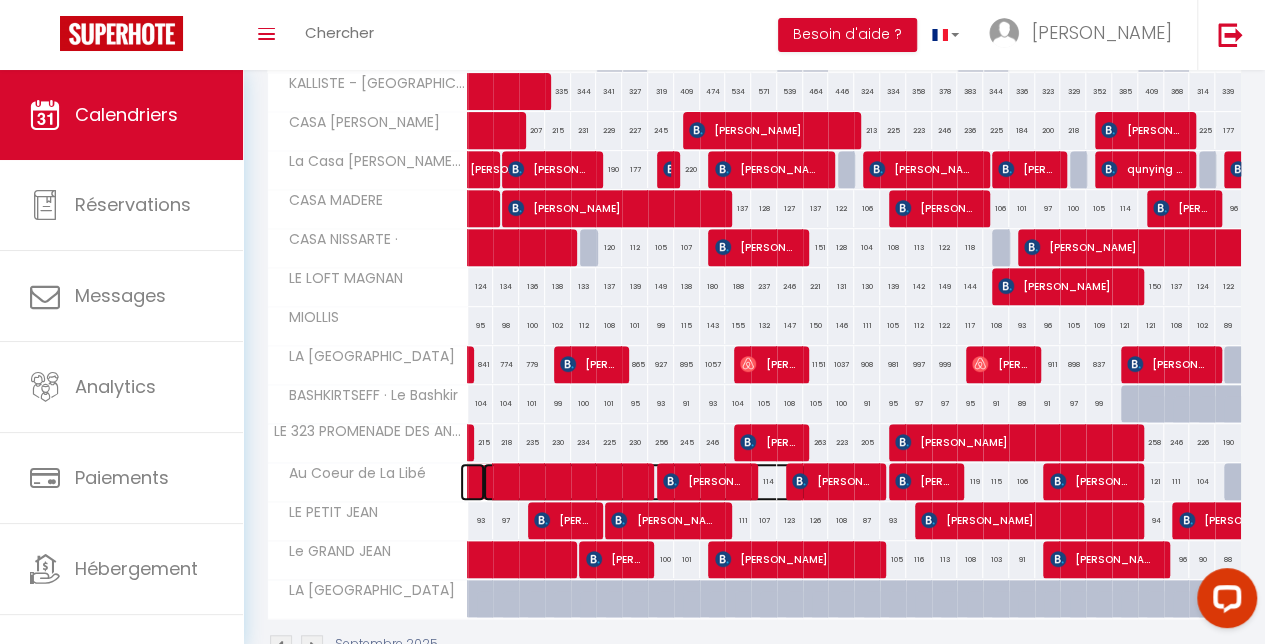 click at bounding box center [644, 482] 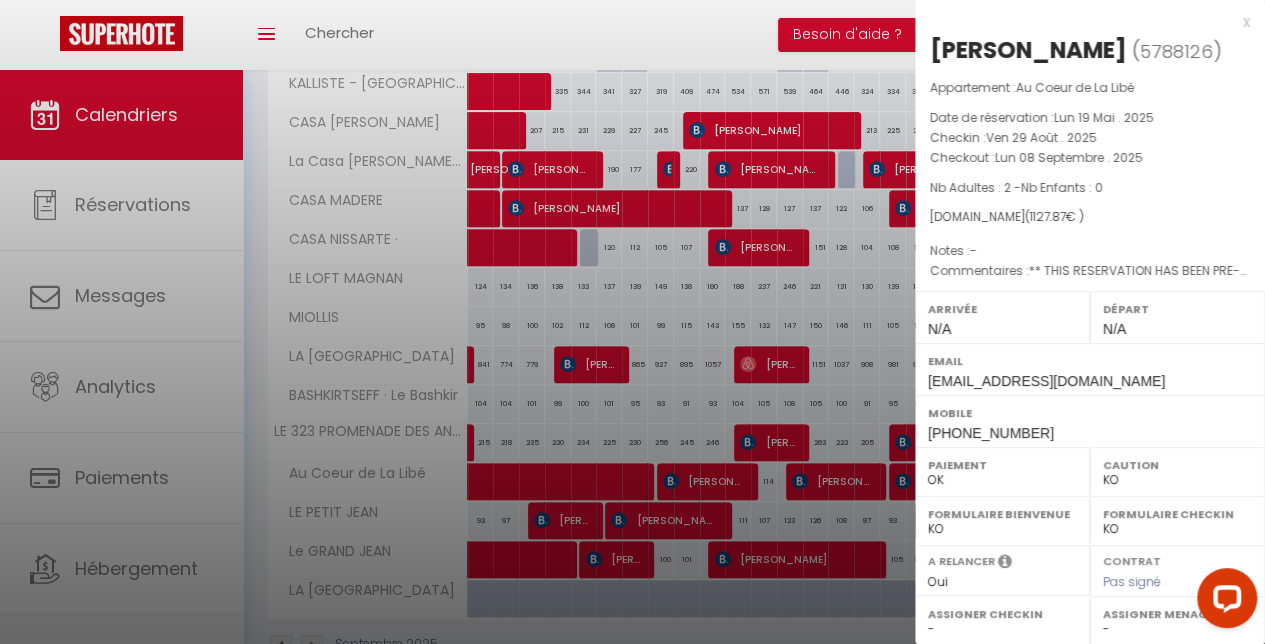 click at bounding box center (632, 322) 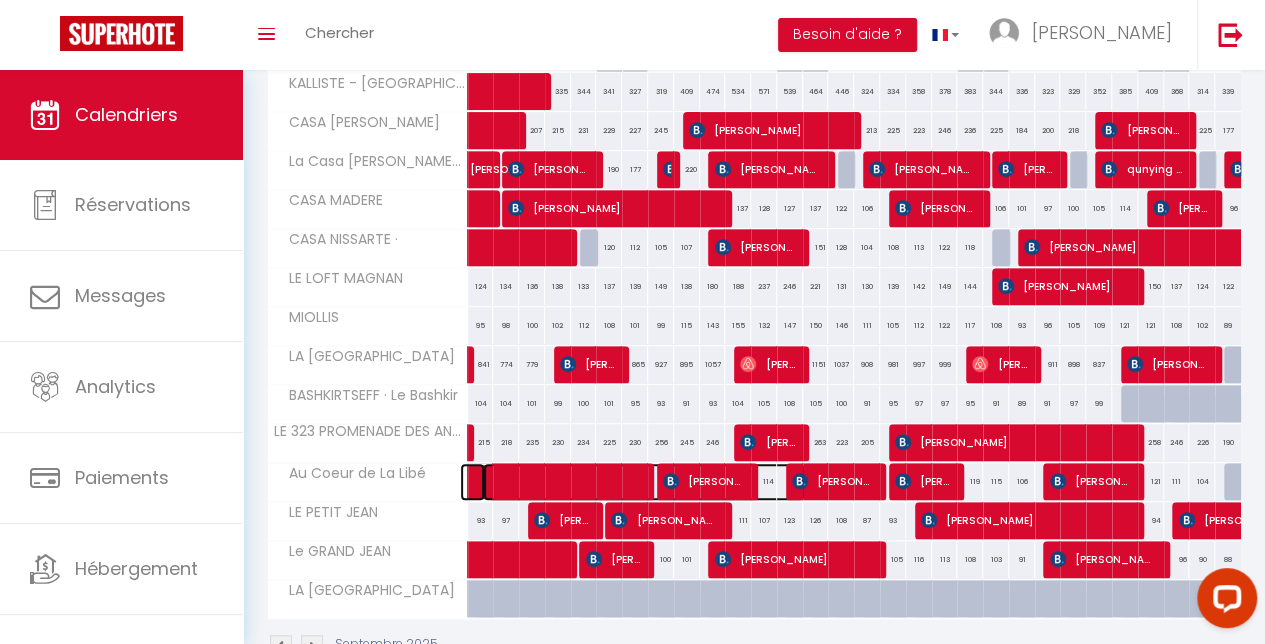 click at bounding box center (644, 482) 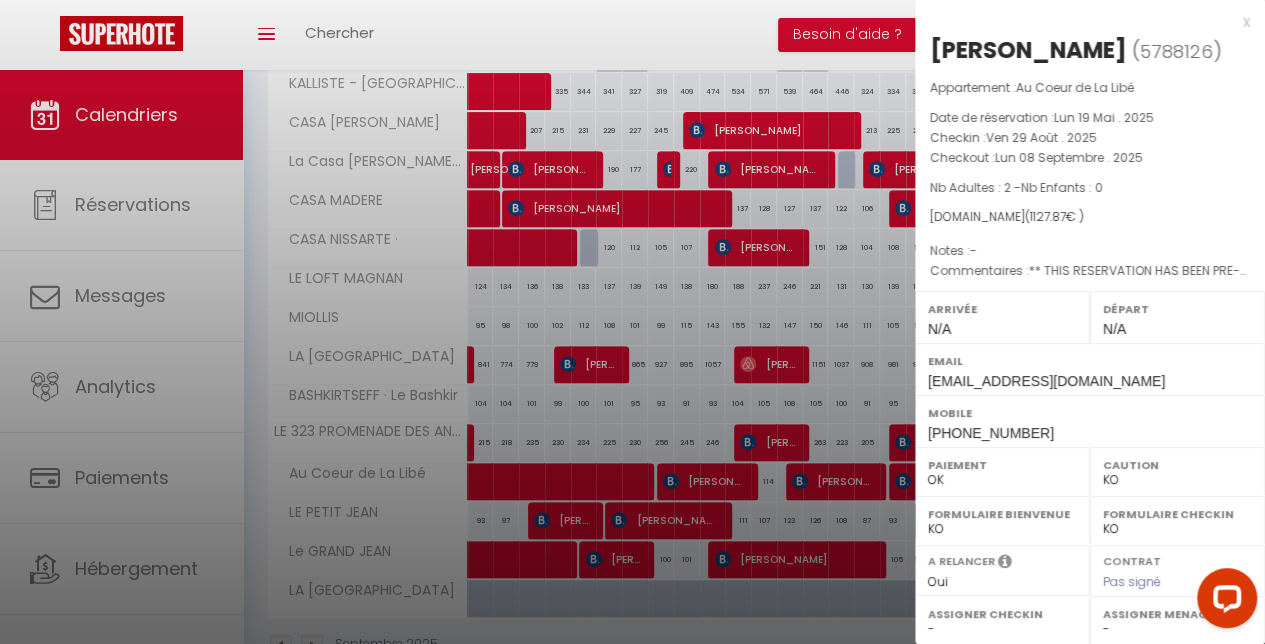 click at bounding box center [632, 322] 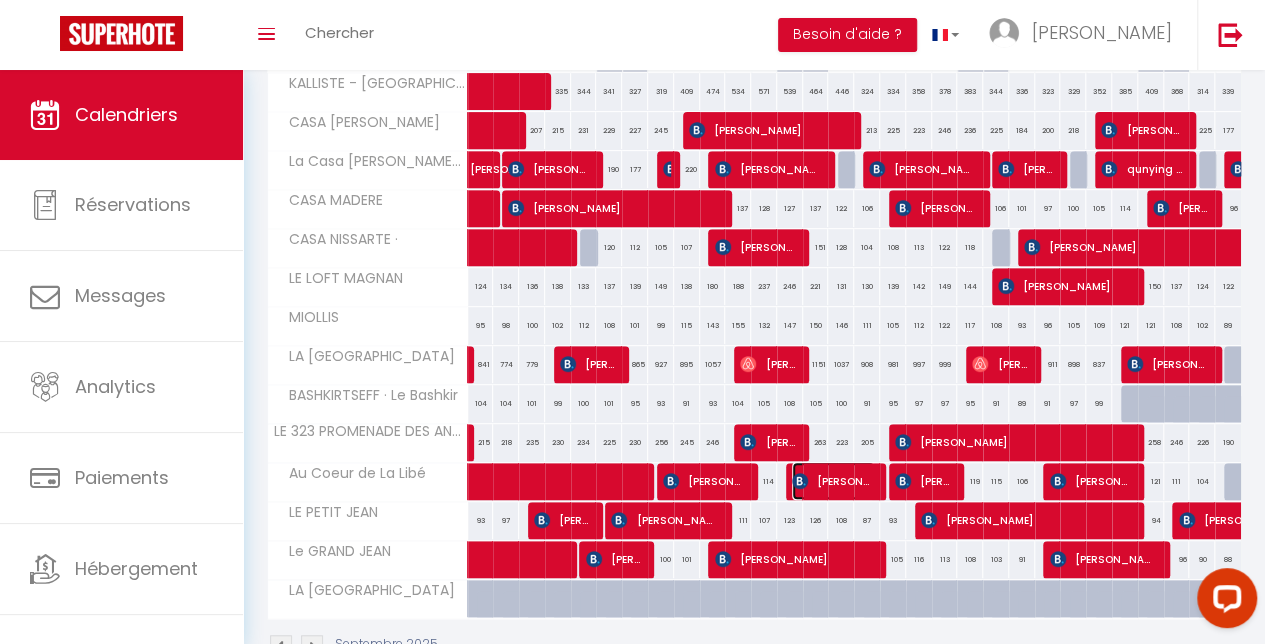 click on "[PERSON_NAME]" at bounding box center (833, 481) 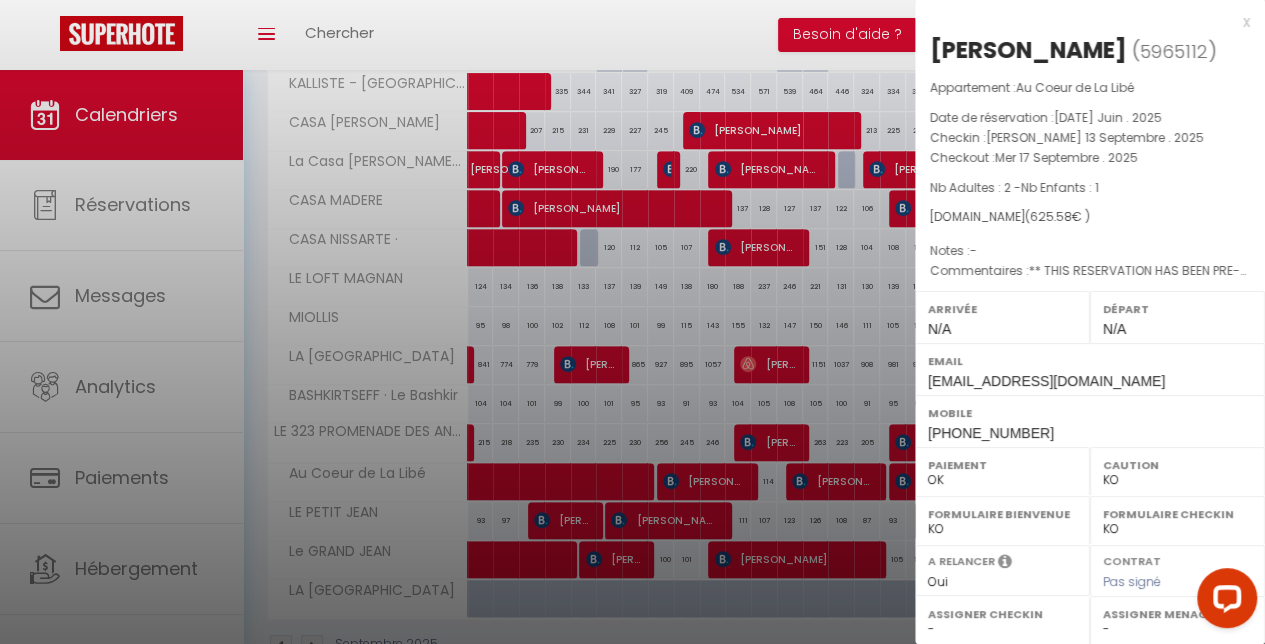 click at bounding box center [632, 322] 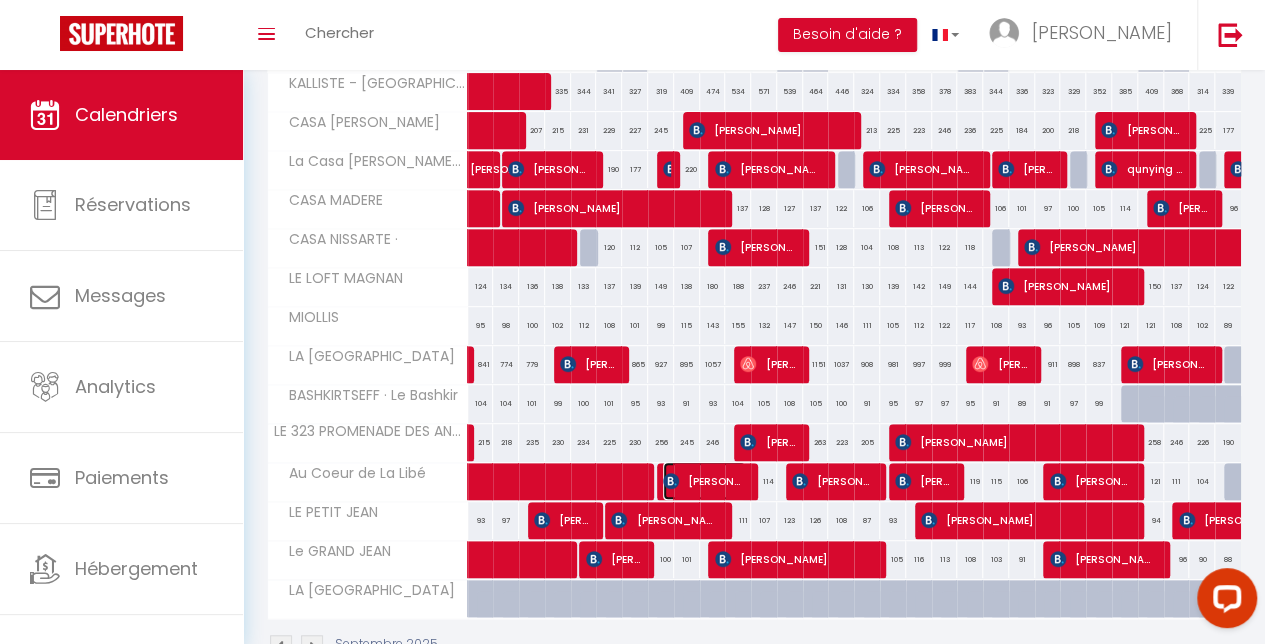 click on "[PERSON_NAME]" at bounding box center [704, 481] 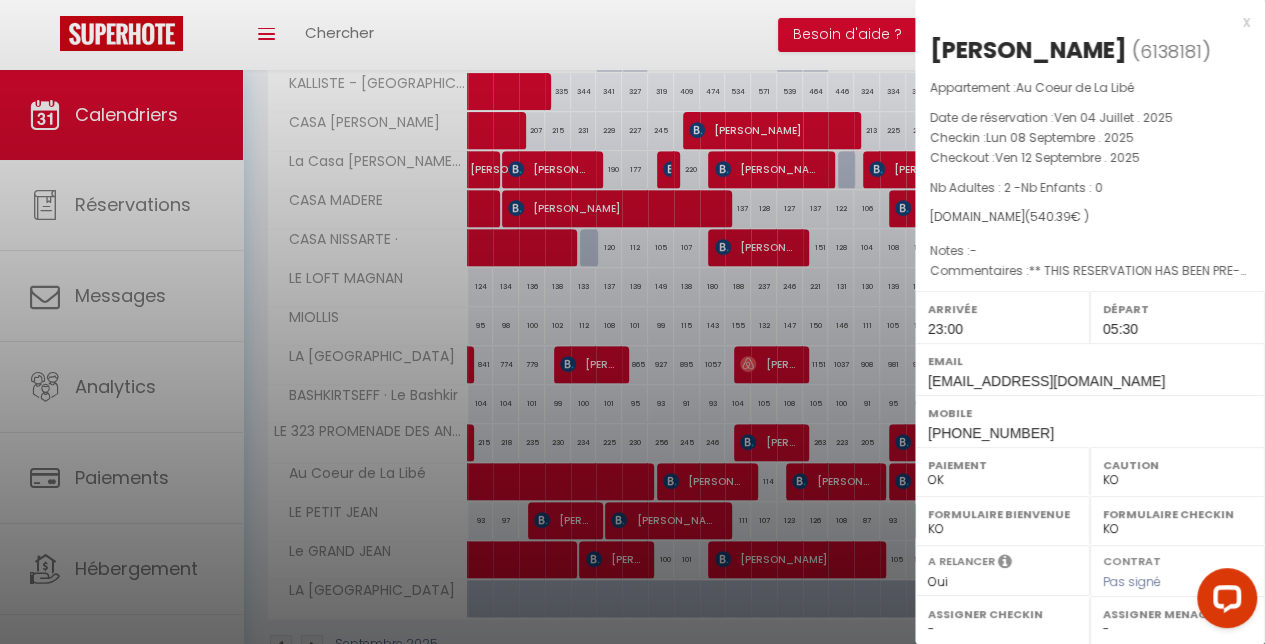 click at bounding box center (632, 322) 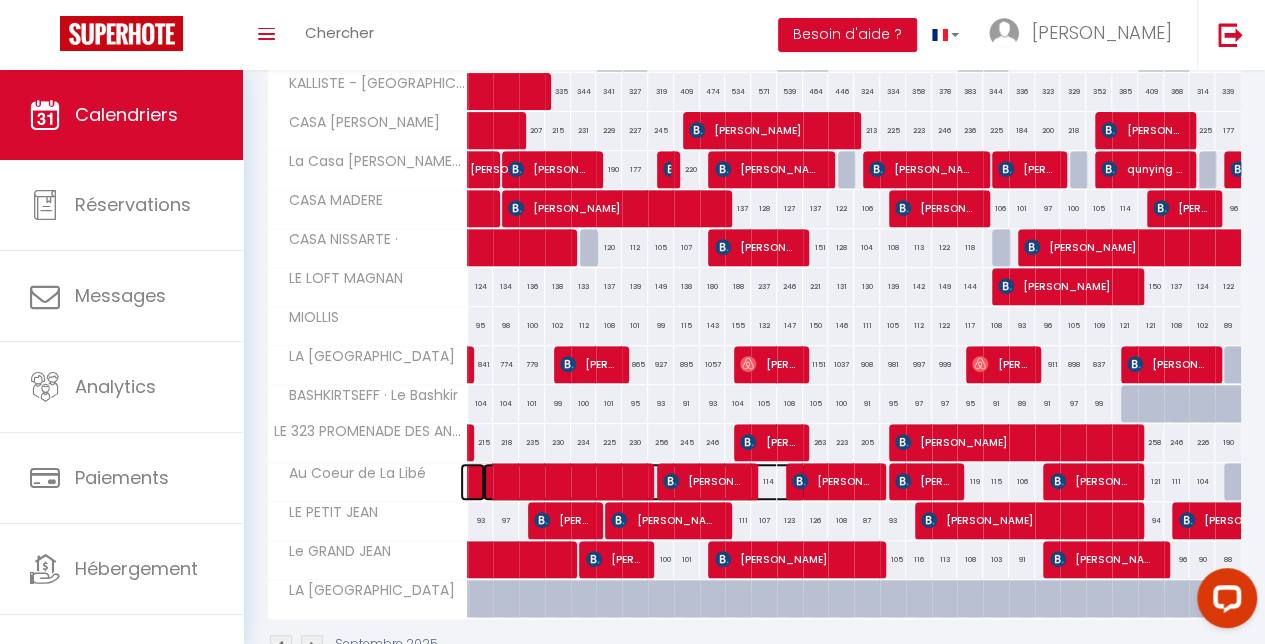 click at bounding box center (644, 482) 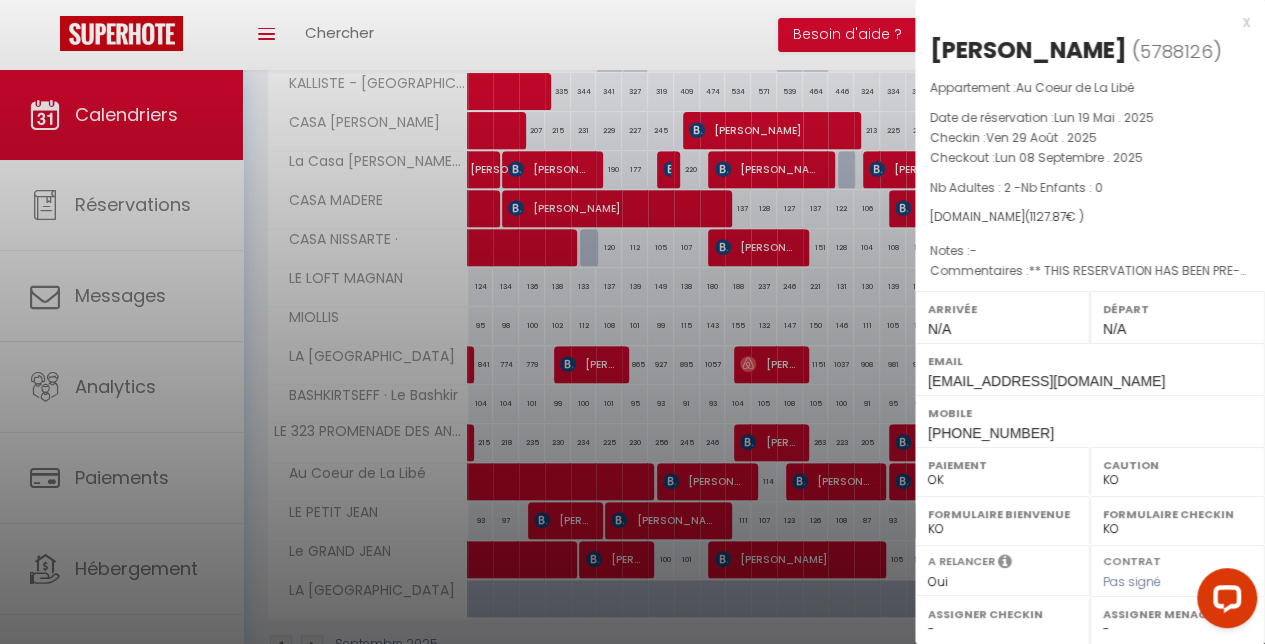 click at bounding box center [632, 322] 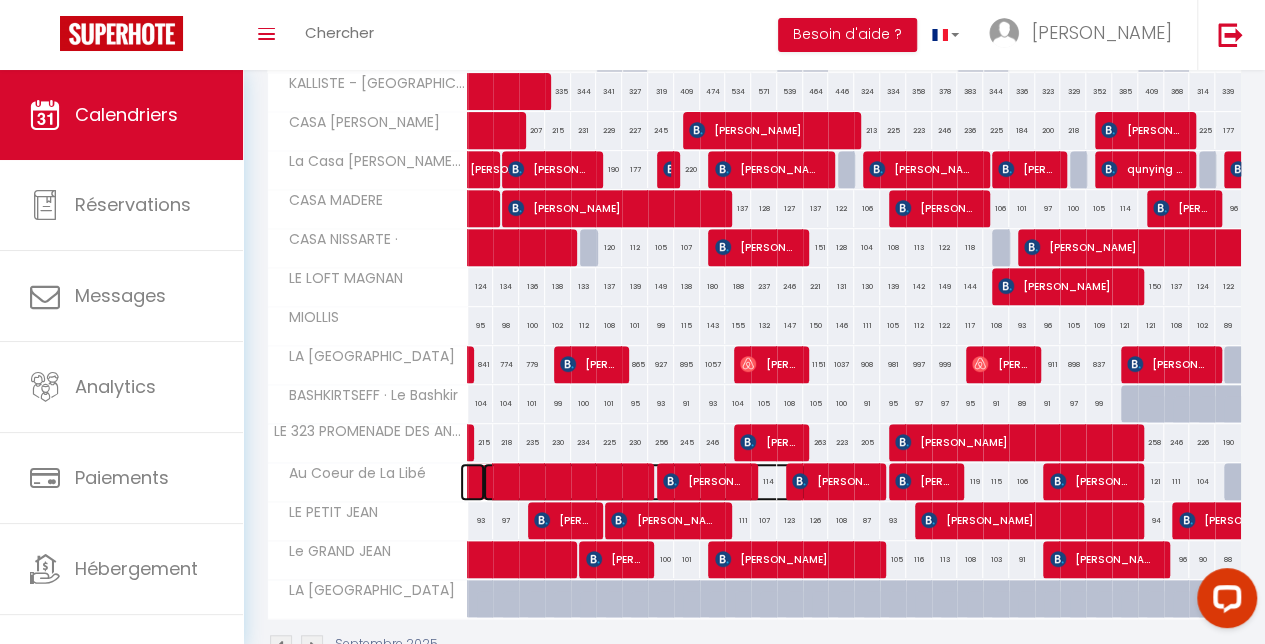 click at bounding box center (644, 482) 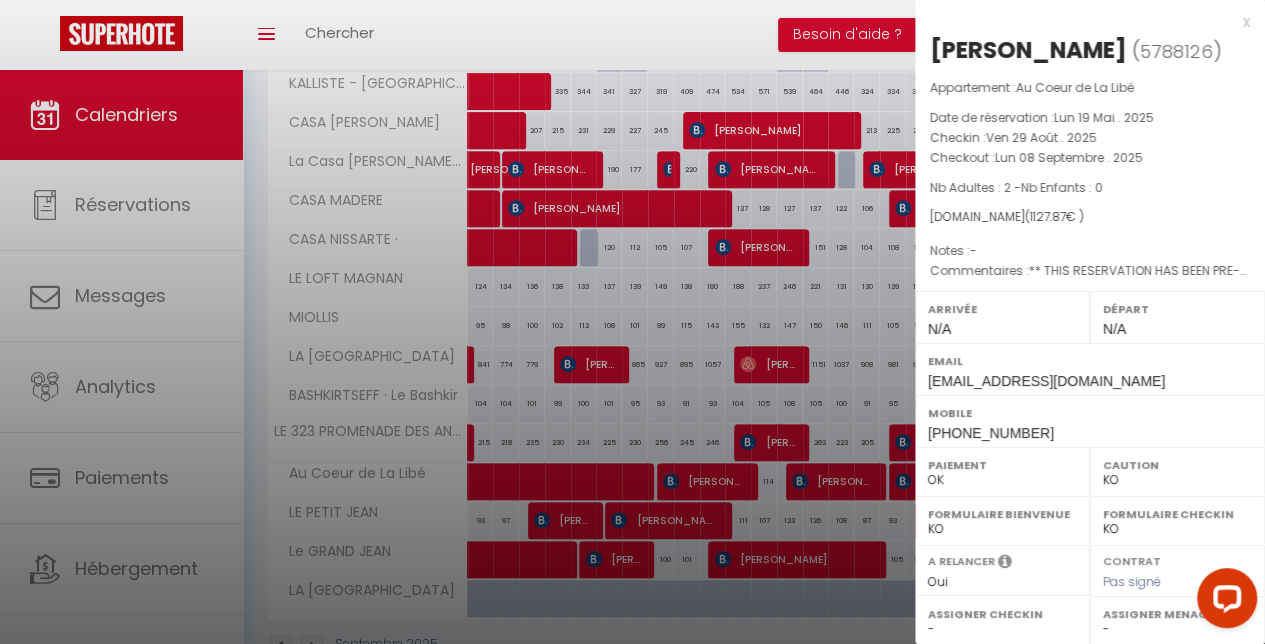 click at bounding box center (632, 322) 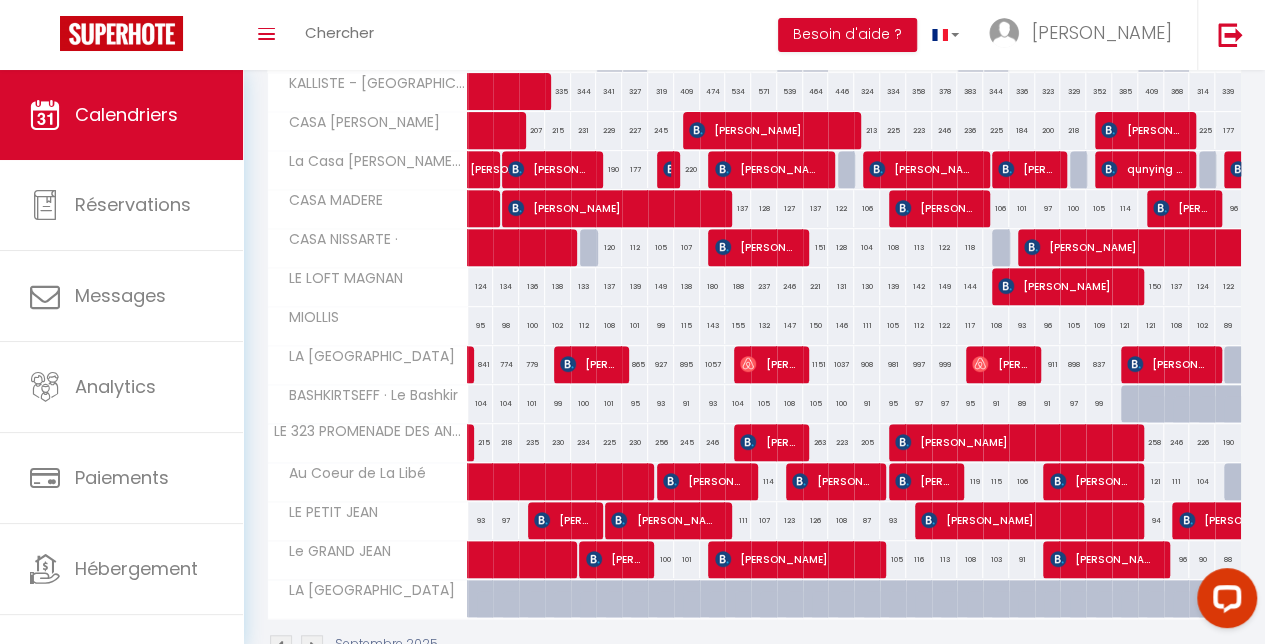 click on "Coaching SuperHote ce soir à 18h00, pour participer:  [URL][DOMAIN_NAME][SECURITY_DATA]   ×     Toggle navigation       Toggle Search     Toggle menubar     Chercher   BUTTON
Besoin d'aide ?
[PERSON_NAME]        Équipe     Résultat de la recherche   Aucun résultat     Calendriers     Réservations     Messages     Analytics      Paiements     Hébergement     Notifications                 Résultat de la recherche   Id   Appart   Voyageur    Checkin   Checkout   Nuits   Pers.   Plateforme   Statut     Résultat de la recherche   Aucun résultat           CALENDRIERS
Filtrer par hébergement
MES APPARTS       CASA [PERSON_NAME]     La Casa [PERSON_NAME] bis     CASA [PERSON_NAME]     CASA [PERSON_NAME] LOFT [PERSON_NAME]     morgane       BASHKIRTSEFF · Le Bashkir     Au Coeur de La Libé     LE [PERSON_NAME] GRAND [PERSON_NAME] LA GARDE" at bounding box center (632, 214) 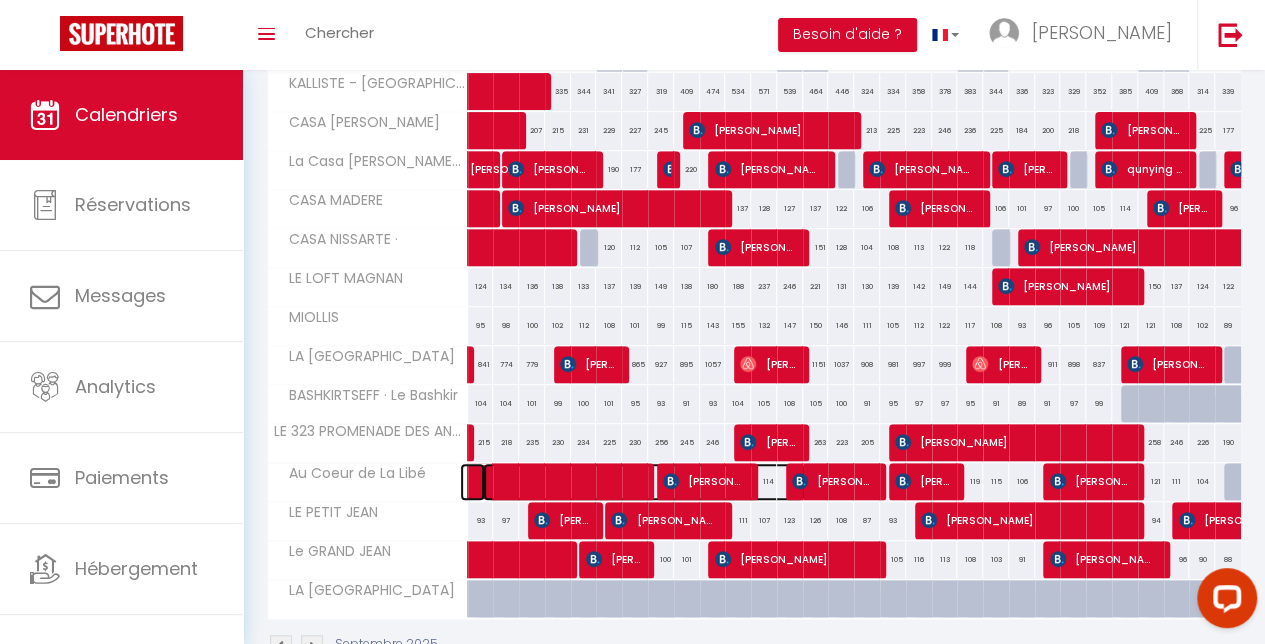 click at bounding box center [644, 482] 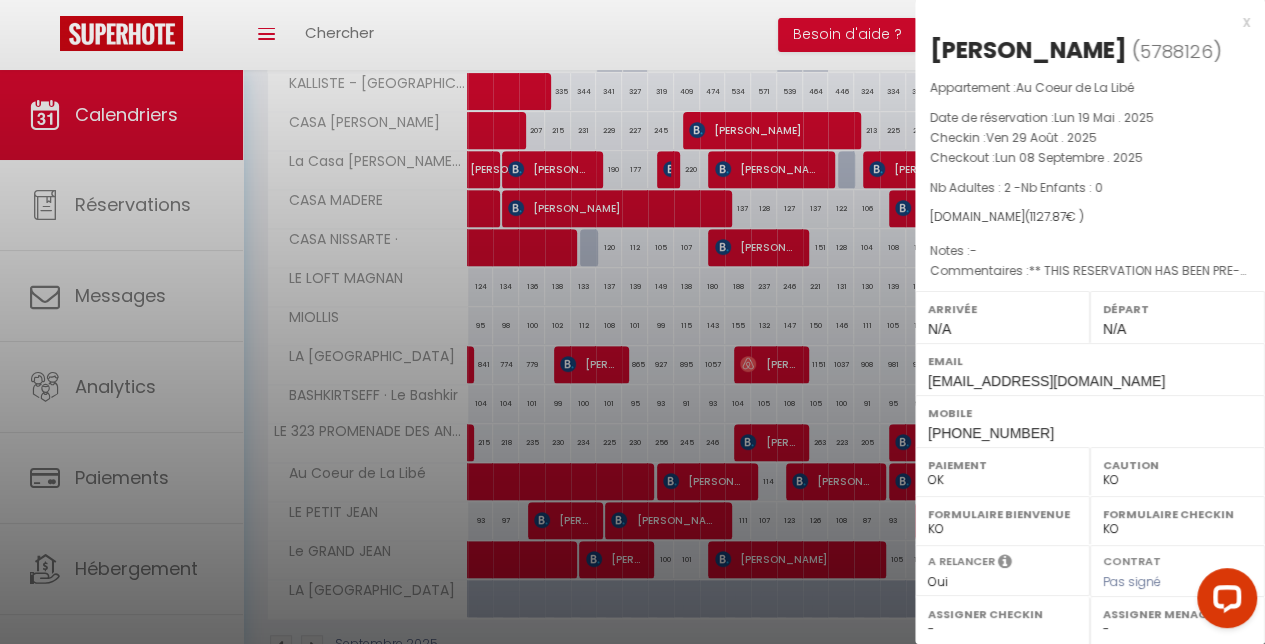 click at bounding box center (632, 322) 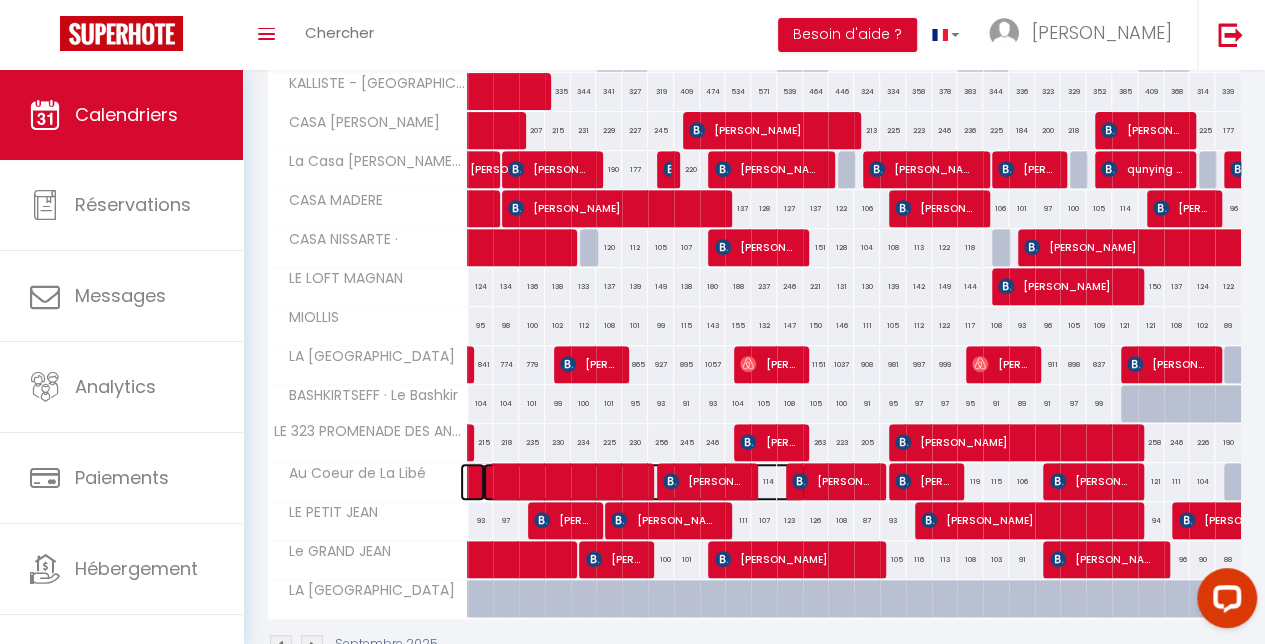 click at bounding box center (644, 482) 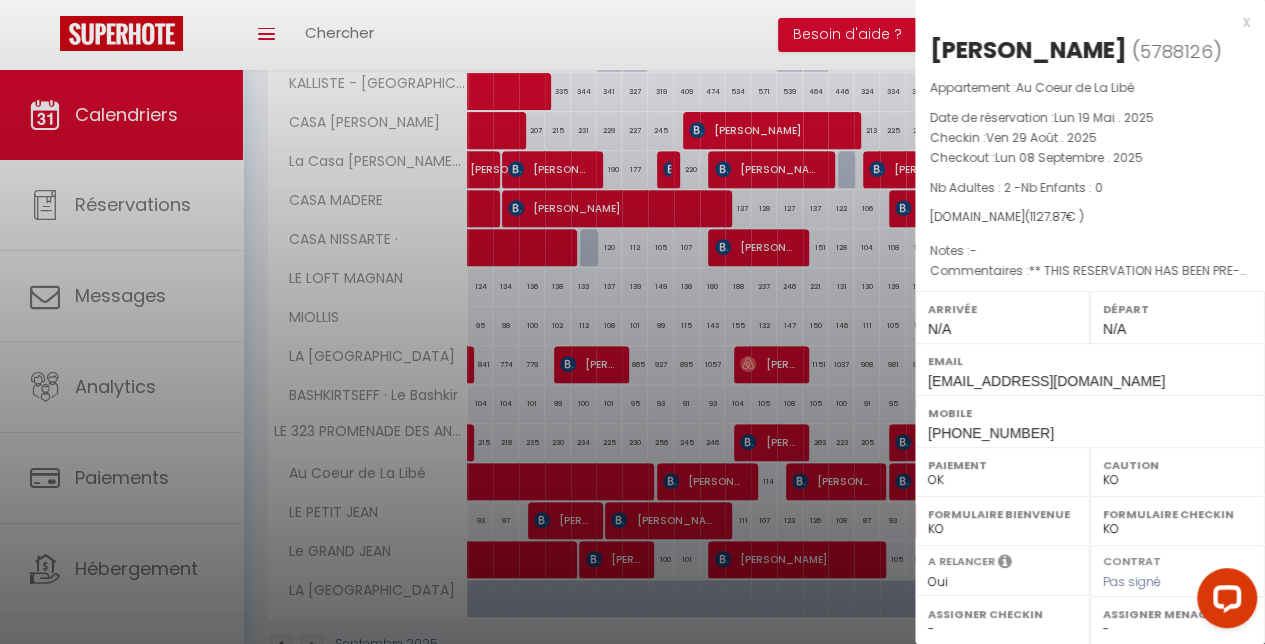 click at bounding box center [632, 322] 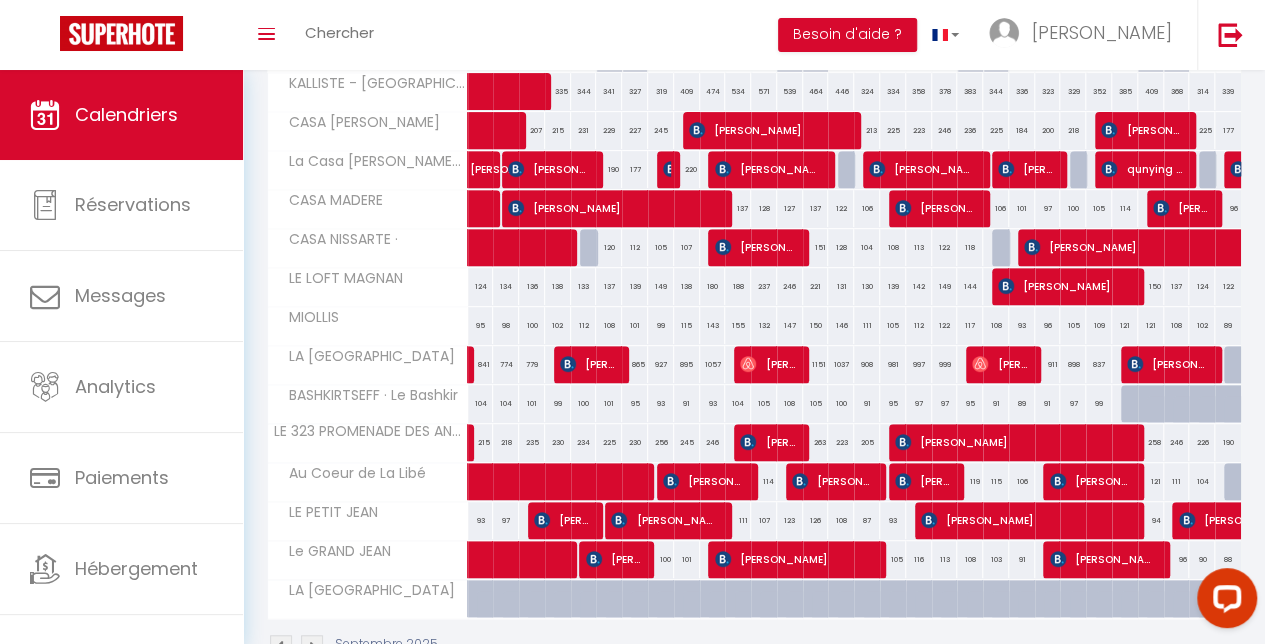 click on "119" at bounding box center (970, 481) 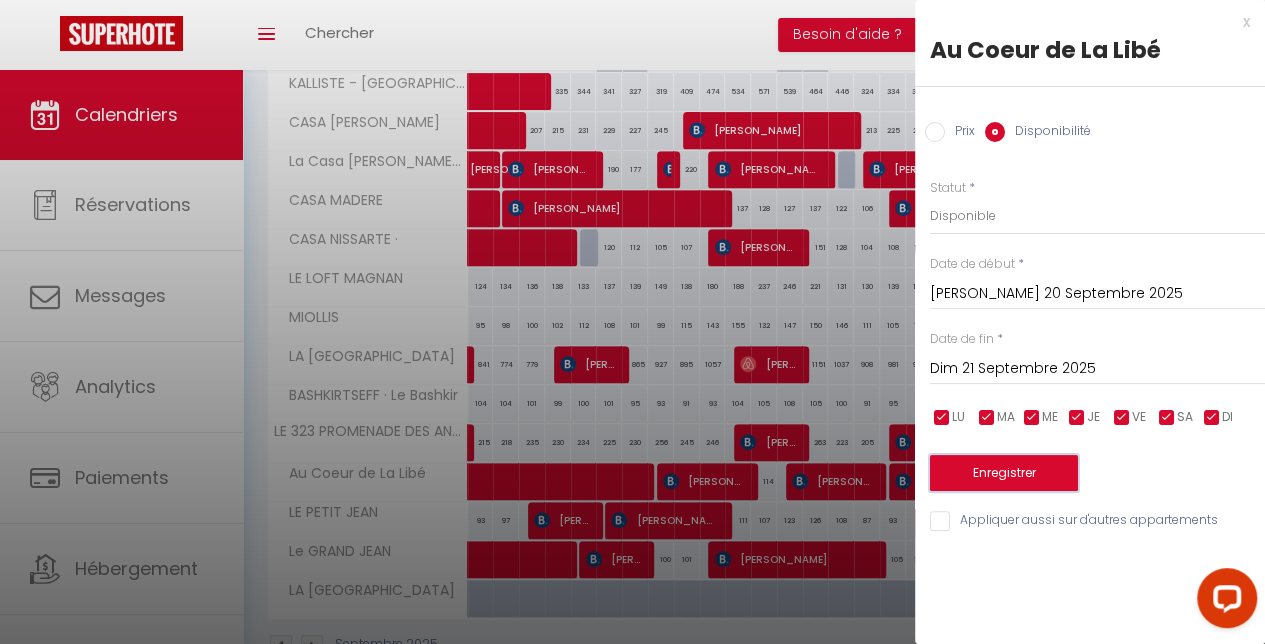 click on "Enregistrer" at bounding box center (1004, 473) 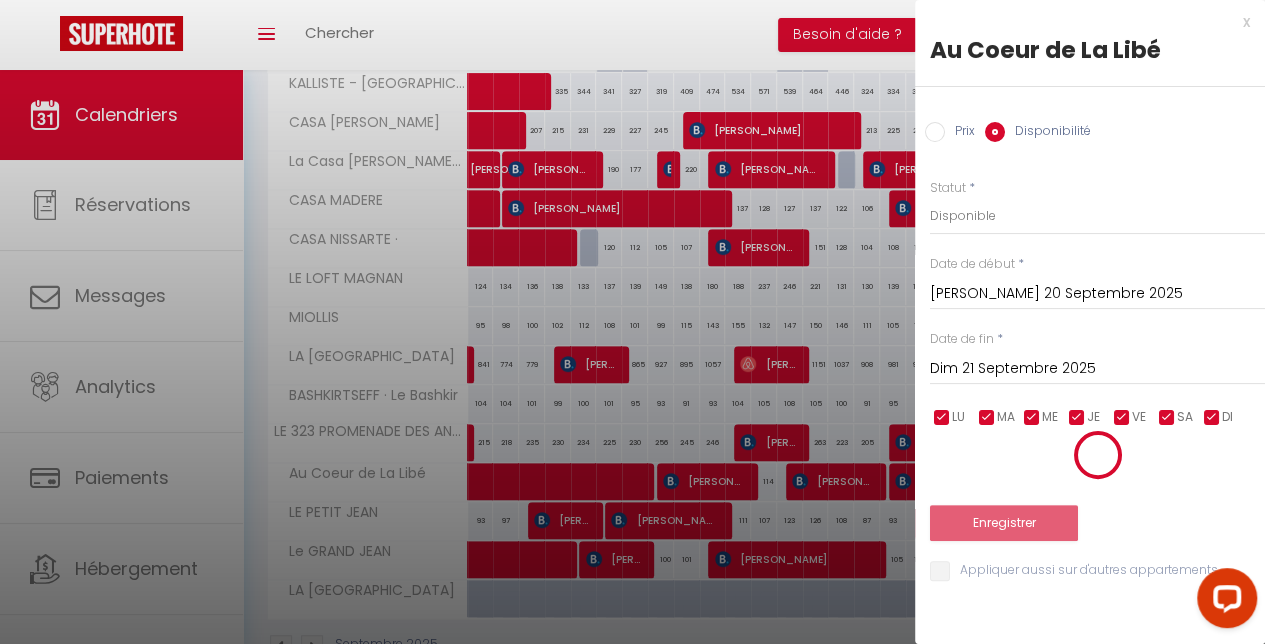 click at bounding box center (632, 322) 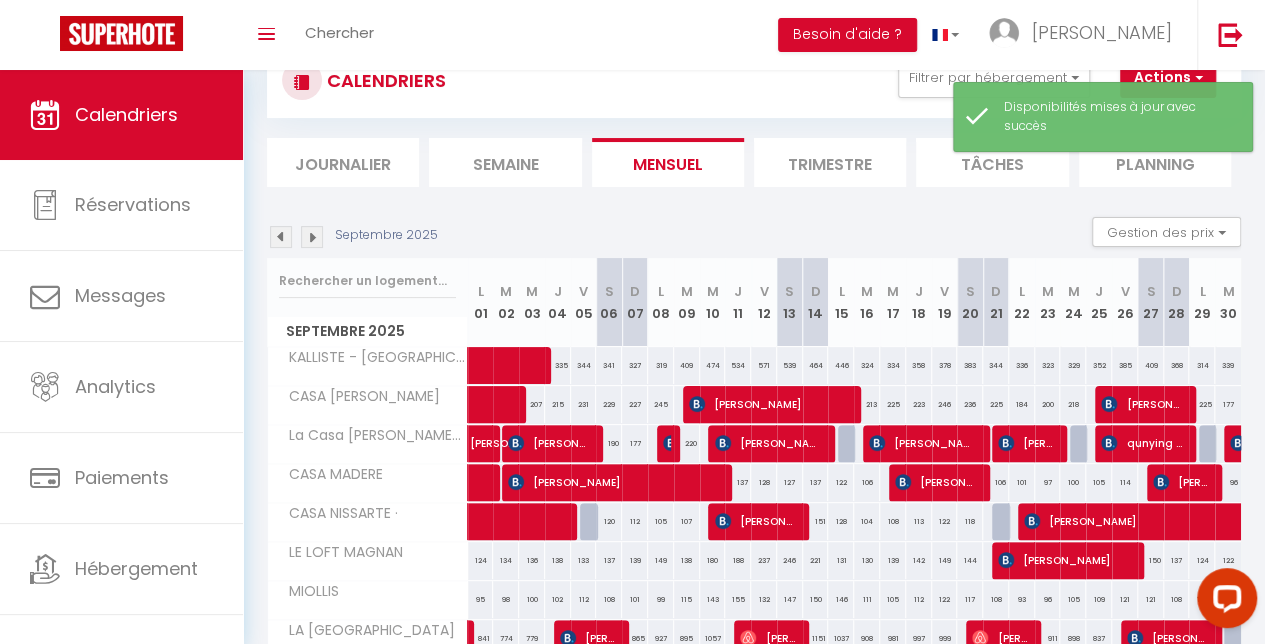 scroll, scrollTop: 304, scrollLeft: 0, axis: vertical 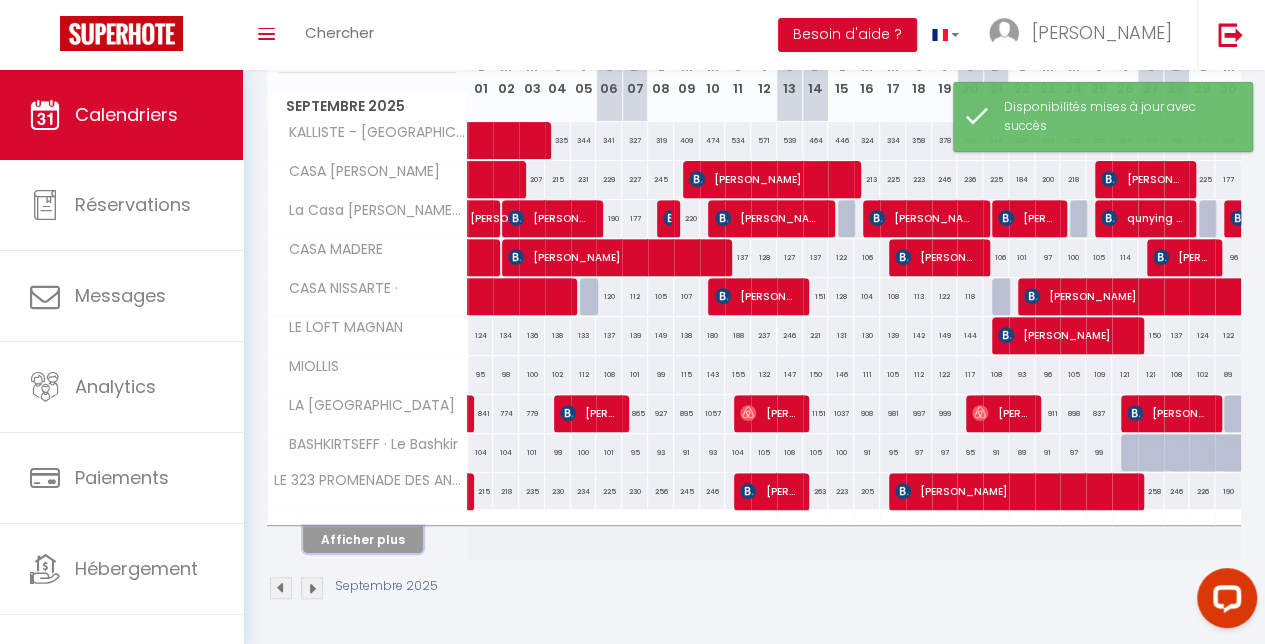 click on "Afficher plus" at bounding box center (363, 539) 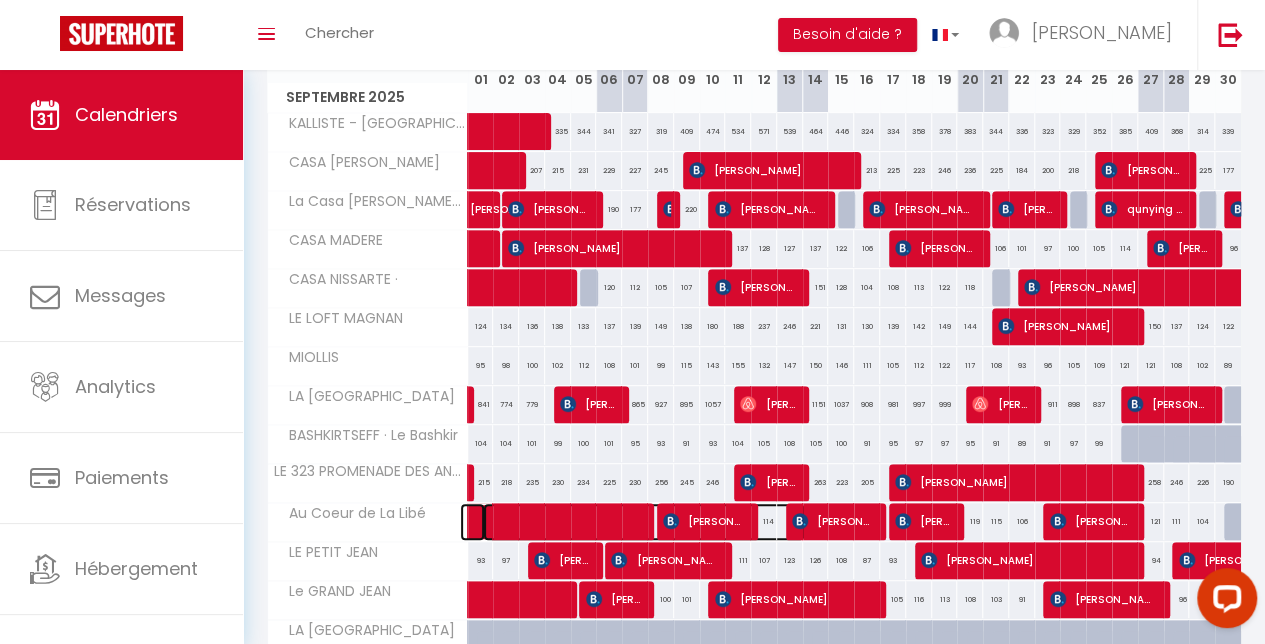 click at bounding box center (644, 522) 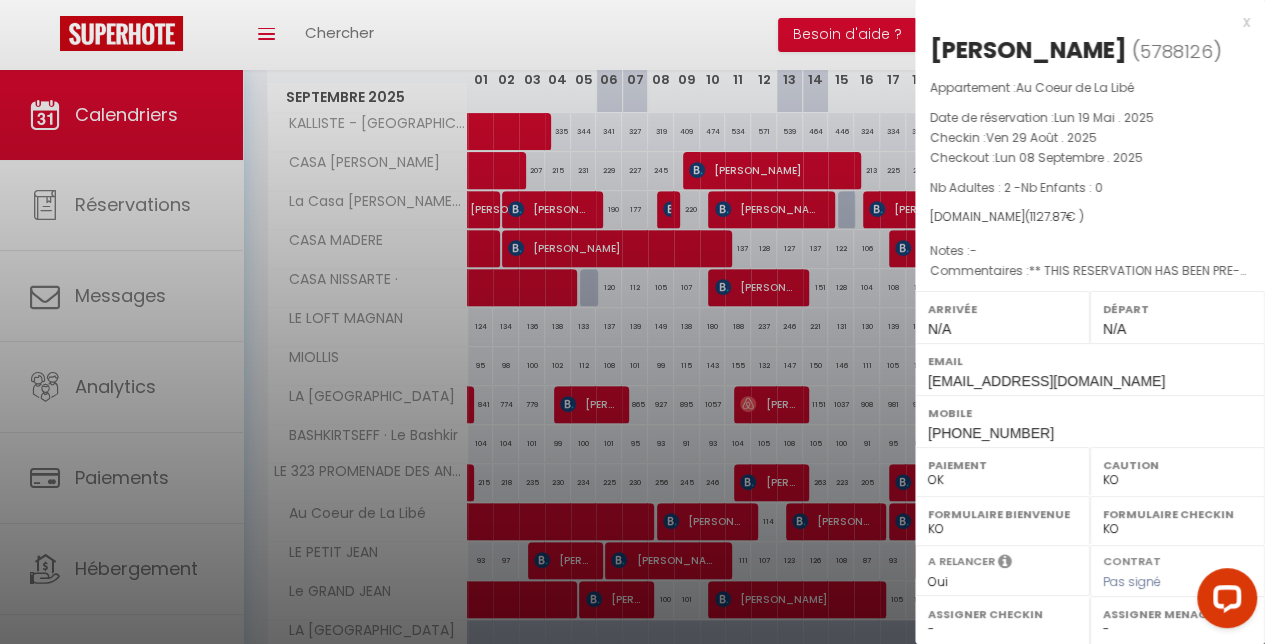 click at bounding box center [632, 322] 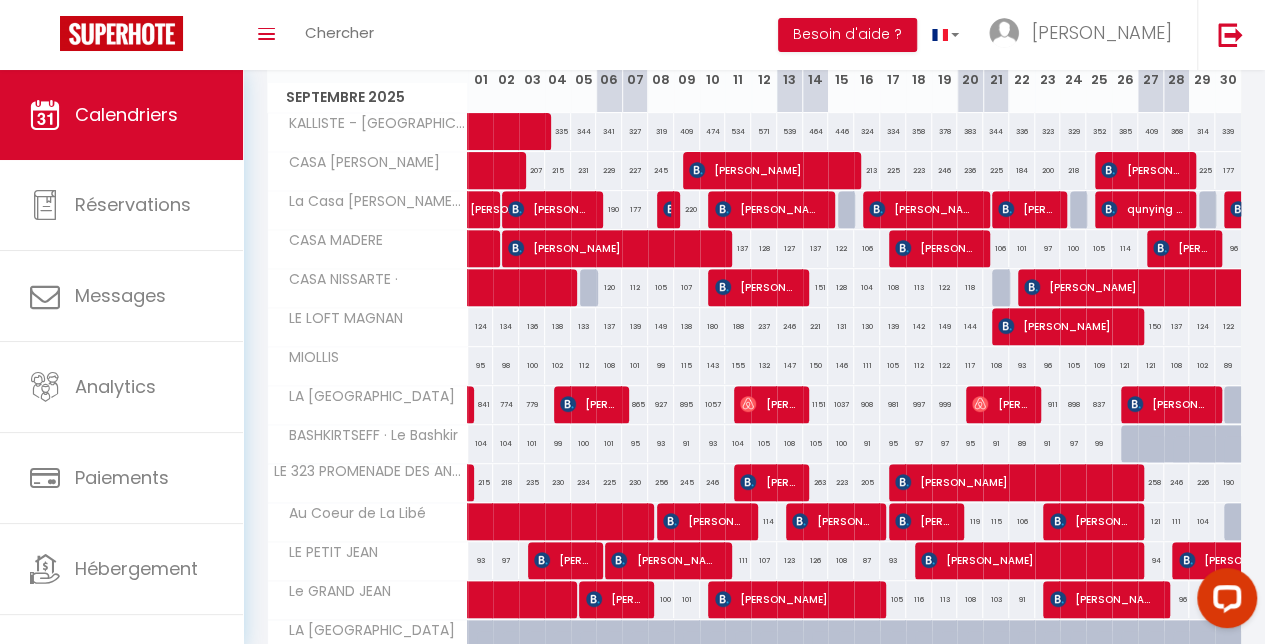 click on "115" at bounding box center [996, 521] 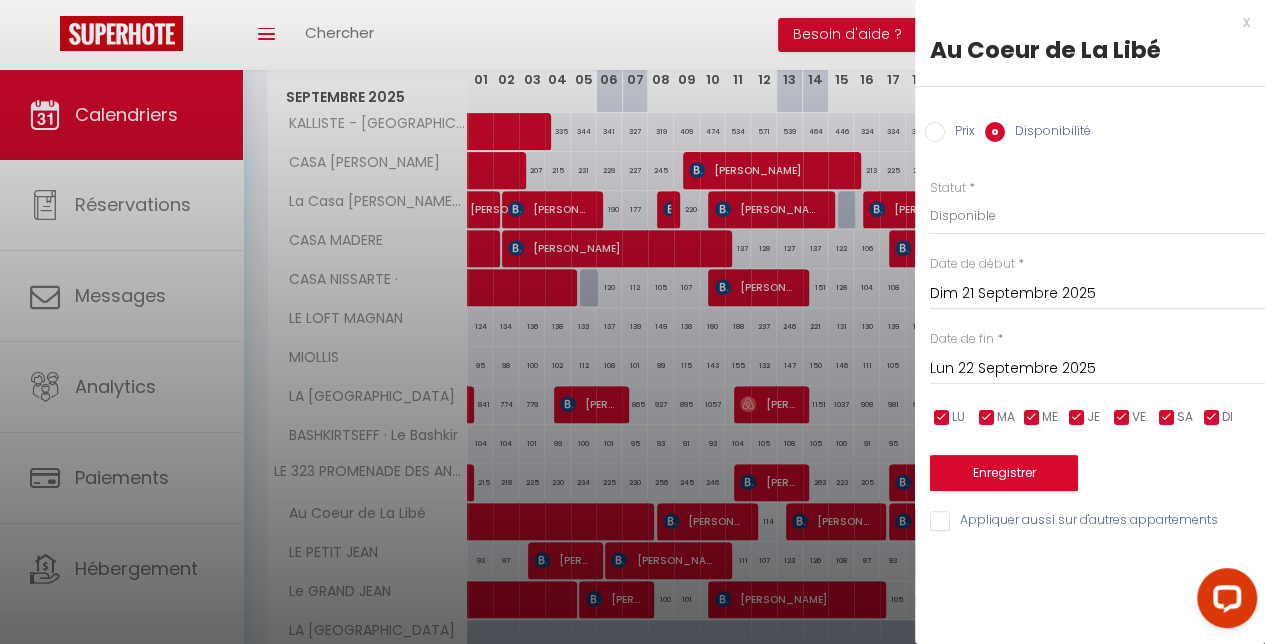 click at bounding box center [632, 322] 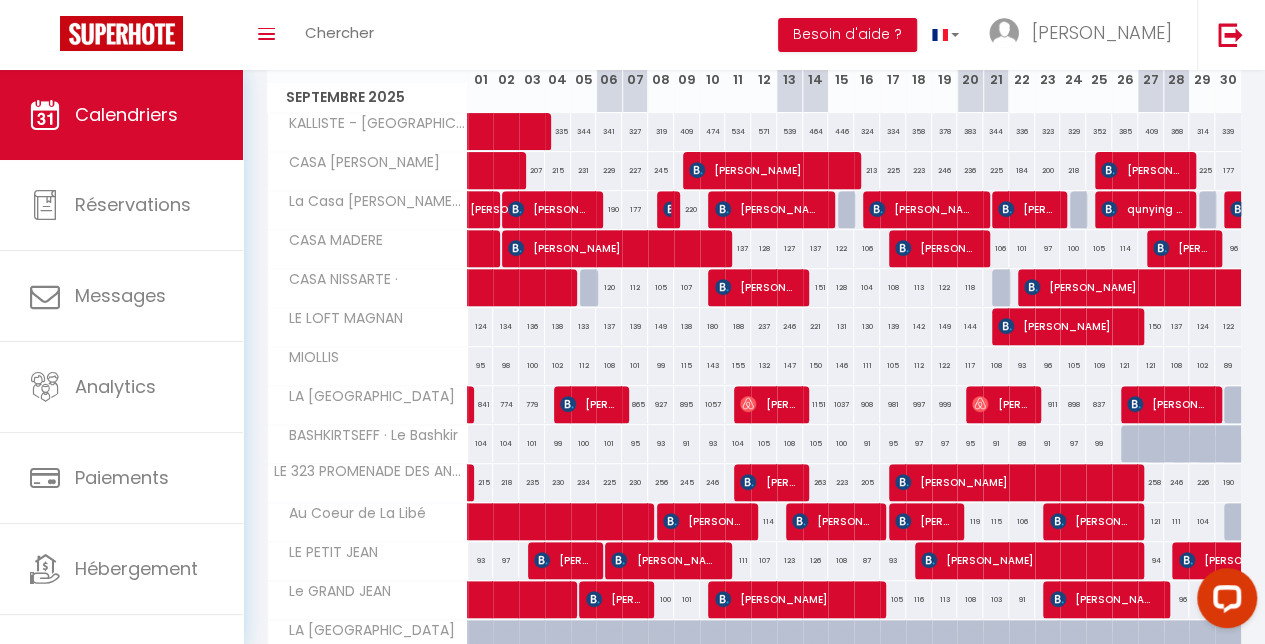 click on "Toggle menubar     Chercher   BUTTON
Besoin d'aide ?
[PERSON_NAME]        Équipe" at bounding box center (697, 35) 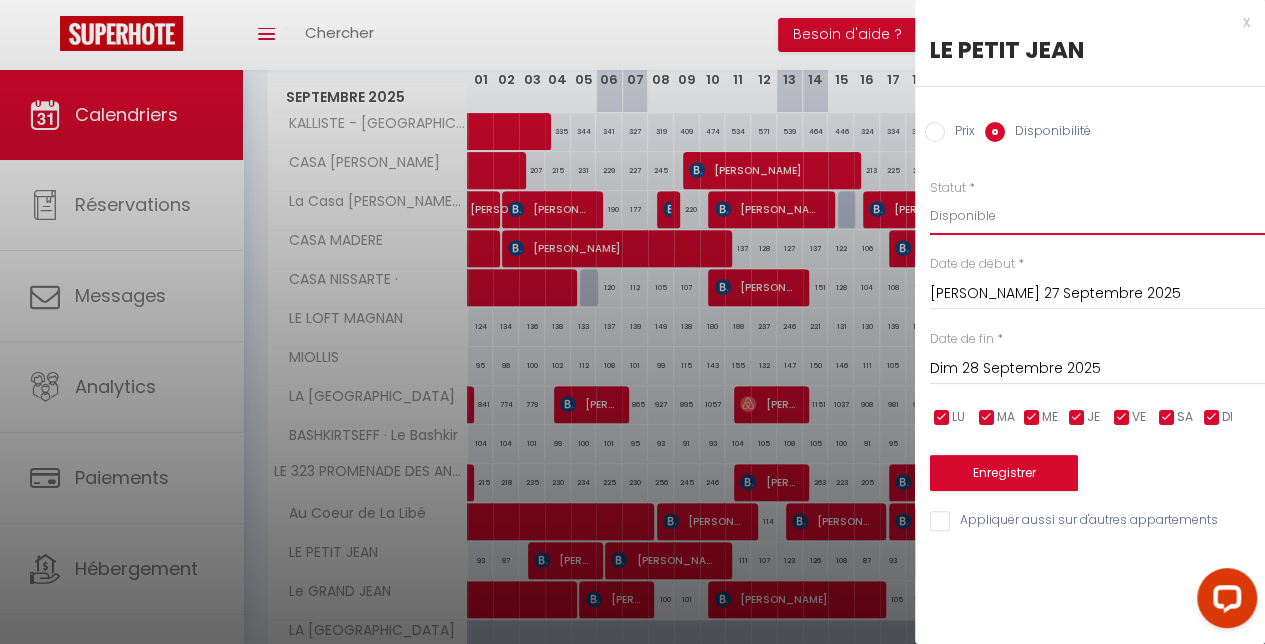 click on "Disponible
Indisponible" at bounding box center [1097, 216] 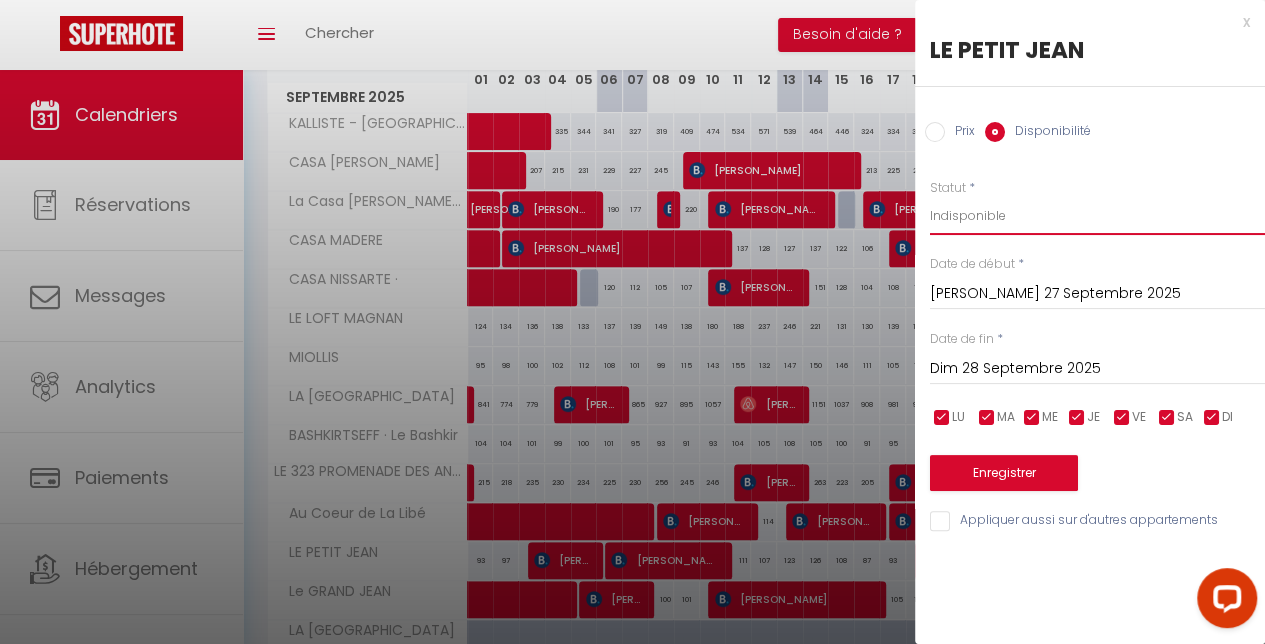 click on "Disponible
Indisponible" at bounding box center [1097, 216] 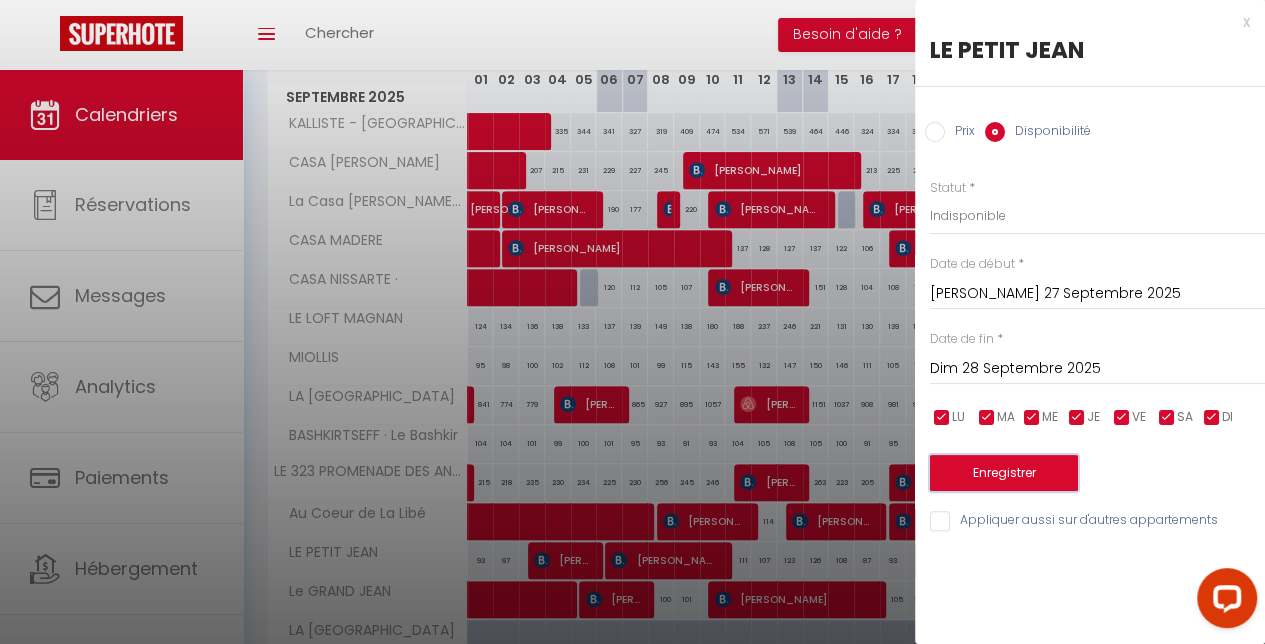 click on "Enregistrer" at bounding box center [1004, 473] 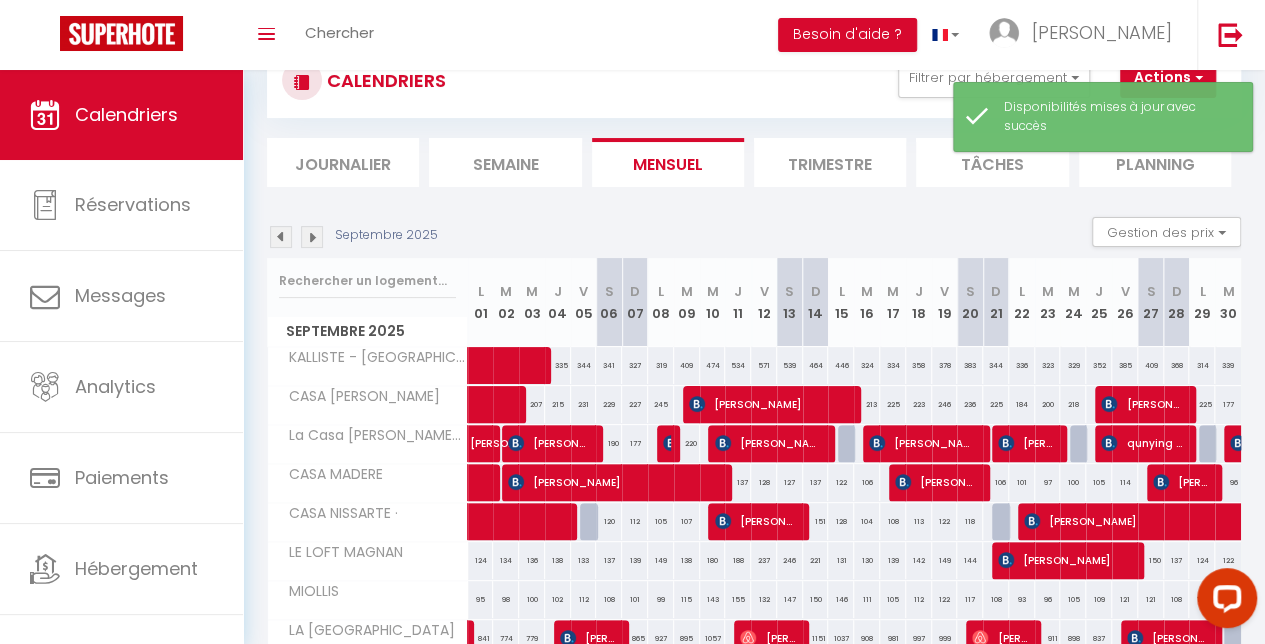 scroll, scrollTop: 304, scrollLeft: 0, axis: vertical 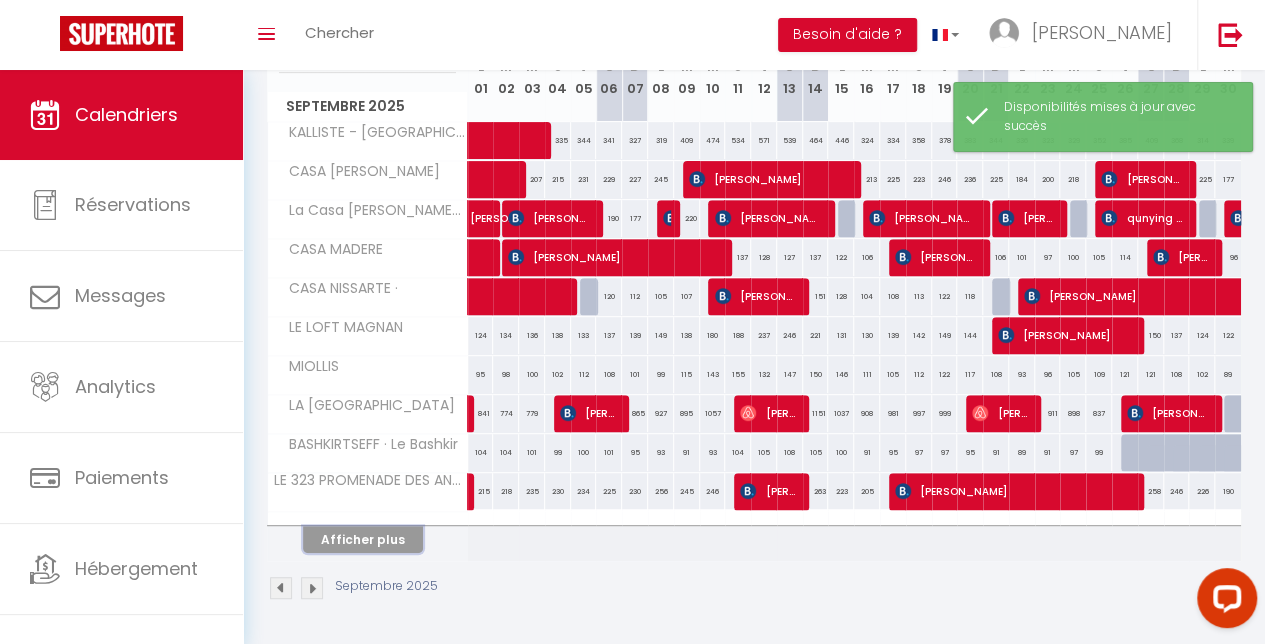 click on "Afficher plus" at bounding box center [363, 539] 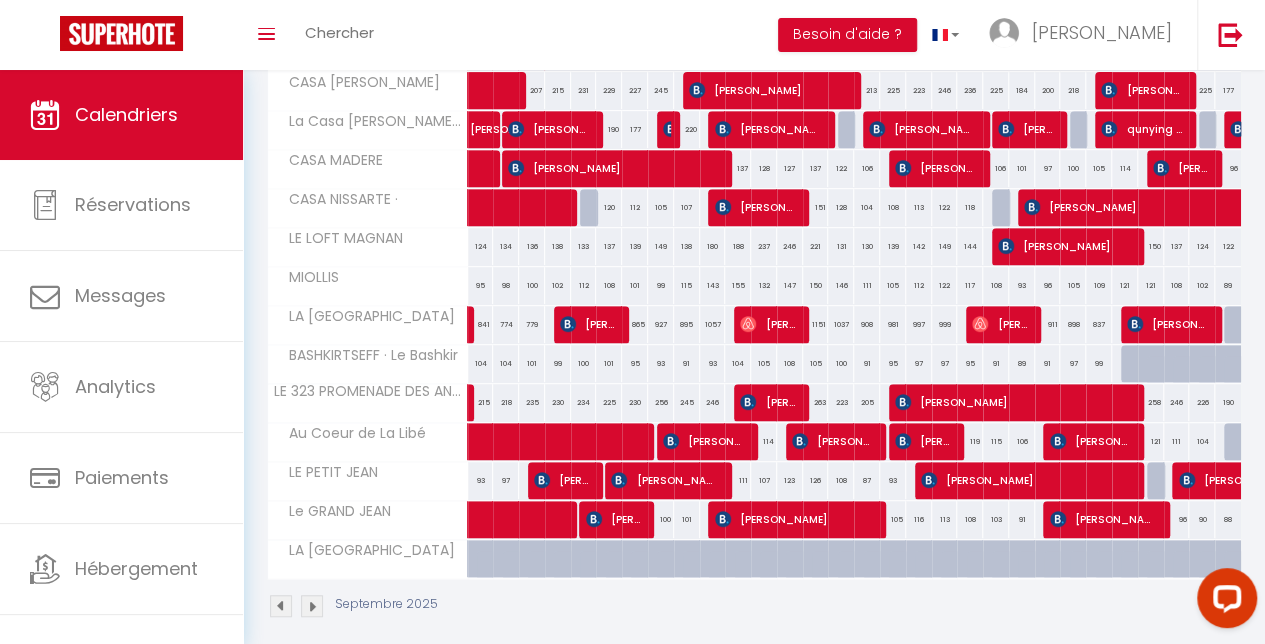 scroll, scrollTop: 411, scrollLeft: 0, axis: vertical 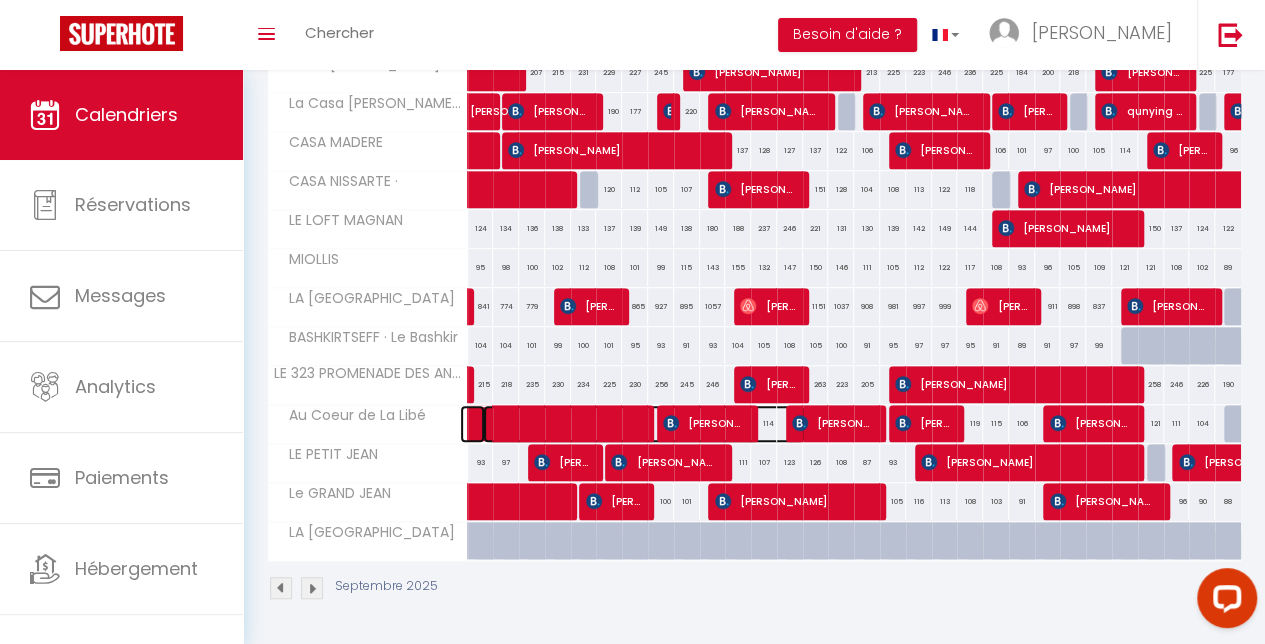 click at bounding box center (644, 424) 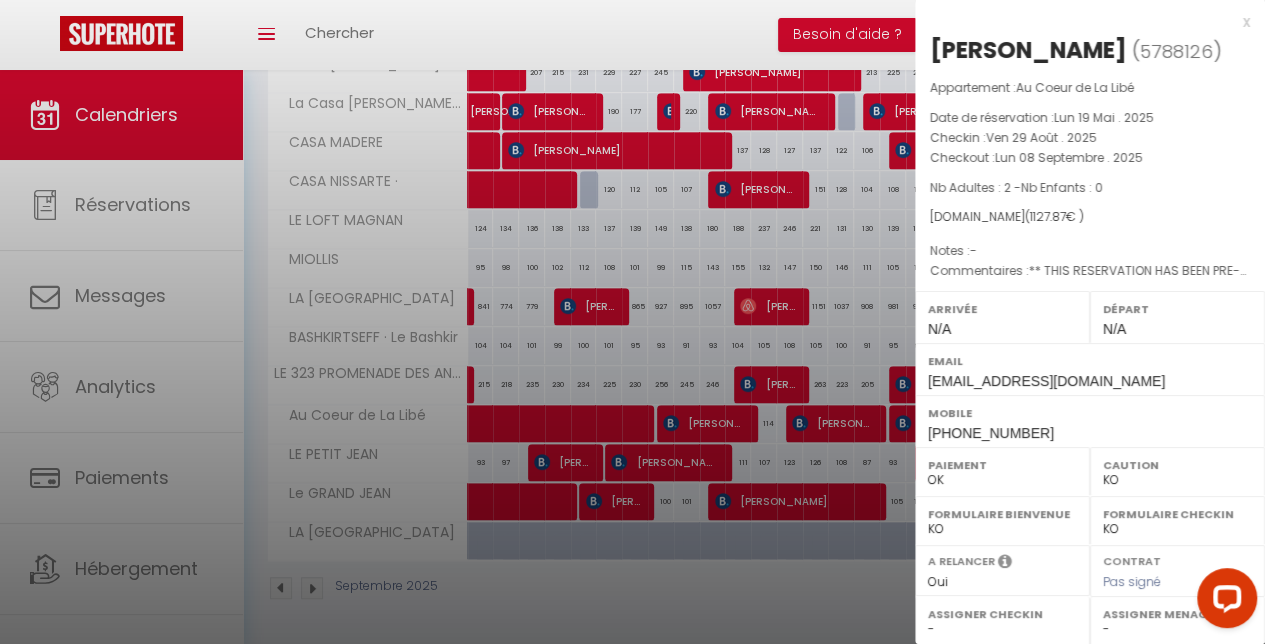 click at bounding box center (632, 322) 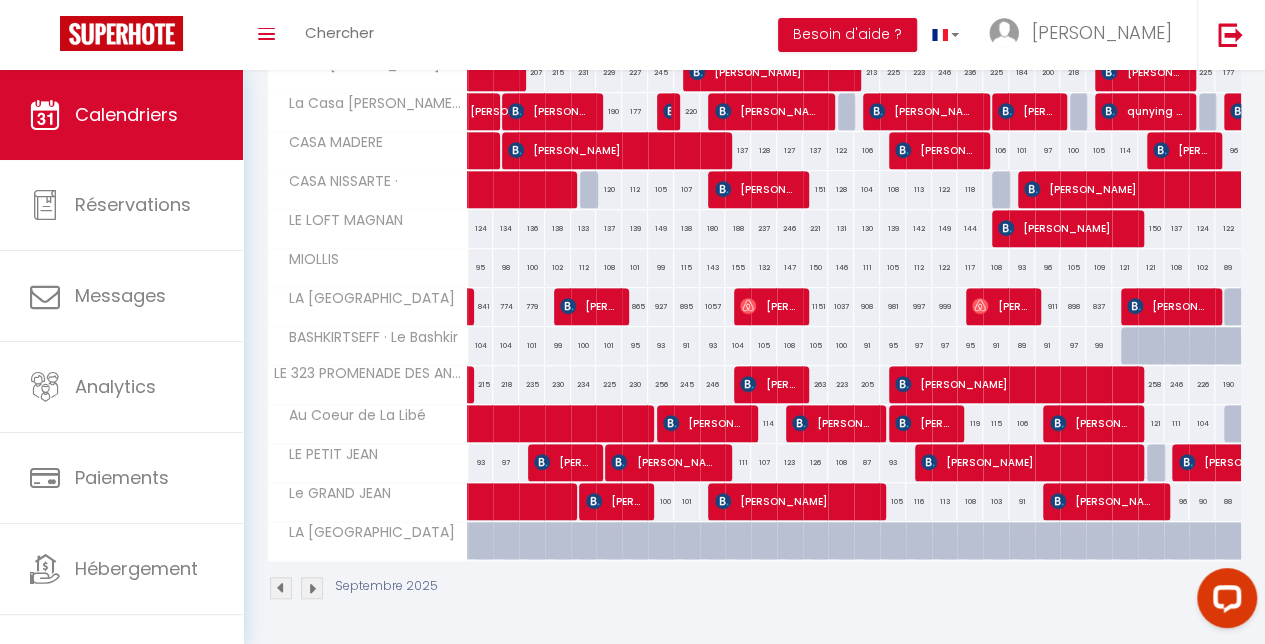 click at bounding box center (312, 588) 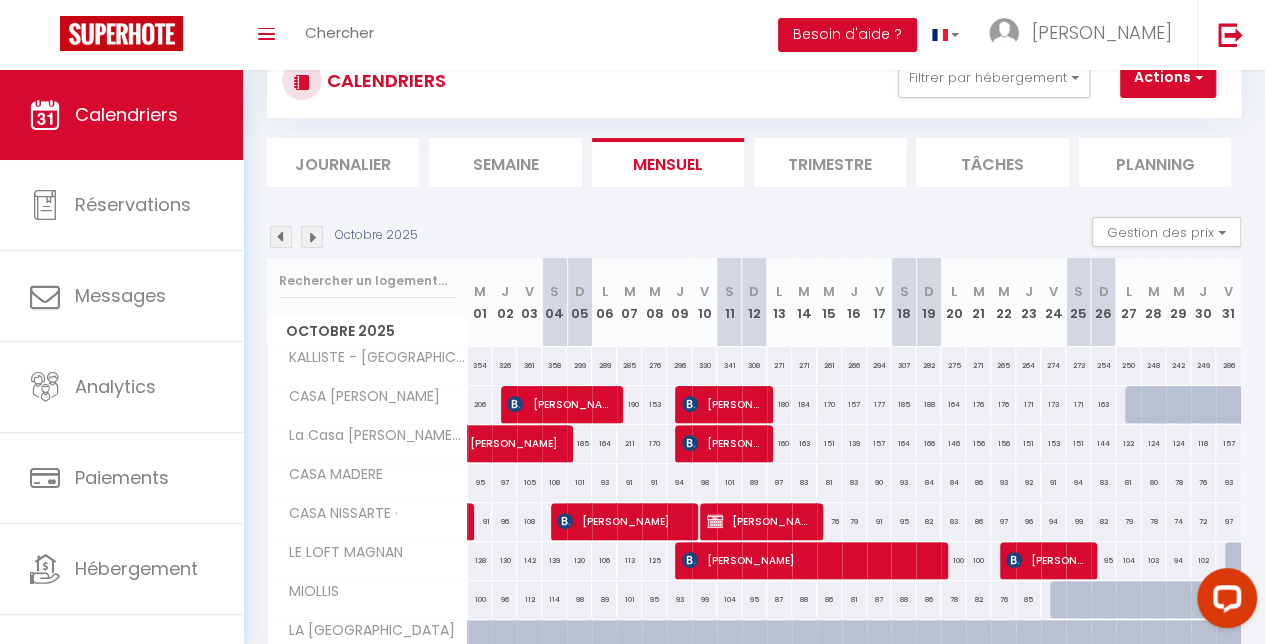 scroll, scrollTop: 304, scrollLeft: 0, axis: vertical 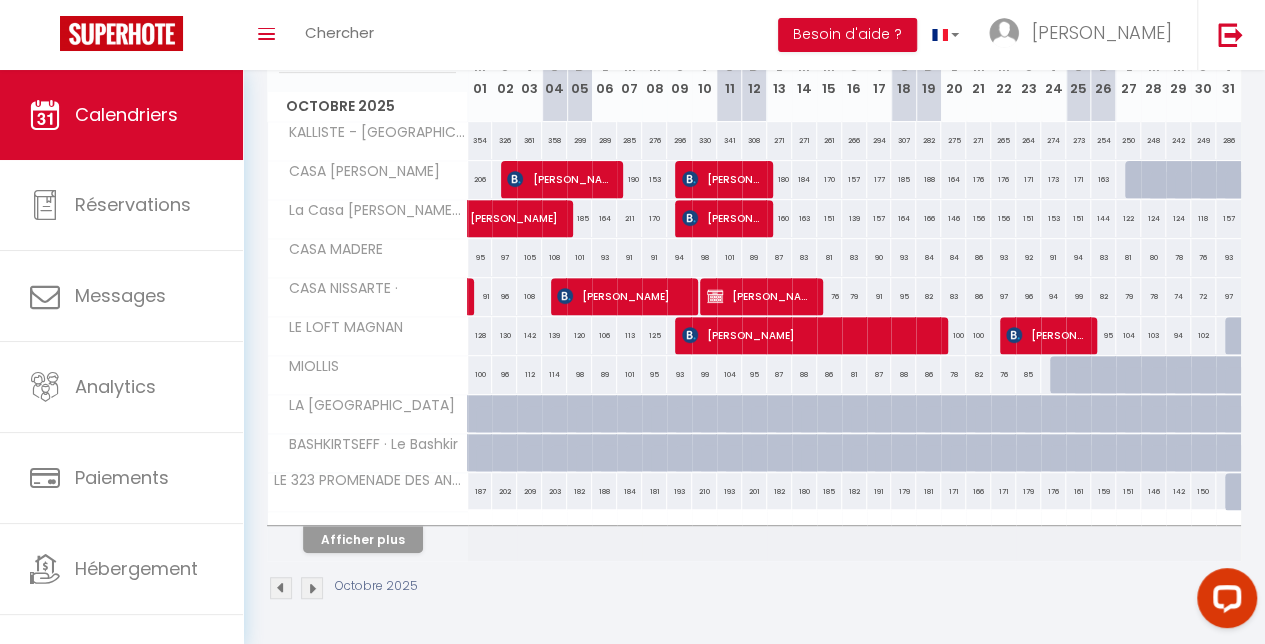 click at bounding box center [1062, 375] 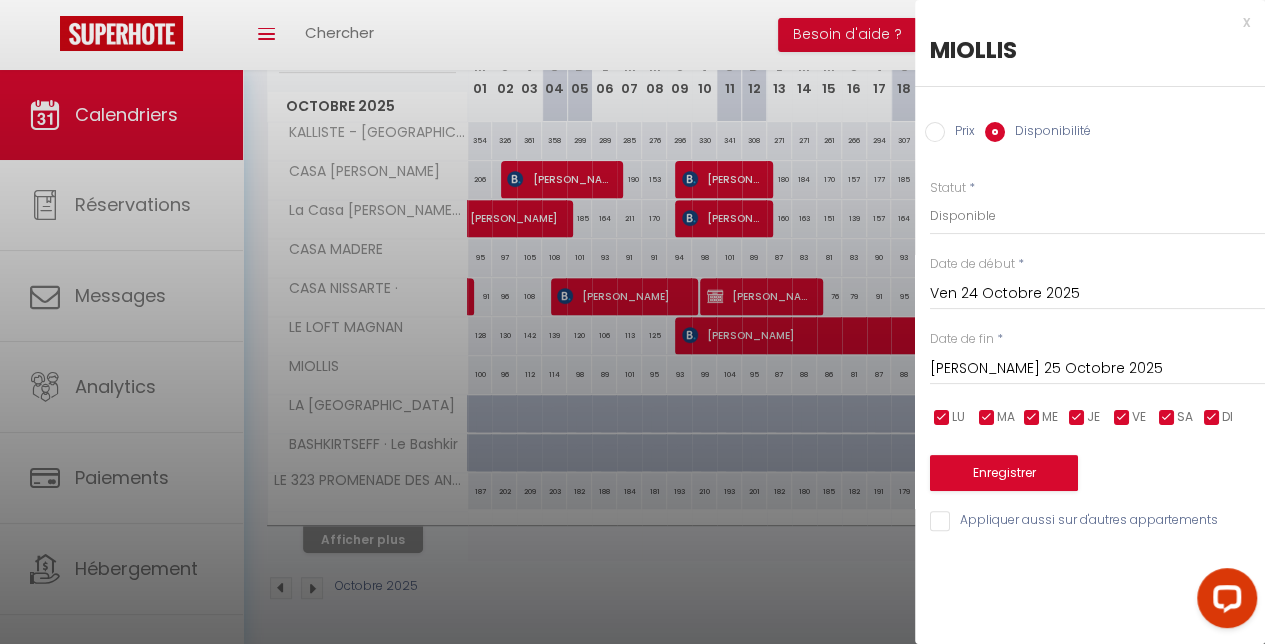 click on "[PERSON_NAME] 25 Octobre 2025" at bounding box center [1097, 369] 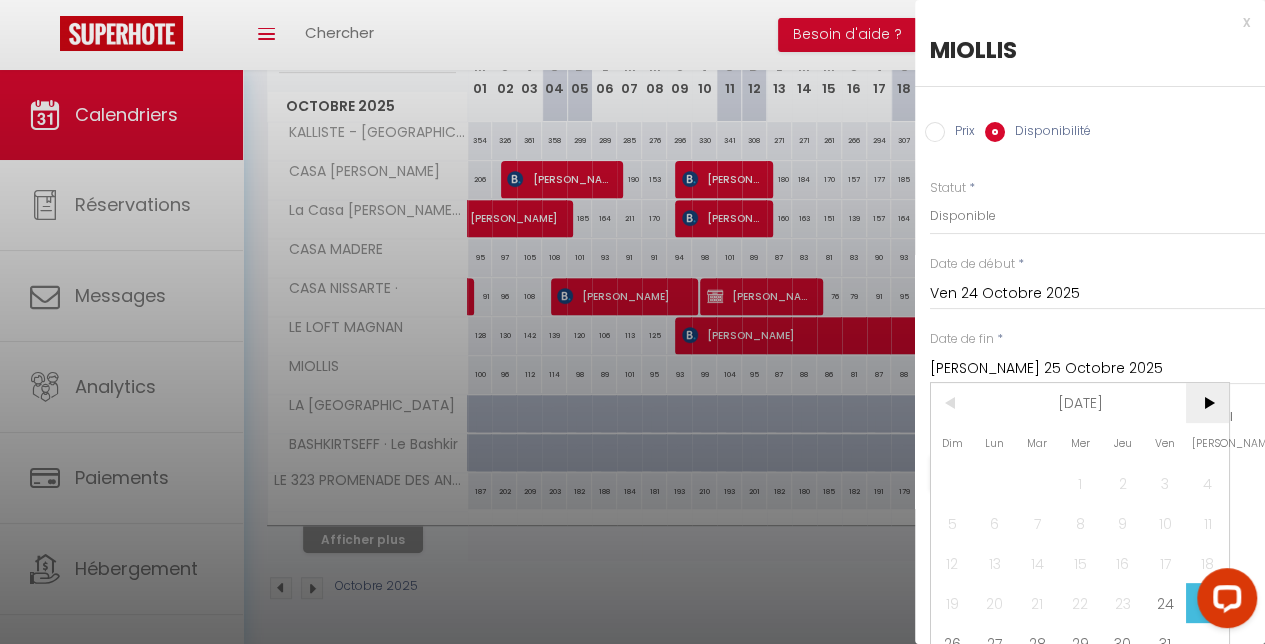 click on ">" at bounding box center (1207, 403) 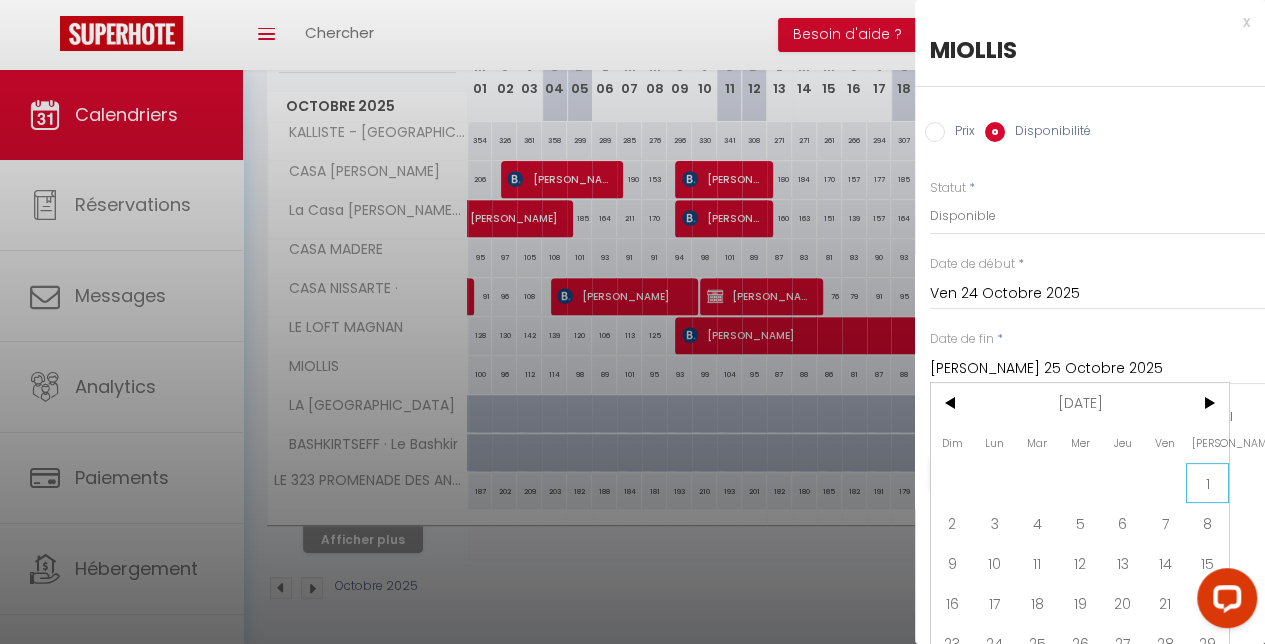 click on "1" at bounding box center (1207, 483) 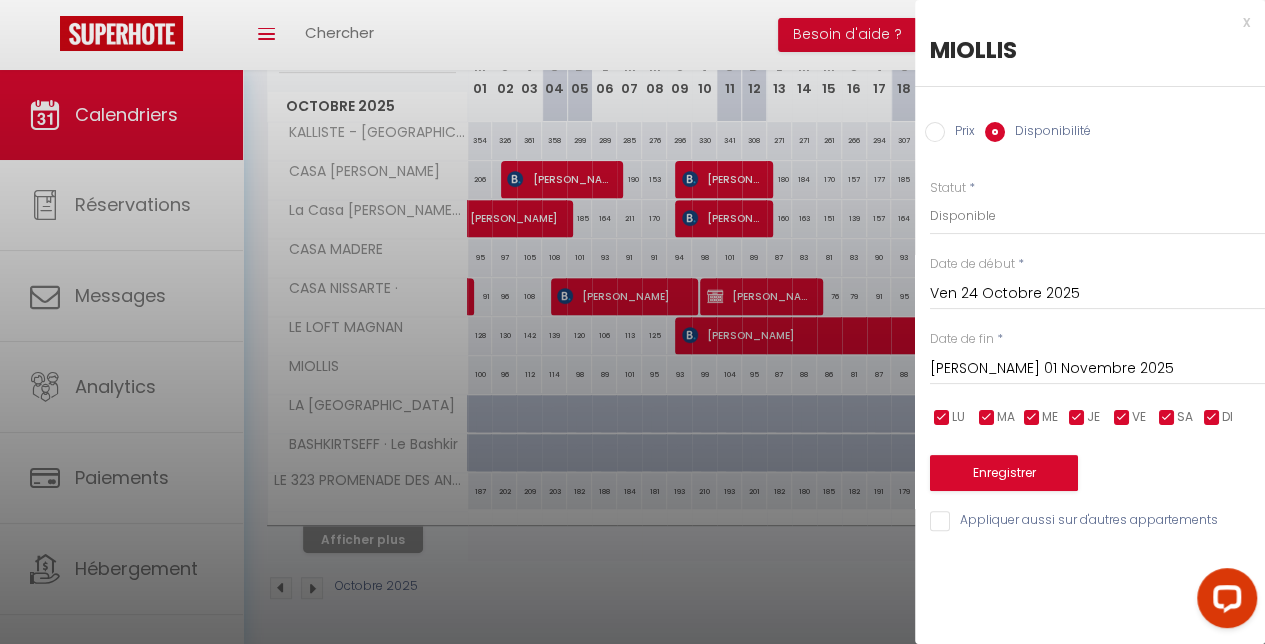 click on "[PERSON_NAME] 01 Novembre 2025" at bounding box center (1097, 369) 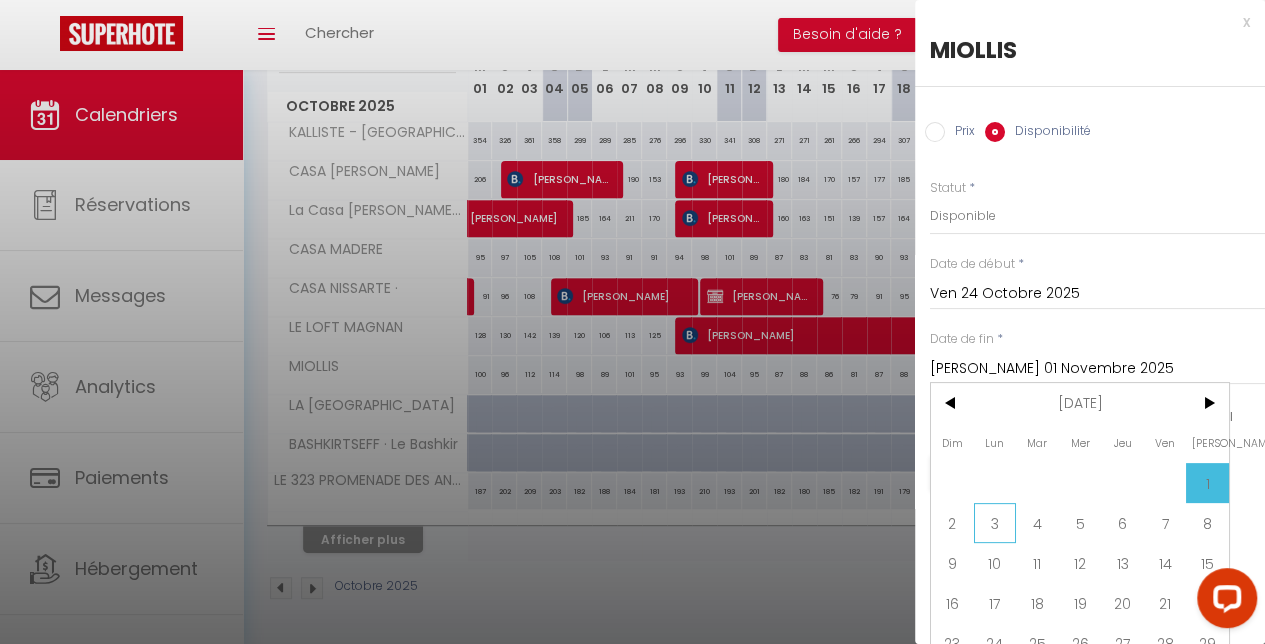 click on "3" at bounding box center [995, 523] 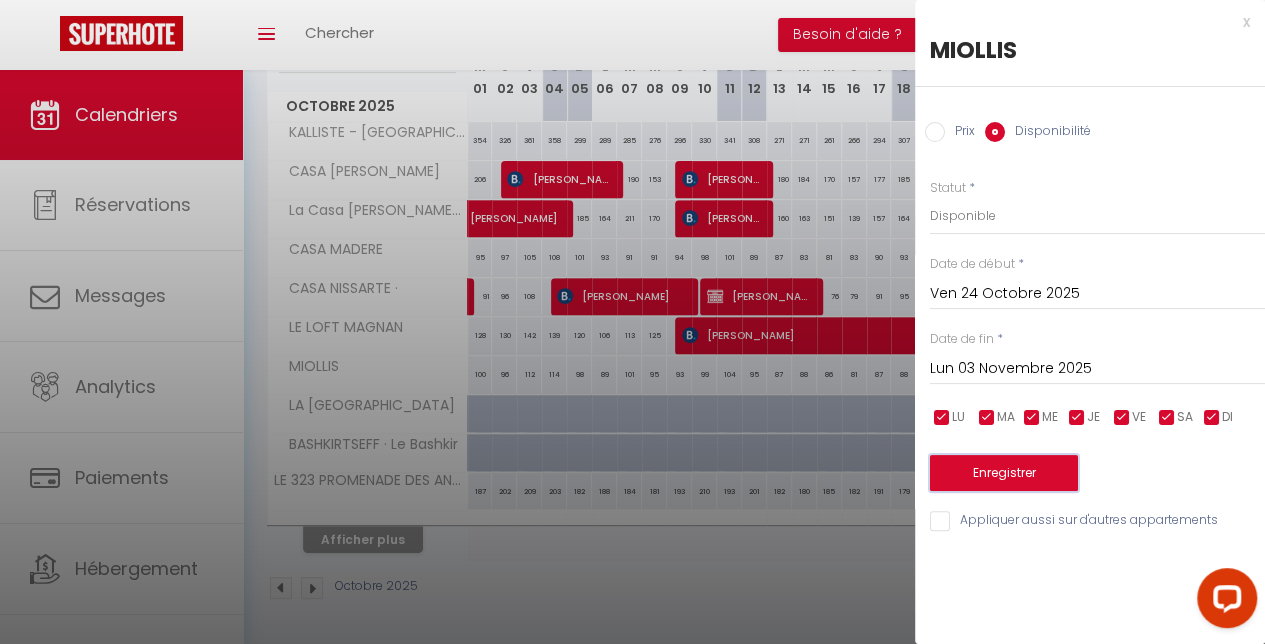 click on "Enregistrer" at bounding box center (1004, 473) 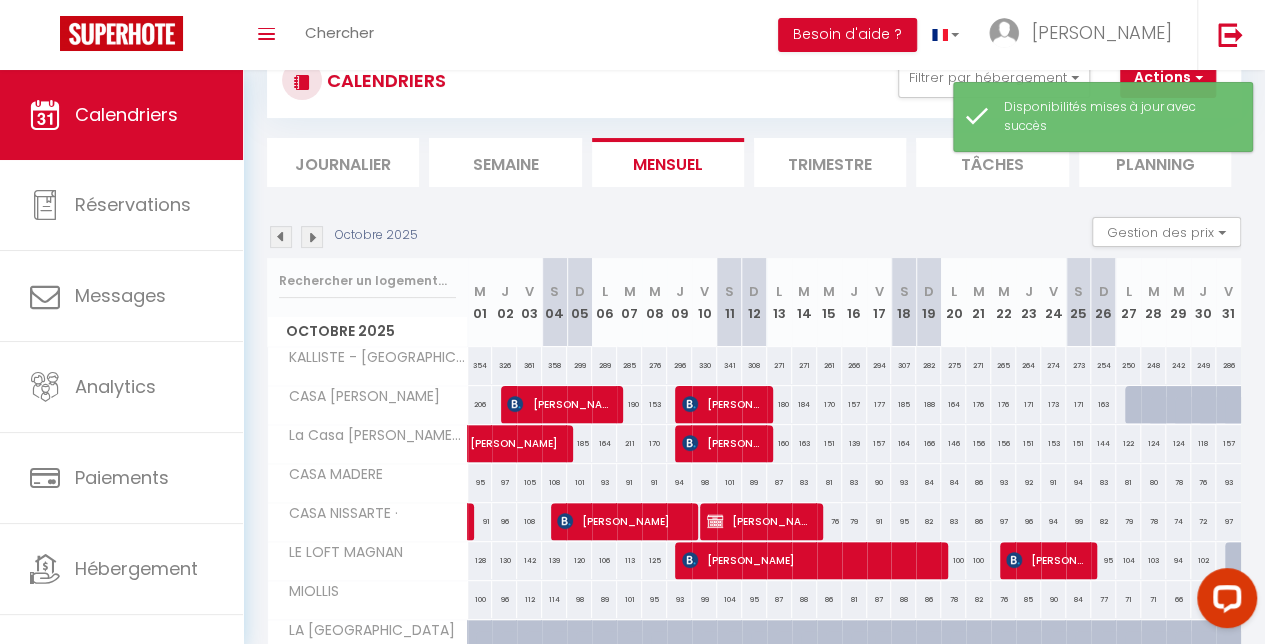scroll, scrollTop: 304, scrollLeft: 0, axis: vertical 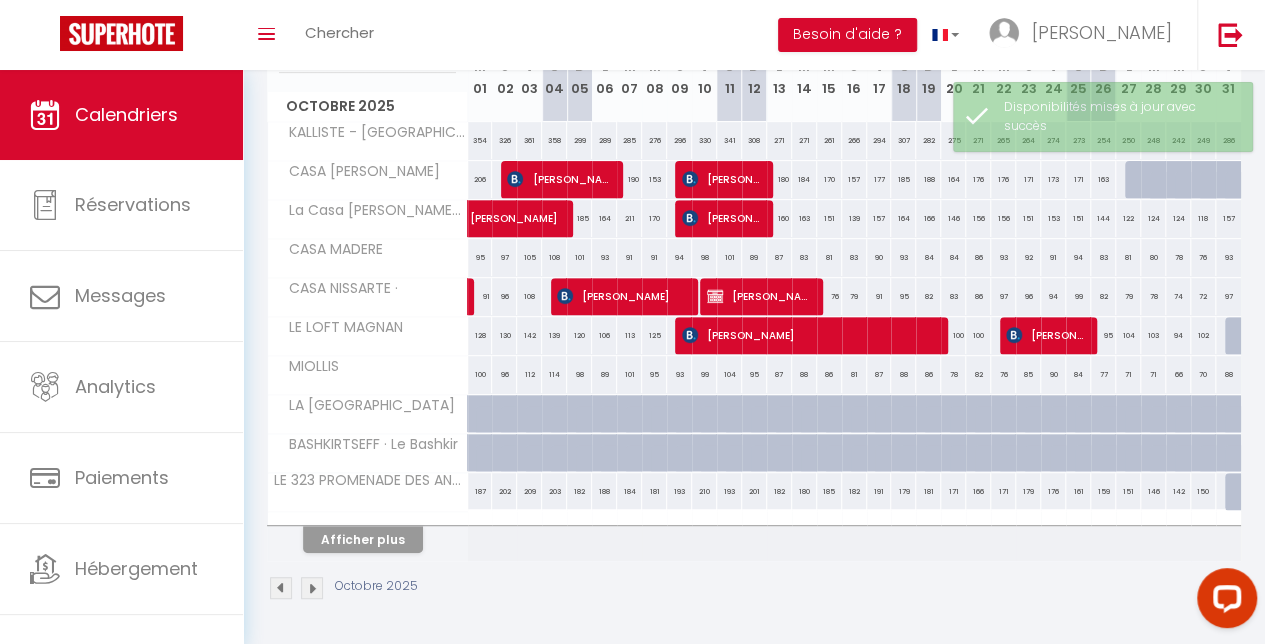 click at bounding box center (1237, 336) 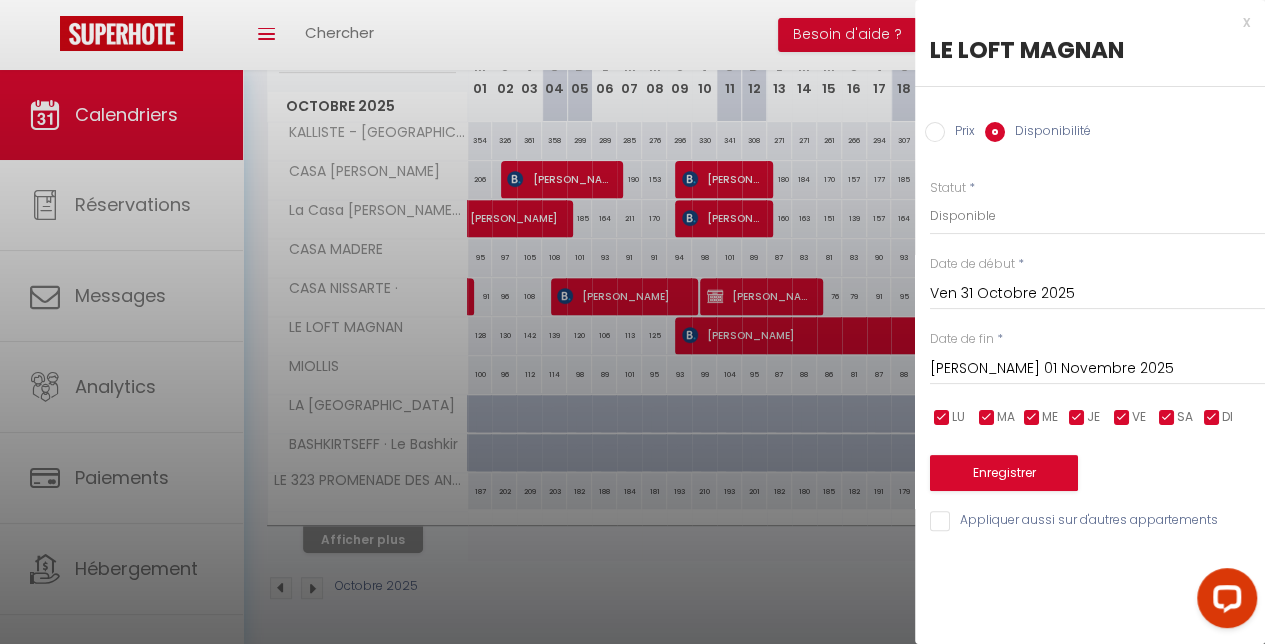 click on "[PERSON_NAME] 01 Novembre 2025" at bounding box center [1097, 369] 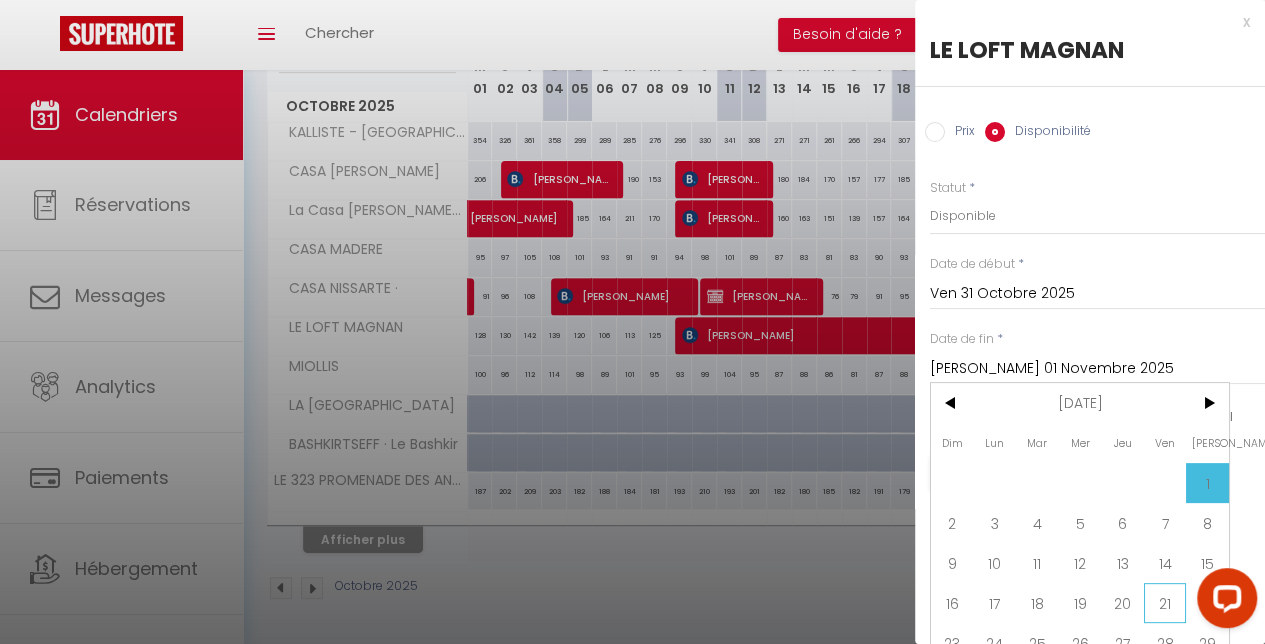click on "21" at bounding box center (1165, 603) 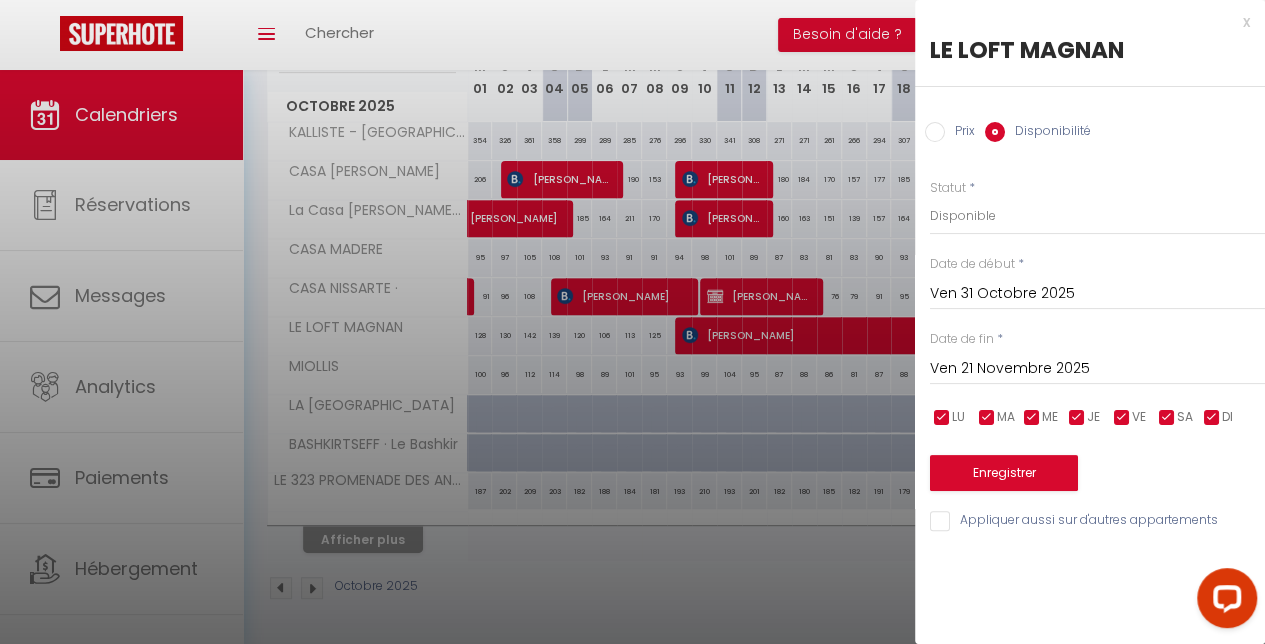 click on "Ven 21 Novembre 2025" at bounding box center [1097, 369] 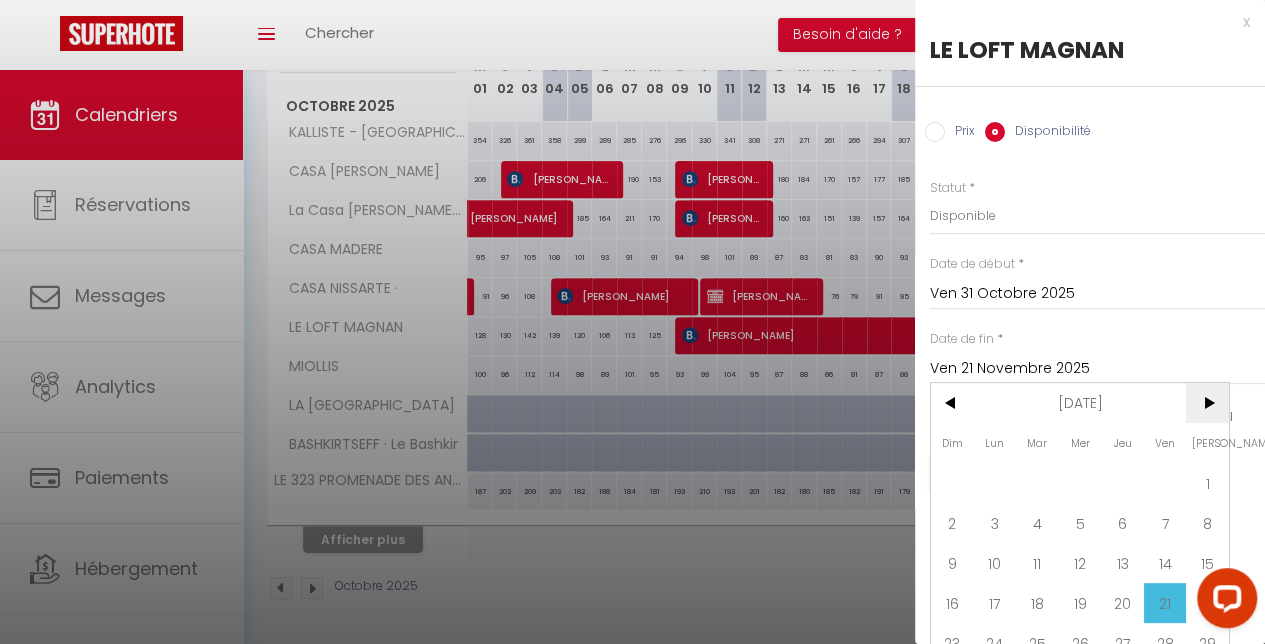 click on ">" at bounding box center (1207, 403) 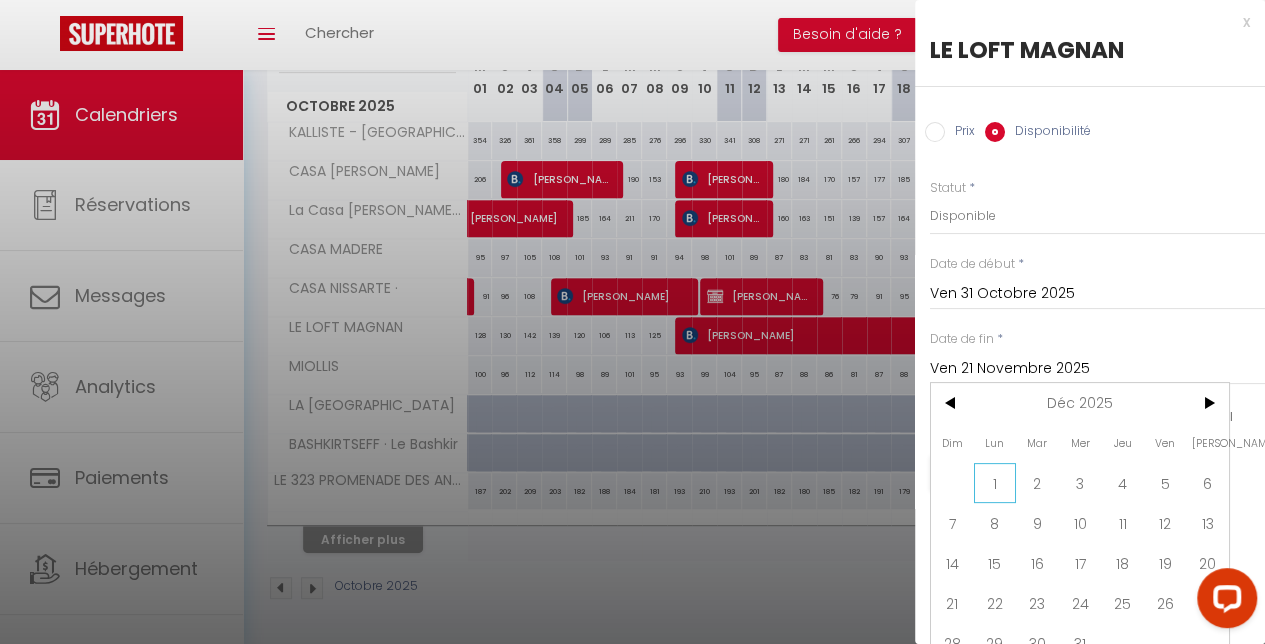 click on "1" at bounding box center (995, 483) 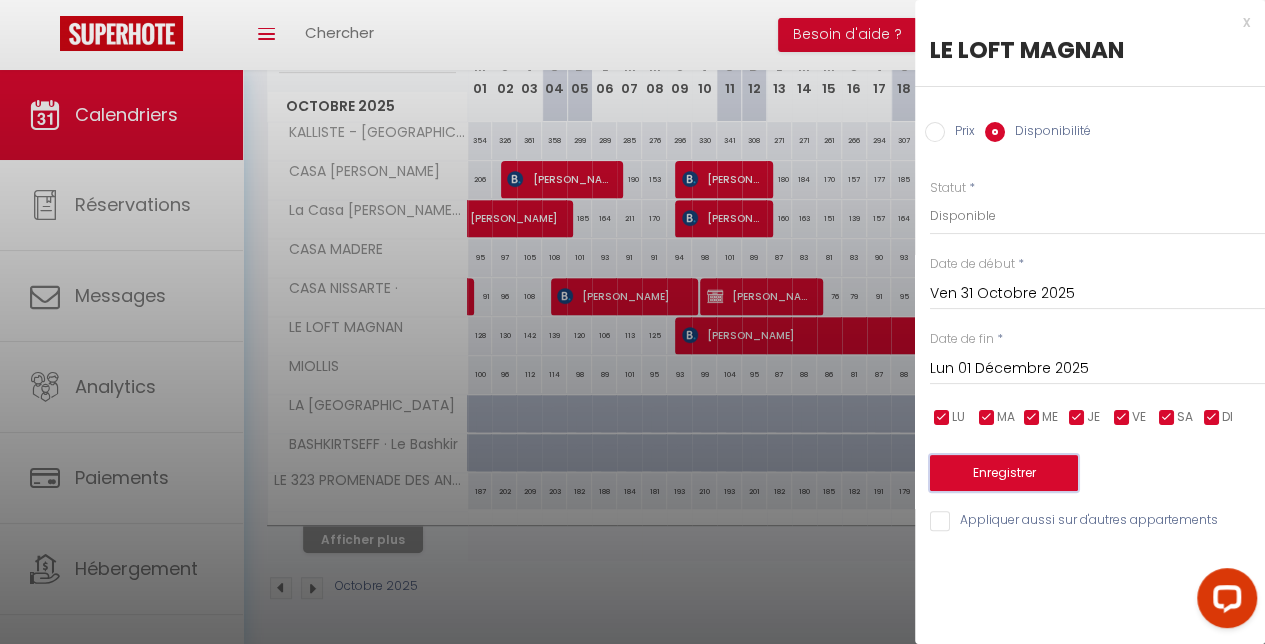 click on "Enregistrer" at bounding box center (1004, 473) 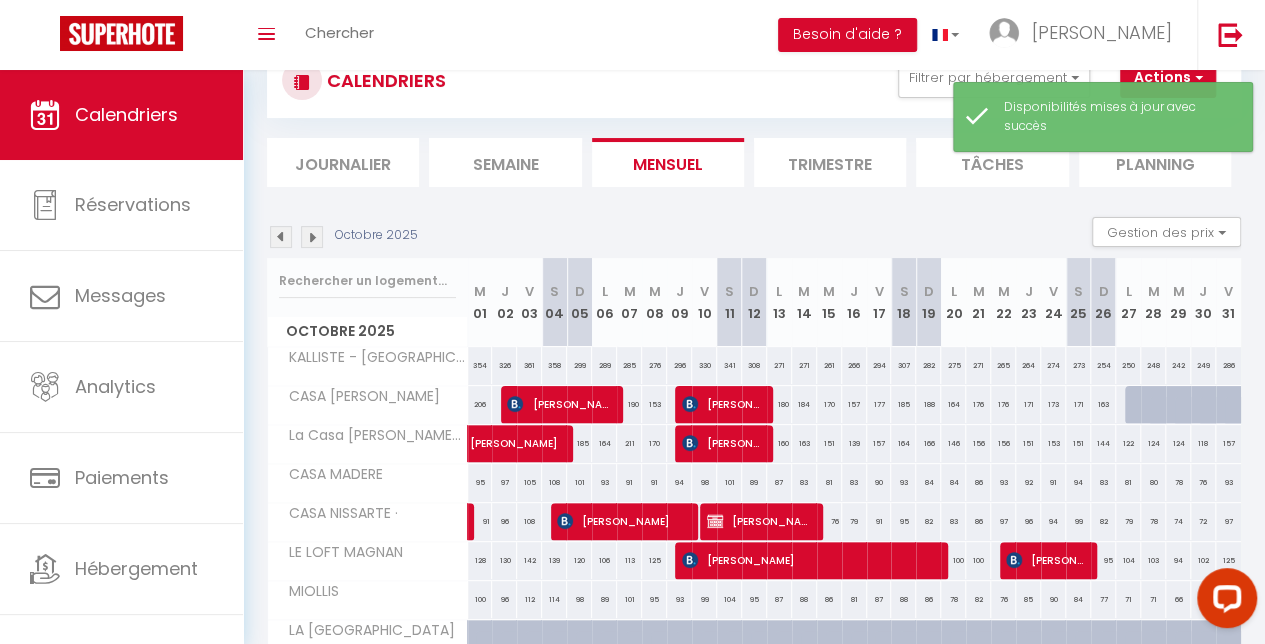 scroll, scrollTop: 304, scrollLeft: 0, axis: vertical 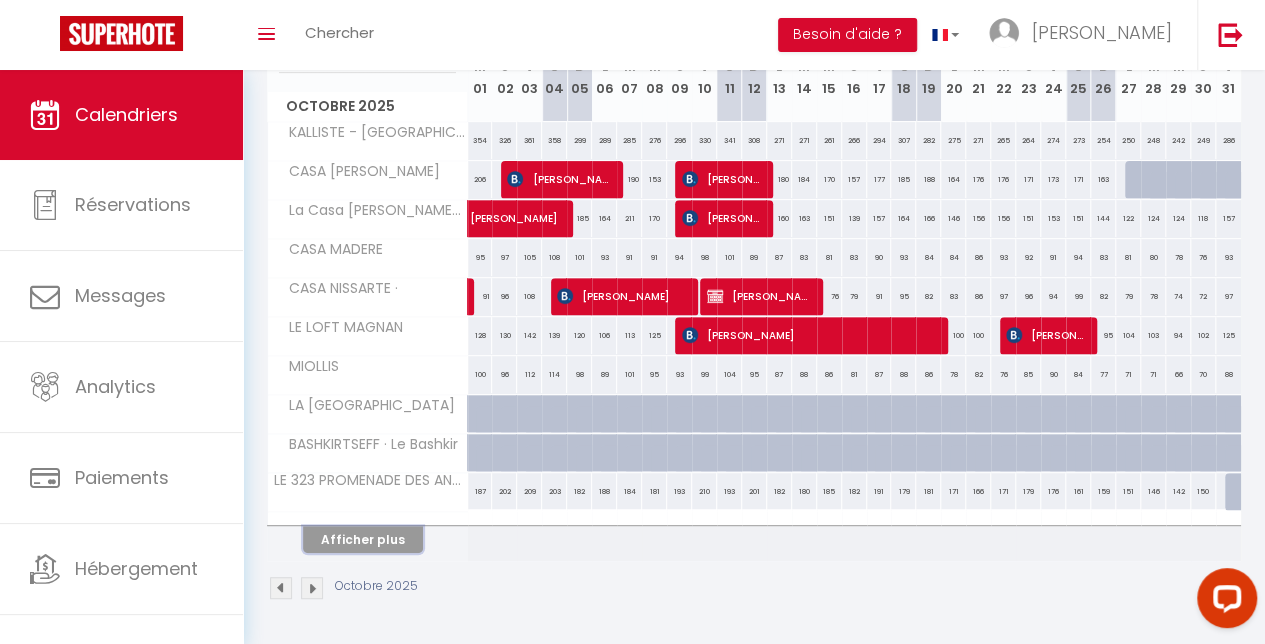 click on "Afficher plus" at bounding box center [363, 539] 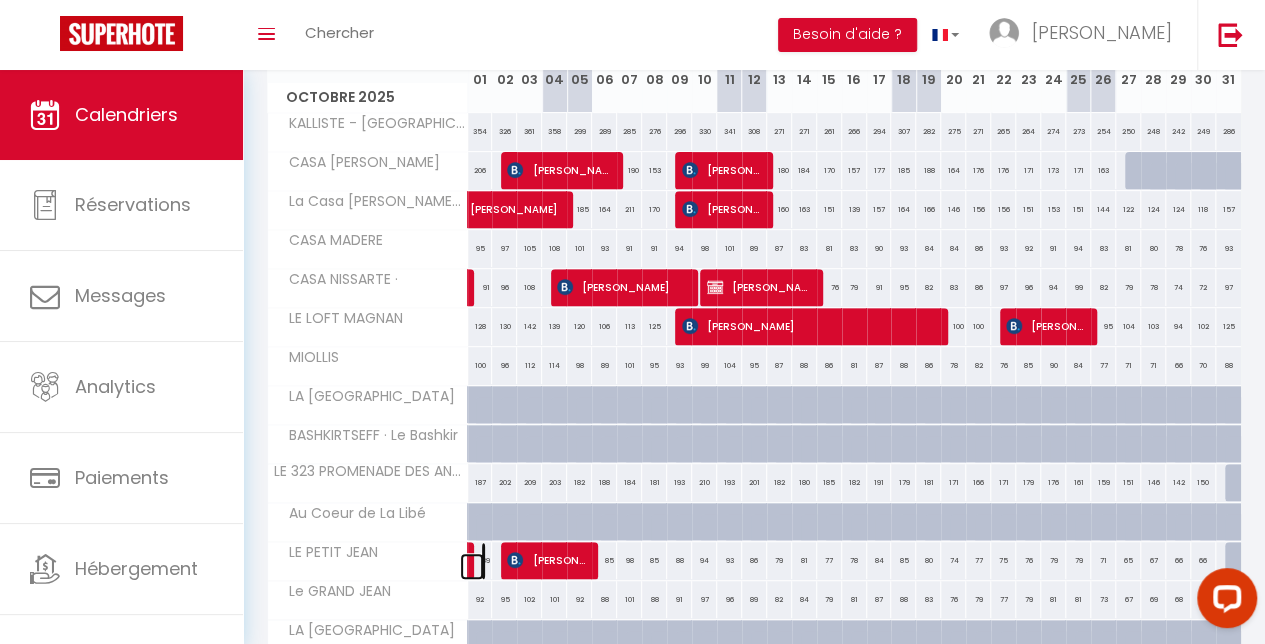 click at bounding box center (472, 566) 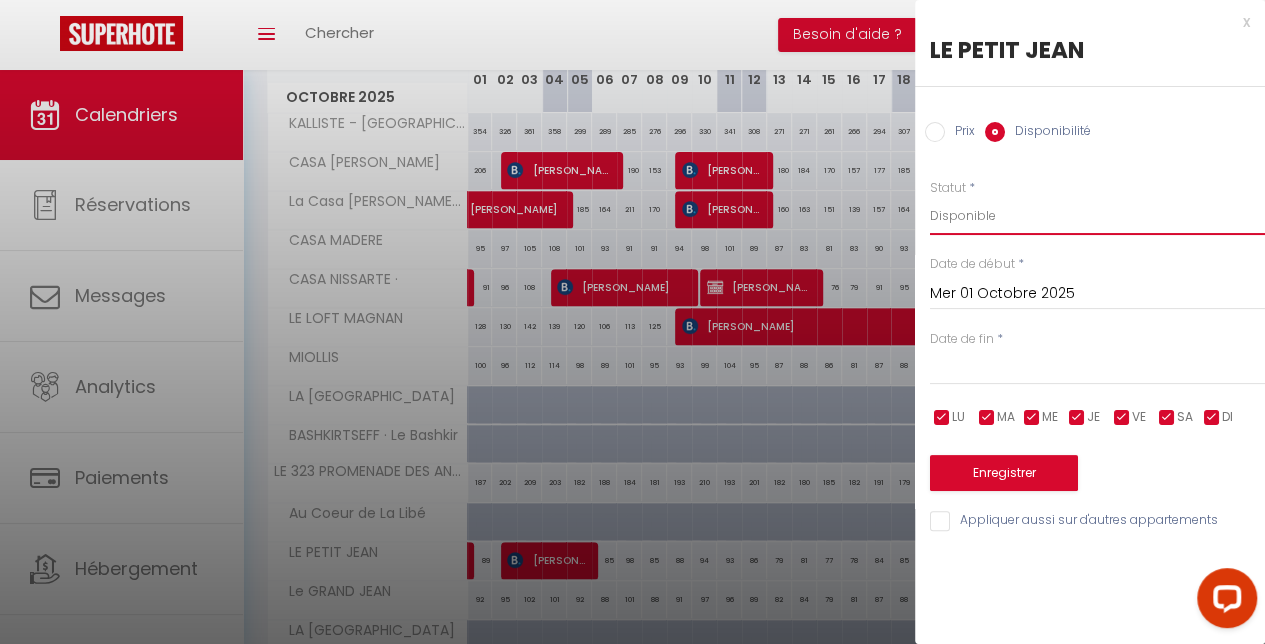 click on "Disponible
Indisponible" at bounding box center [1097, 216] 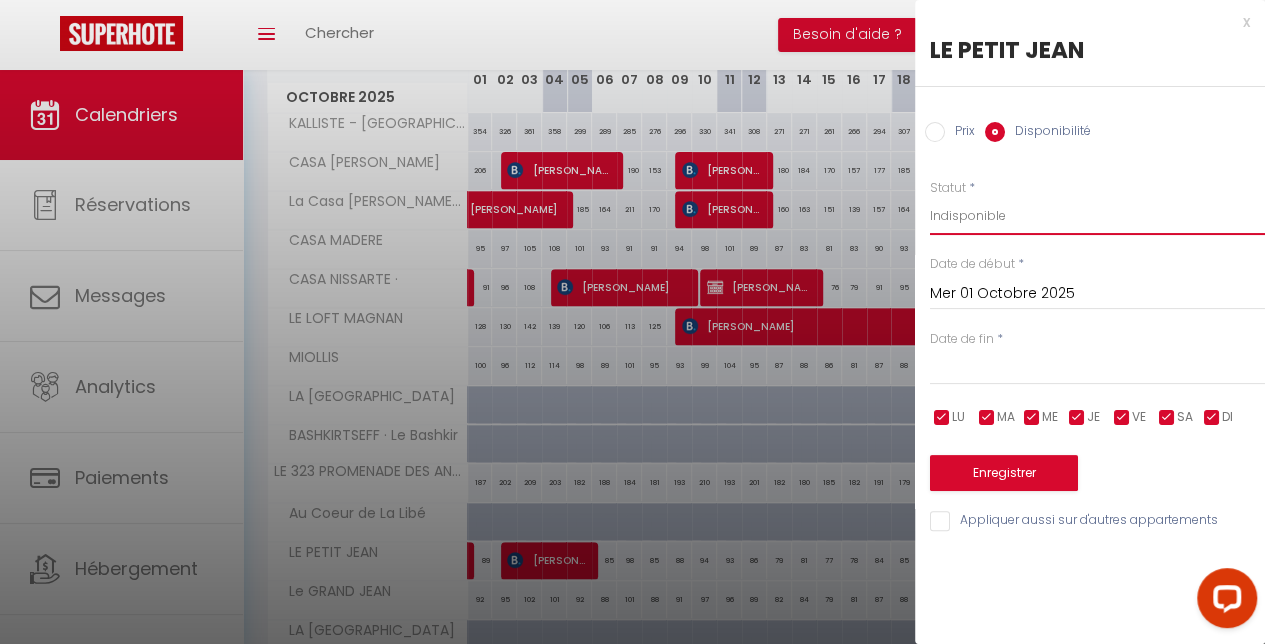 click on "Disponible
Indisponible" at bounding box center (1097, 216) 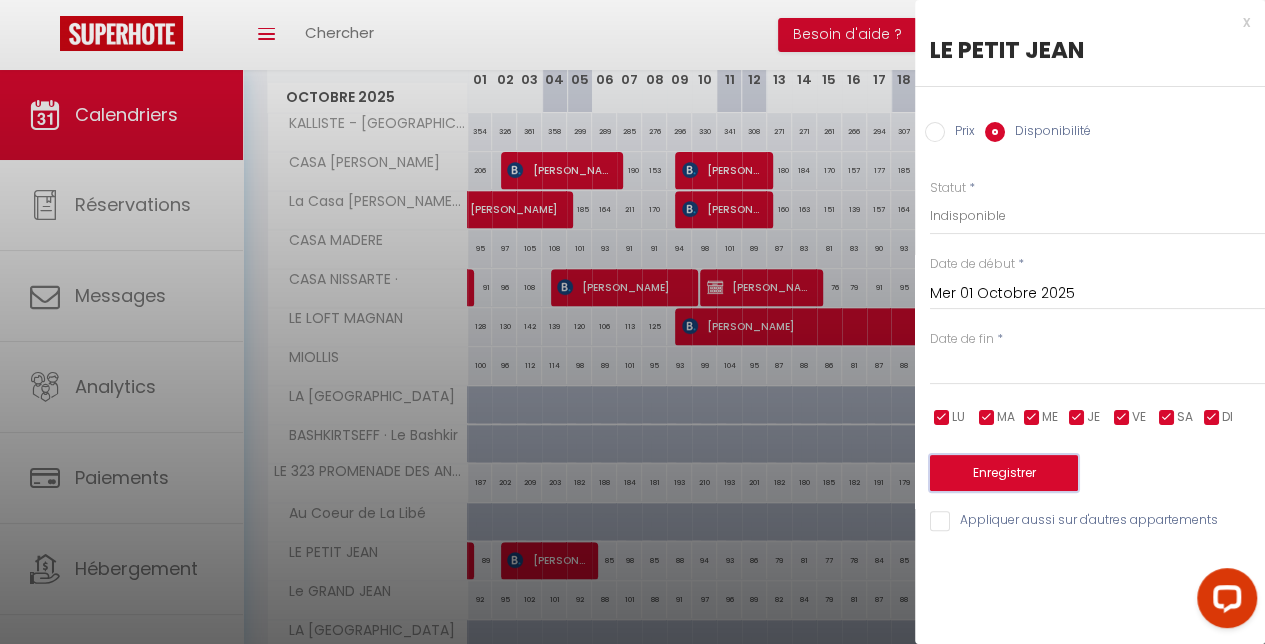 click on "Enregistrer" at bounding box center [1004, 473] 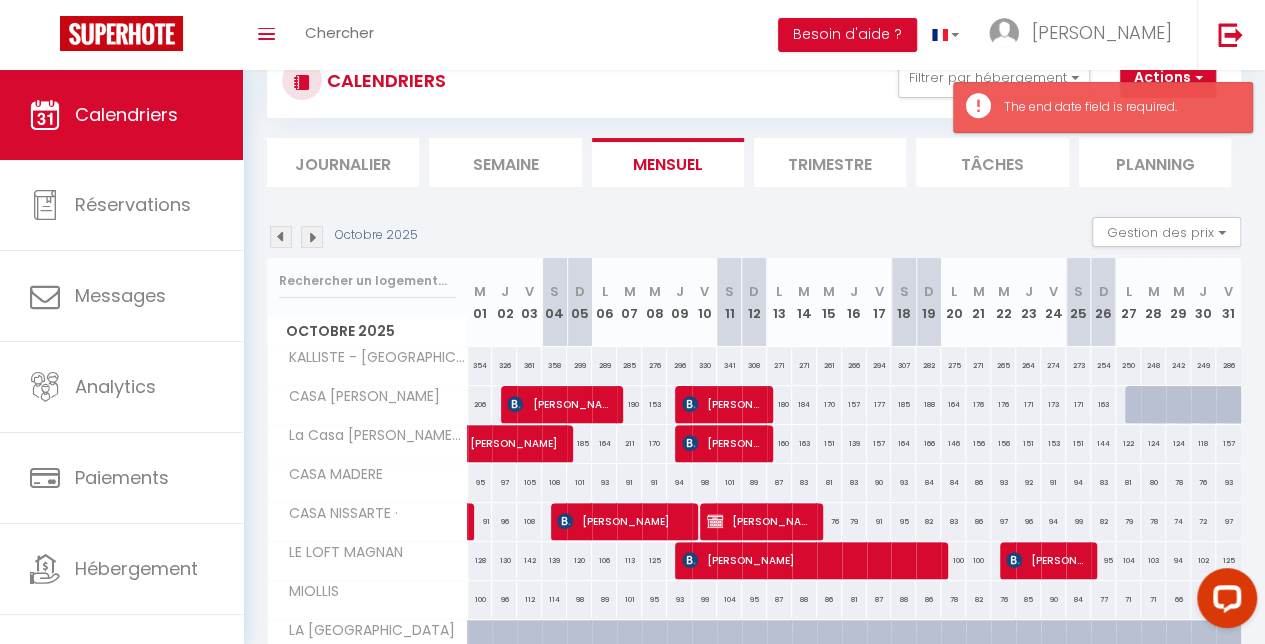 scroll, scrollTop: 304, scrollLeft: 0, axis: vertical 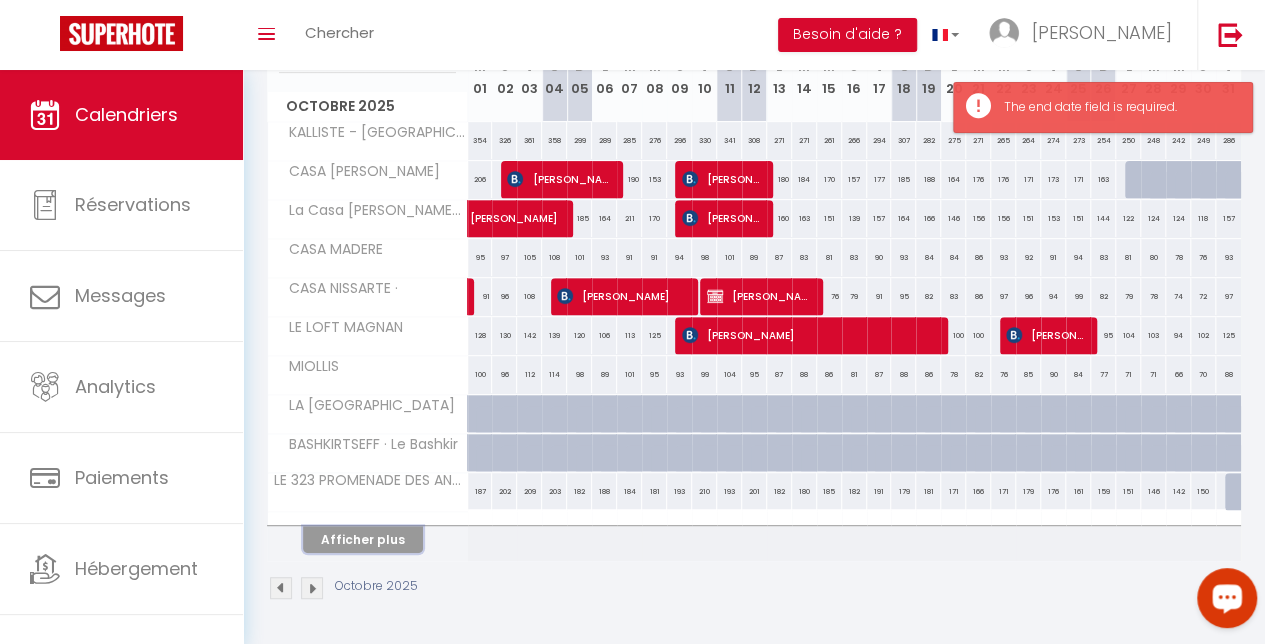 click on "Afficher plus" at bounding box center [363, 539] 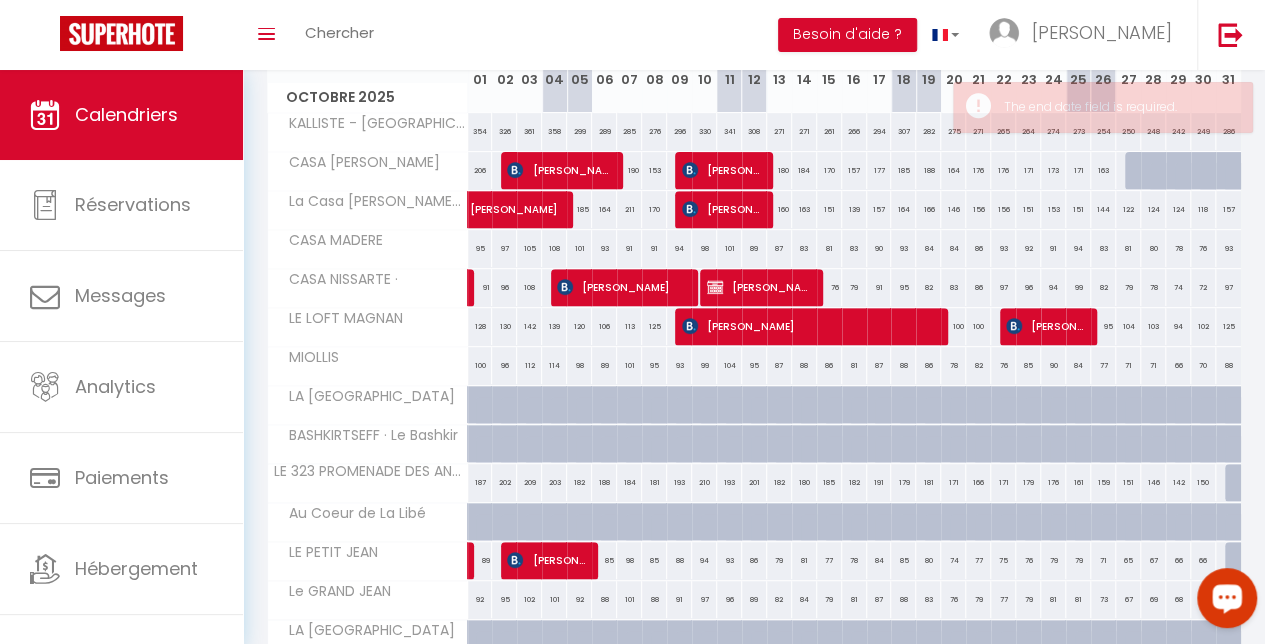 click on "89" at bounding box center [480, 560] 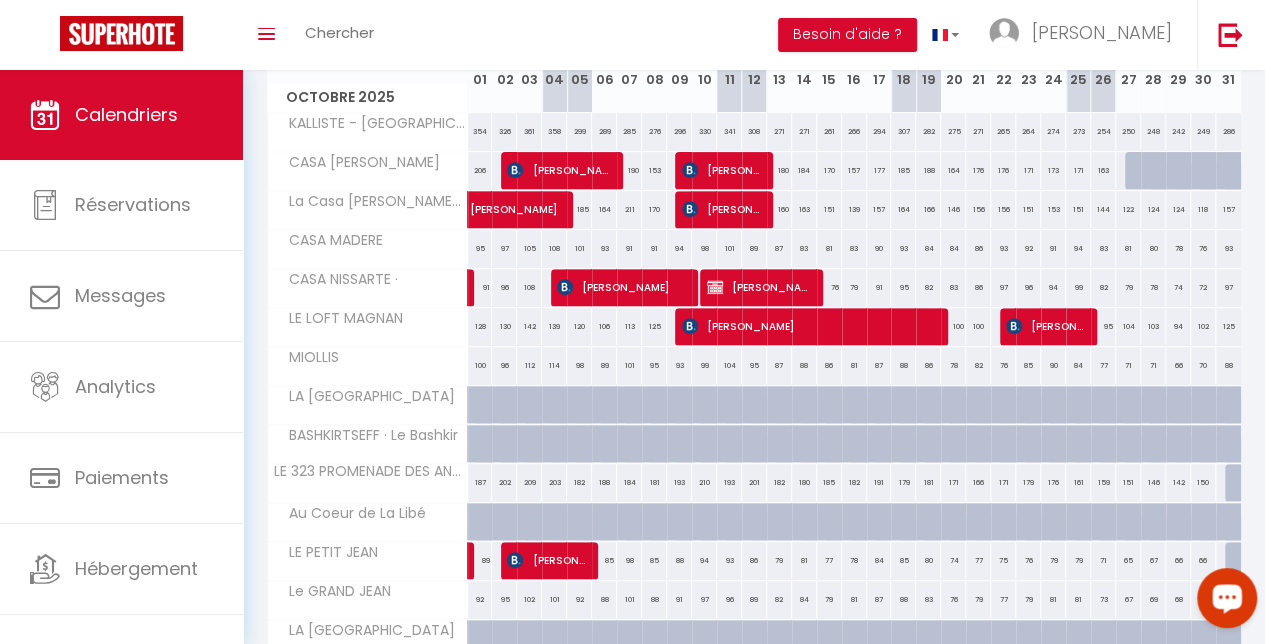 click on "89" at bounding box center (480, 560) 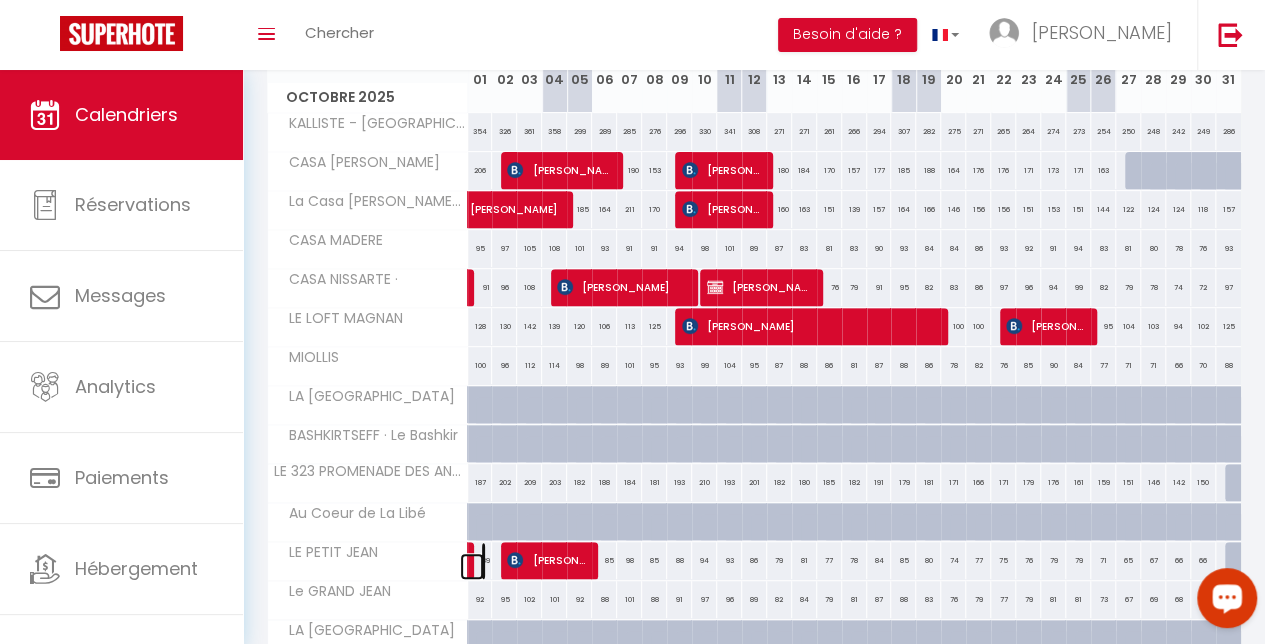 click at bounding box center [483, 561] 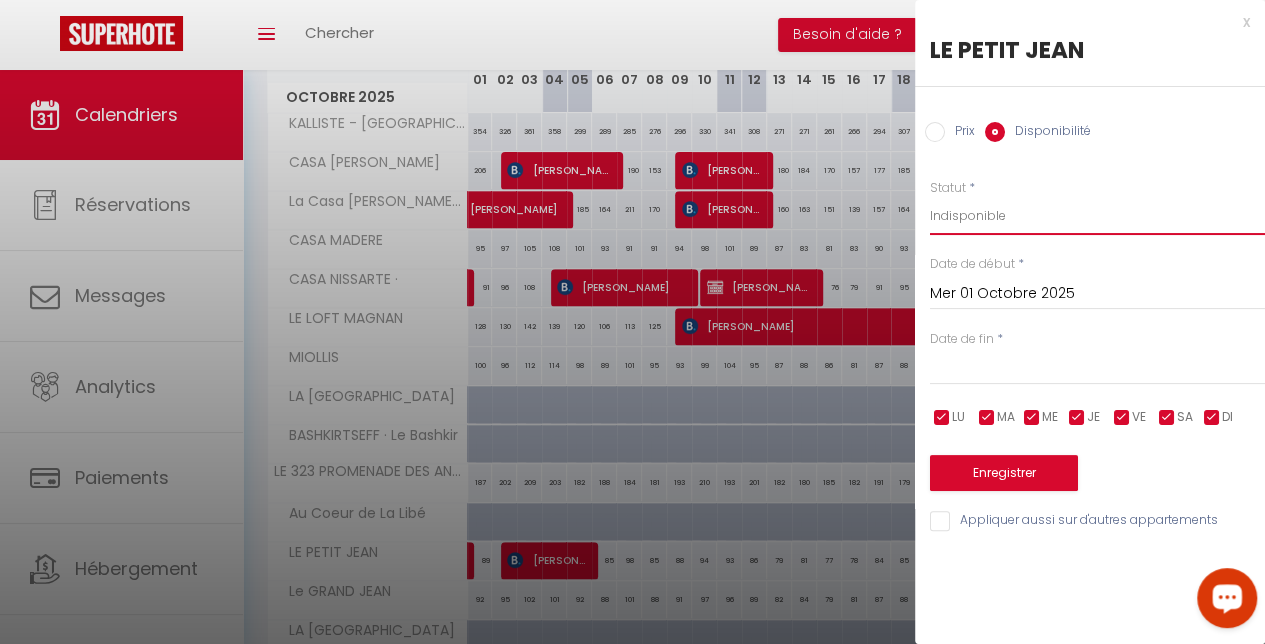 click on "Disponible
Indisponible" at bounding box center [1097, 216] 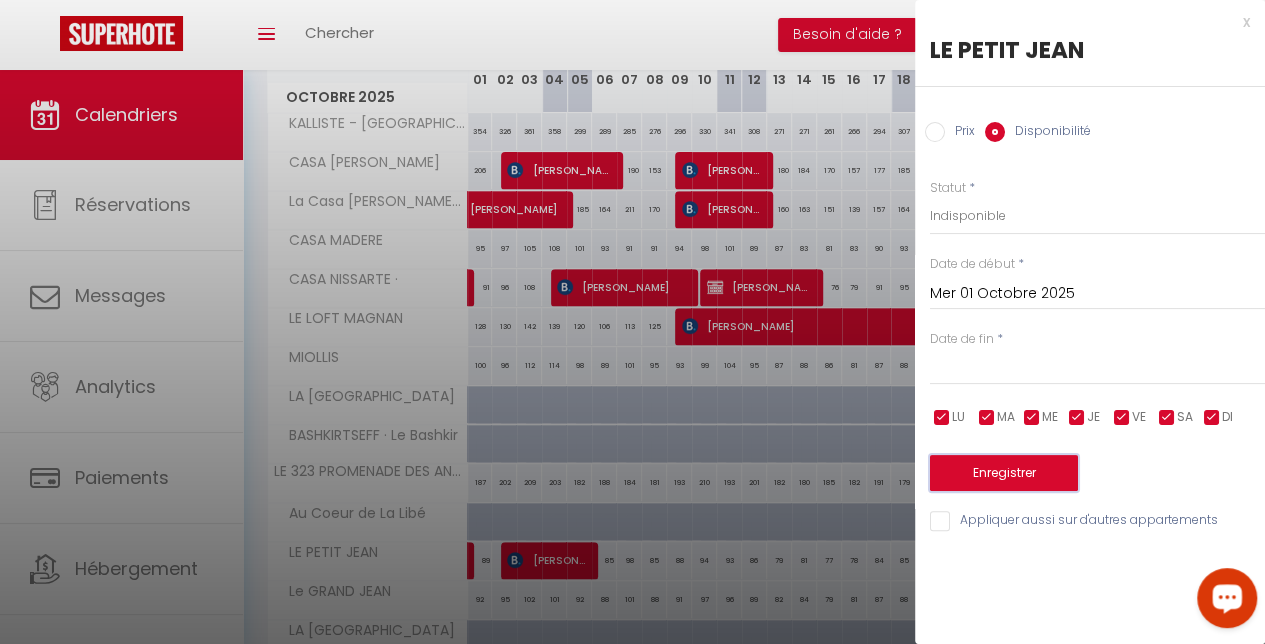 click on "Enregistrer" at bounding box center [1004, 473] 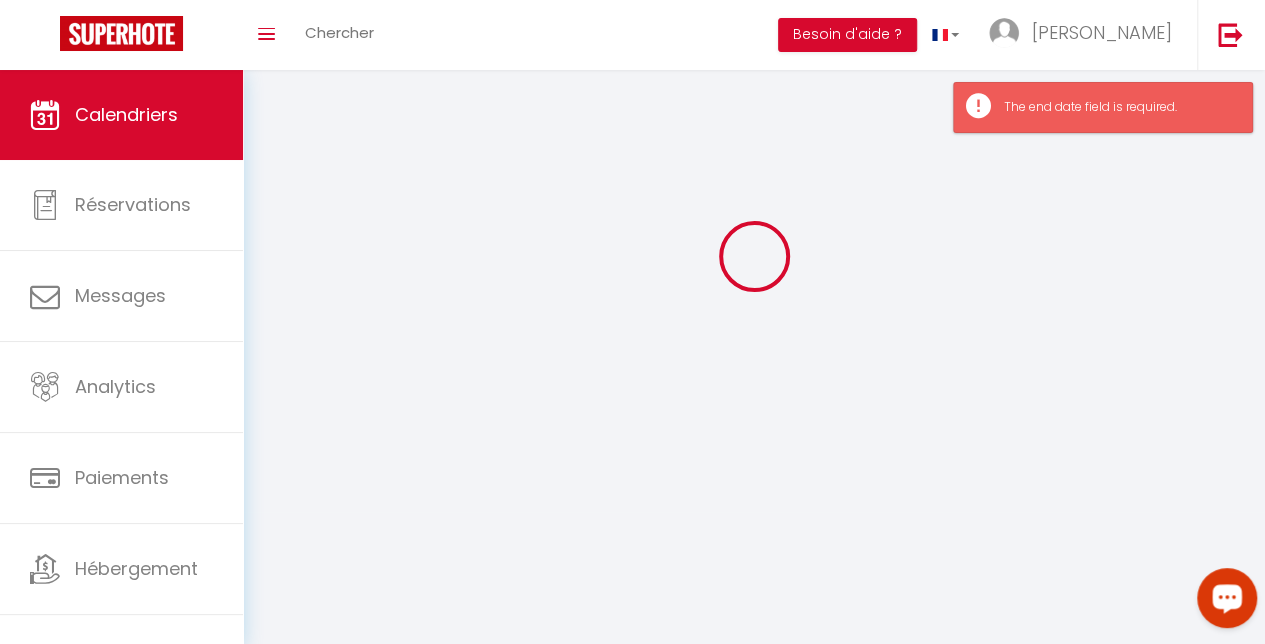 select on "0" 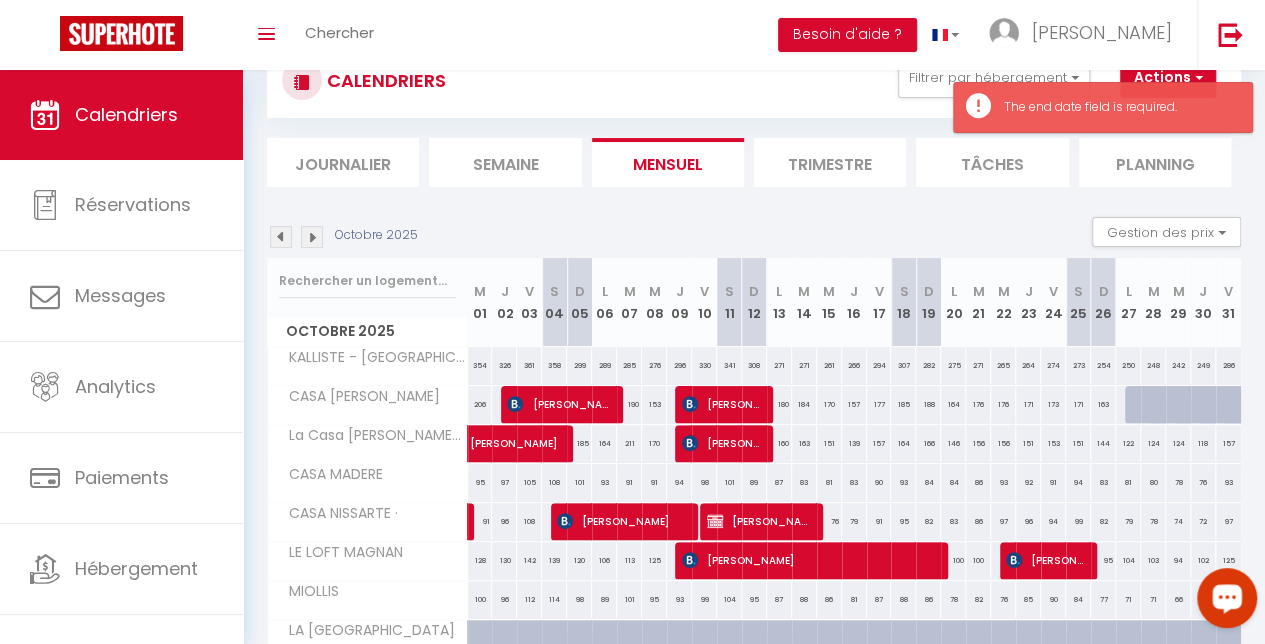 scroll, scrollTop: 304, scrollLeft: 0, axis: vertical 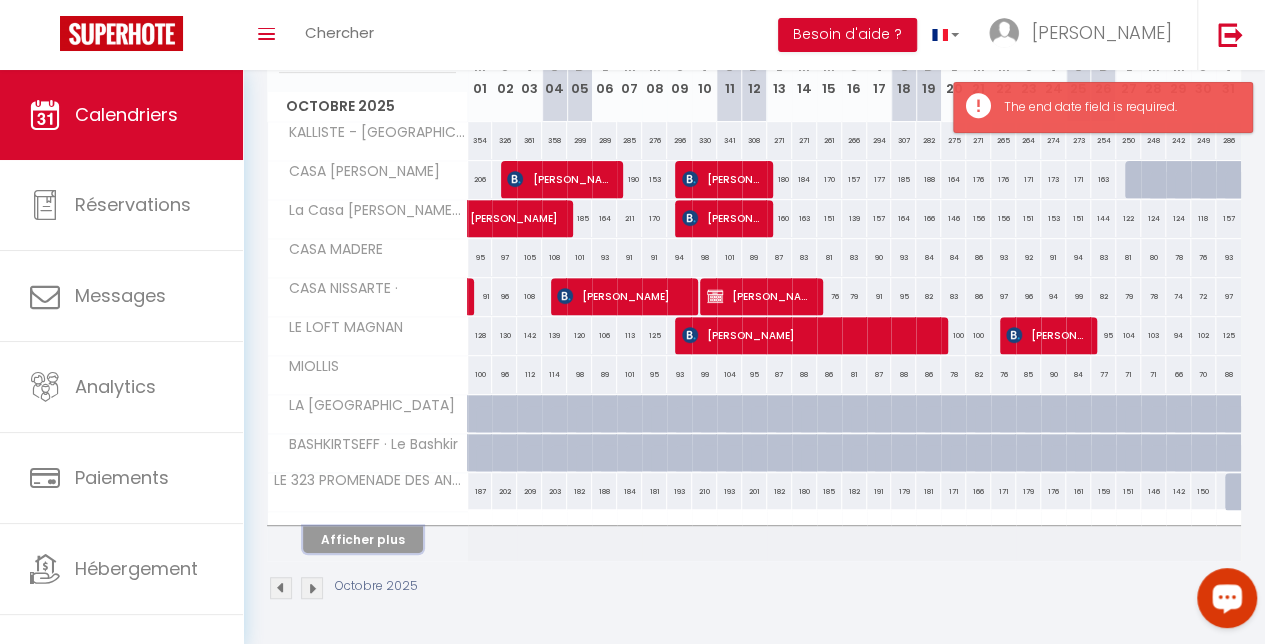 click on "Afficher plus" at bounding box center (363, 539) 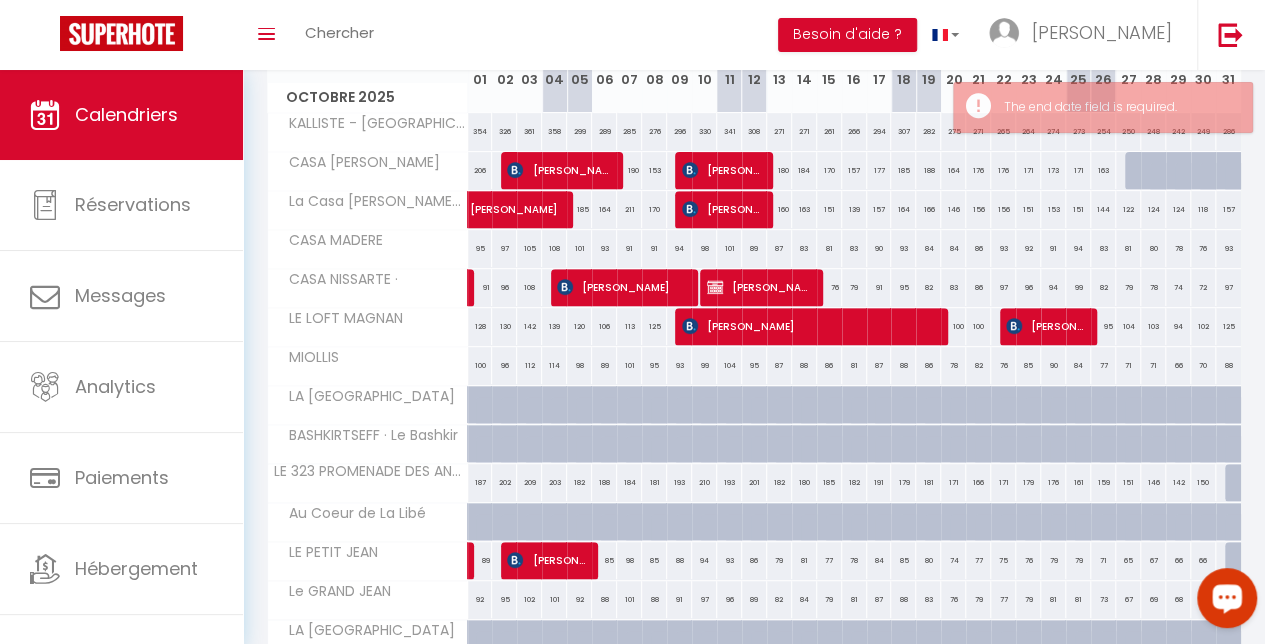 click on "89" at bounding box center (480, 560) 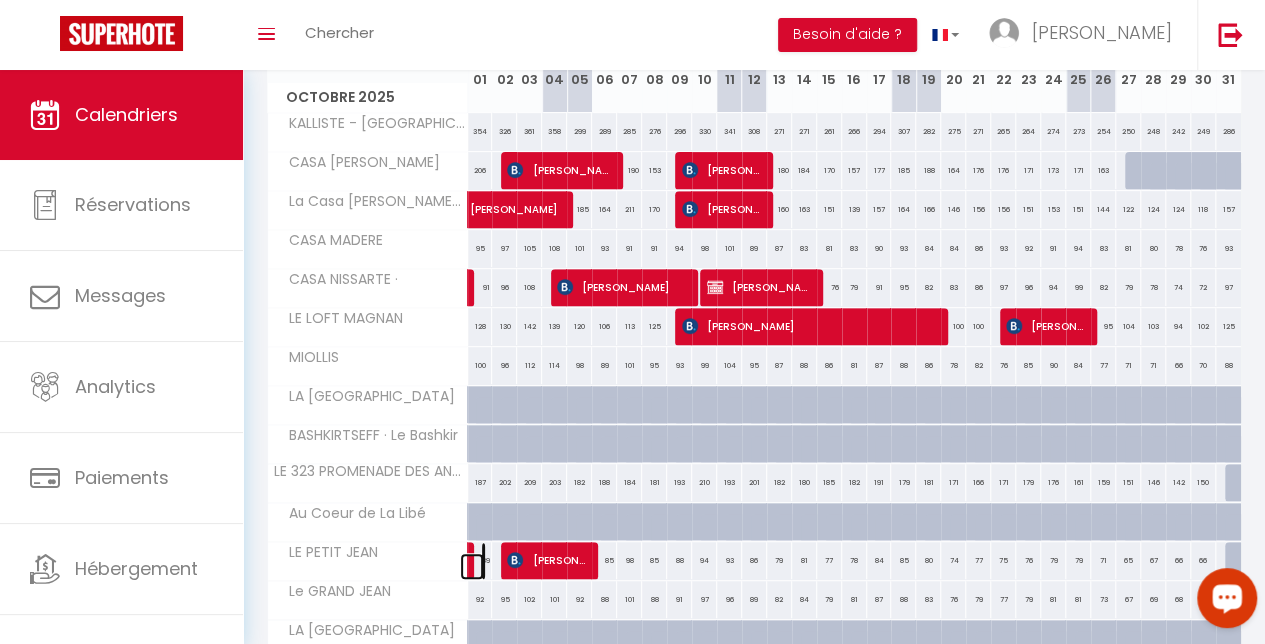 click at bounding box center [472, 566] 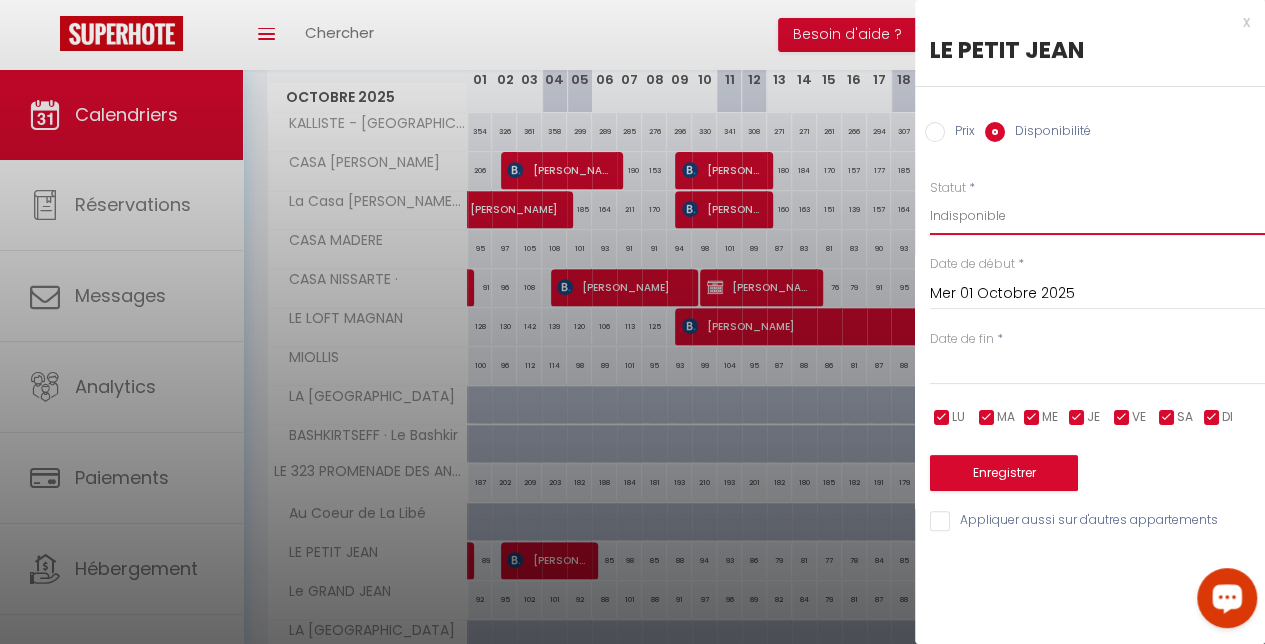 click on "Disponible
Indisponible" at bounding box center [1097, 216] 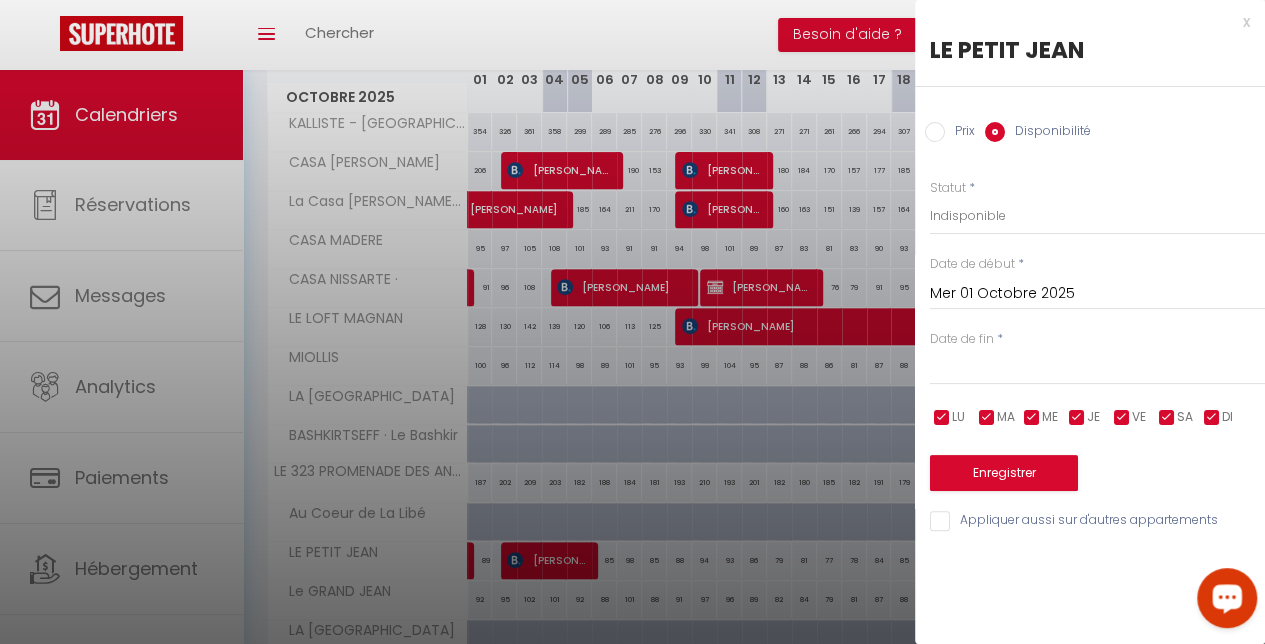 click on "<   Juil 2025   >   Dim Lun Mar Mer Jeu Ven Sam   1 2 3 4 5 6 7 8 9 10 11 12 13 14 15 16 17 18 19 20 21 22 23 24 25 26 27 28 29 30 31     <   2025   >   [PERSON_NAME] Mars [PERSON_NAME] Juin Juillet Août Septembre Octobre Novembre Décembre     <   [DATE] - [DATE]   >   2020 2021 2022 2023 2024 2025 2026 2027 2028 2029" at bounding box center [1097, 367] 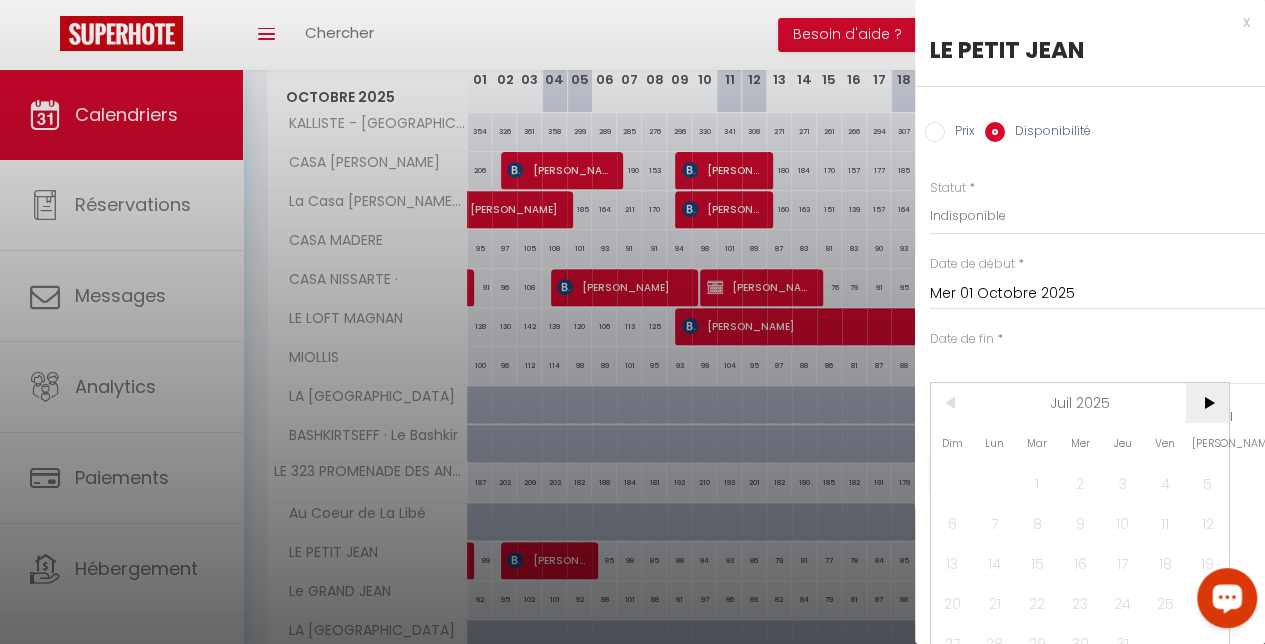 click on ">" at bounding box center (1207, 403) 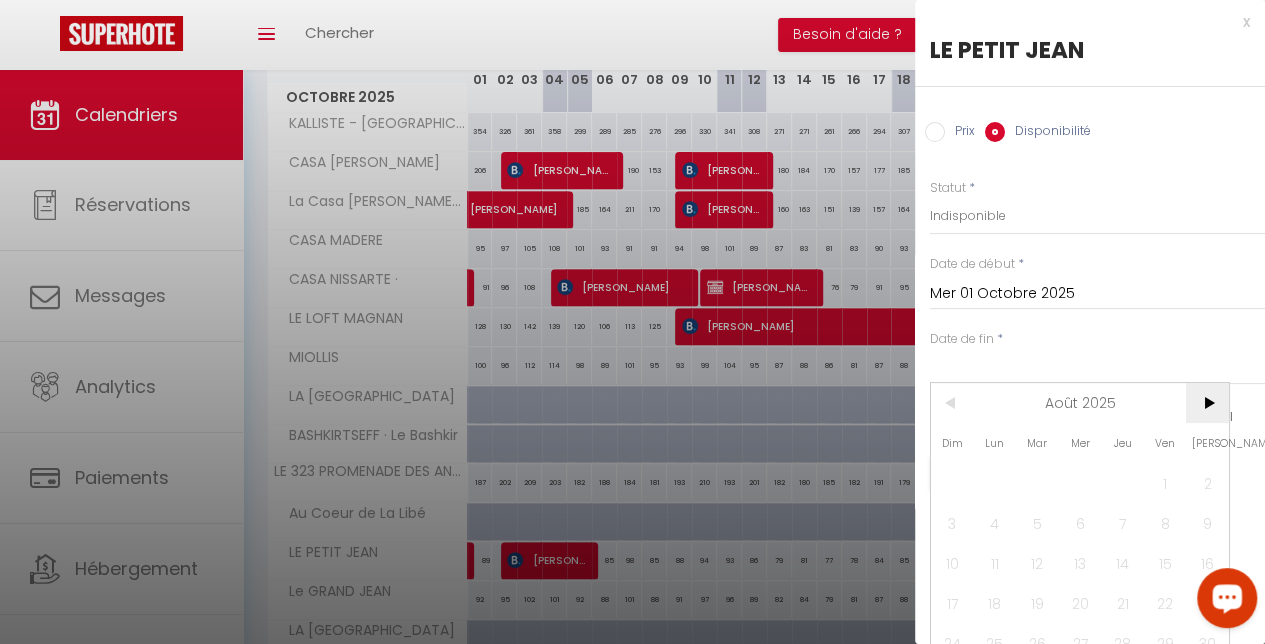 click on ">" at bounding box center (1207, 403) 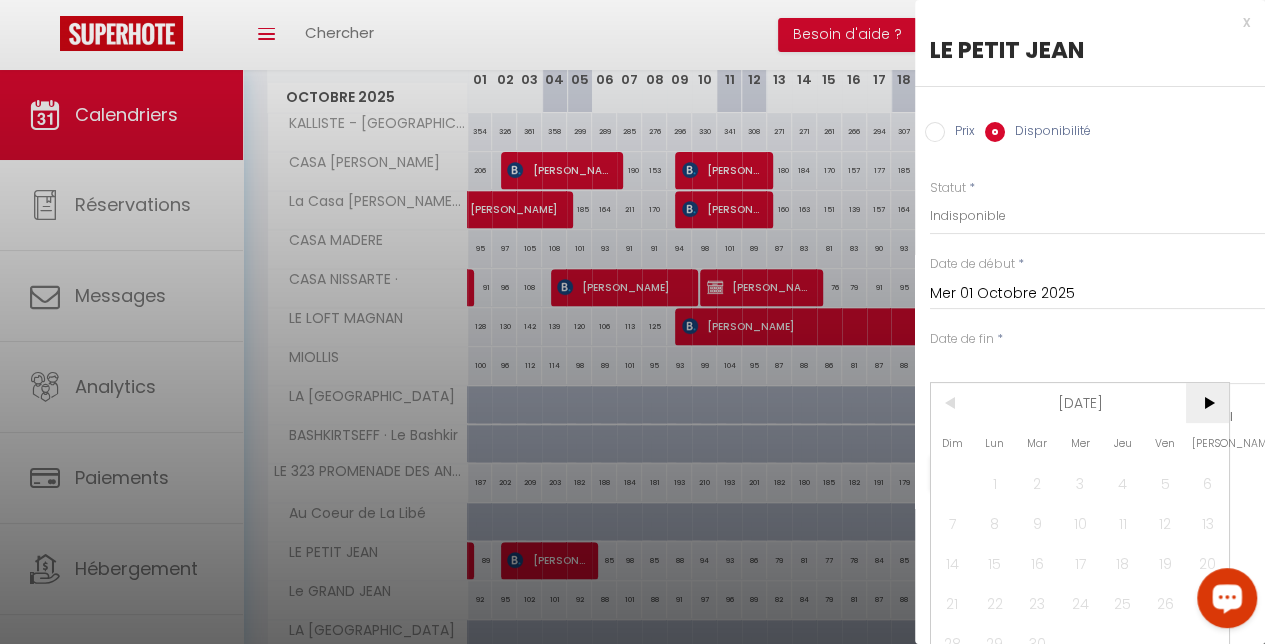 click on ">" at bounding box center (1207, 403) 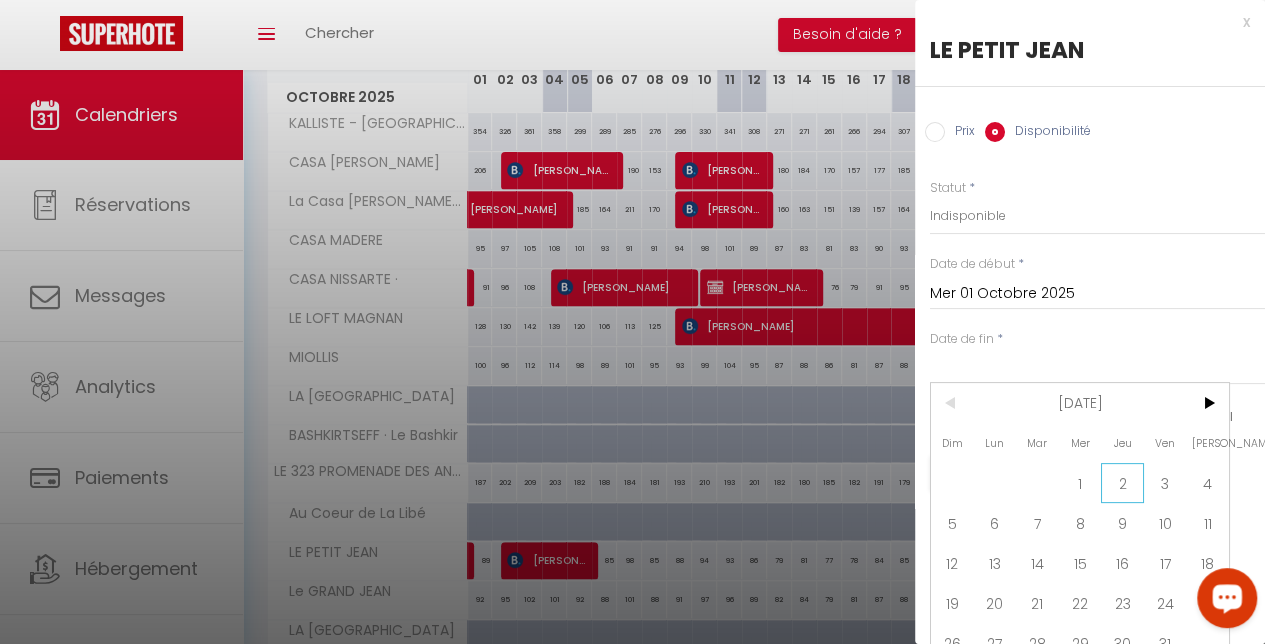click on "2" at bounding box center (1122, 483) 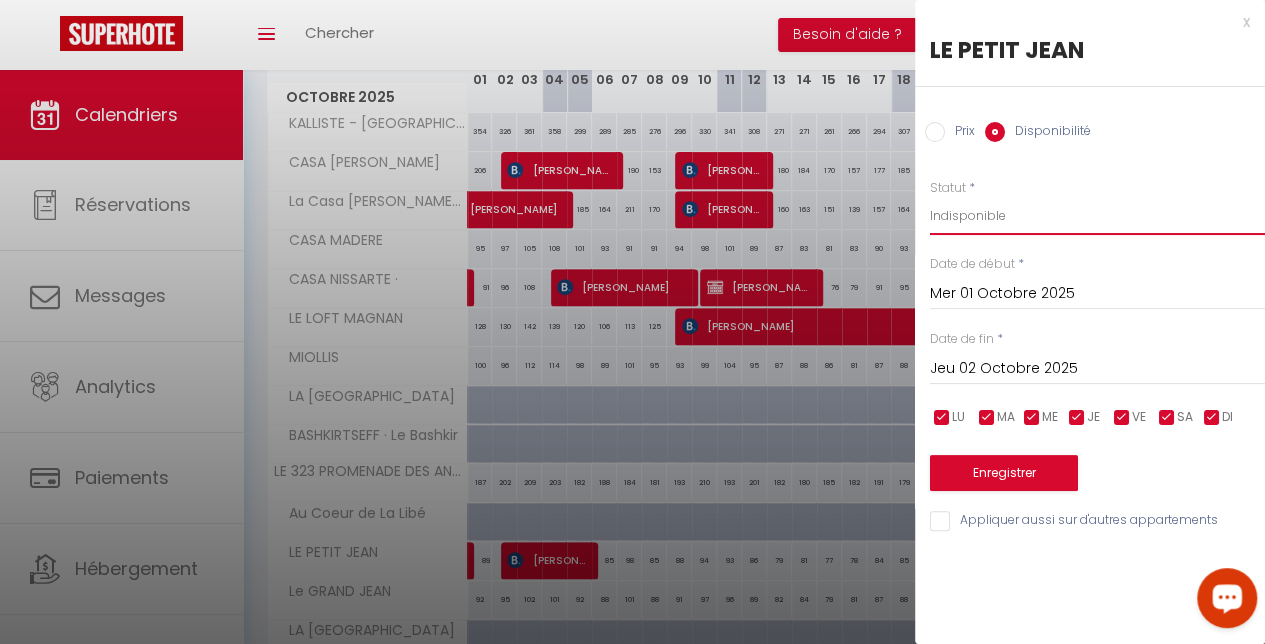 click on "Disponible
Indisponible" at bounding box center (1097, 216) 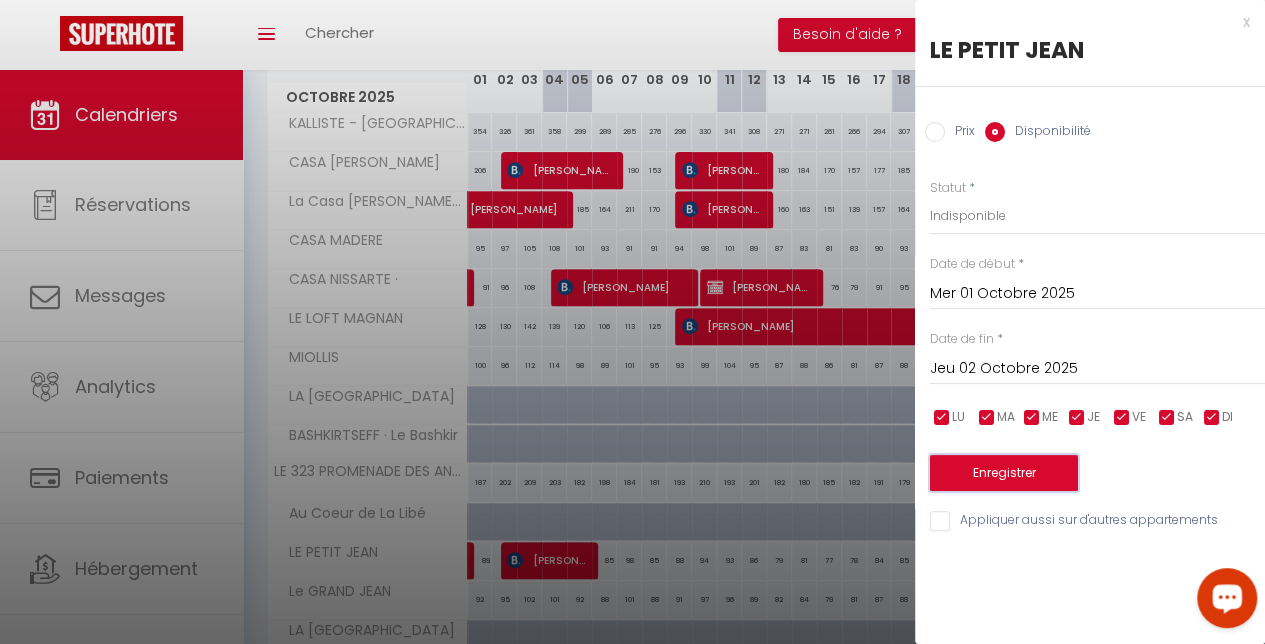 click on "Enregistrer" at bounding box center [1004, 473] 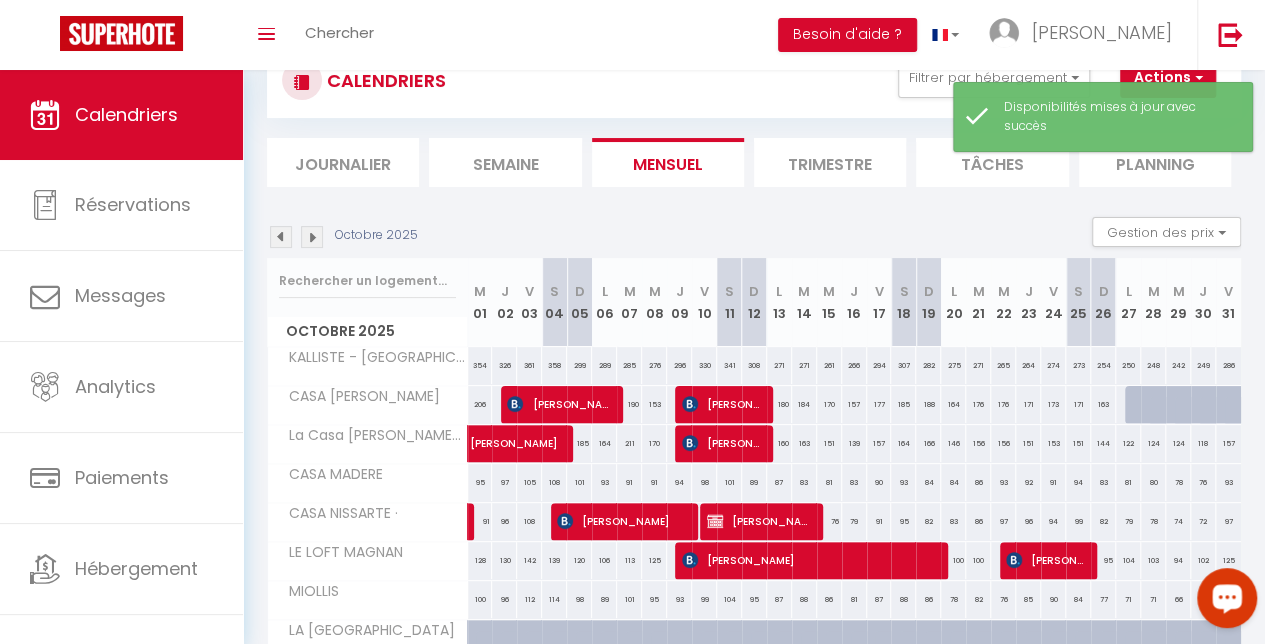scroll, scrollTop: 304, scrollLeft: 0, axis: vertical 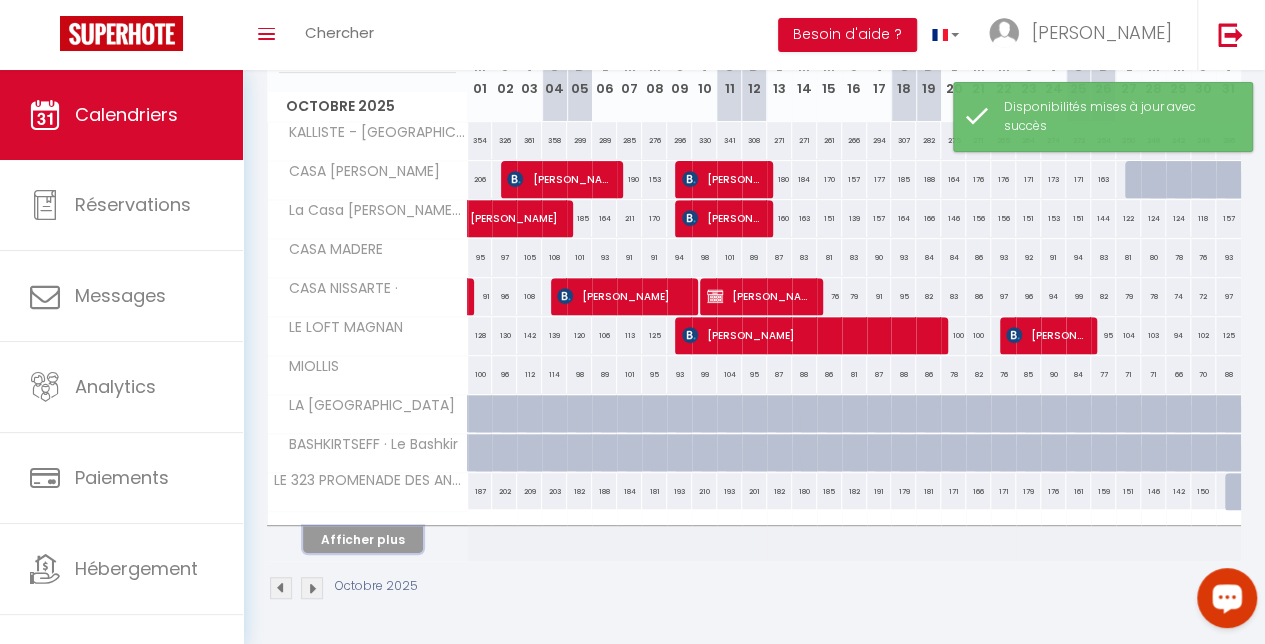 click on "Afficher plus" at bounding box center (363, 539) 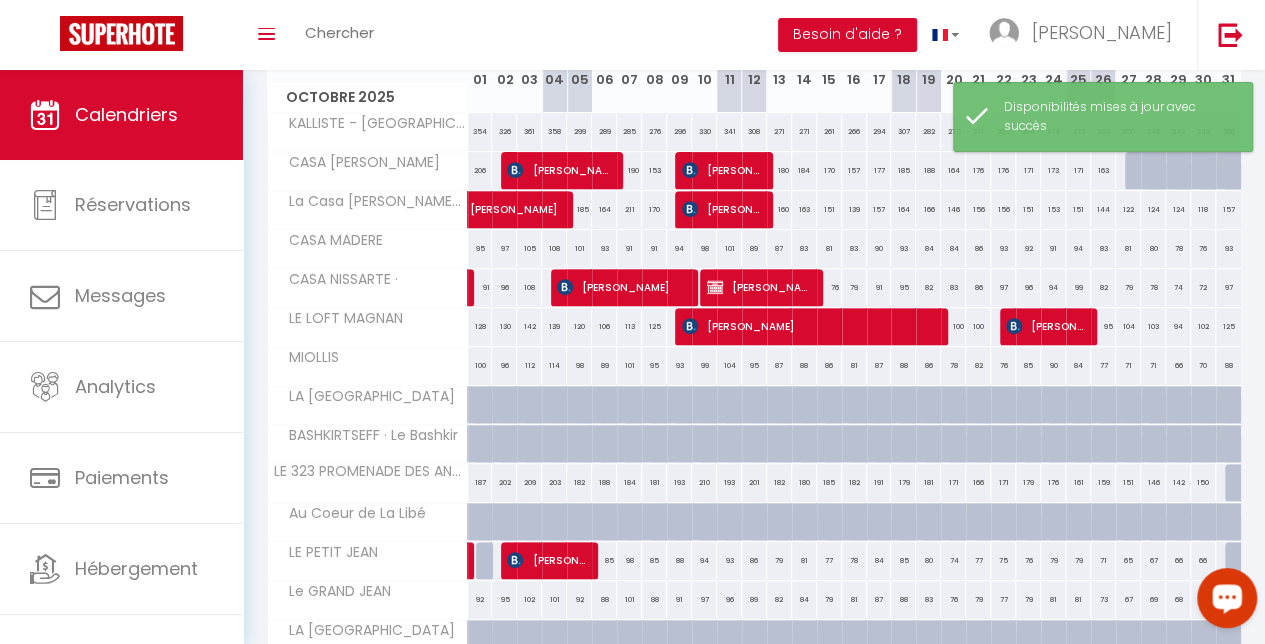 scroll, scrollTop: 411, scrollLeft: 0, axis: vertical 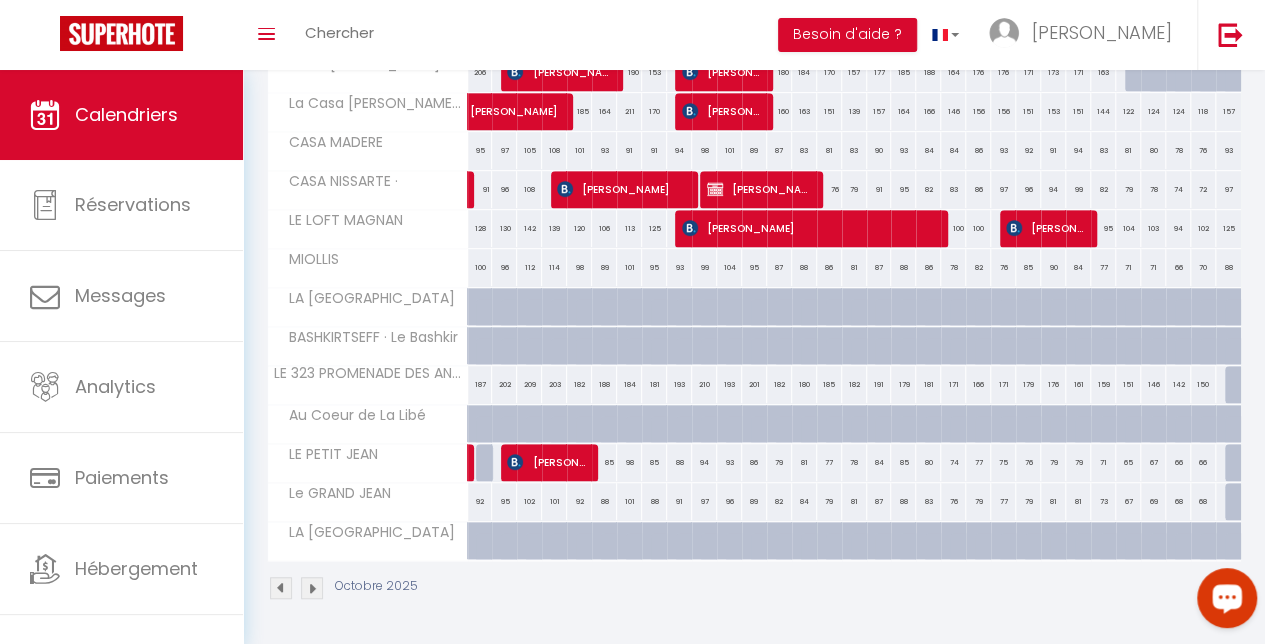click at bounding box center [281, 588] 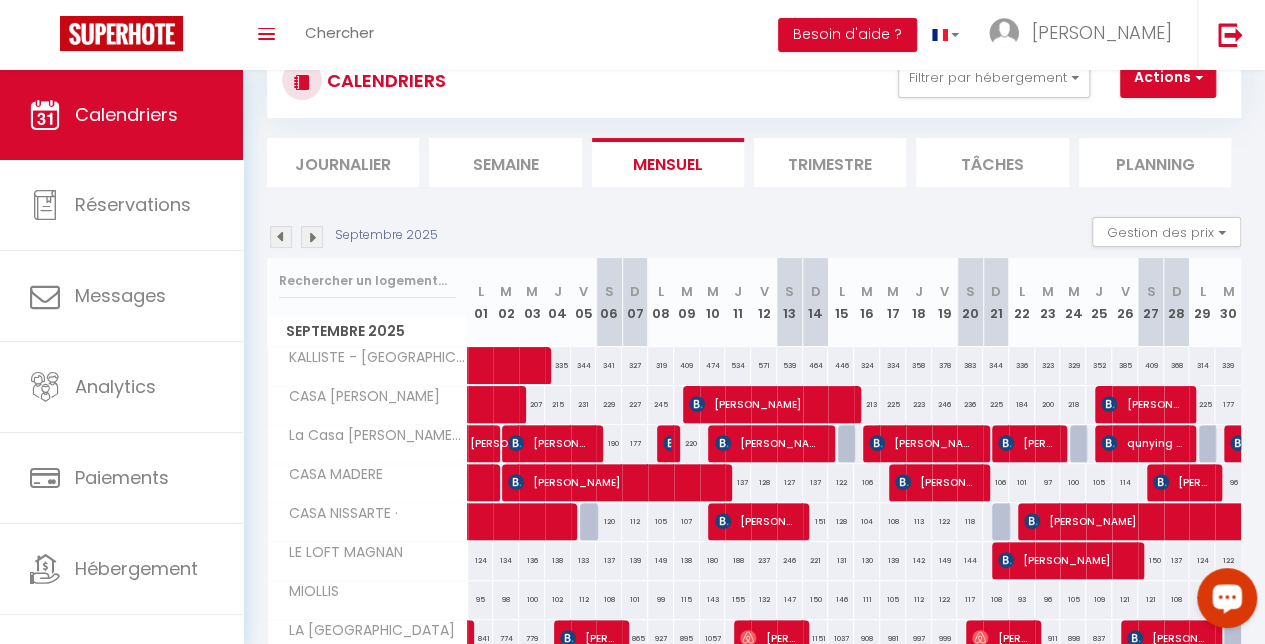 scroll, scrollTop: 304, scrollLeft: 0, axis: vertical 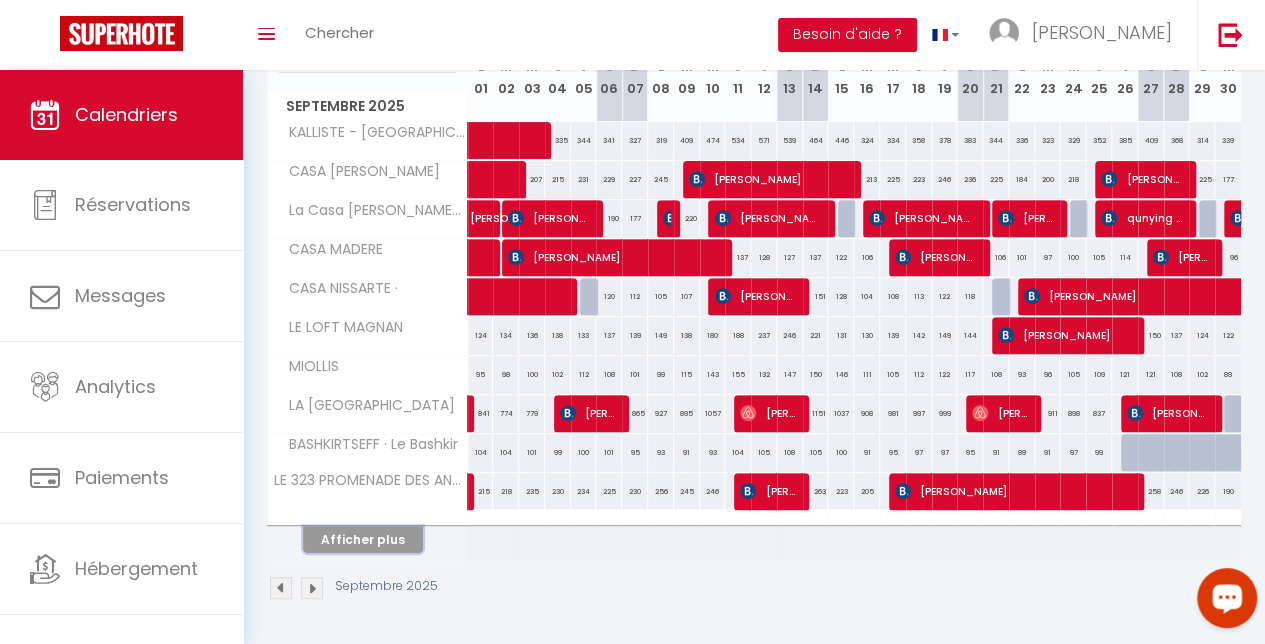 click on "Afficher plus" at bounding box center [363, 539] 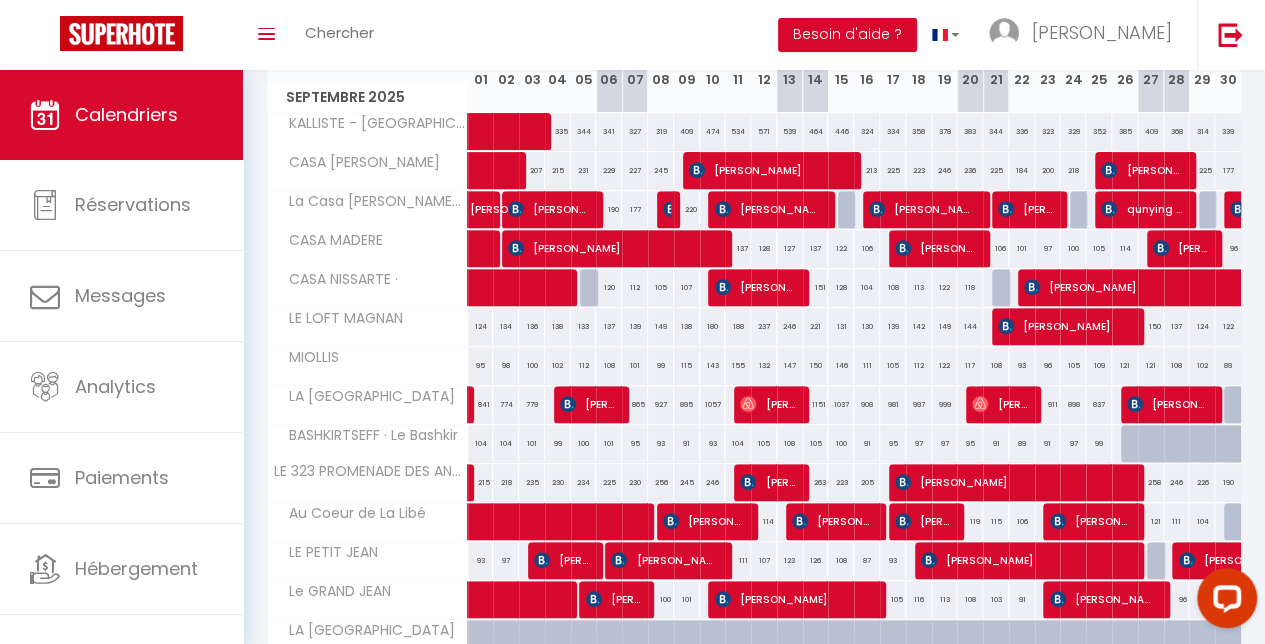 scroll, scrollTop: 411, scrollLeft: 0, axis: vertical 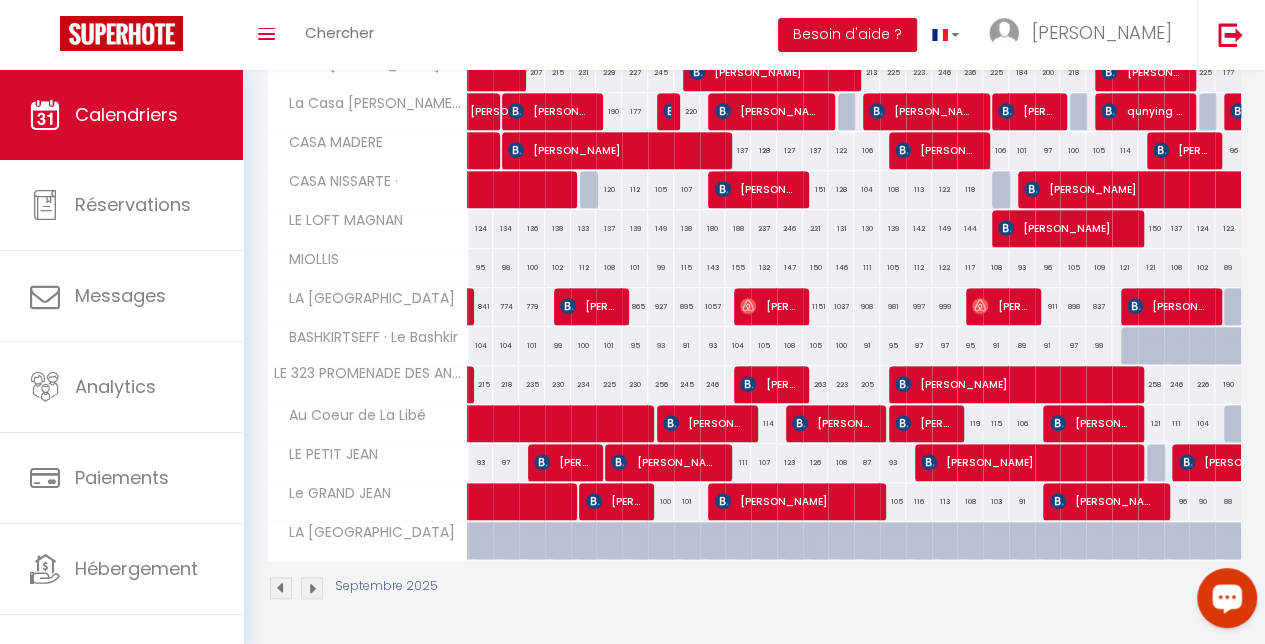 click at bounding box center [281, 588] 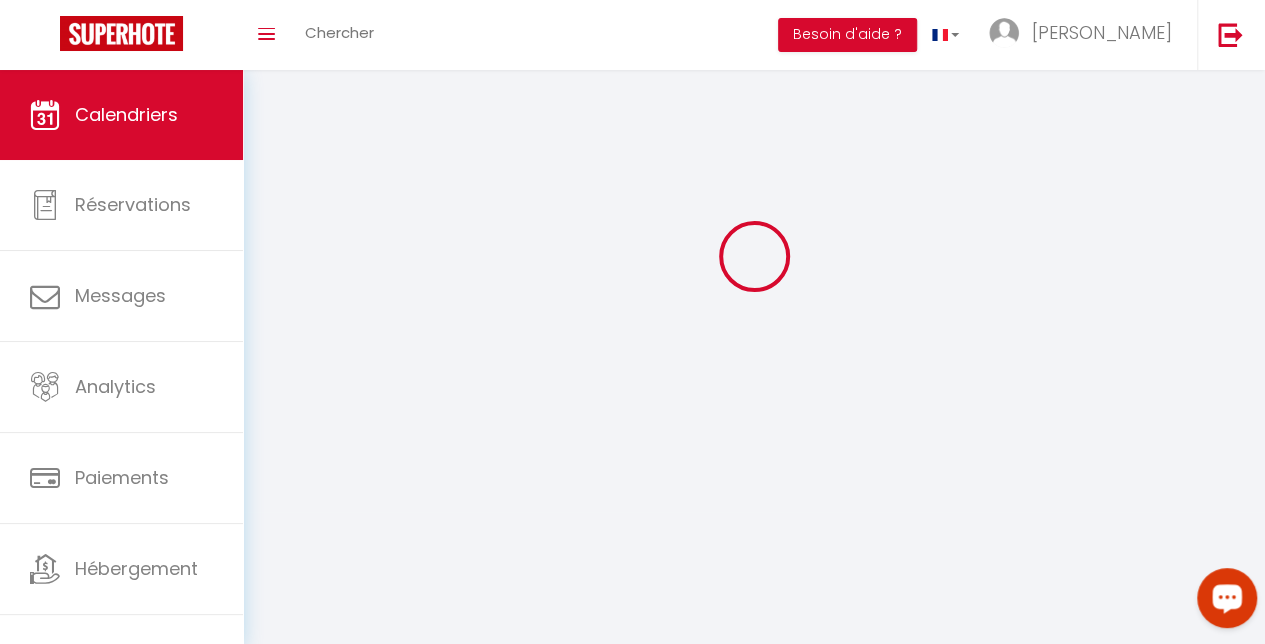 scroll, scrollTop: 304, scrollLeft: 0, axis: vertical 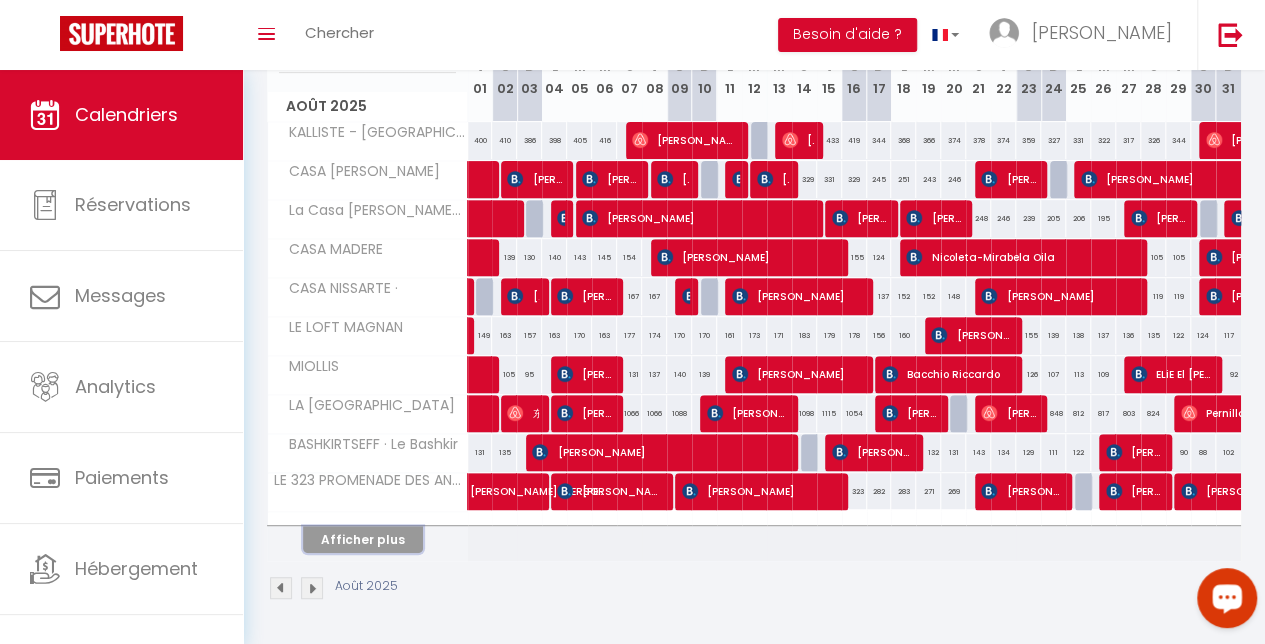 click on "Afficher plus" at bounding box center [363, 539] 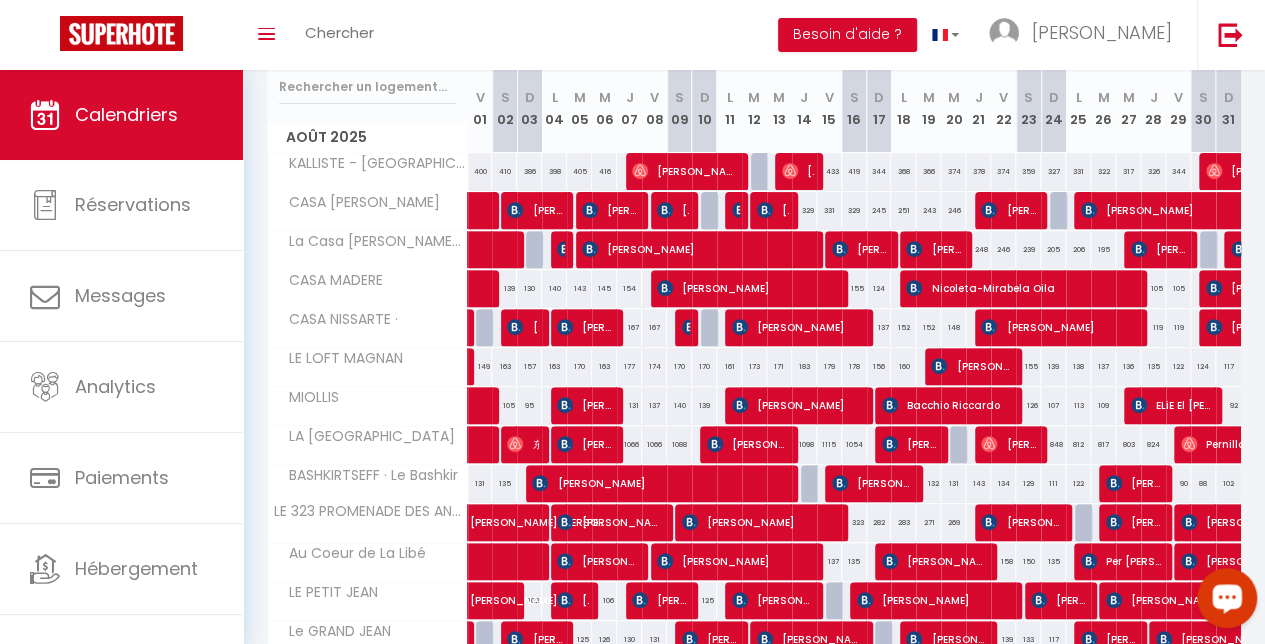 scroll, scrollTop: 224, scrollLeft: 0, axis: vertical 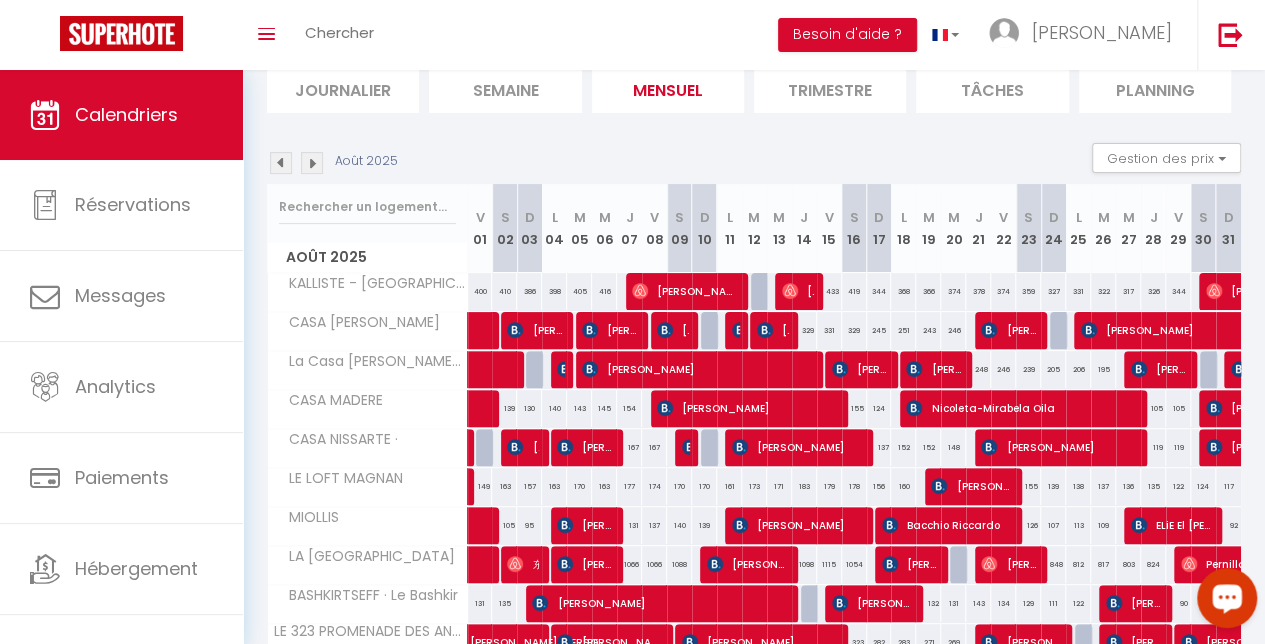 click at bounding box center [281, 163] 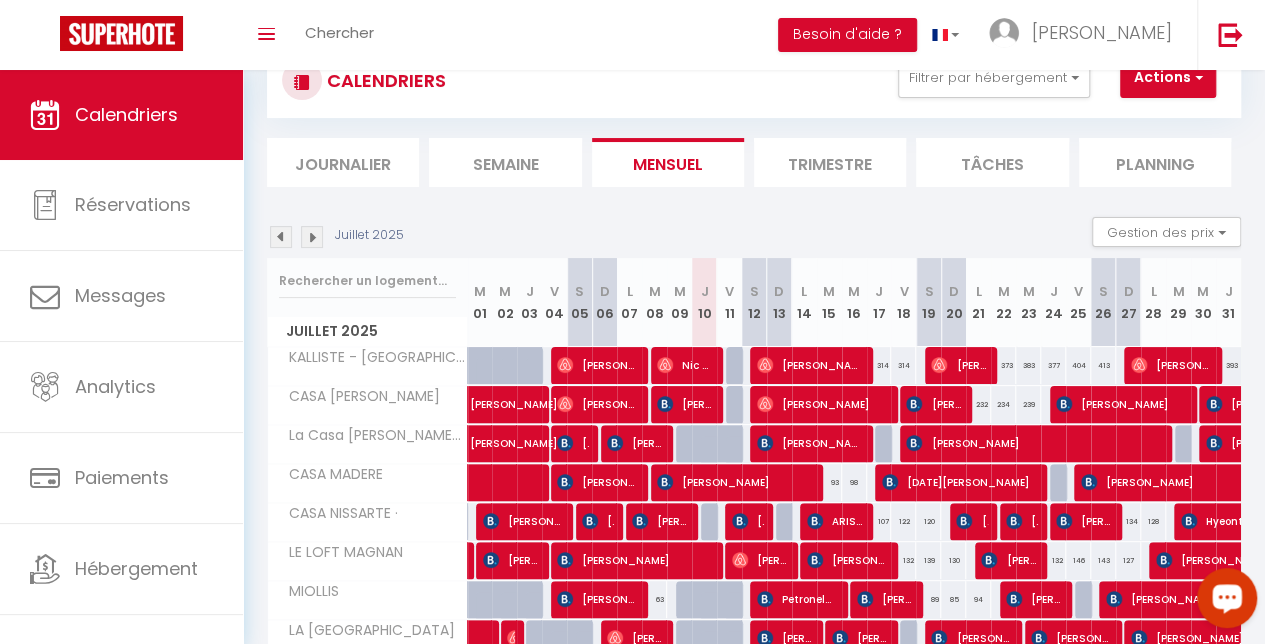 scroll, scrollTop: 144, scrollLeft: 0, axis: vertical 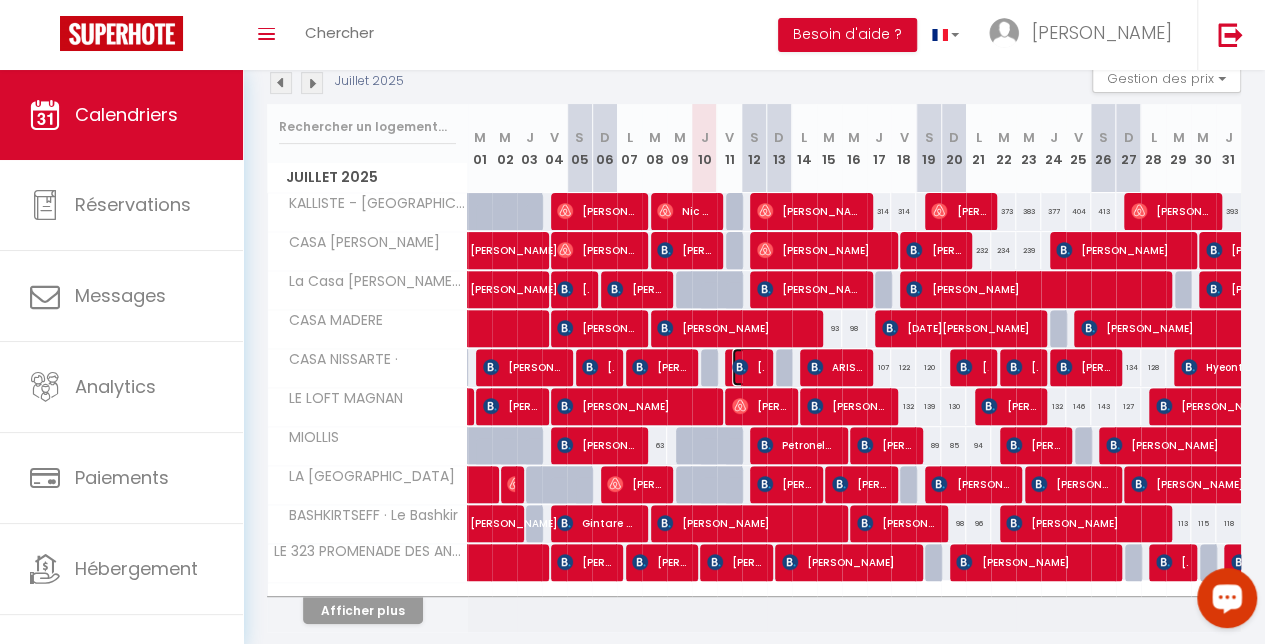 click at bounding box center [740, 367] 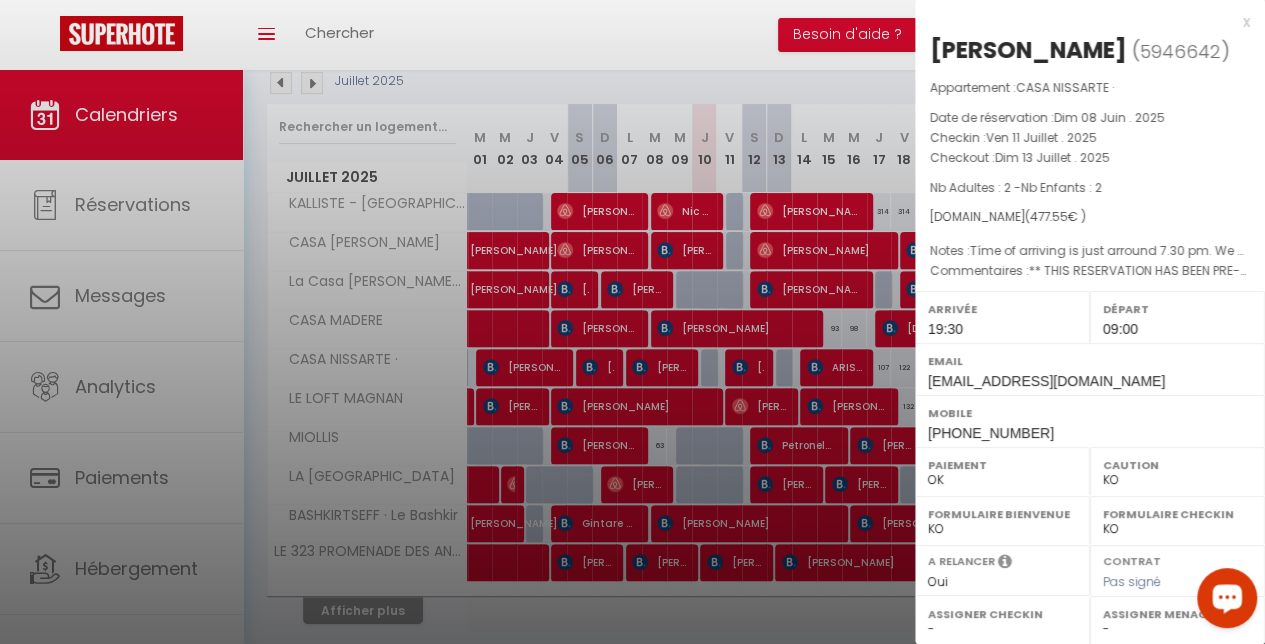 click at bounding box center (632, 322) 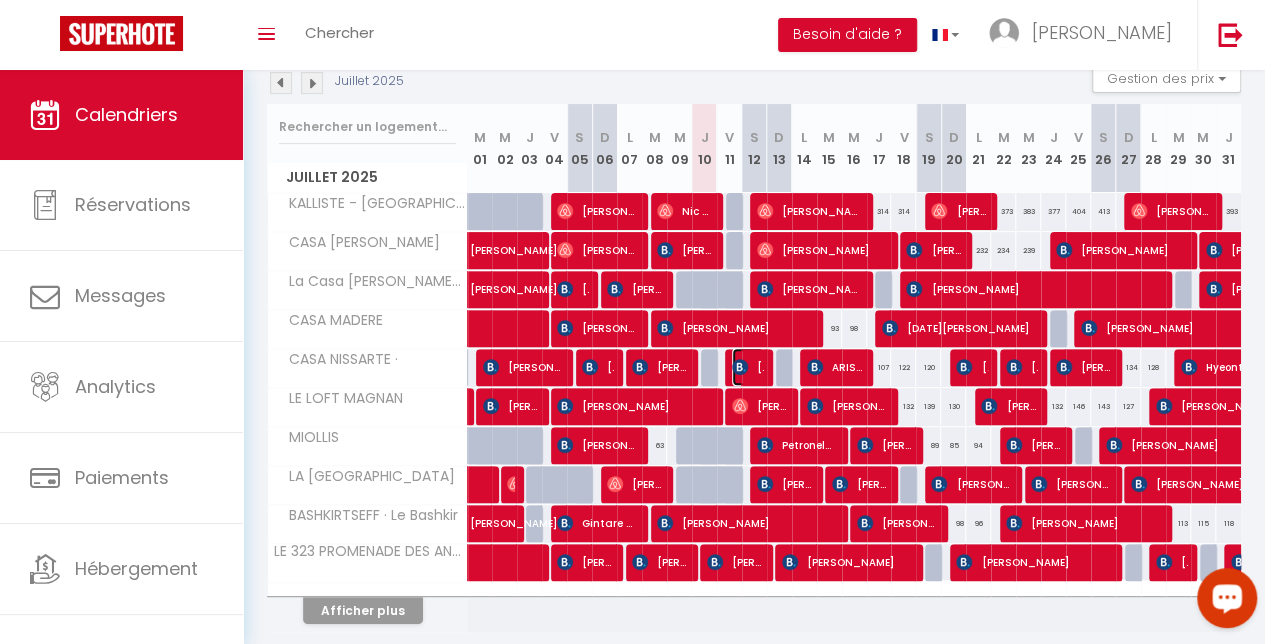 click at bounding box center [740, 367] 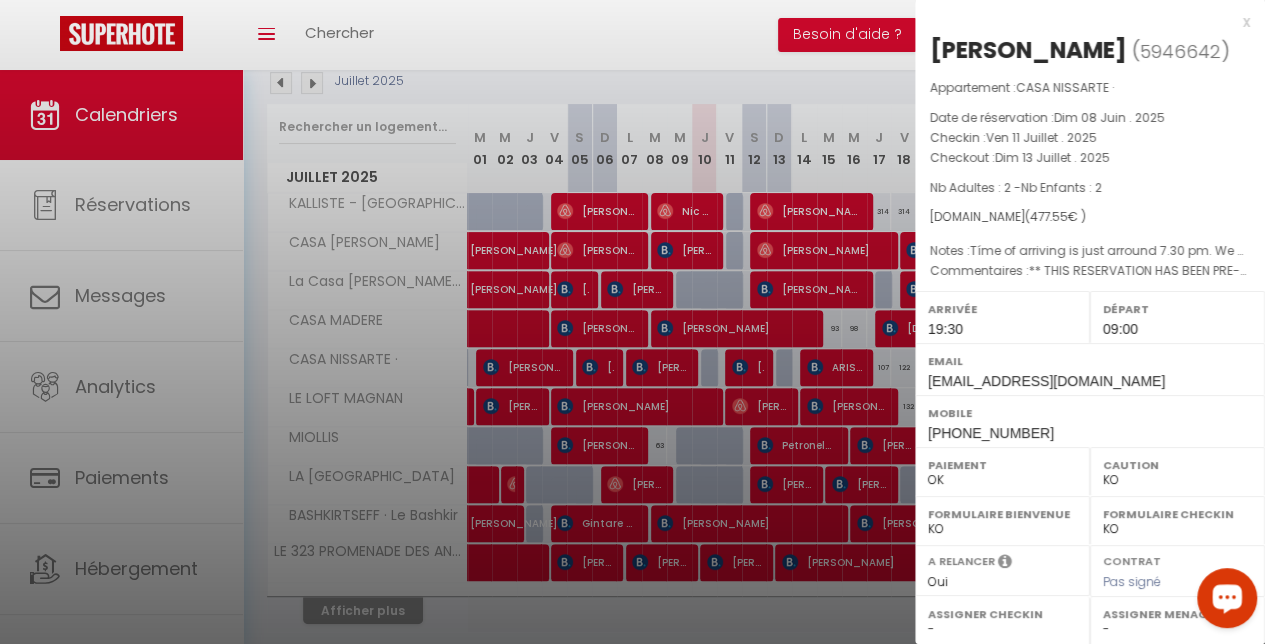 click at bounding box center (632, 322) 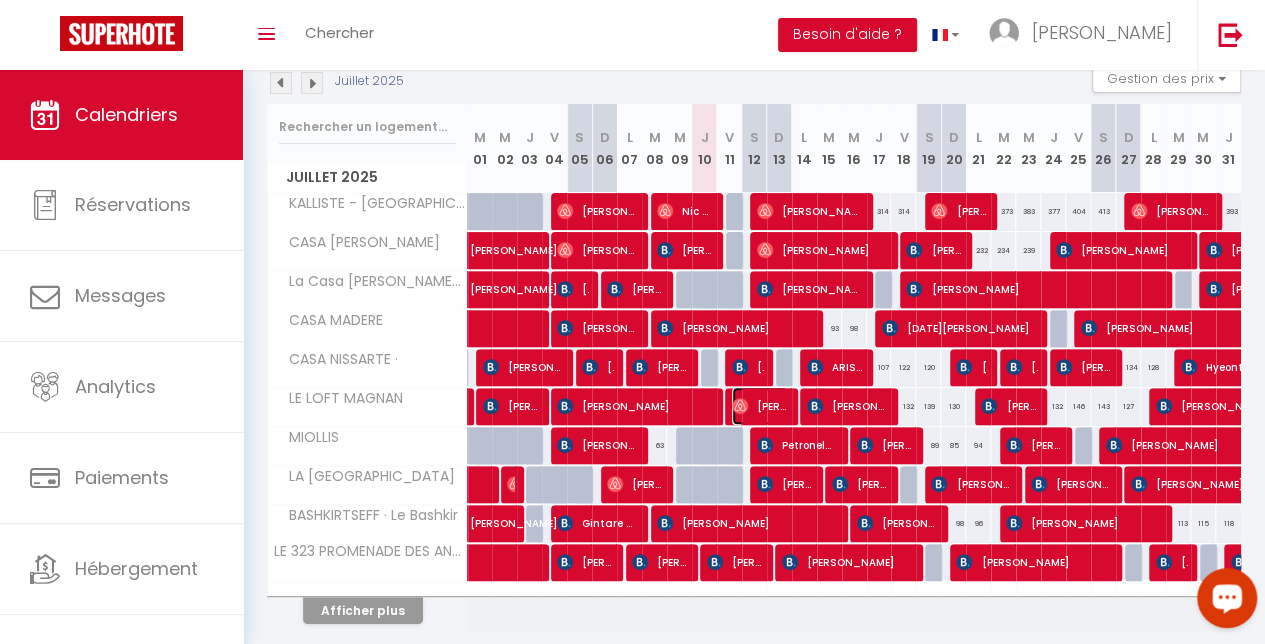 click on "[PERSON_NAME]" at bounding box center (760, 406) 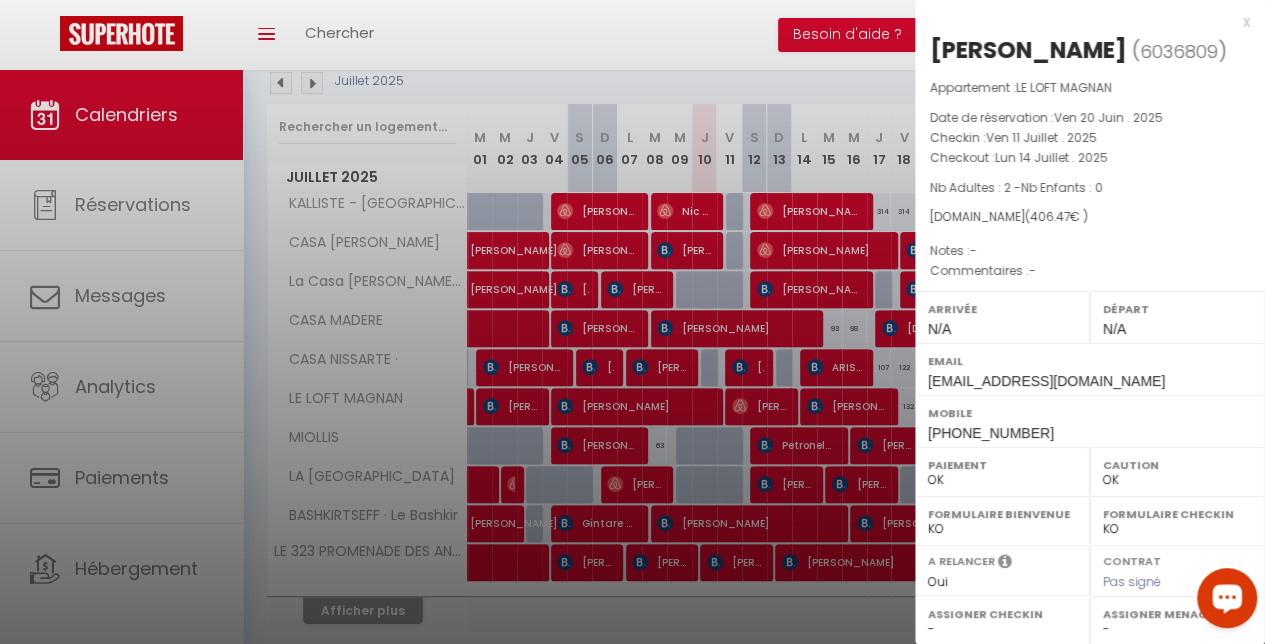 click at bounding box center [632, 322] 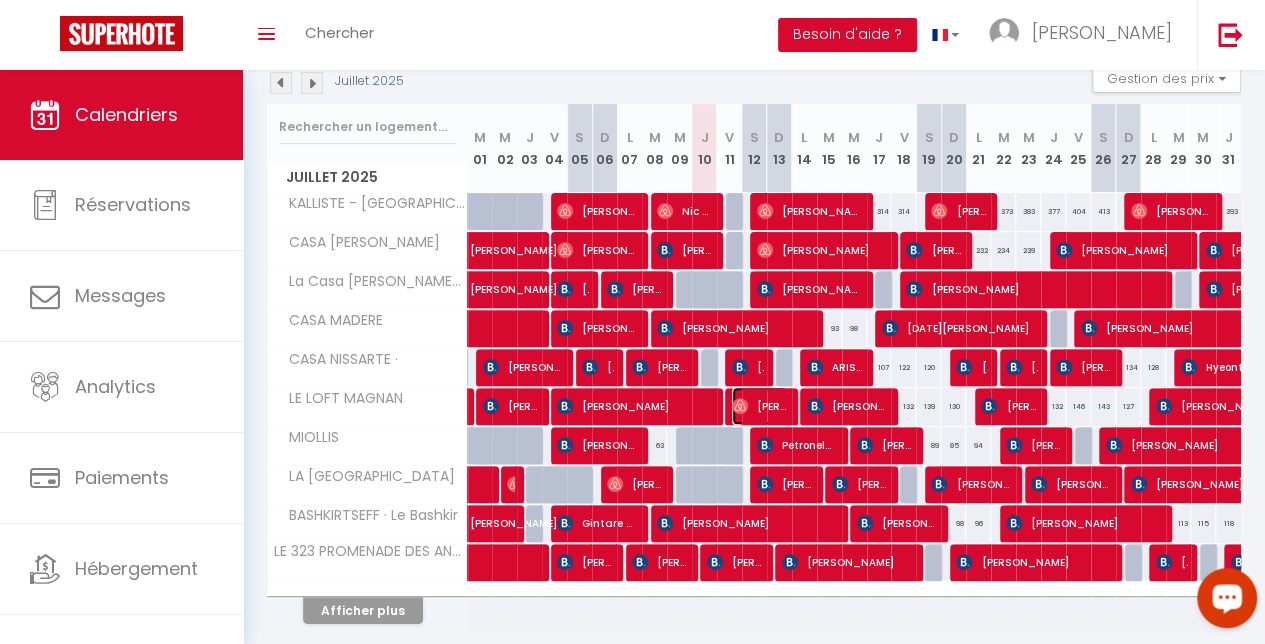 click on "[PERSON_NAME]" at bounding box center (760, 406) 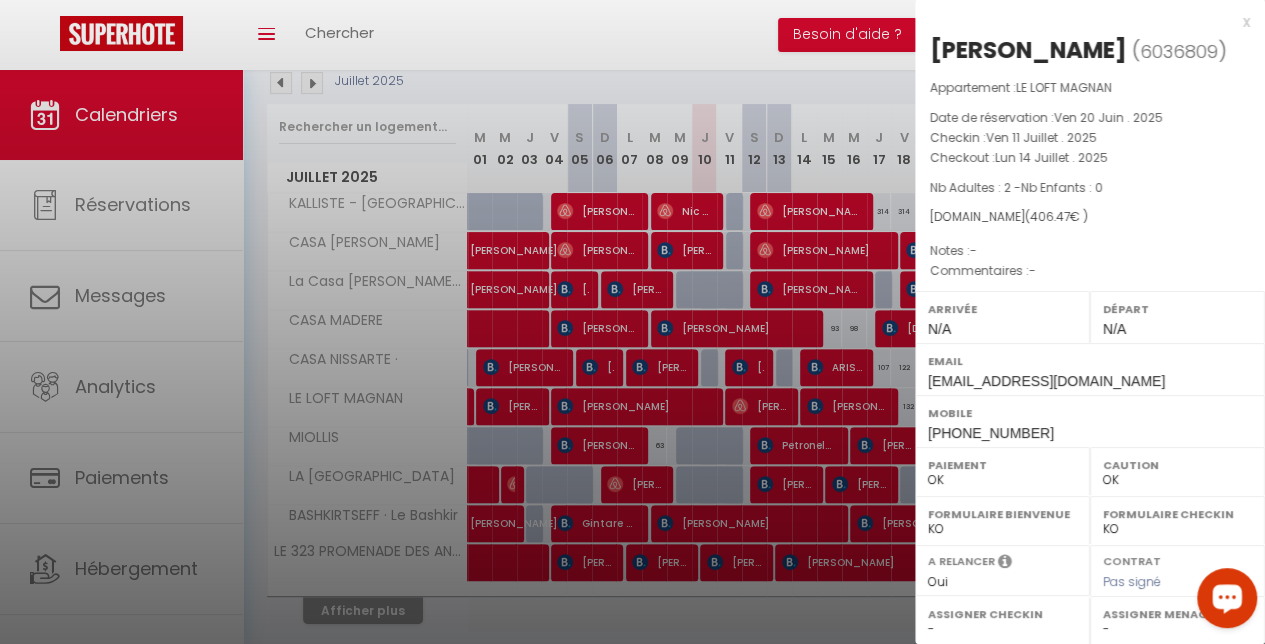 click at bounding box center (632, 322) 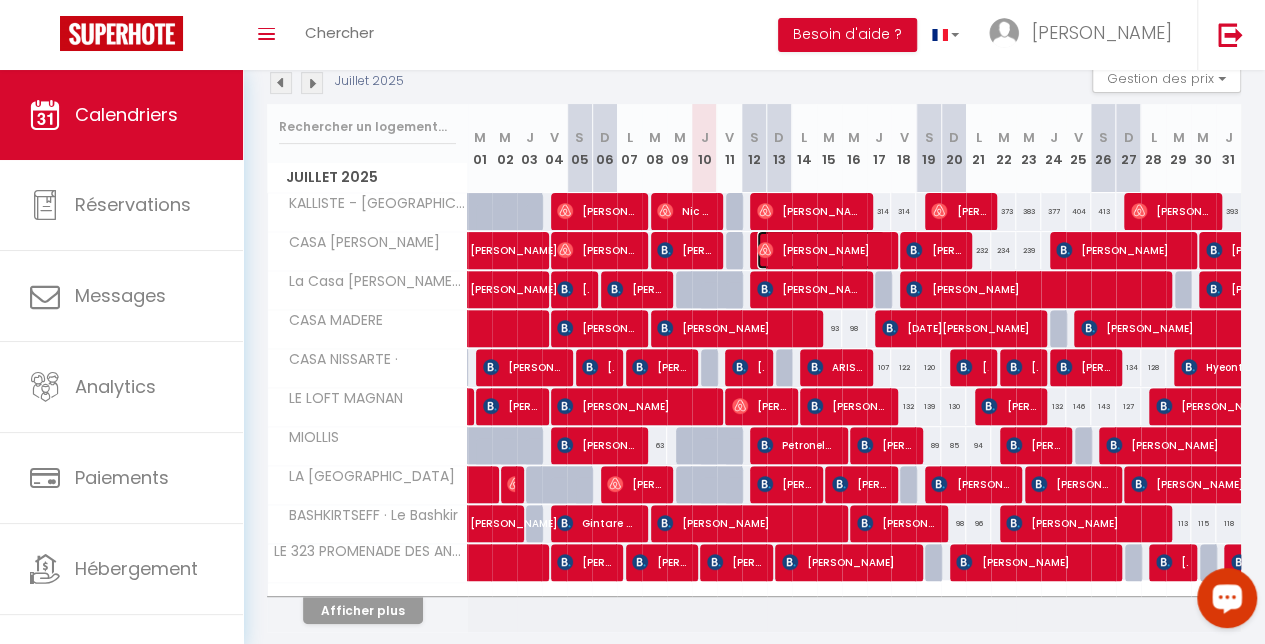 click on "[PERSON_NAME]" at bounding box center (821, 250) 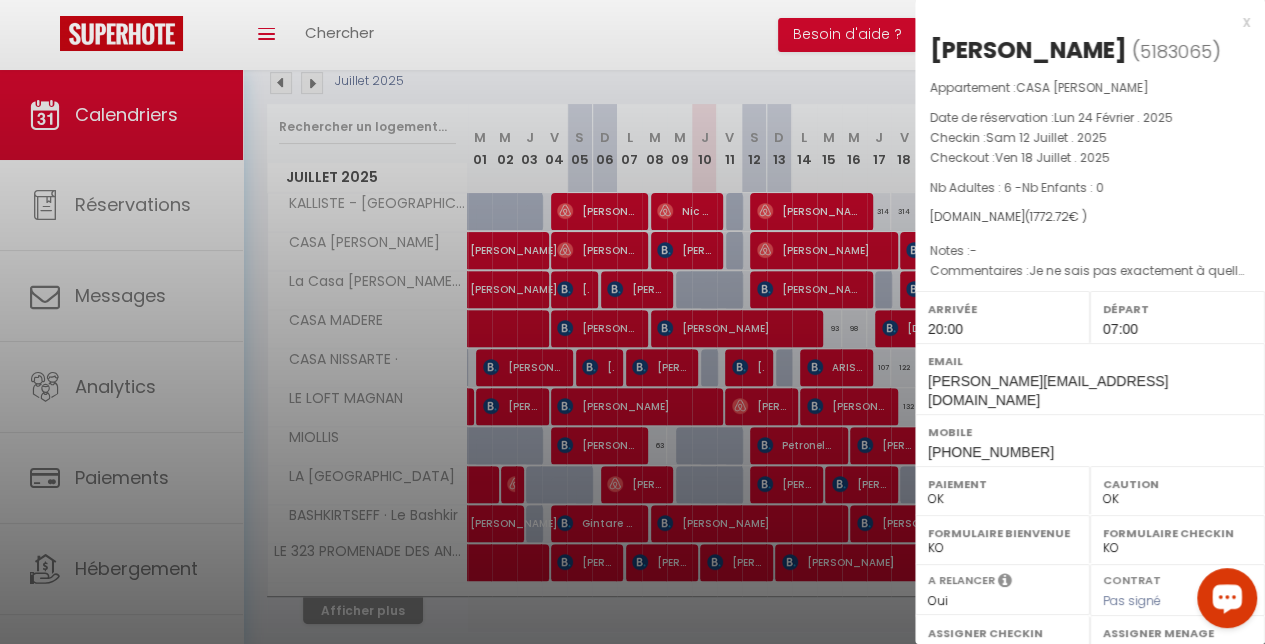 click at bounding box center (632, 322) 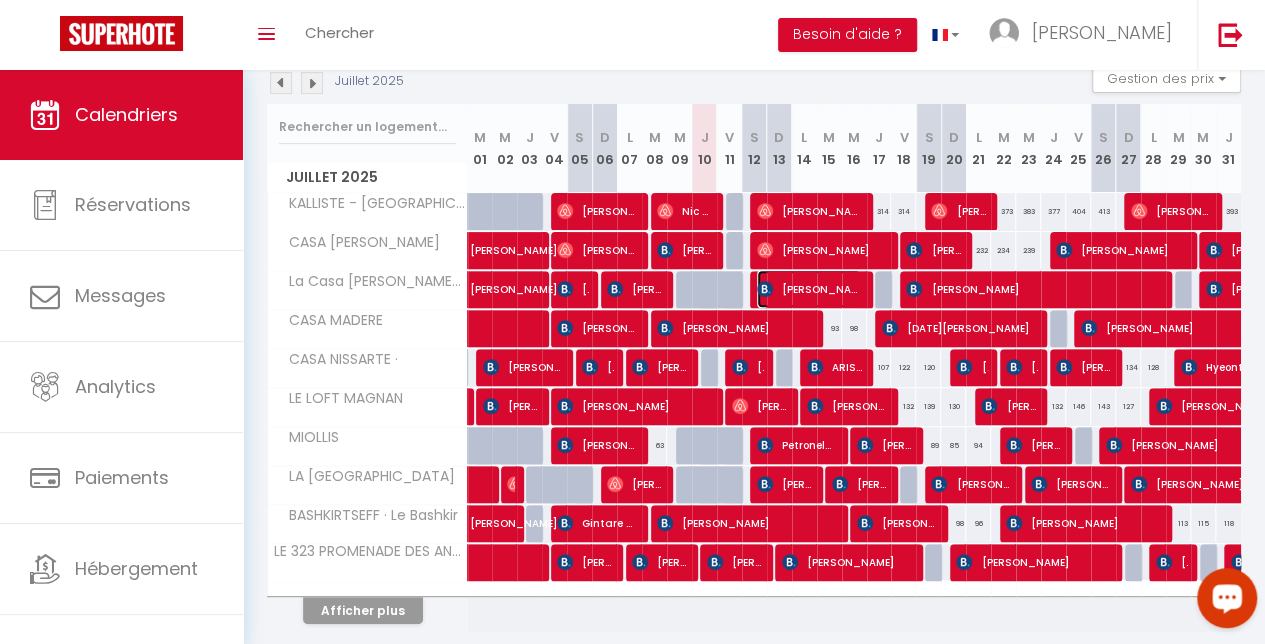 click on "[PERSON_NAME]" at bounding box center [809, 289] 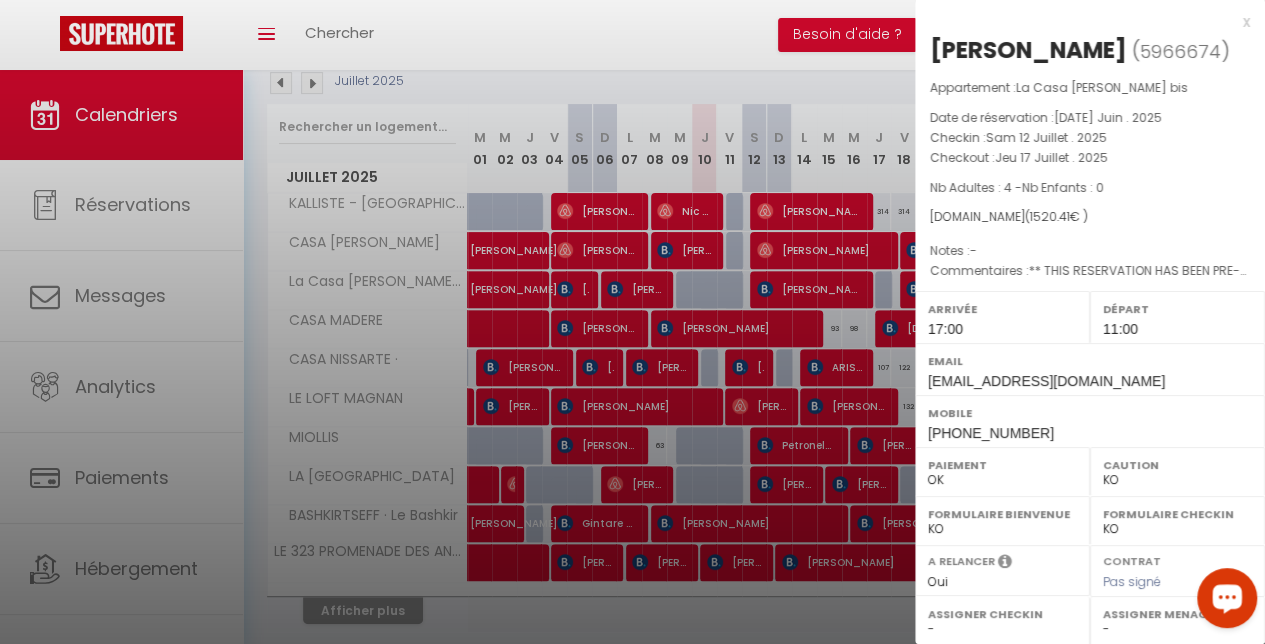 click at bounding box center [632, 322] 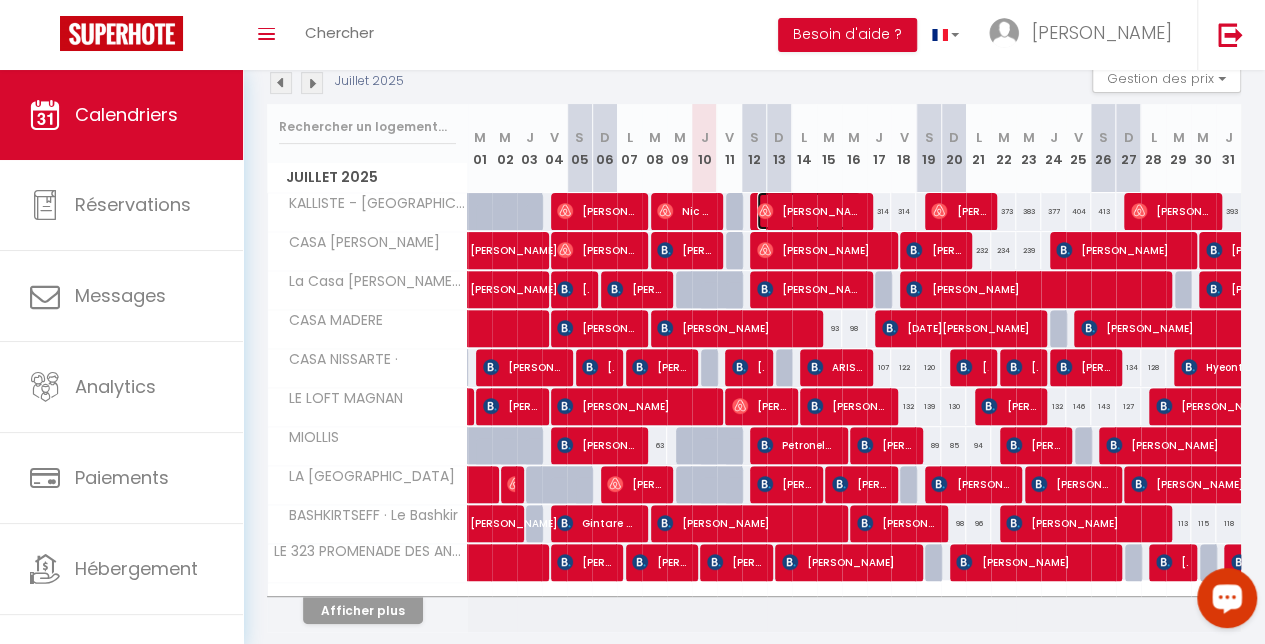 click on "[PERSON_NAME]" at bounding box center (809, 211) 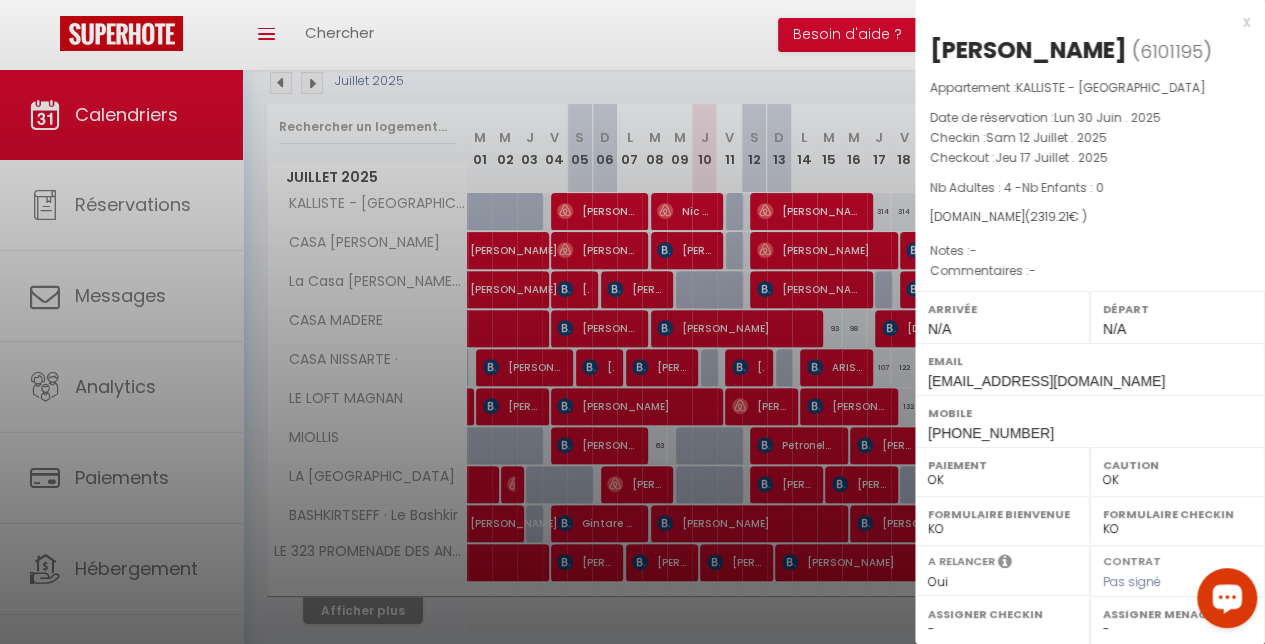 click at bounding box center [632, 322] 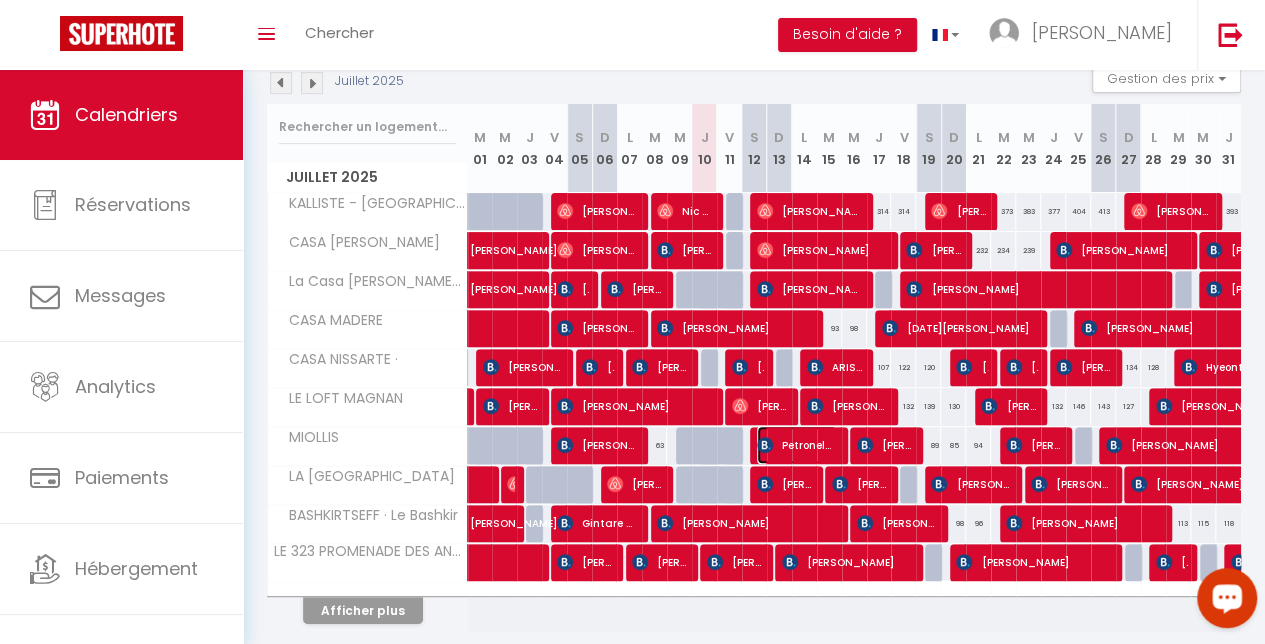 click on "Petronela Salaru" at bounding box center [797, 445] 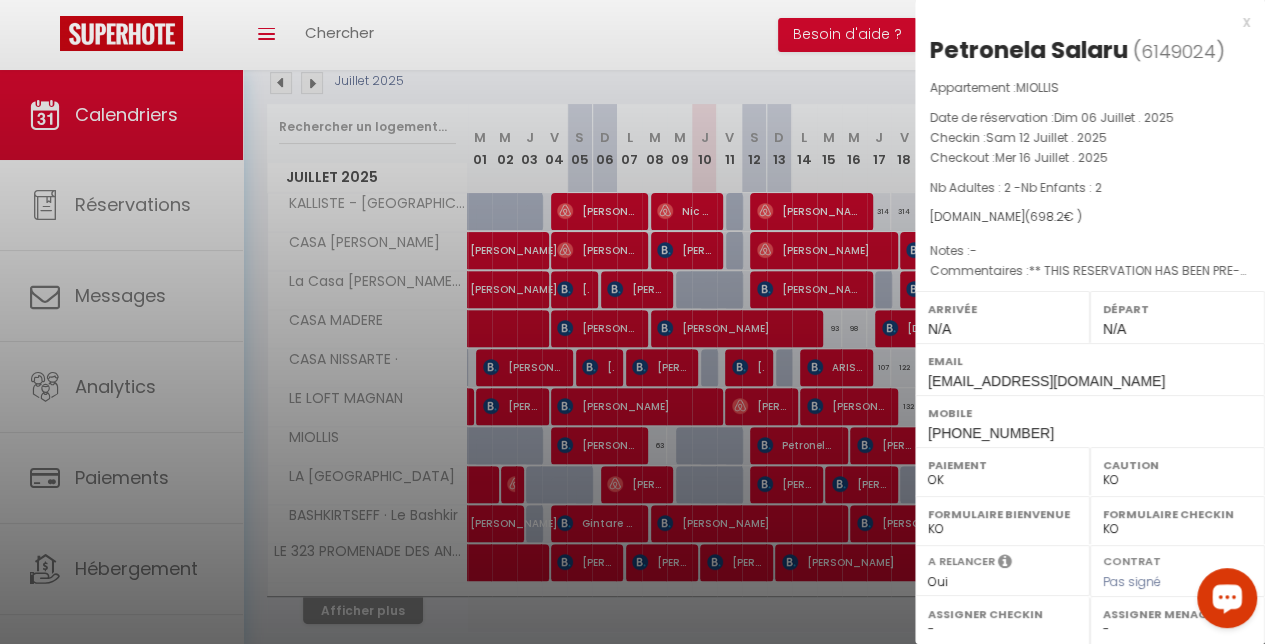 click at bounding box center [632, 322] 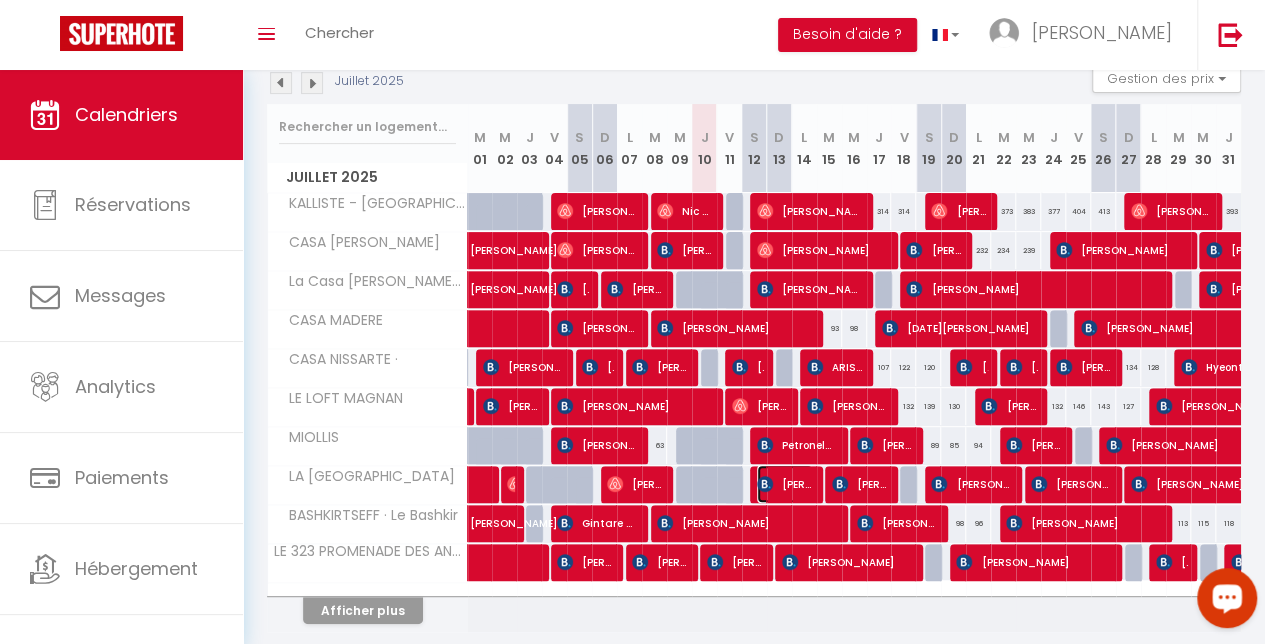 click on "[PERSON_NAME]" at bounding box center (785, 484) 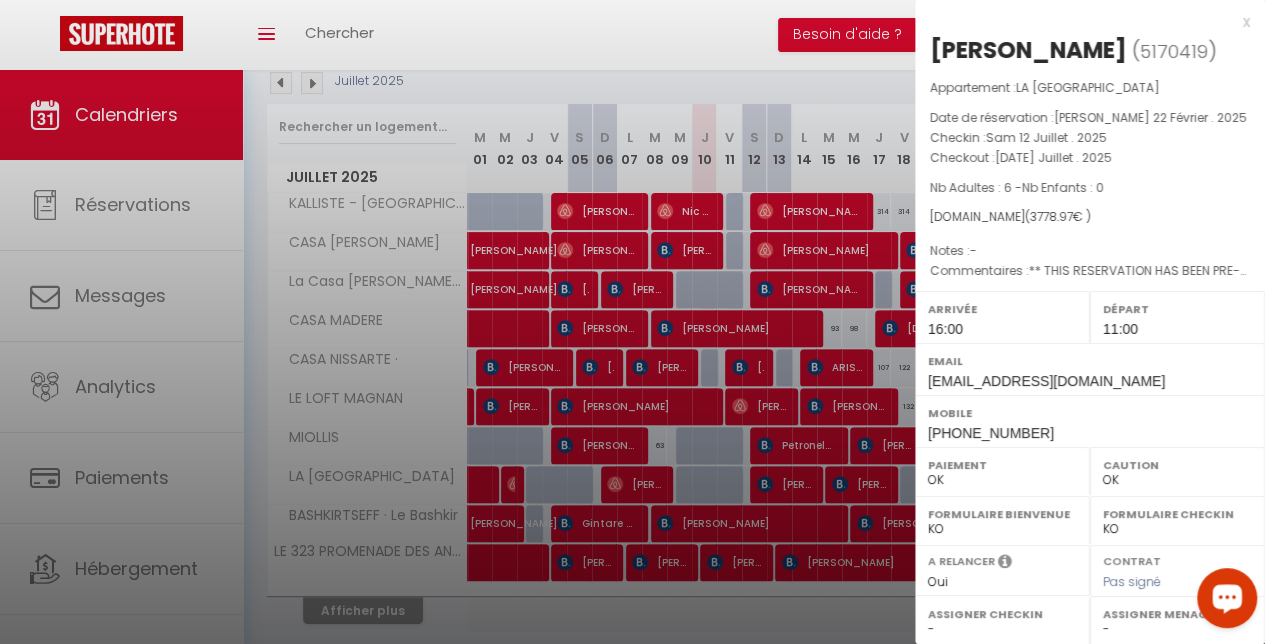click at bounding box center (632, 322) 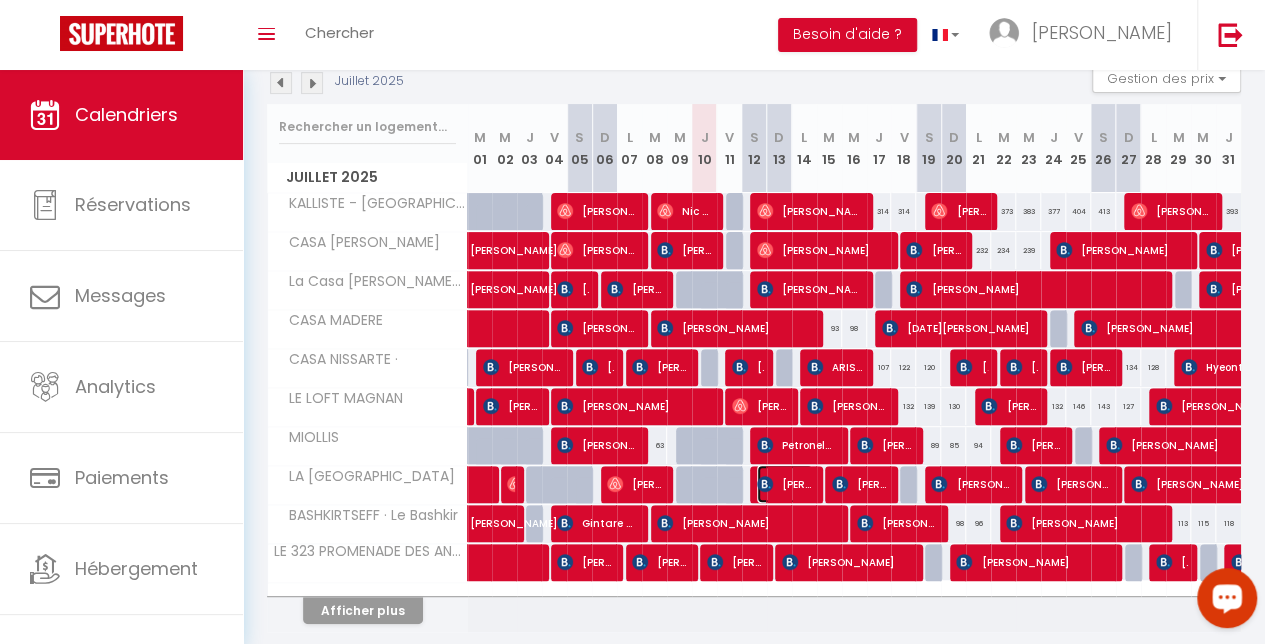 click on "[PERSON_NAME]" at bounding box center (785, 484) 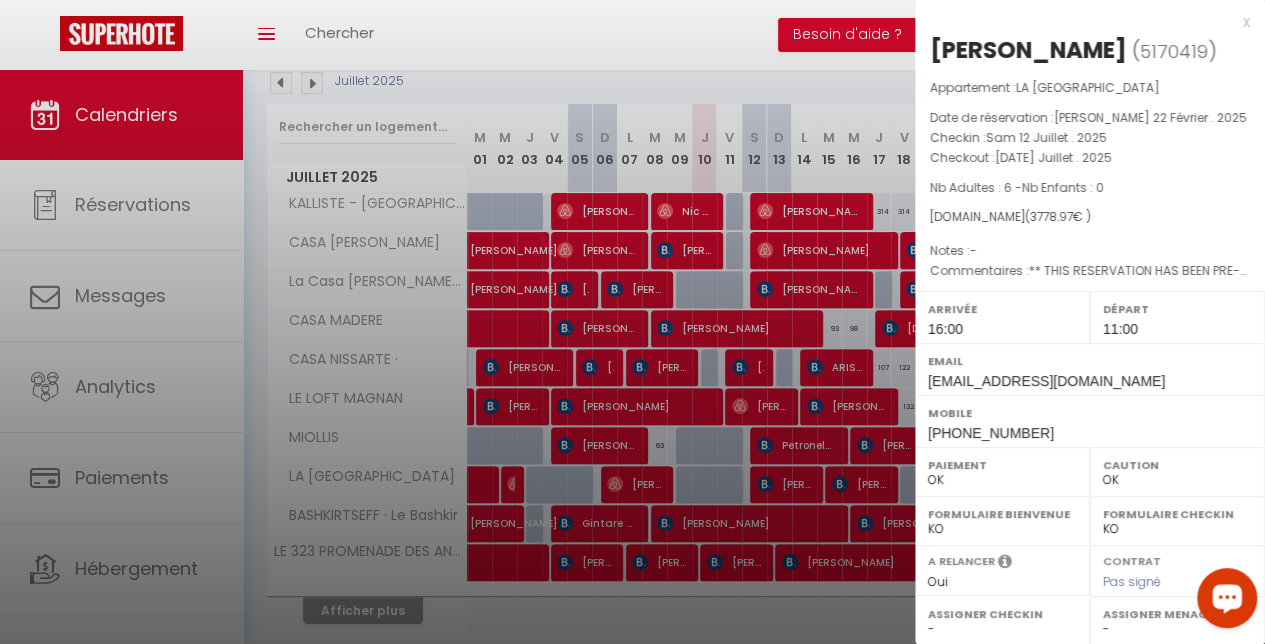 click at bounding box center (632, 322) 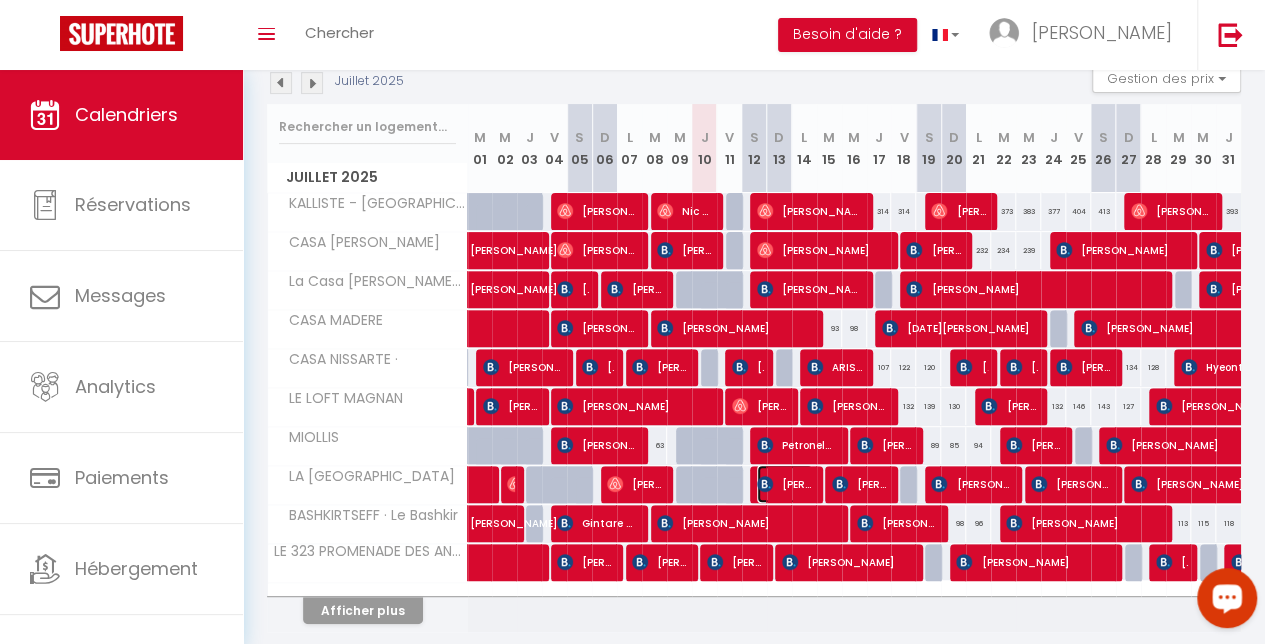 click on "[PERSON_NAME]" at bounding box center [785, 484] 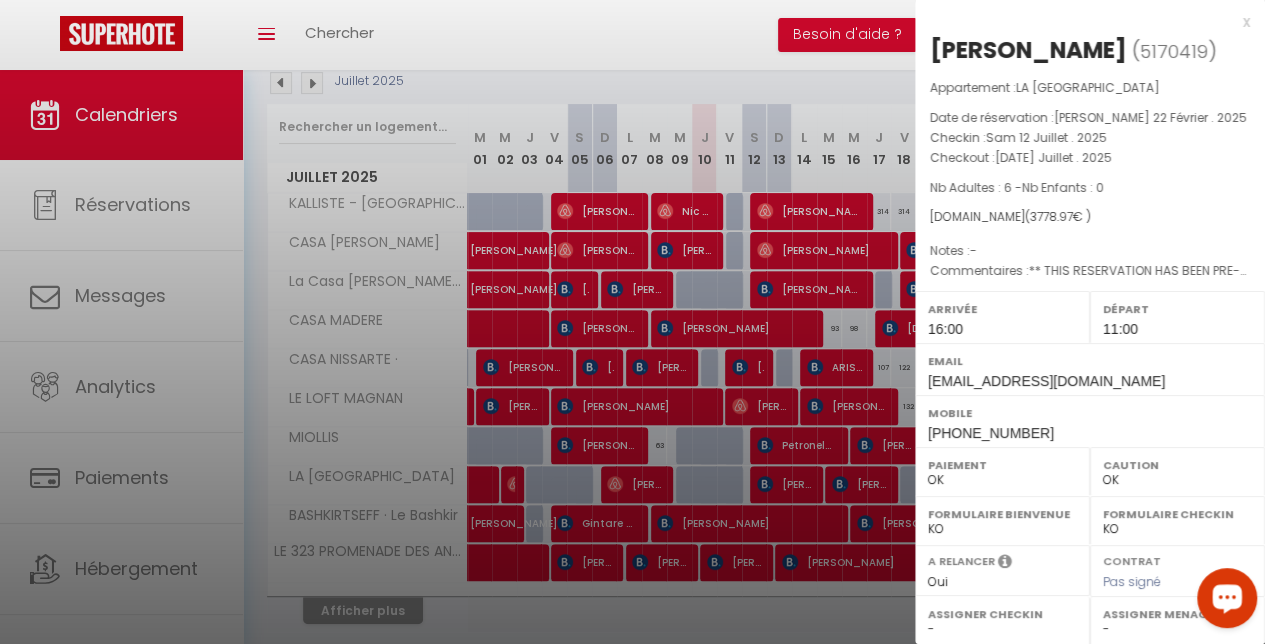 click at bounding box center (632, 322) 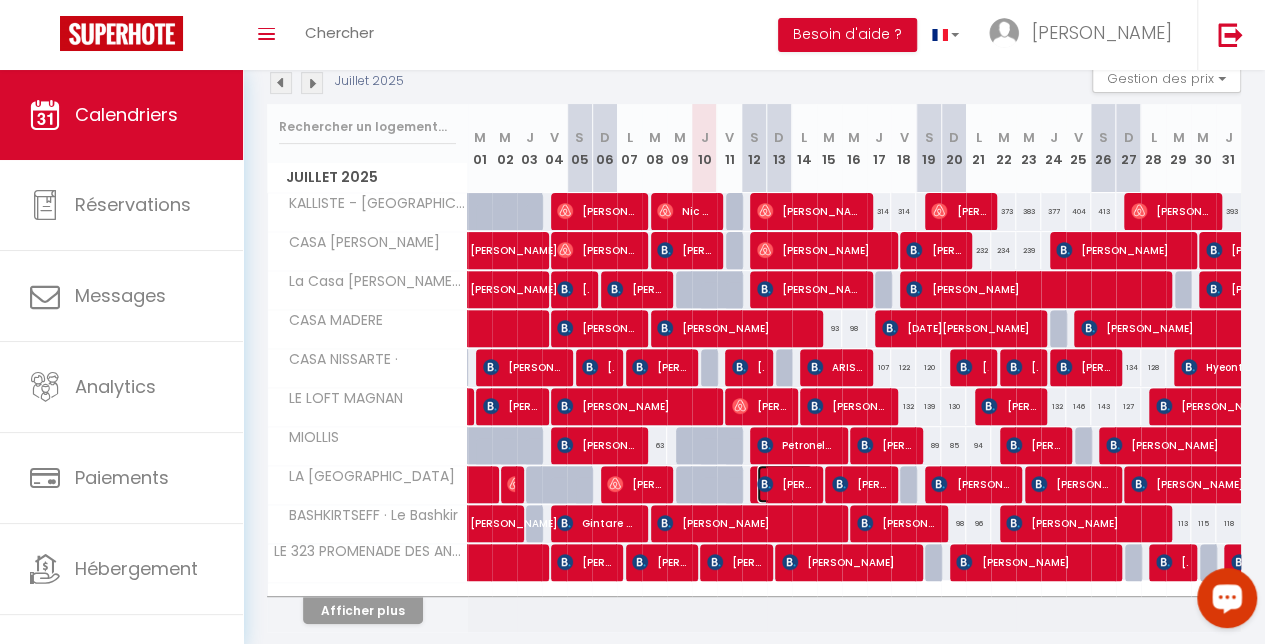 click on "[PERSON_NAME]" at bounding box center (785, 484) 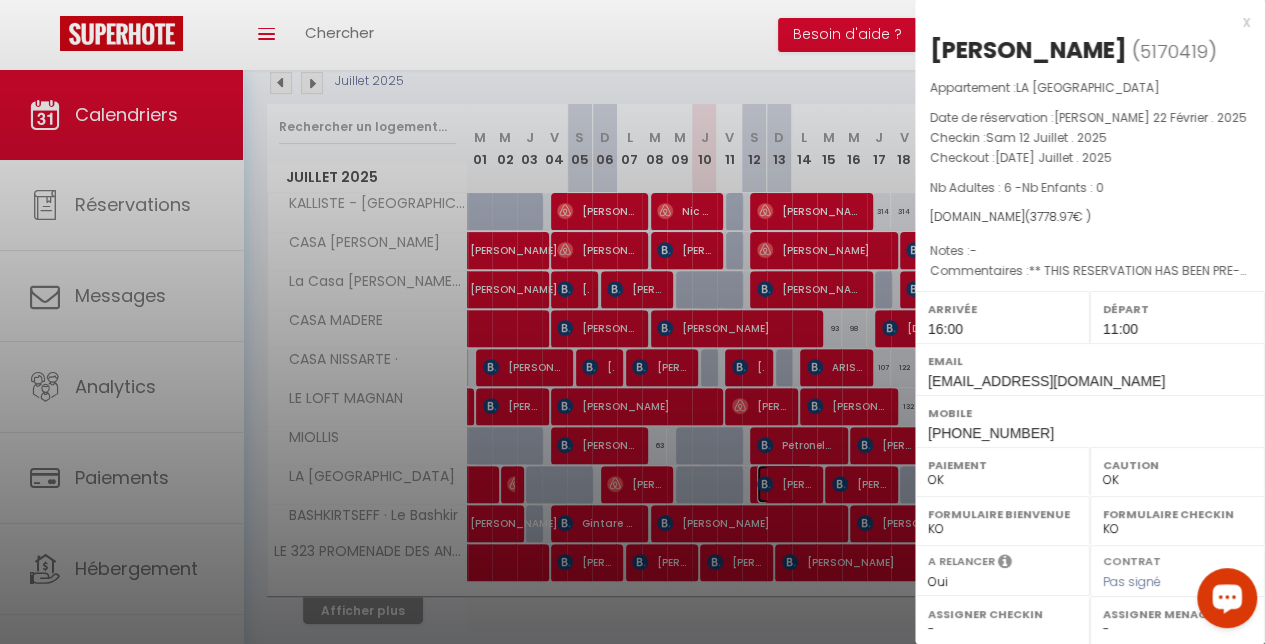 scroll, scrollTop: 283, scrollLeft: 0, axis: vertical 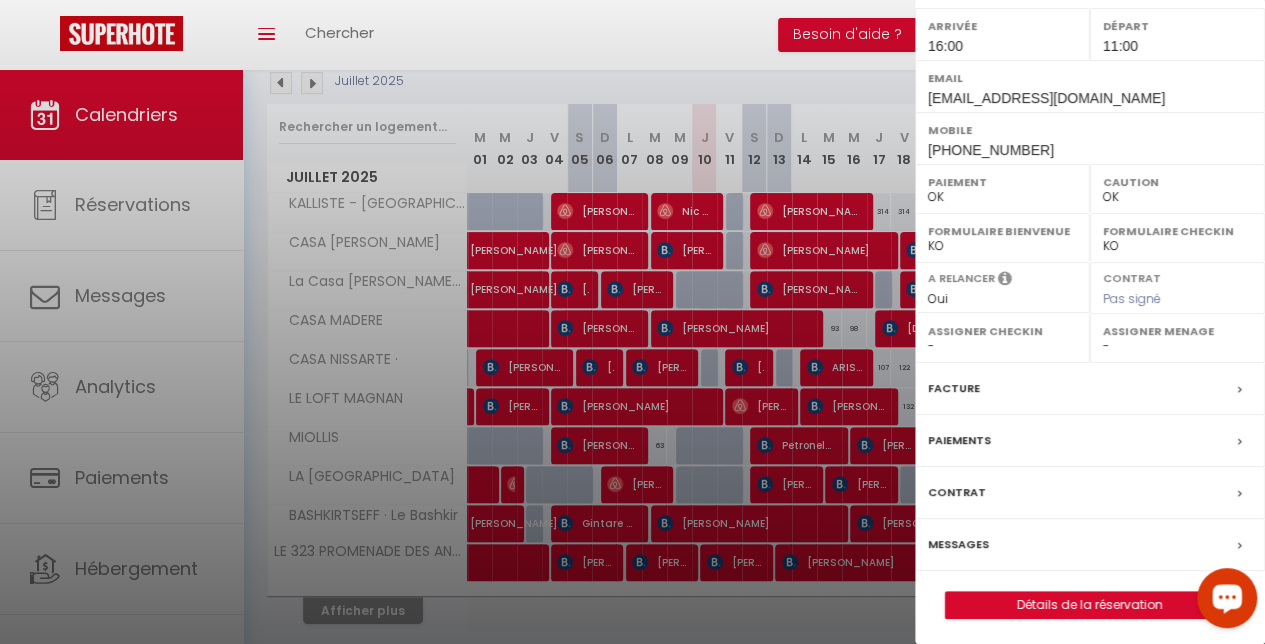 click on "Messages" at bounding box center [1090, 545] 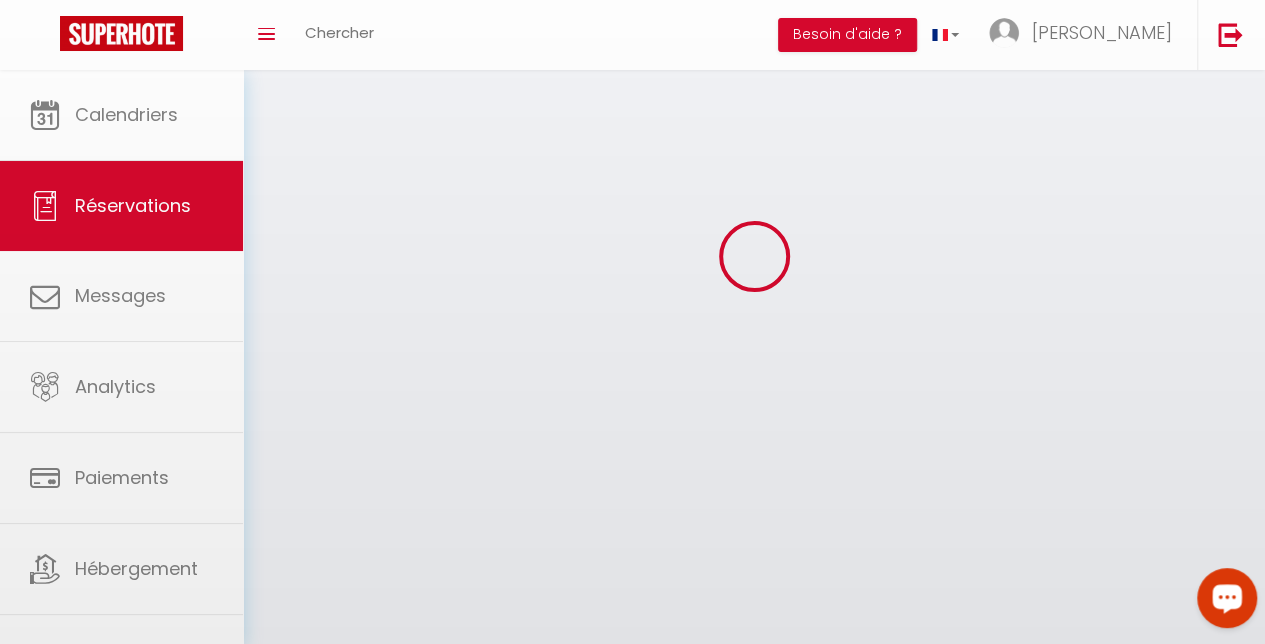scroll, scrollTop: 0, scrollLeft: 0, axis: both 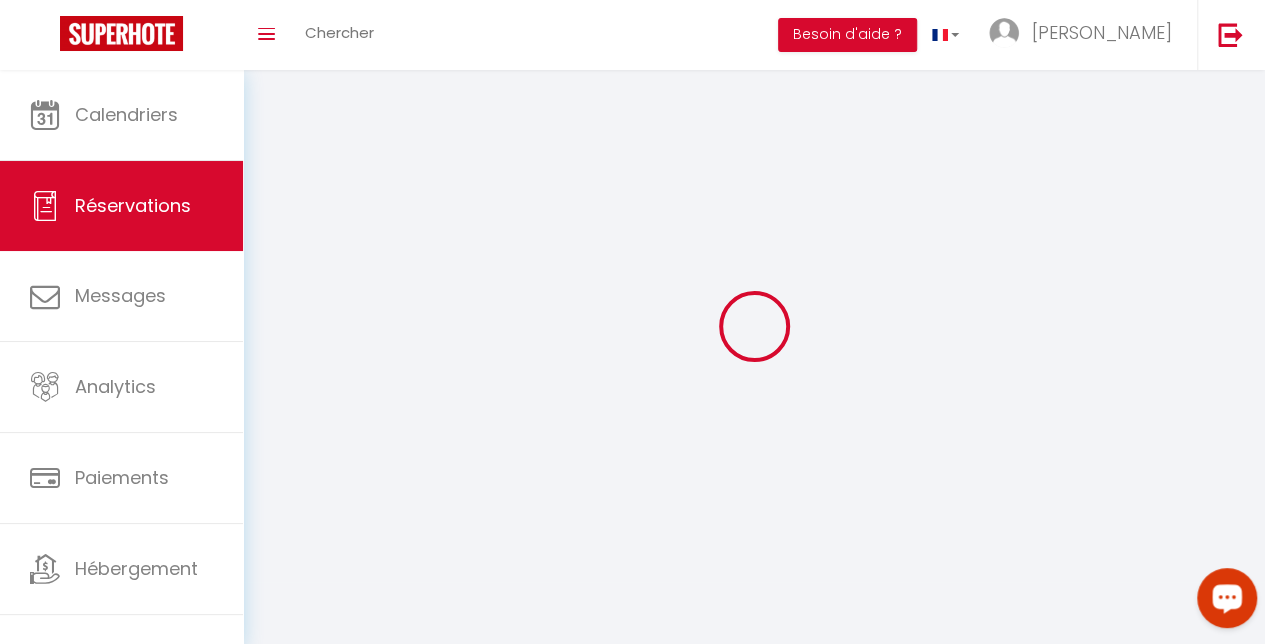 type on "[PERSON_NAME]" 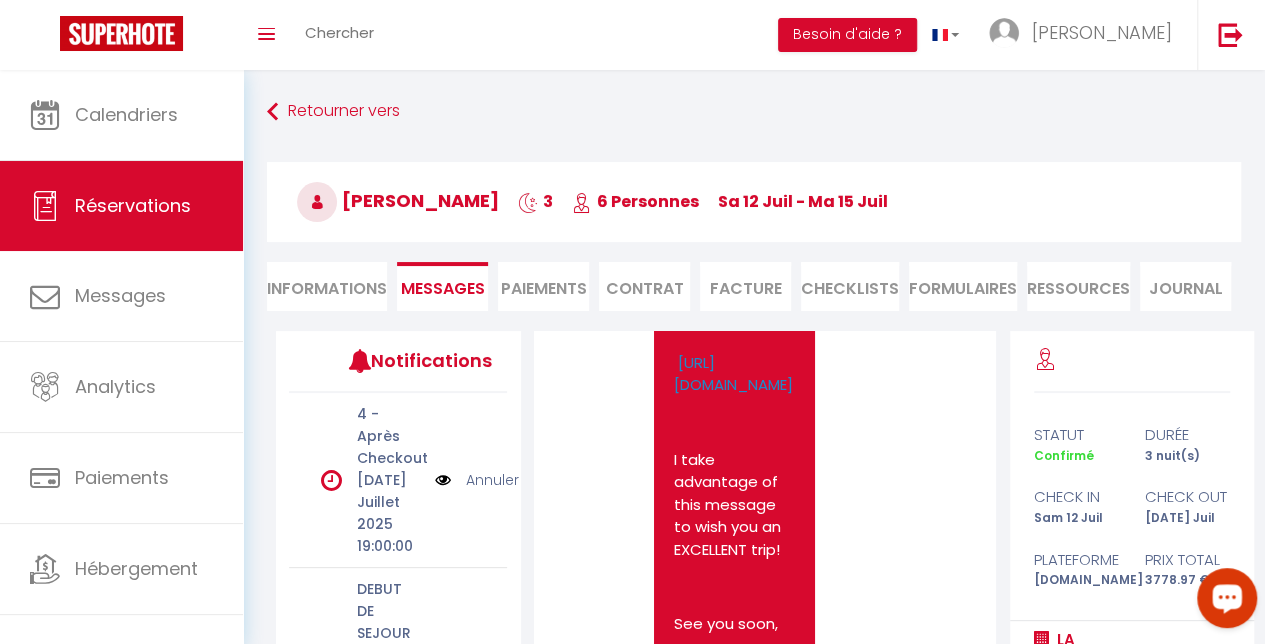 scroll, scrollTop: 12510, scrollLeft: 0, axis: vertical 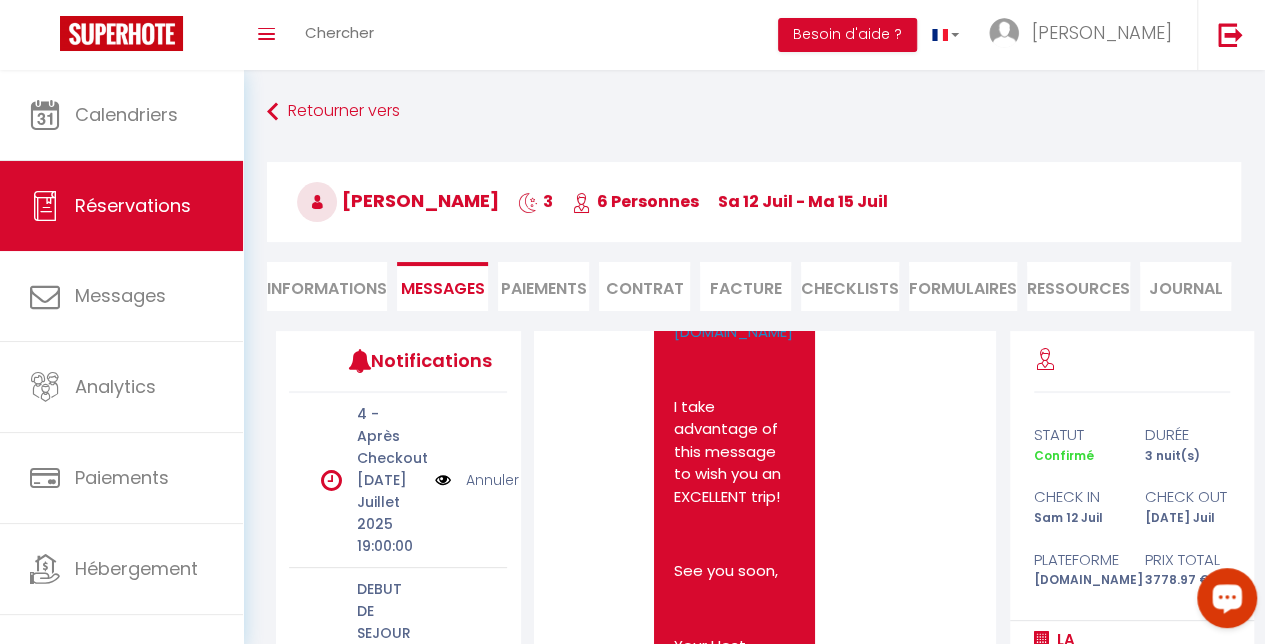click on "[URL][DOMAIN_NAME]" at bounding box center (733, -308) 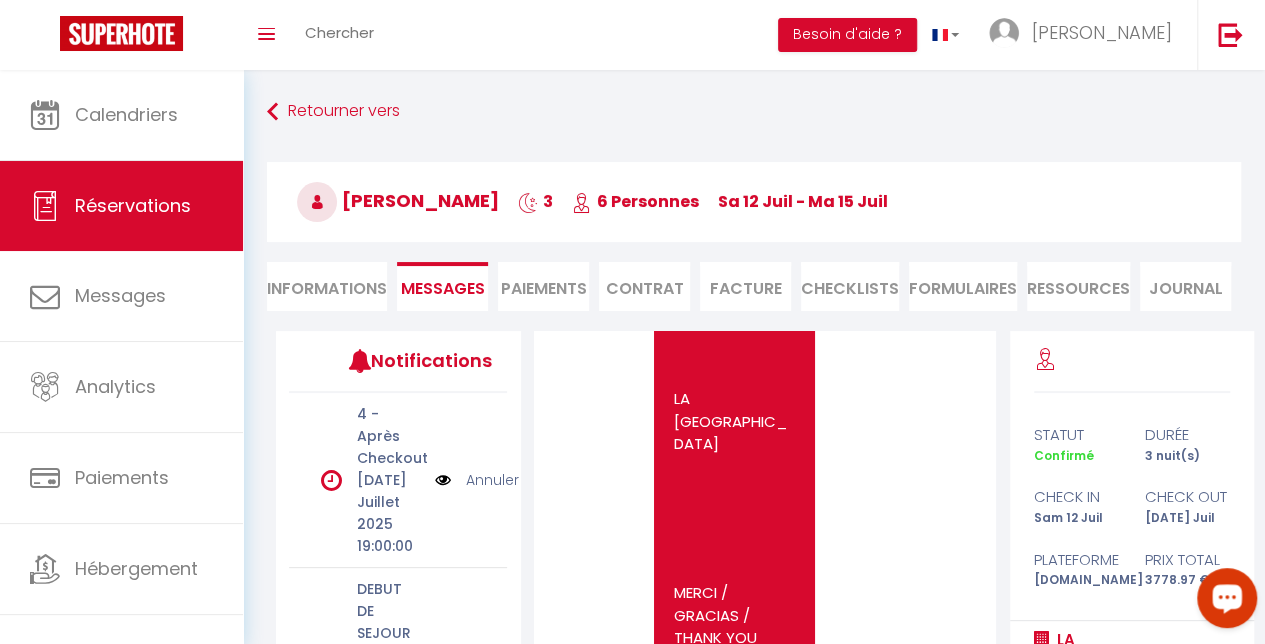 scroll, scrollTop: 13550, scrollLeft: 0, axis: vertical 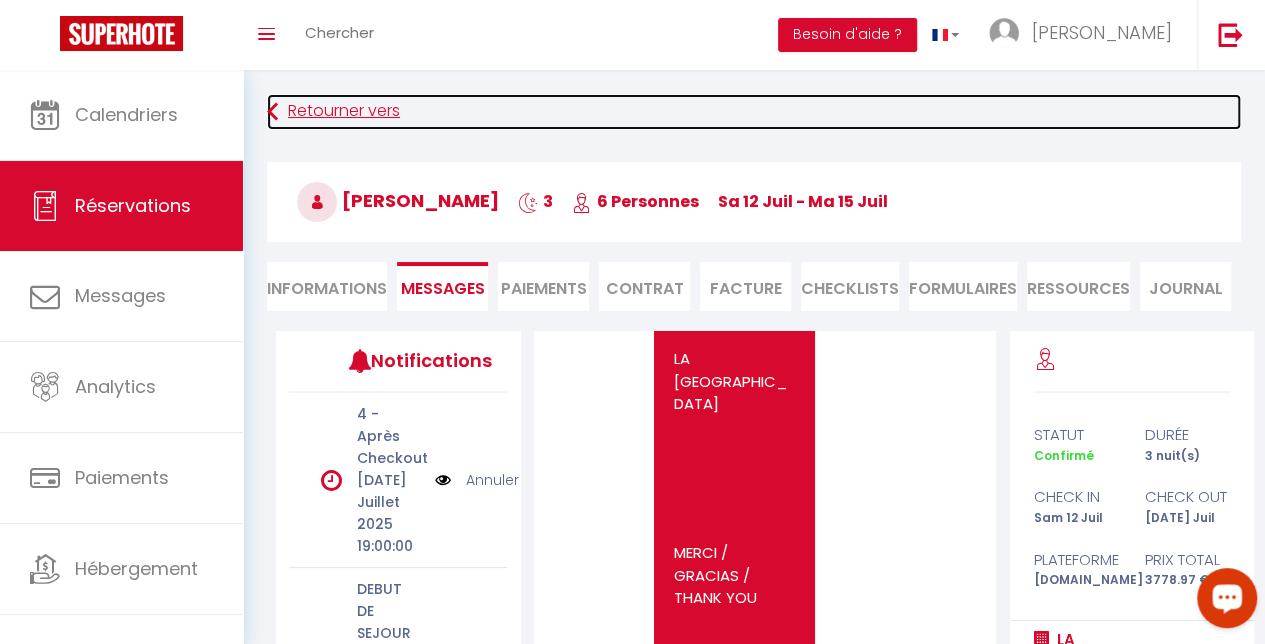 click on "Retourner vers" at bounding box center [754, 112] 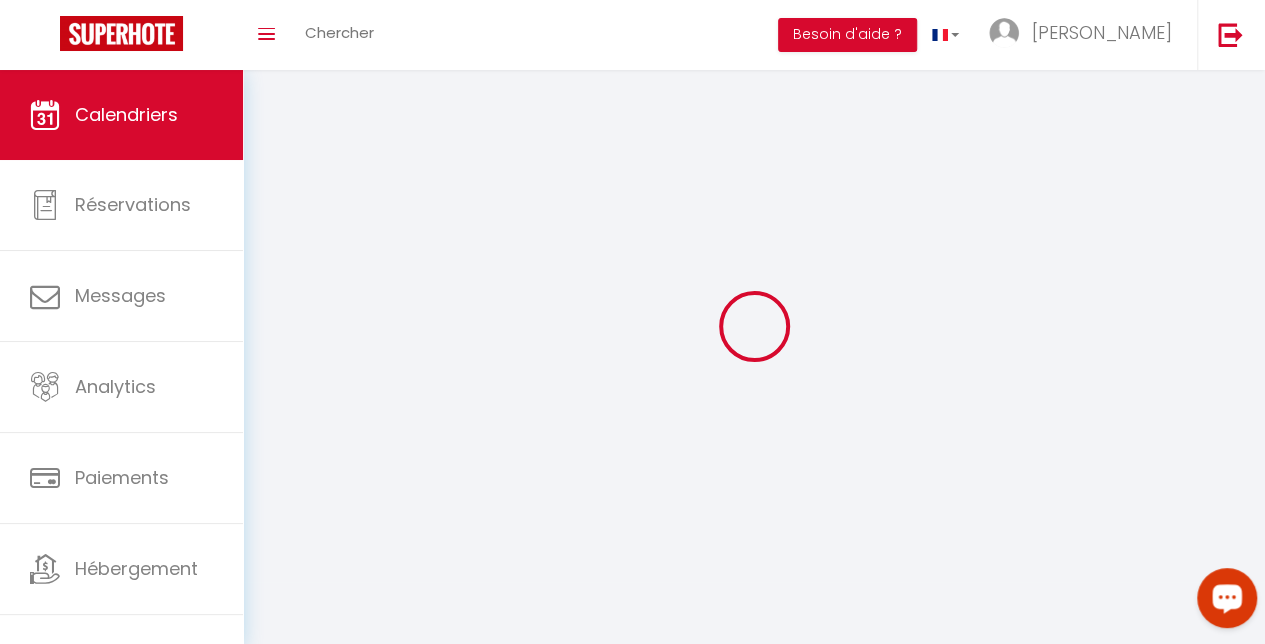 scroll, scrollTop: 70, scrollLeft: 0, axis: vertical 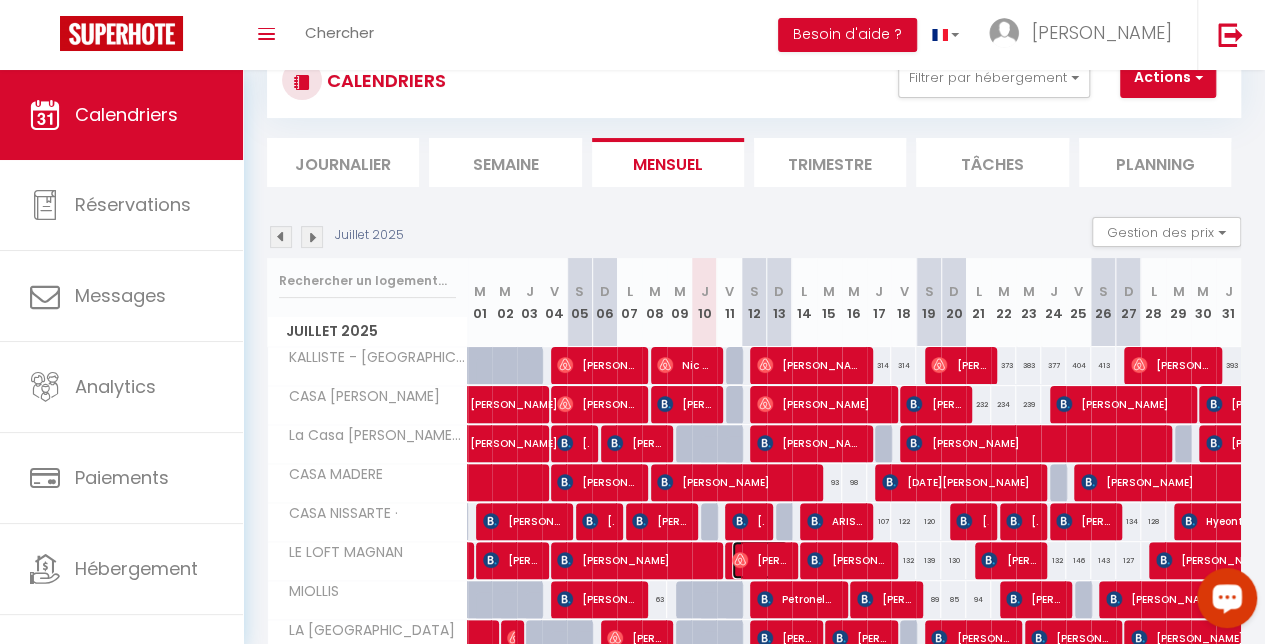 click on "[PERSON_NAME]" at bounding box center (760, 560) 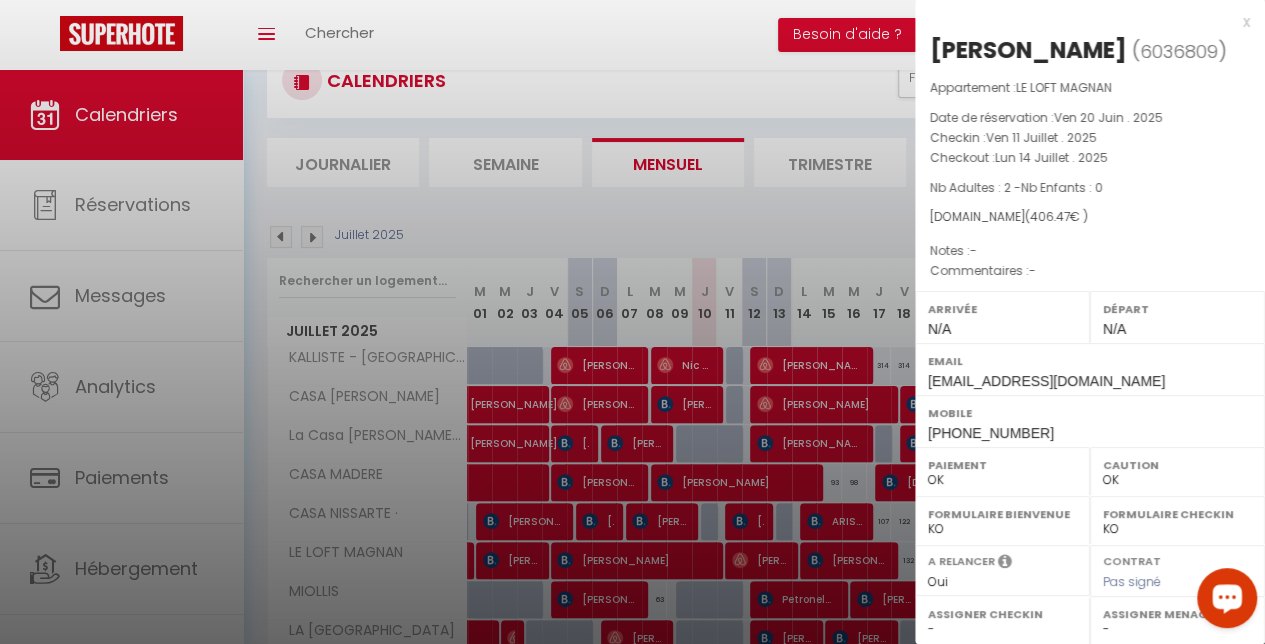 click at bounding box center (632, 322) 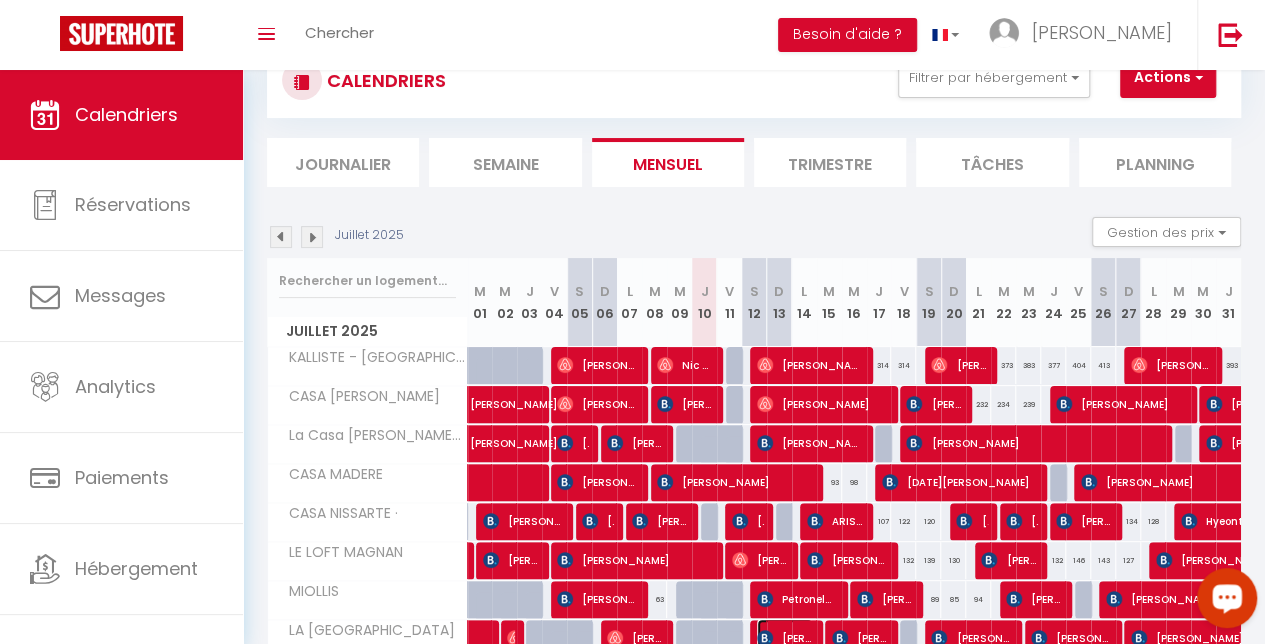 click on "[PERSON_NAME]" at bounding box center (785, 638) 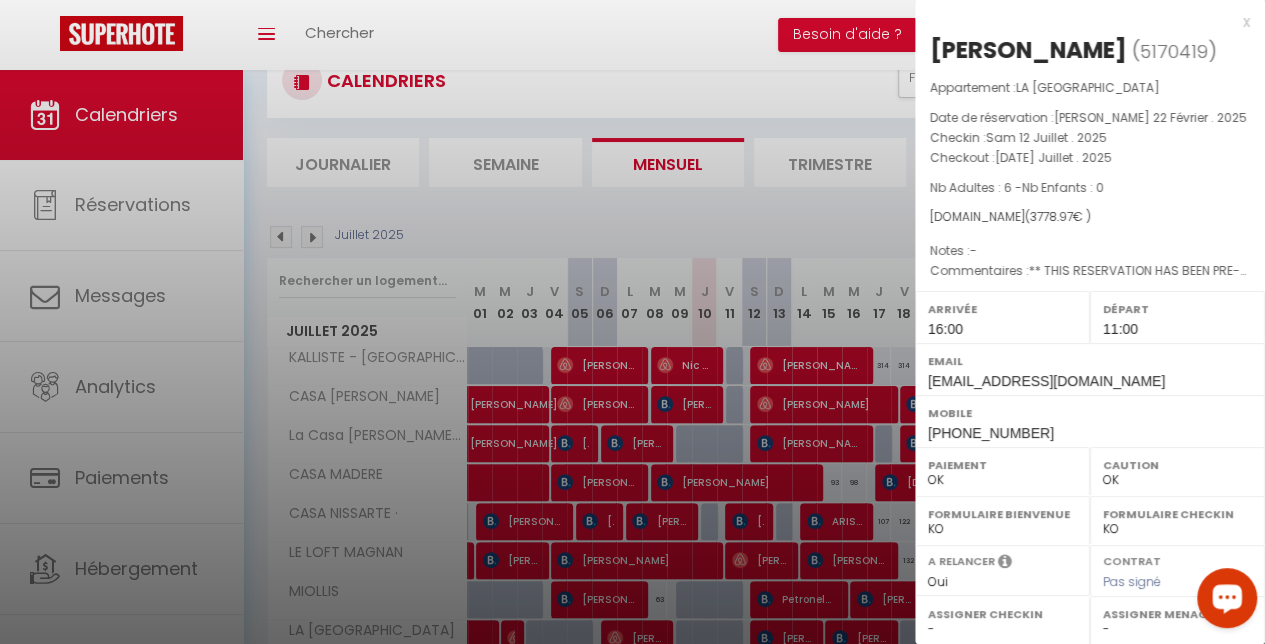 click on "Caution   OK   KO" at bounding box center [1177, 471] 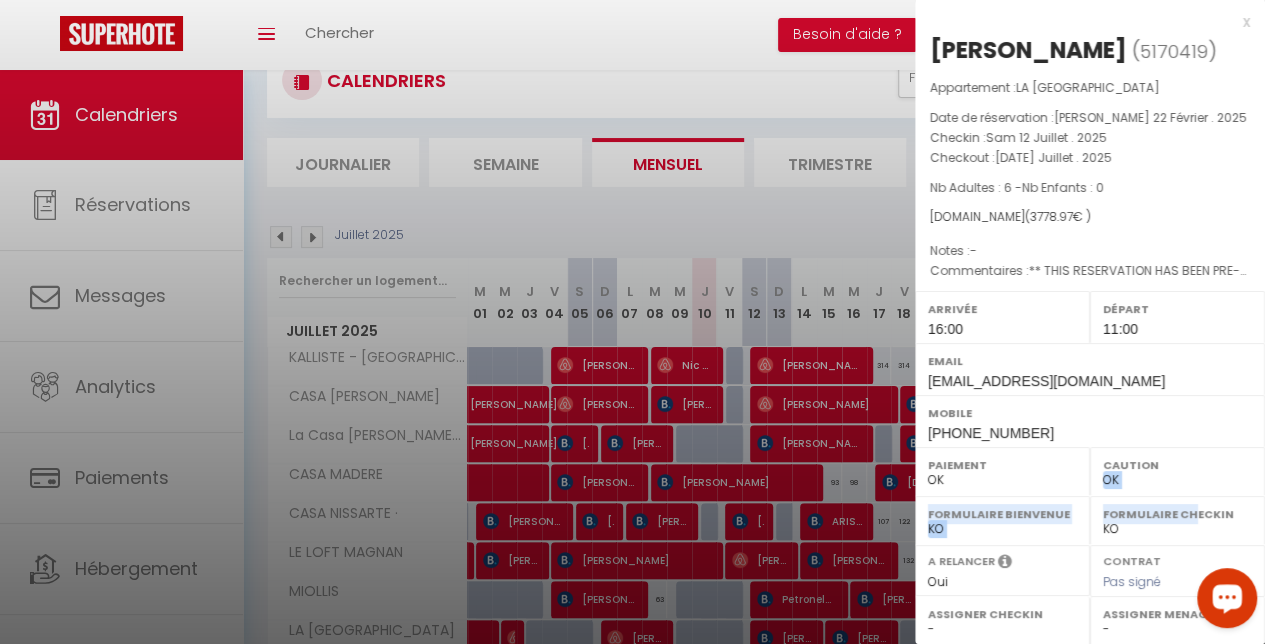 drag, startPoint x: 1247, startPoint y: 462, endPoint x: 1166, endPoint y: 496, distance: 87.84646 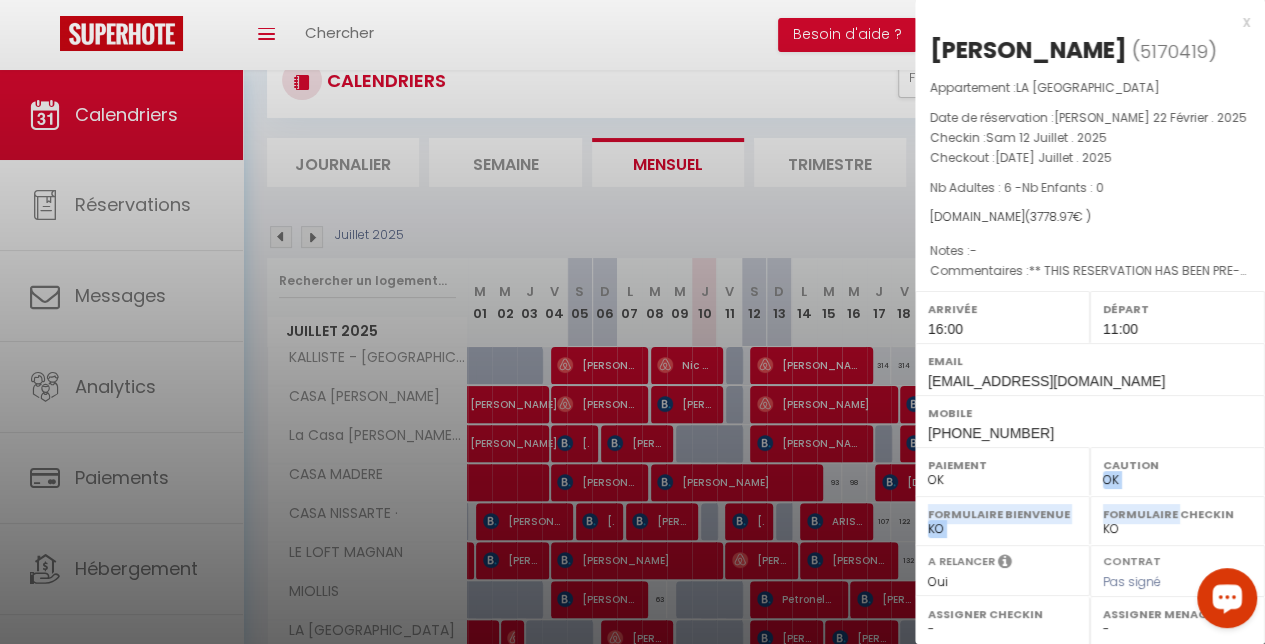 scroll, scrollTop: 283, scrollLeft: 0, axis: vertical 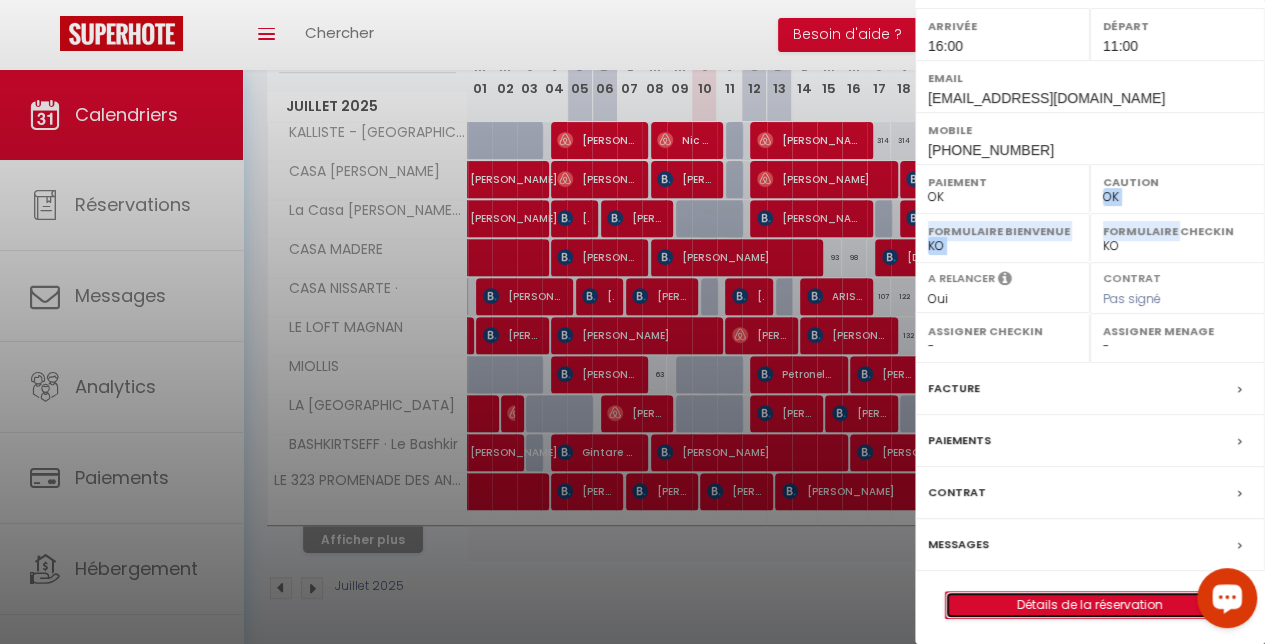 click on "Détails de la réservation" at bounding box center (1090, 605) 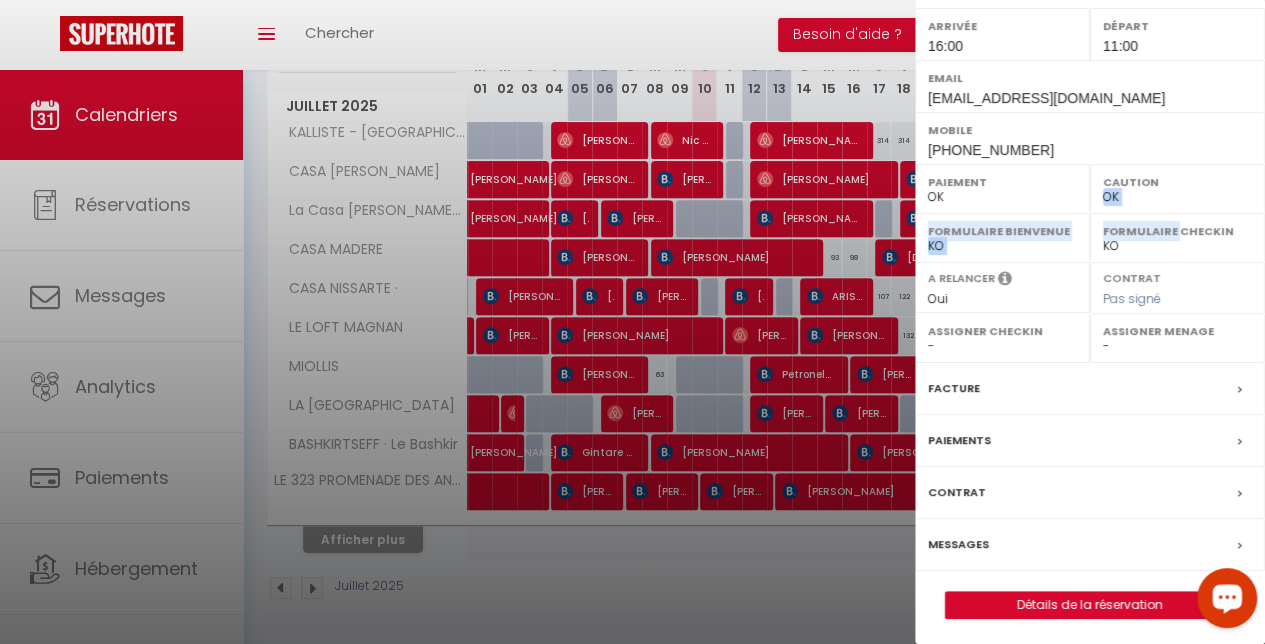 scroll, scrollTop: 0, scrollLeft: 0, axis: both 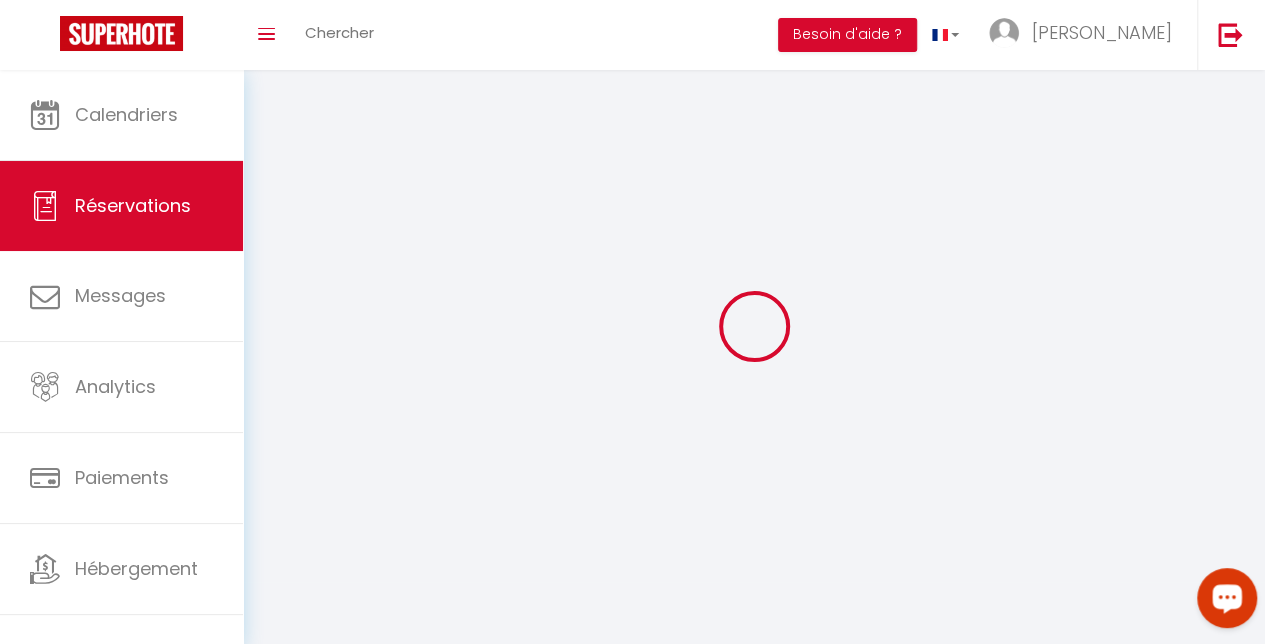 type on "[PERSON_NAME]" 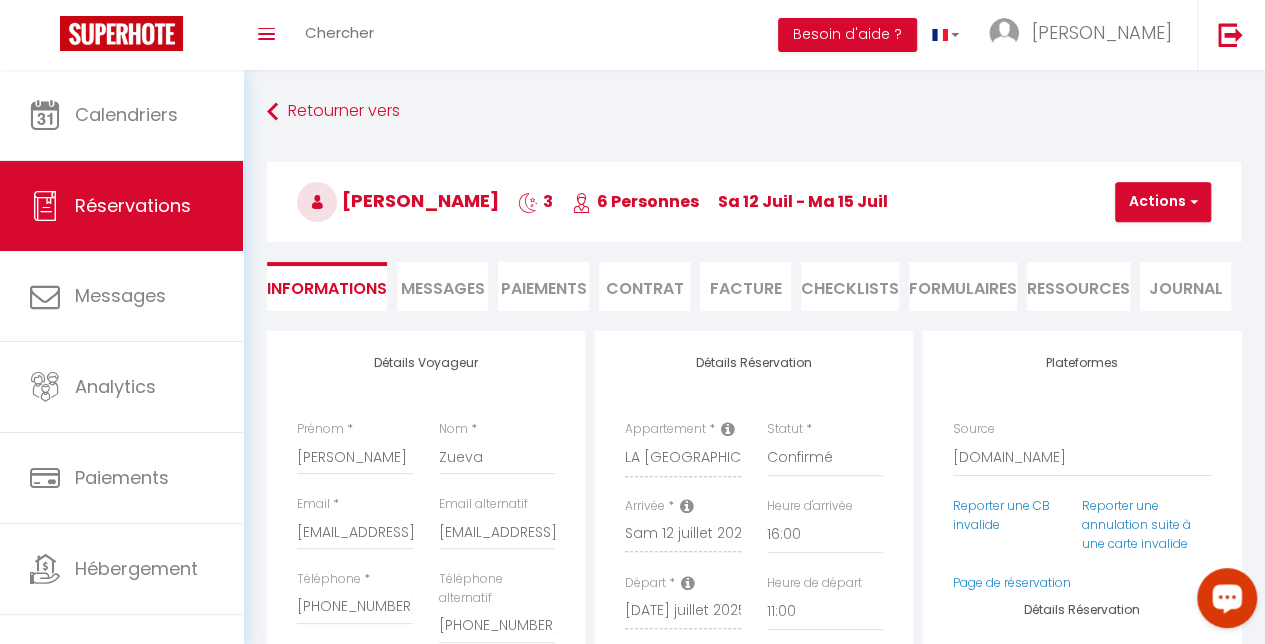click on "Ressources" at bounding box center (1078, 286) 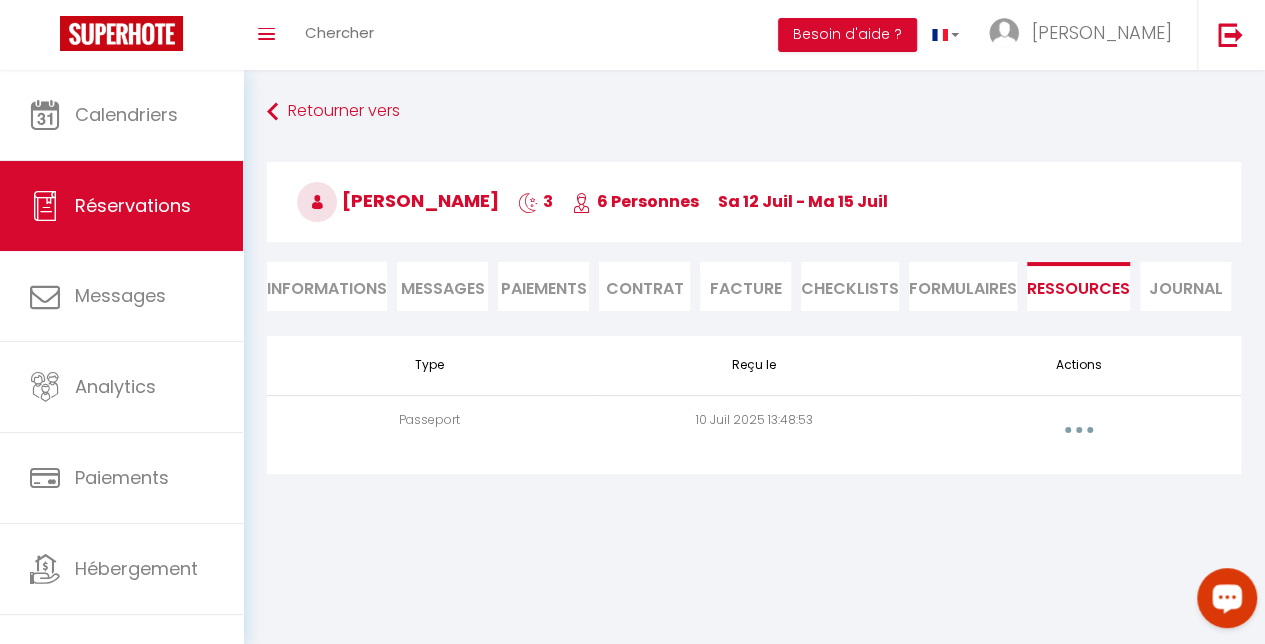 click at bounding box center [1078, 430] 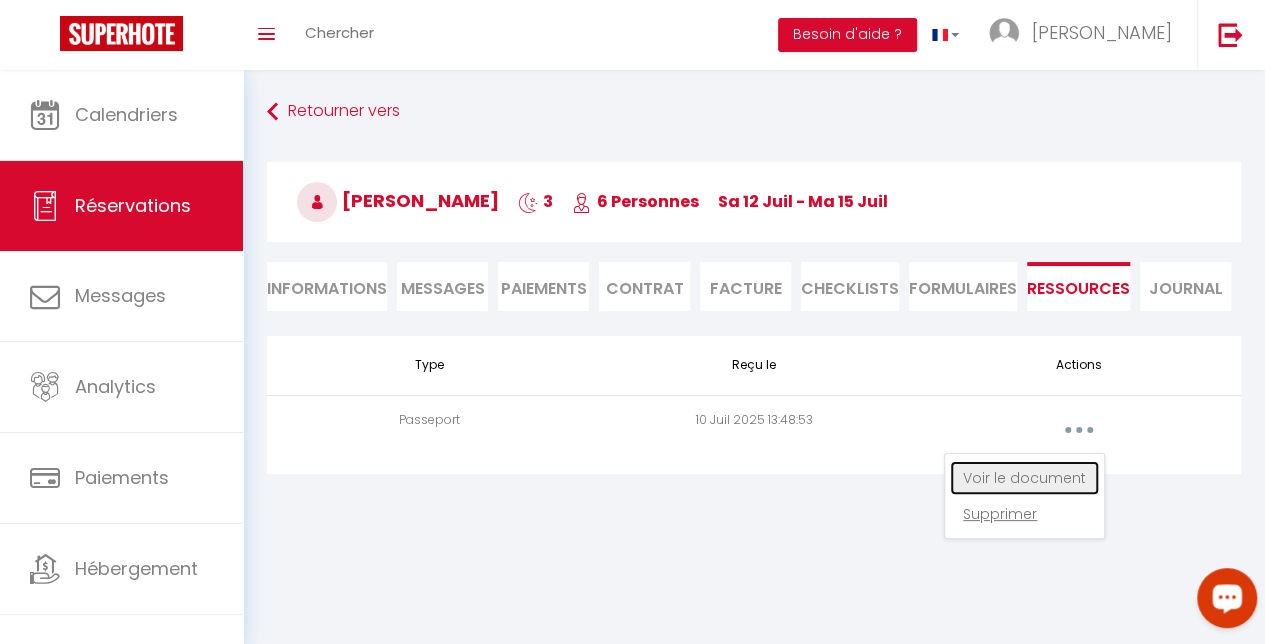 click on "Voir le document" at bounding box center (1024, 478) 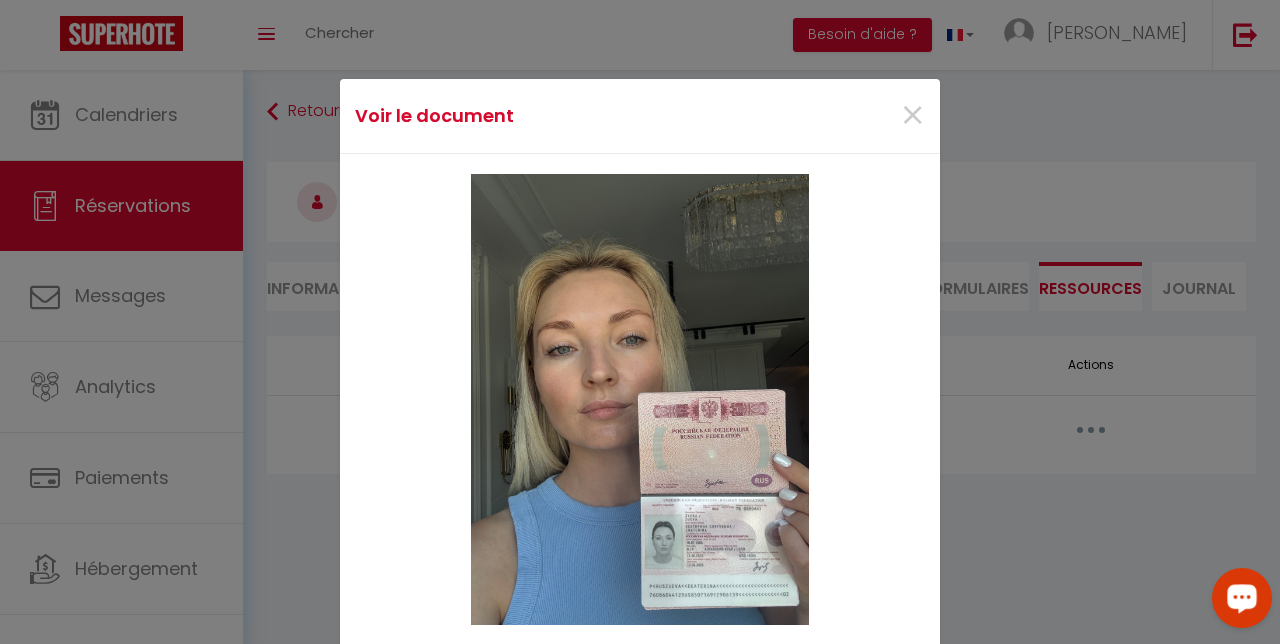 click at bounding box center [640, 399] 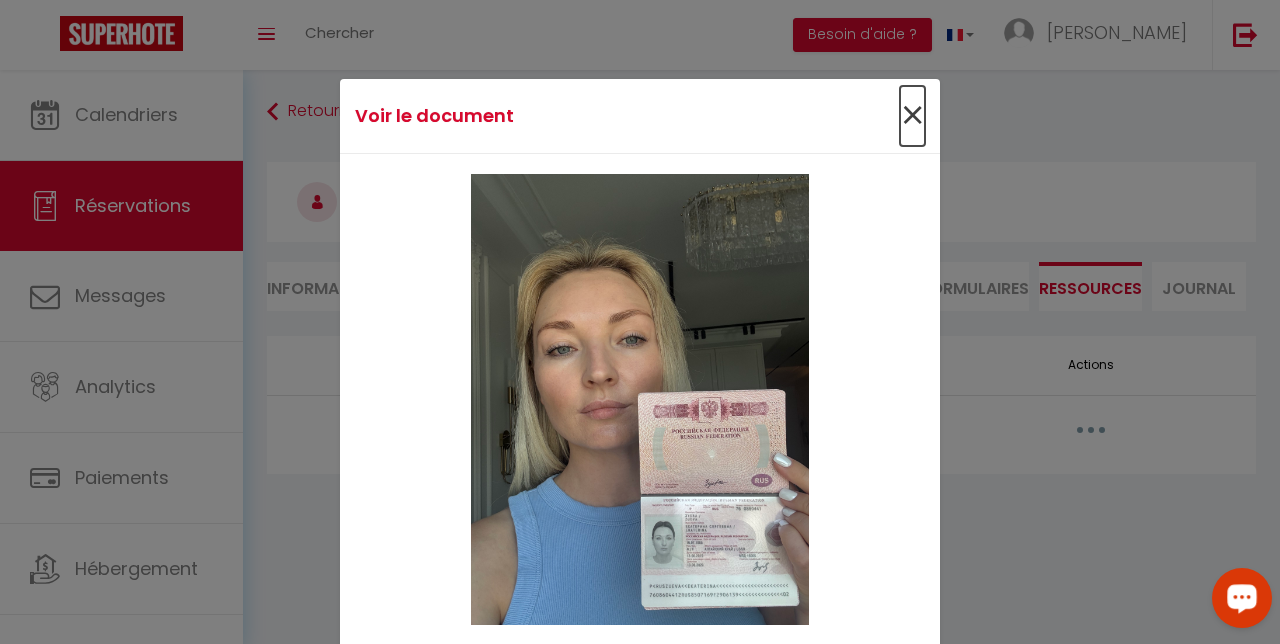 click on "×" at bounding box center (912, 116) 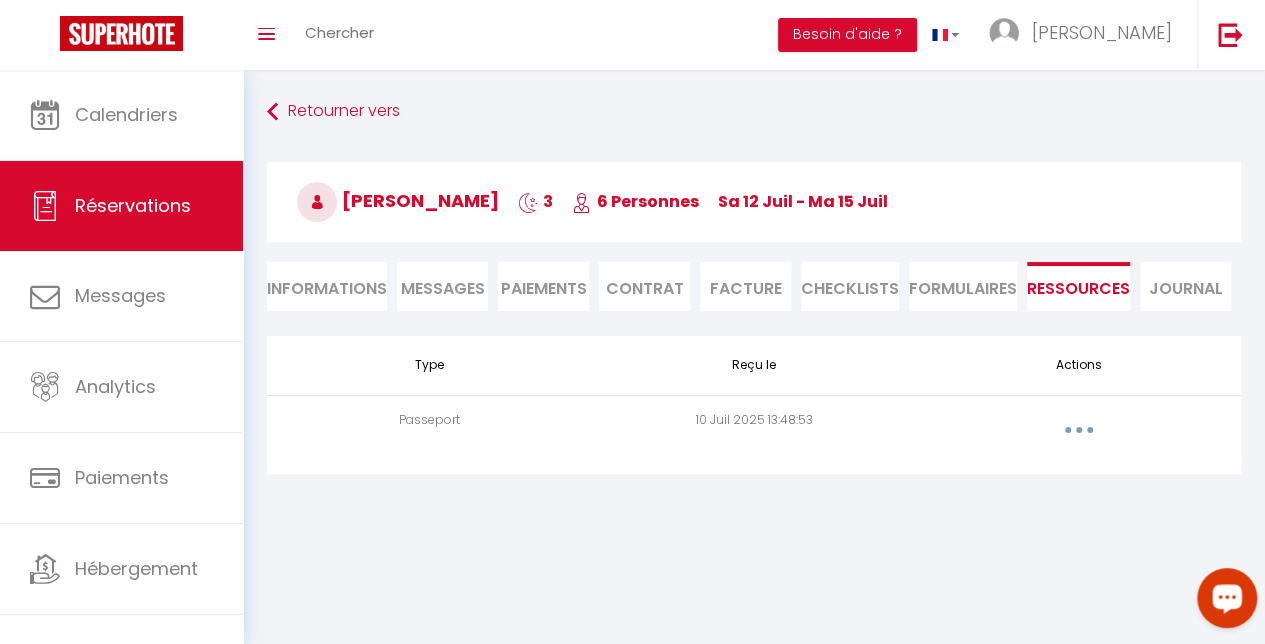 click on "Informations" at bounding box center [327, 286] 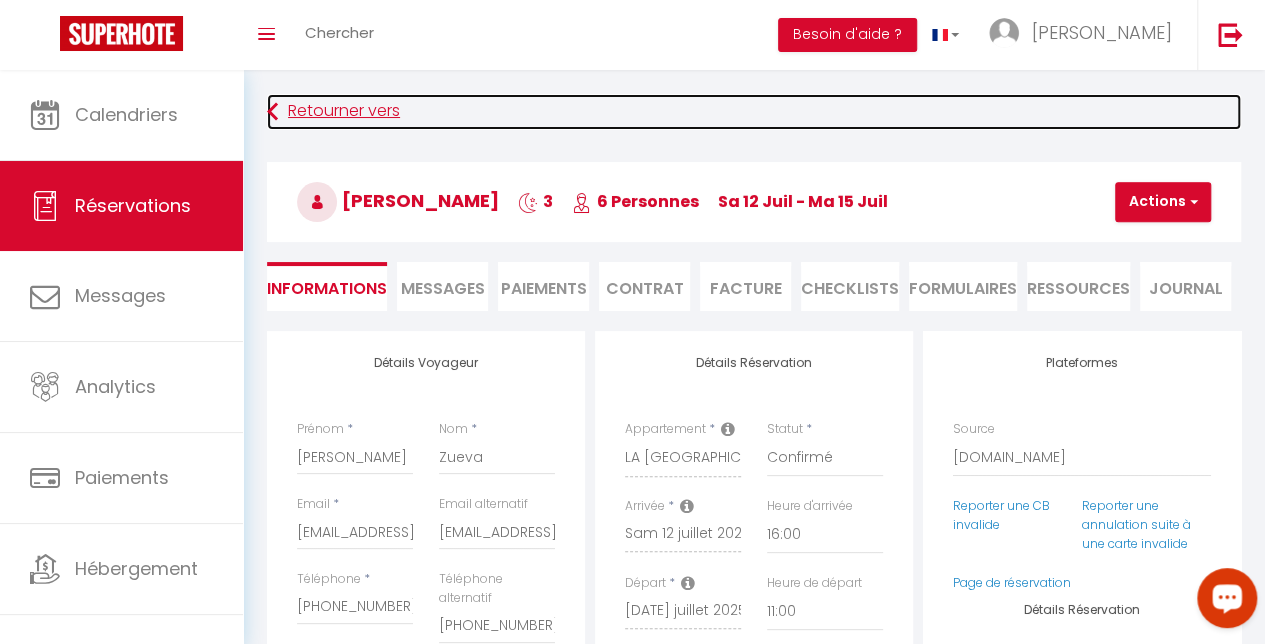 click on "Retourner vers" at bounding box center [754, 112] 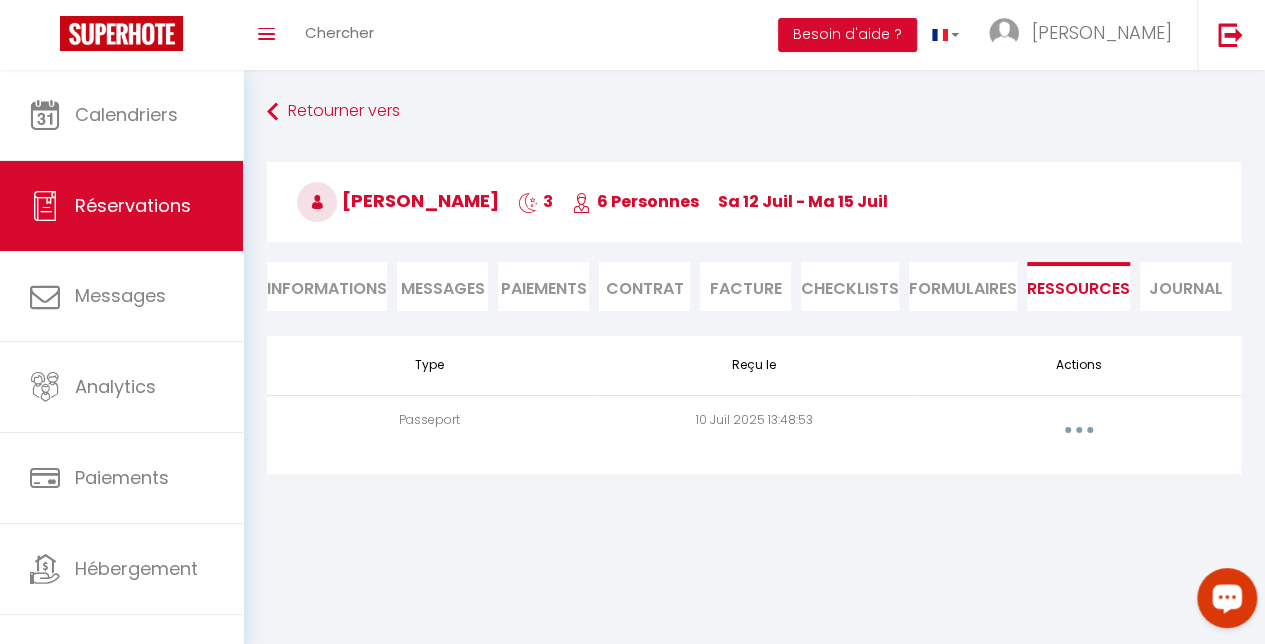 click on "Informations" at bounding box center [327, 286] 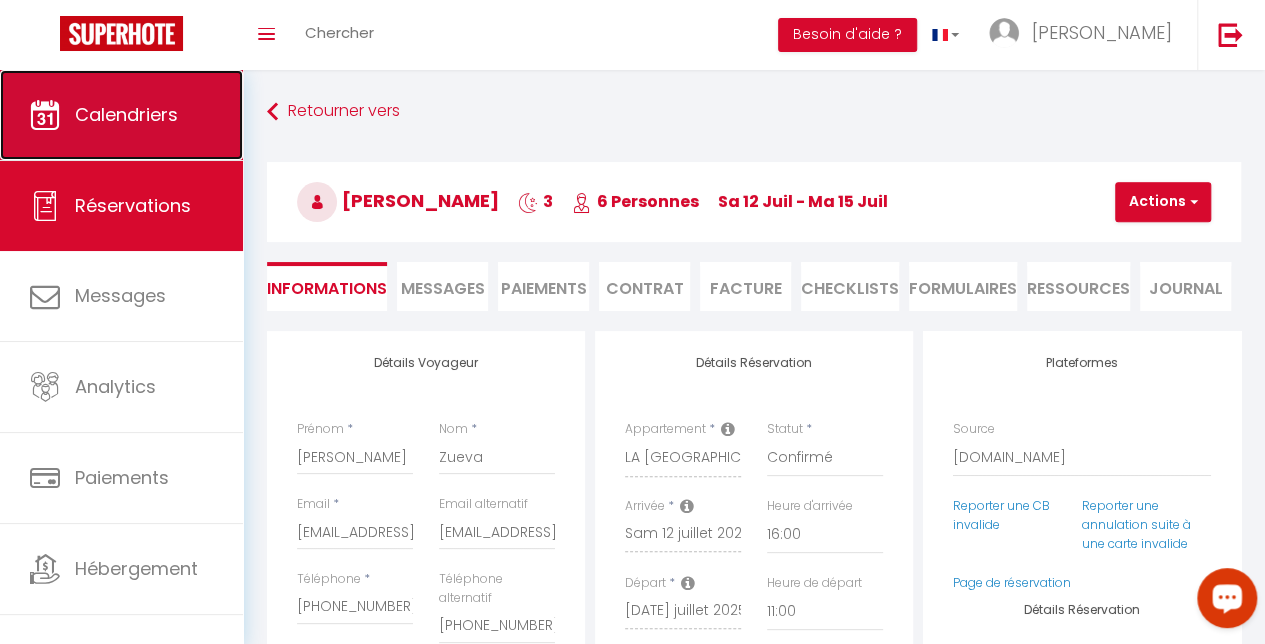 click on "Calendriers" at bounding box center [121, 115] 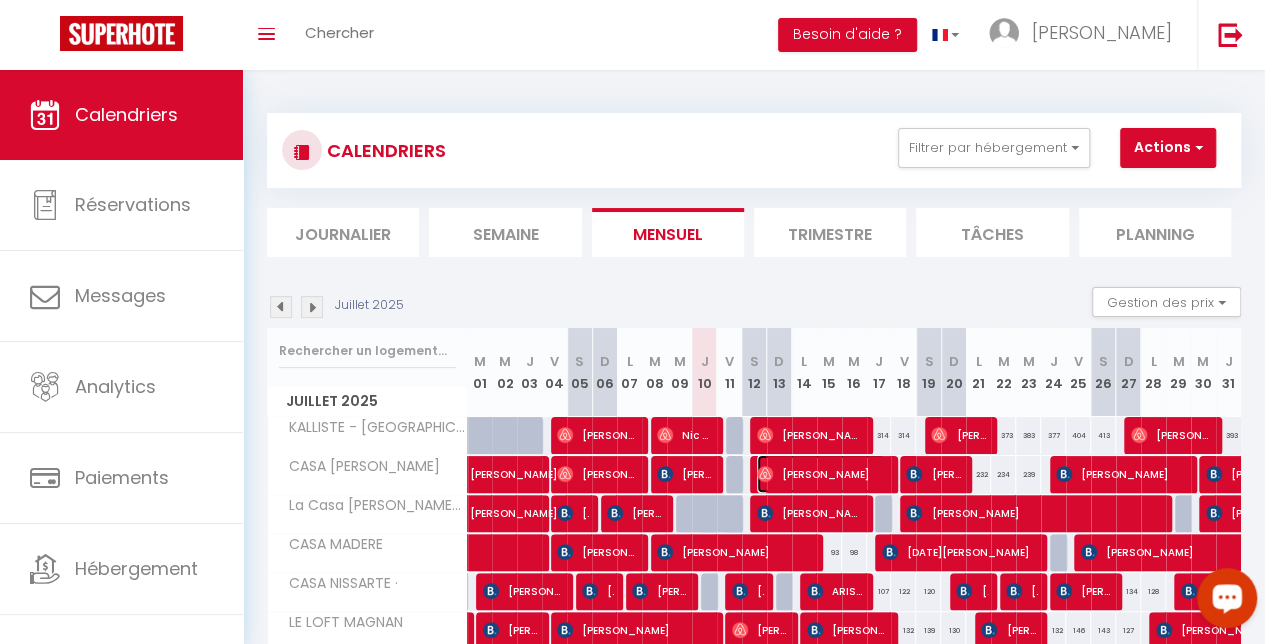 click on "[PERSON_NAME]" at bounding box center (821, 474) 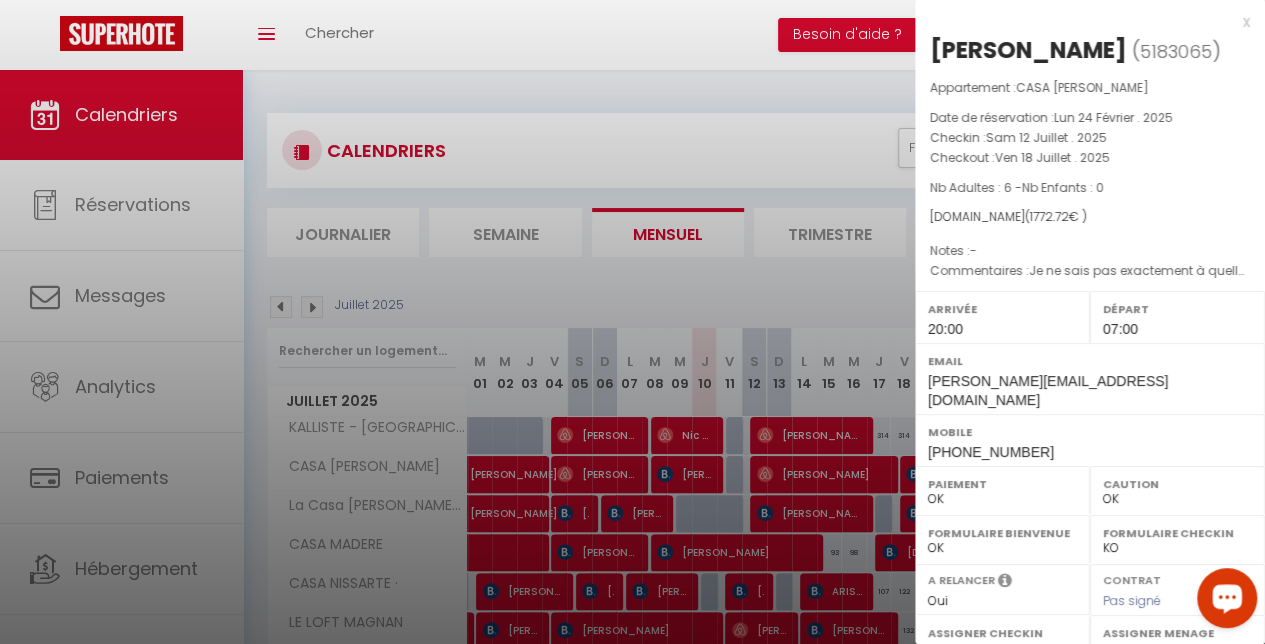 click at bounding box center [632, 322] 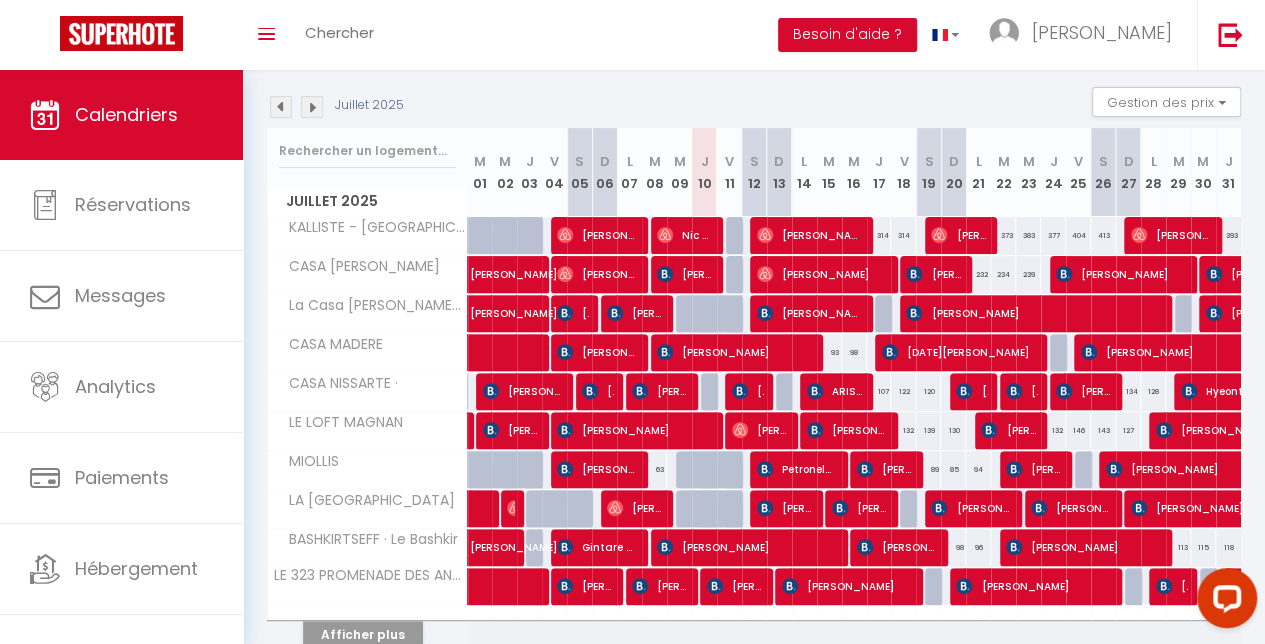 scroll, scrollTop: 240, scrollLeft: 0, axis: vertical 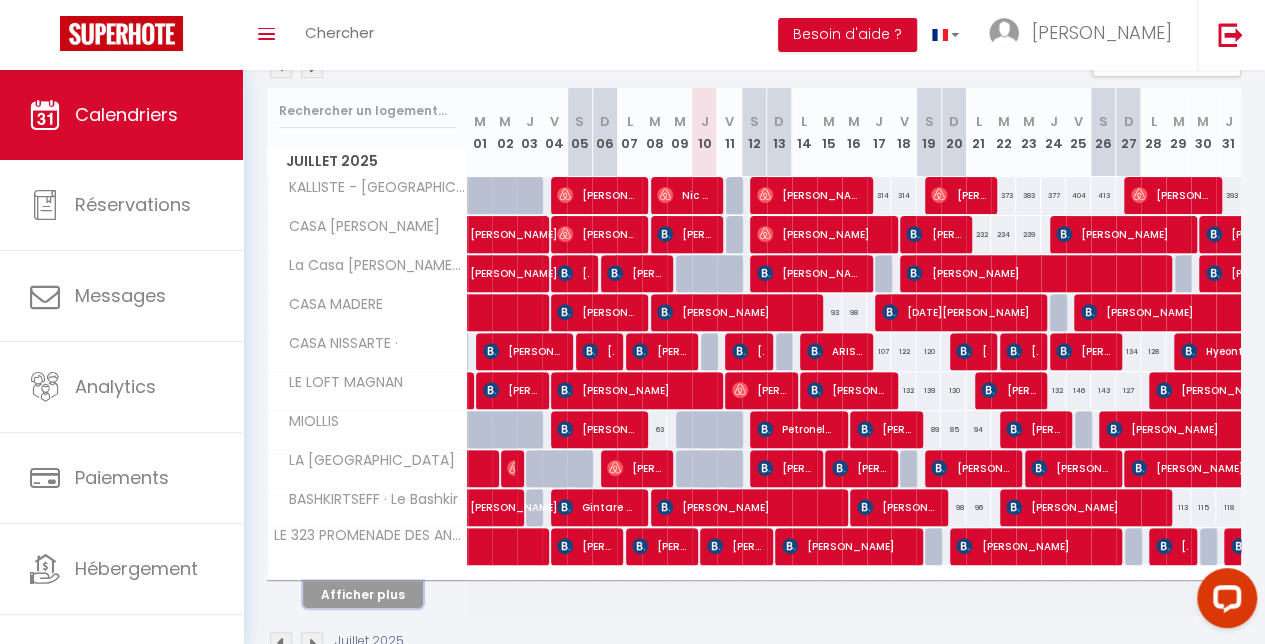click on "Afficher plus" at bounding box center [363, 594] 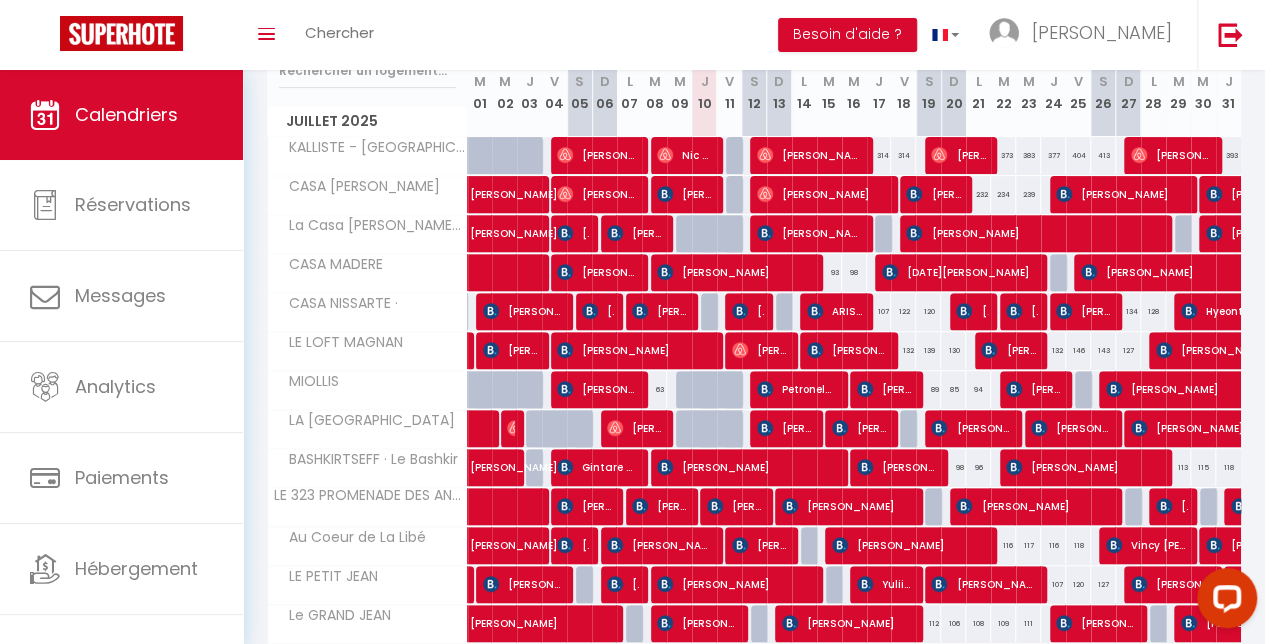 scroll, scrollTop: 360, scrollLeft: 0, axis: vertical 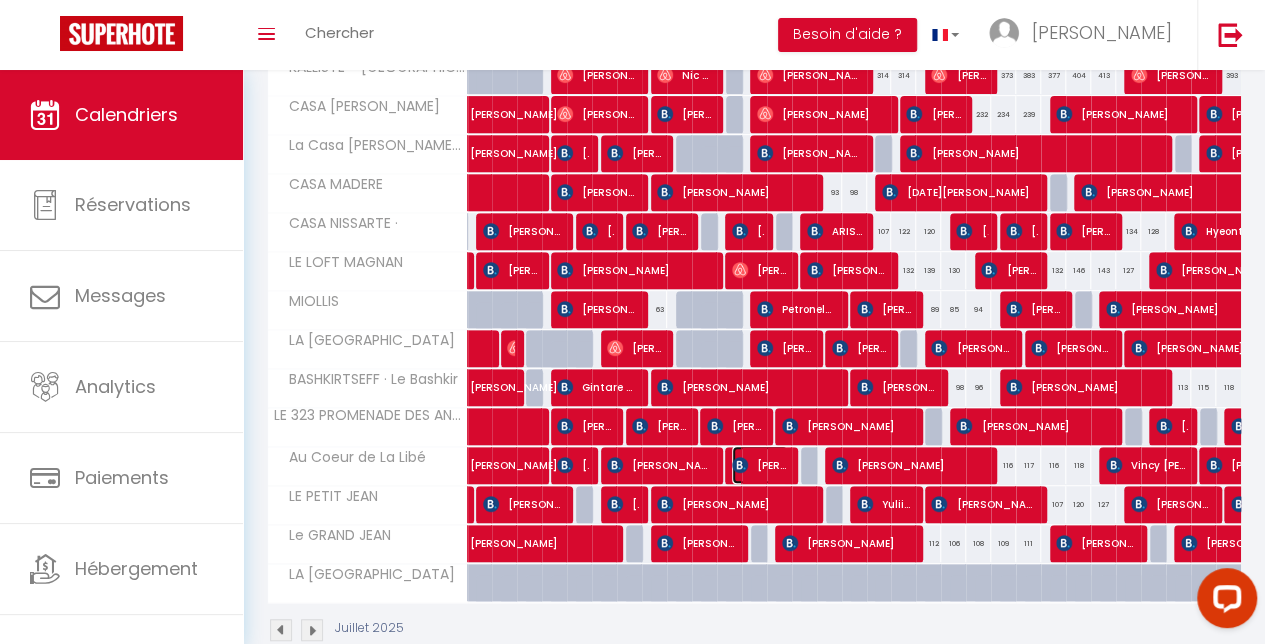 click on "[PERSON_NAME]" at bounding box center [760, 465] 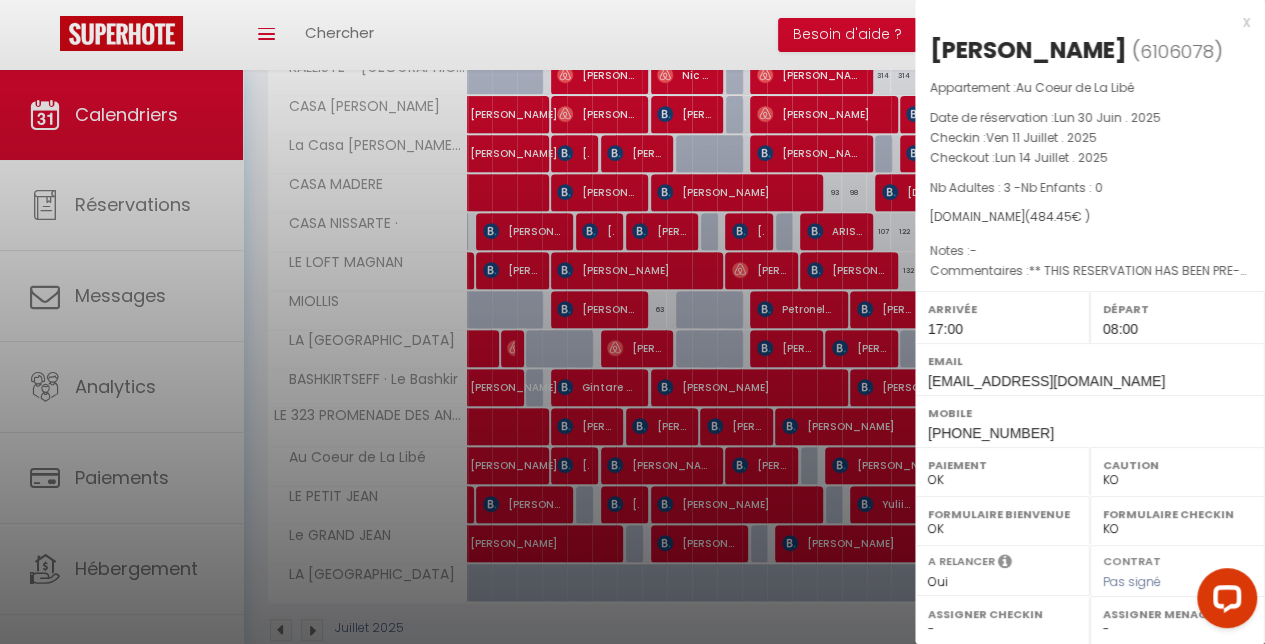 click on "Caution" at bounding box center (1177, 465) 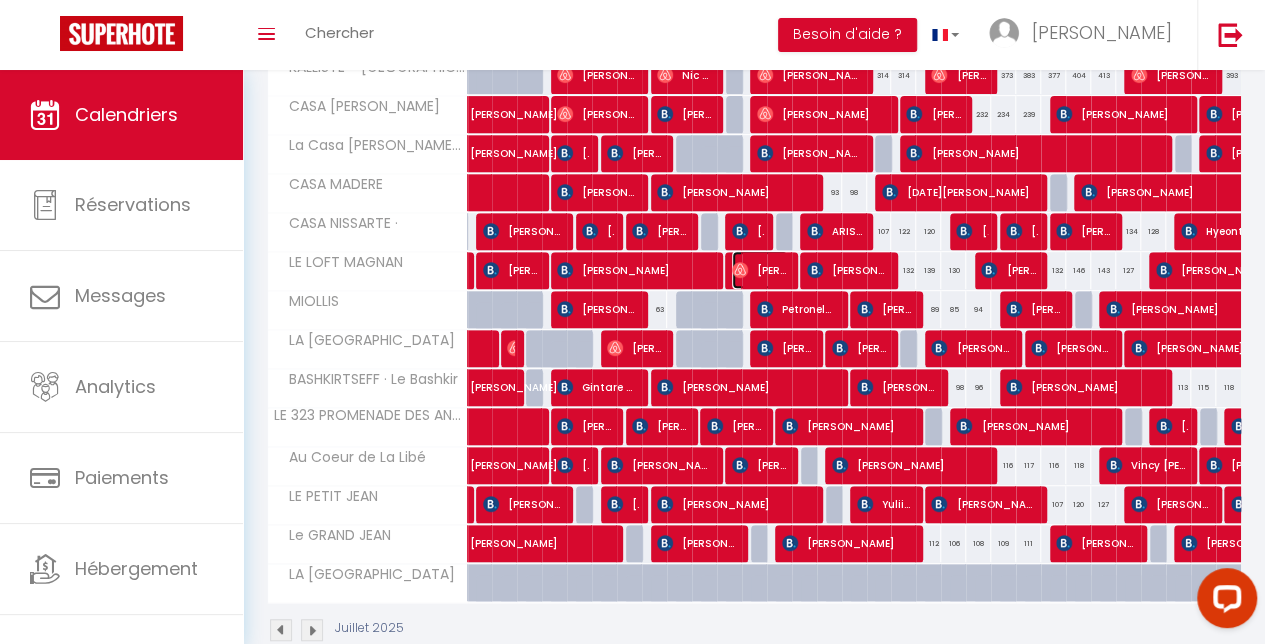click at bounding box center (740, 270) 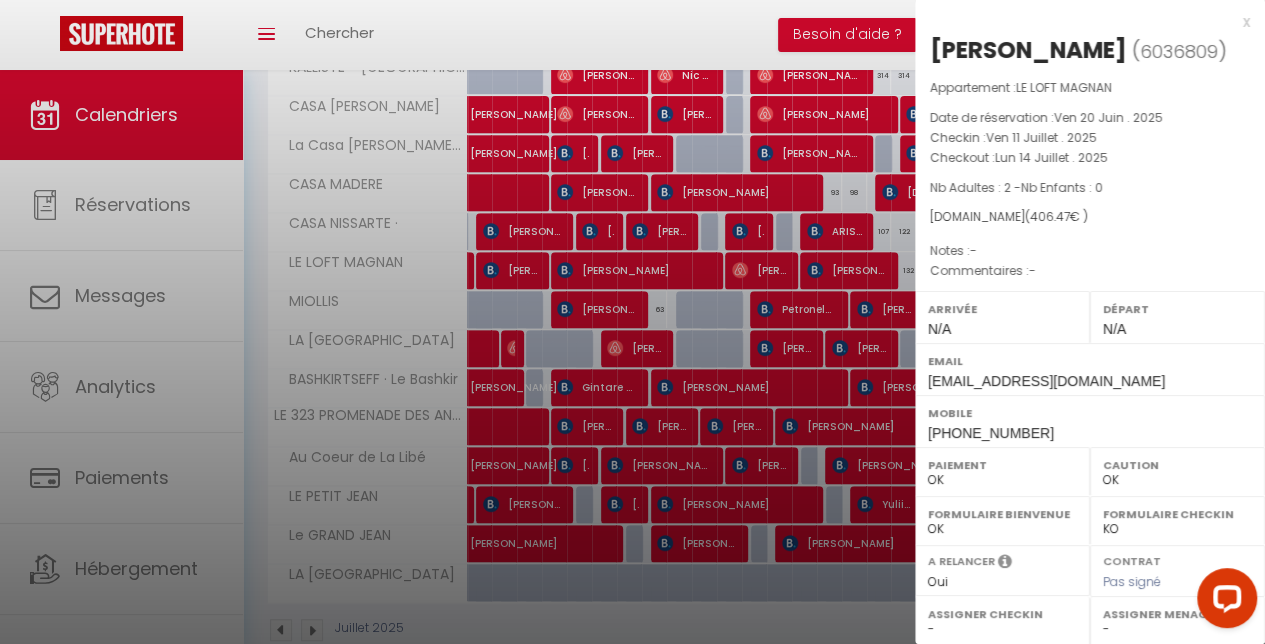 click at bounding box center (632, 322) 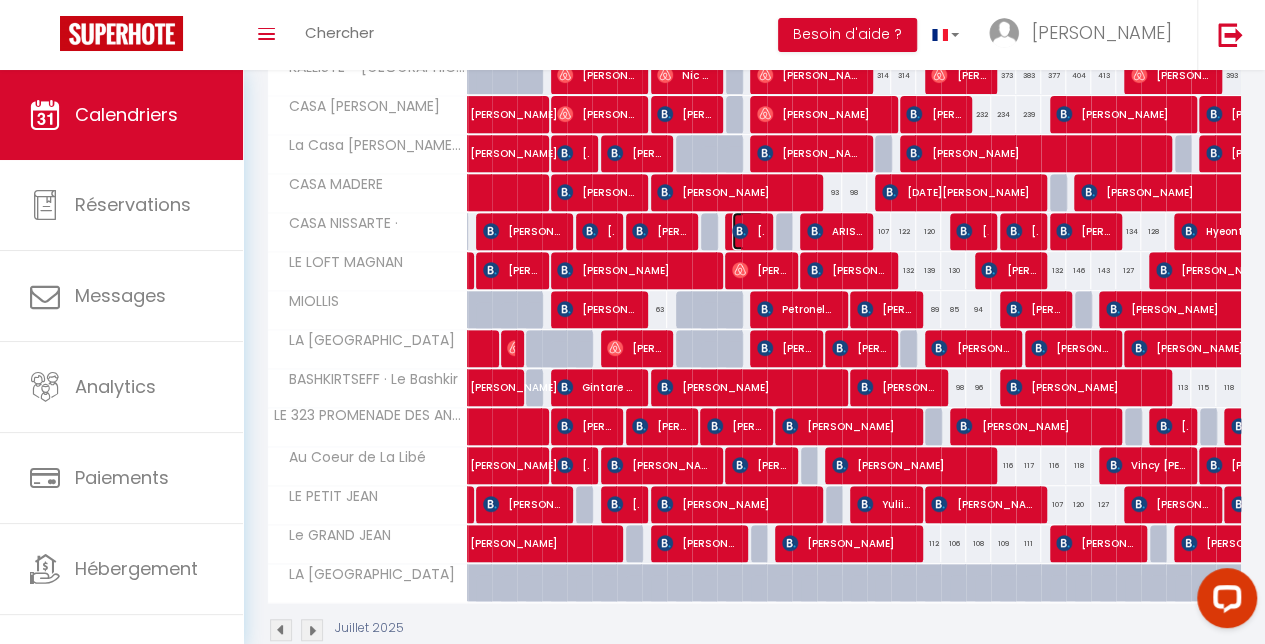 click at bounding box center [740, 231] 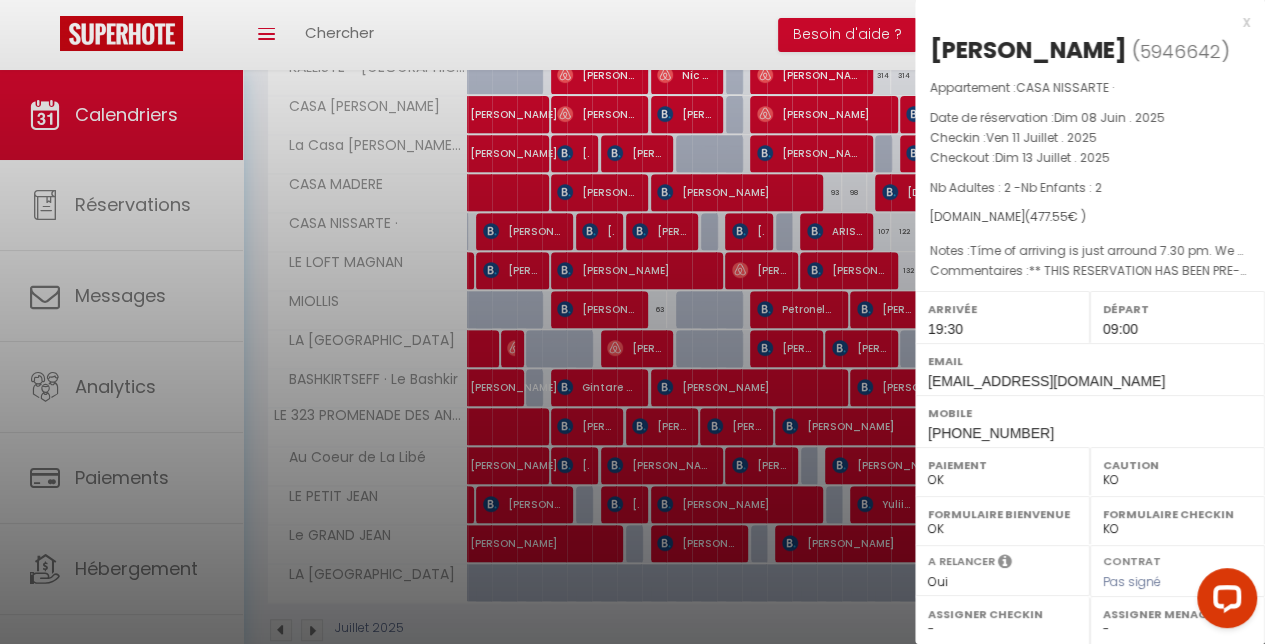 click at bounding box center (632, 322) 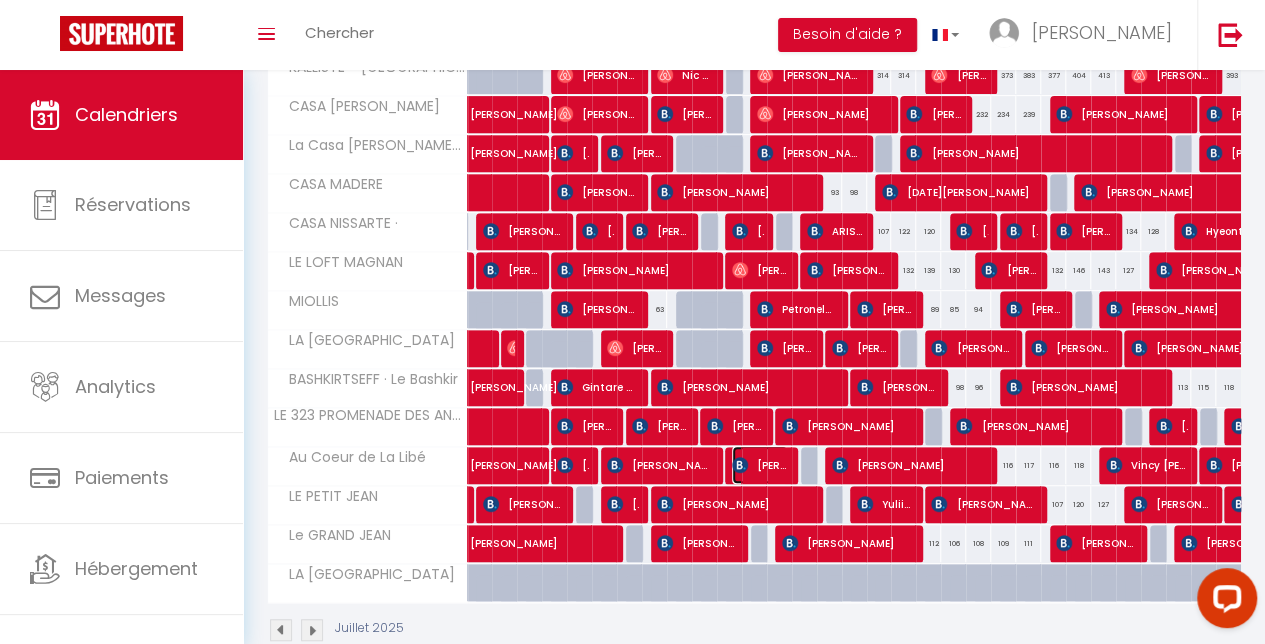 click on "[PERSON_NAME]" at bounding box center [760, 465] 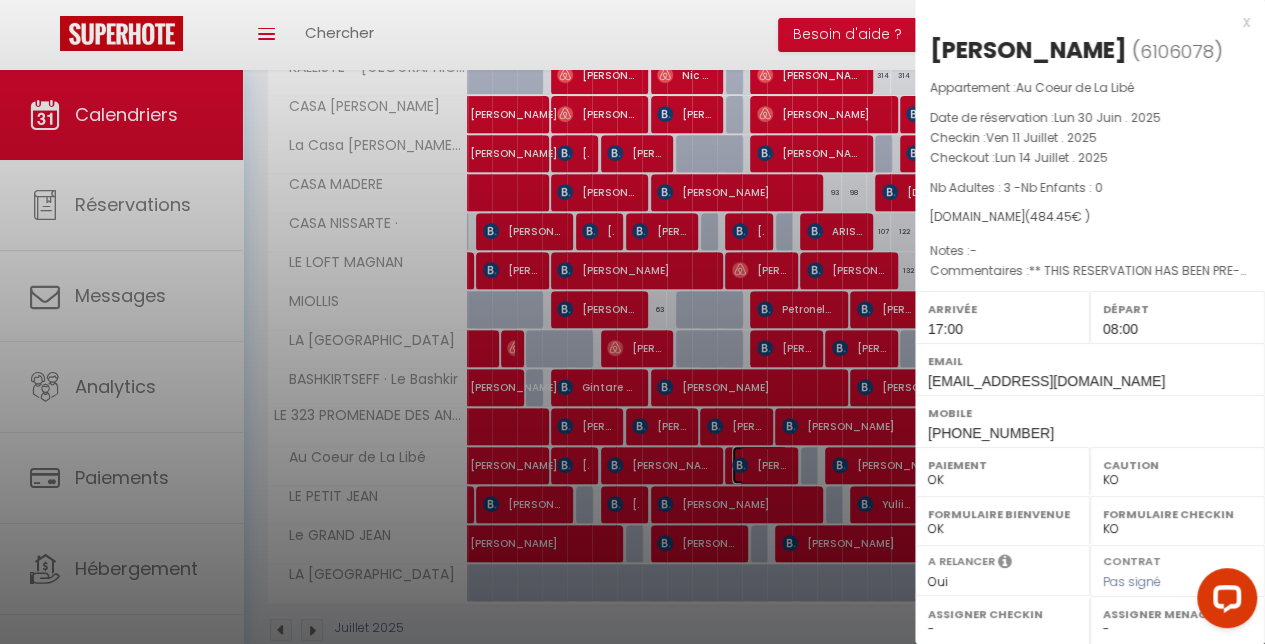 scroll, scrollTop: 283, scrollLeft: 0, axis: vertical 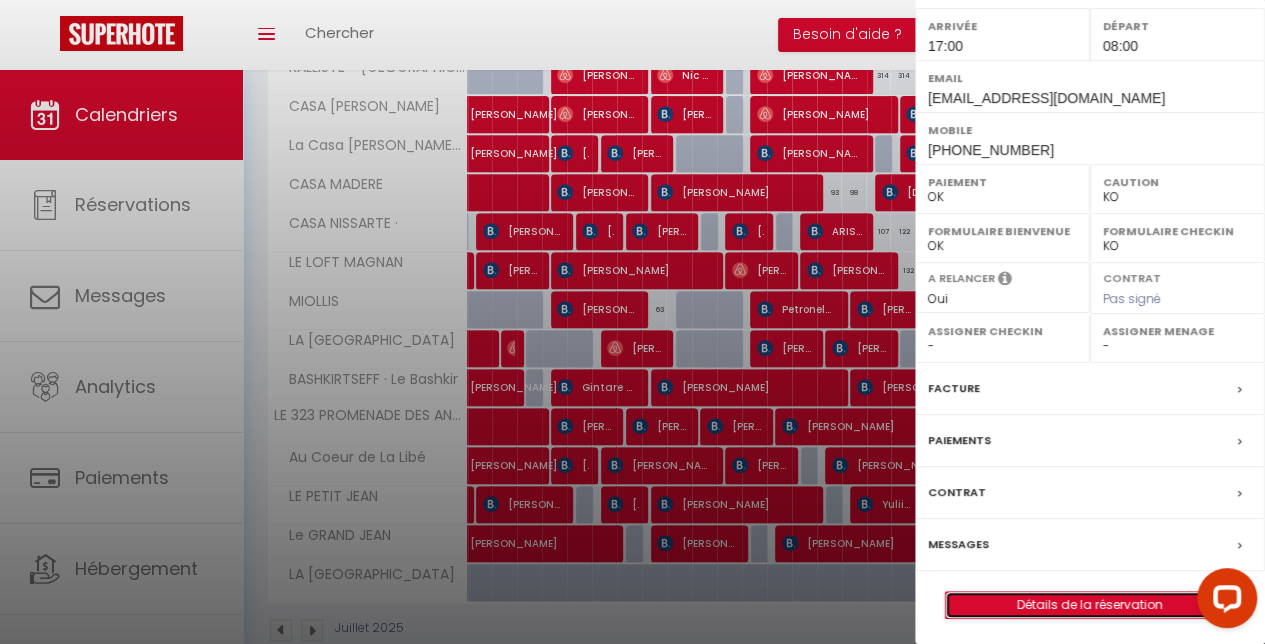 click on "Détails de la réservation" at bounding box center [1090, 605] 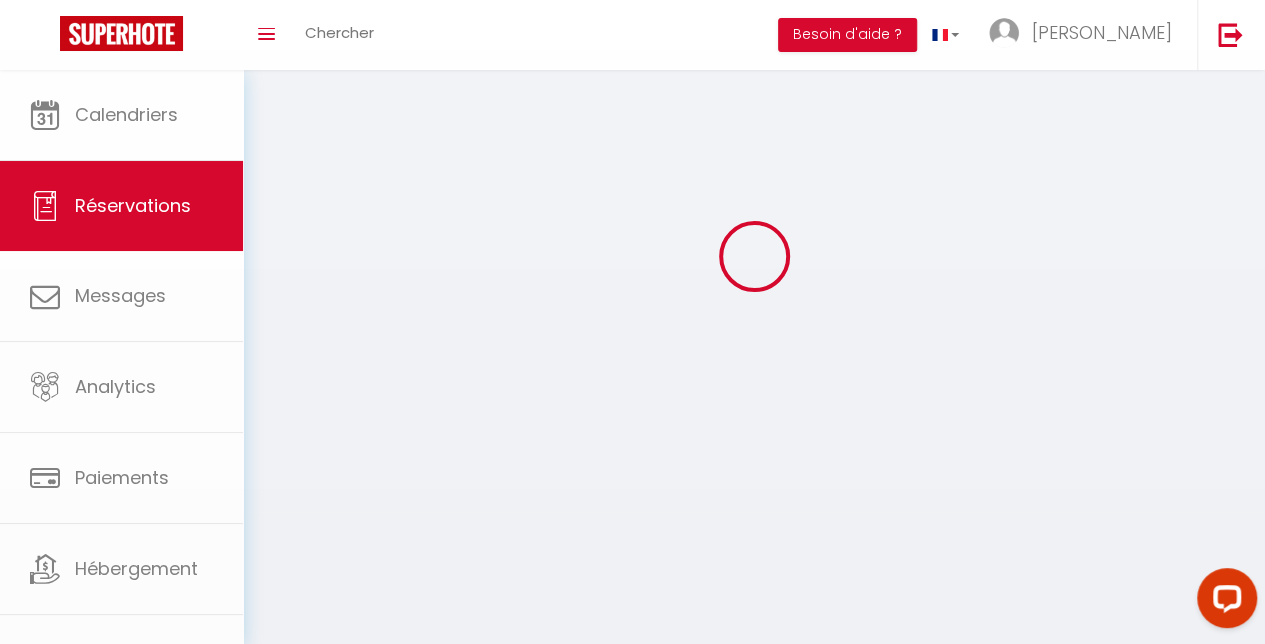 scroll, scrollTop: 0, scrollLeft: 0, axis: both 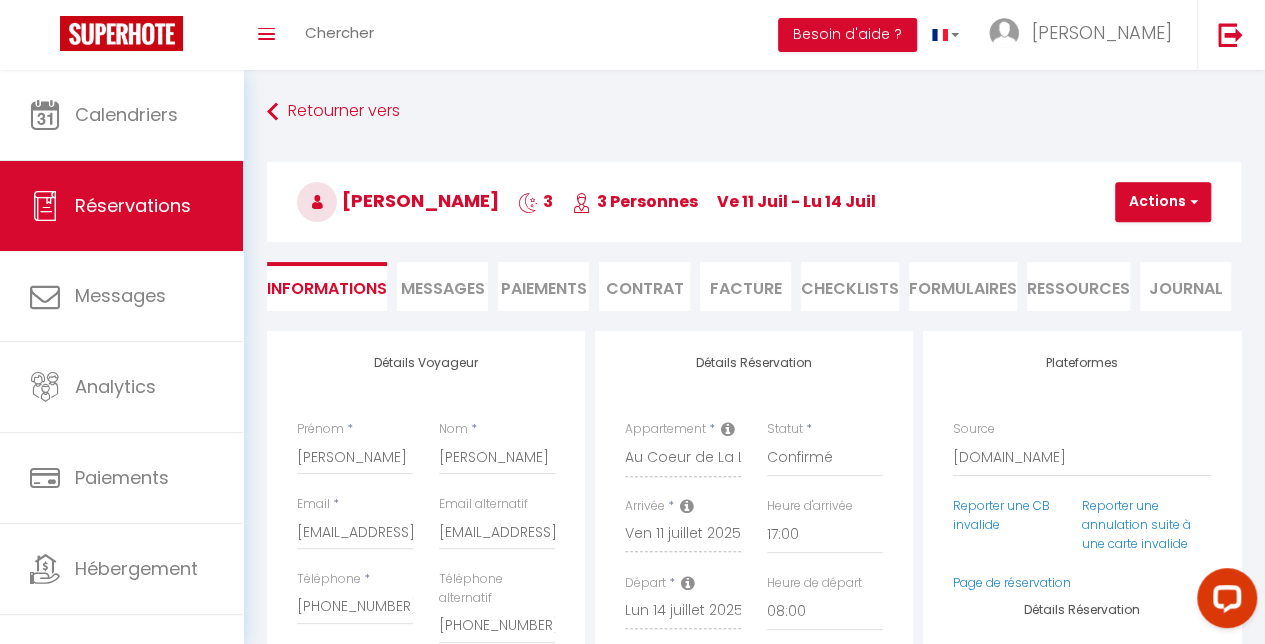 click on "Messages" at bounding box center [443, 288] 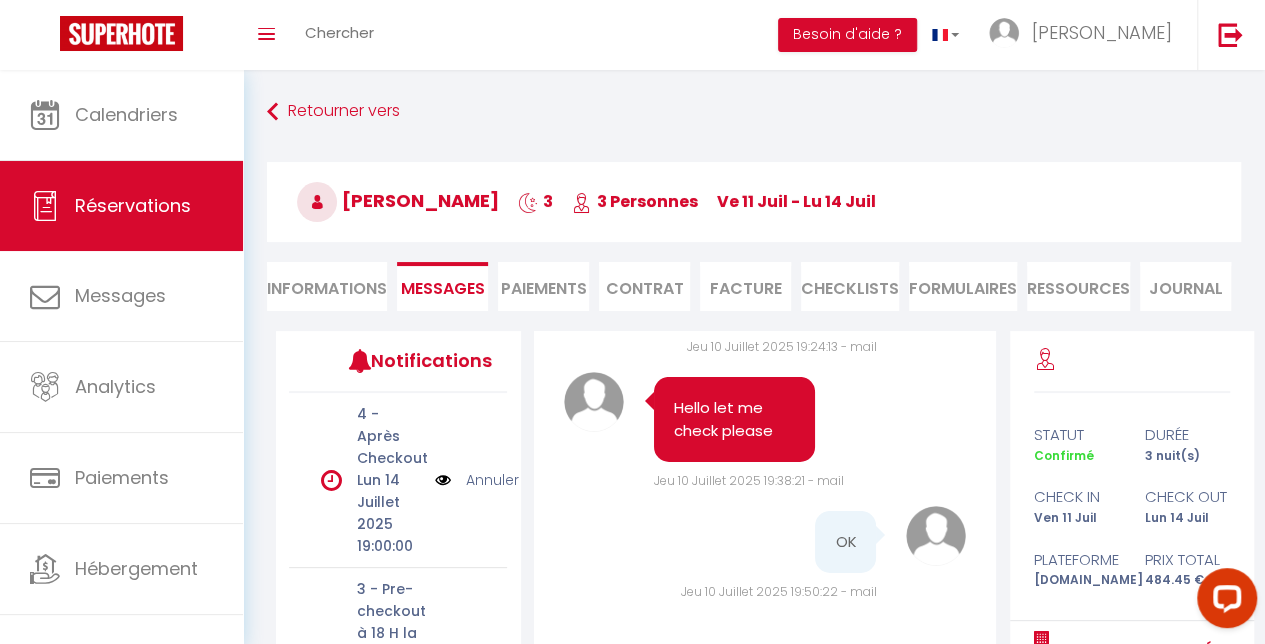 scroll, scrollTop: 7726, scrollLeft: 0, axis: vertical 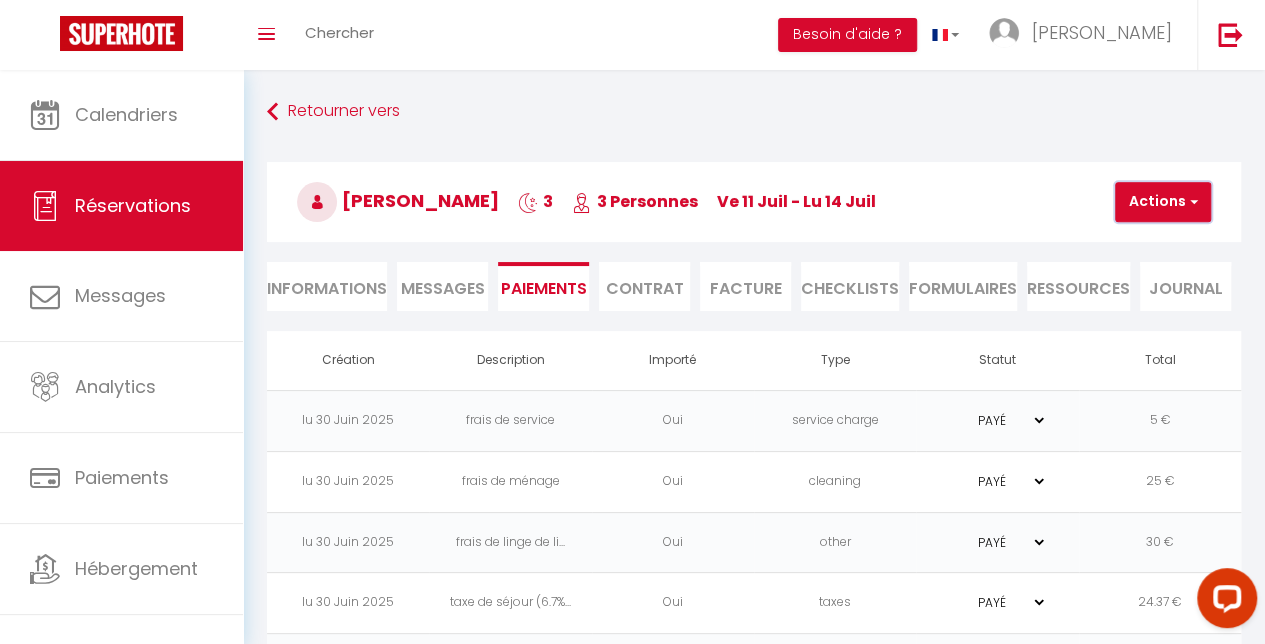 click on "Actions" at bounding box center (1163, 202) 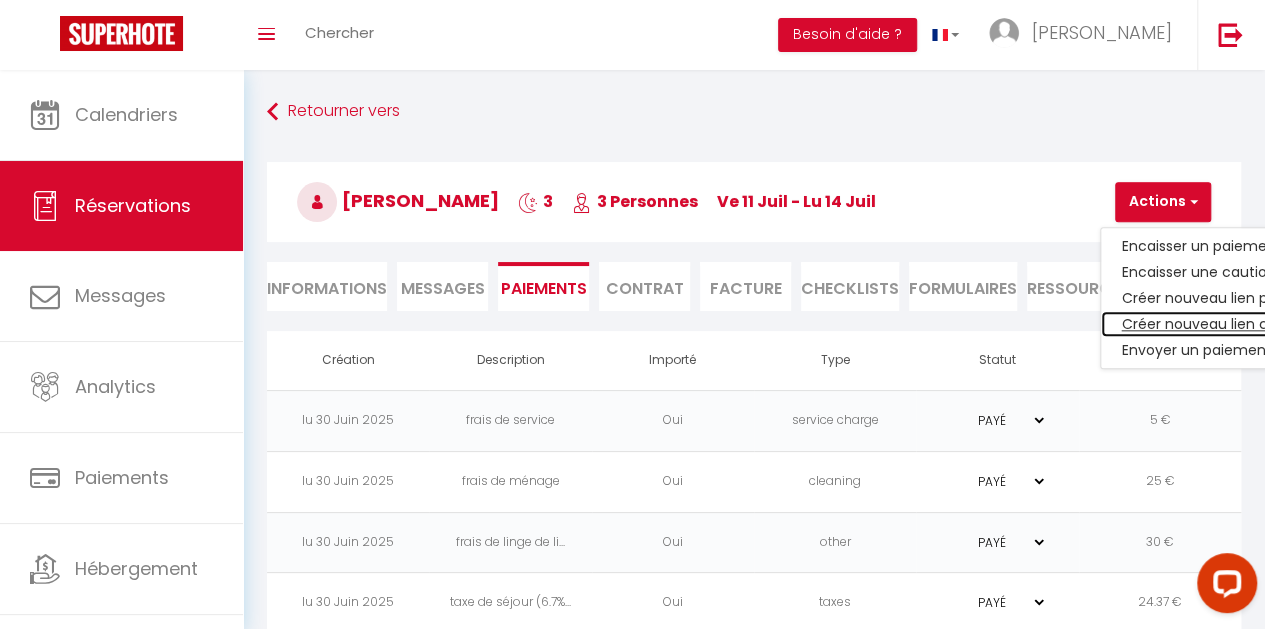 click on "Créer nouveau lien caution" at bounding box center [1224, 324] 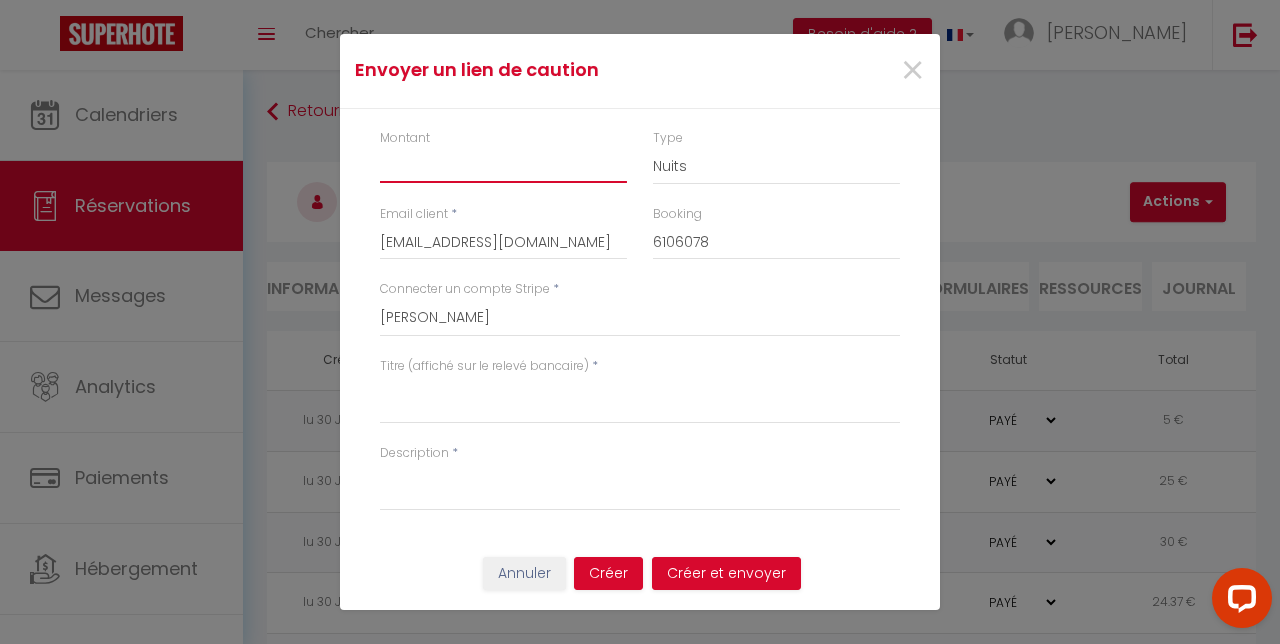 click on "Montant" at bounding box center (503, 165) 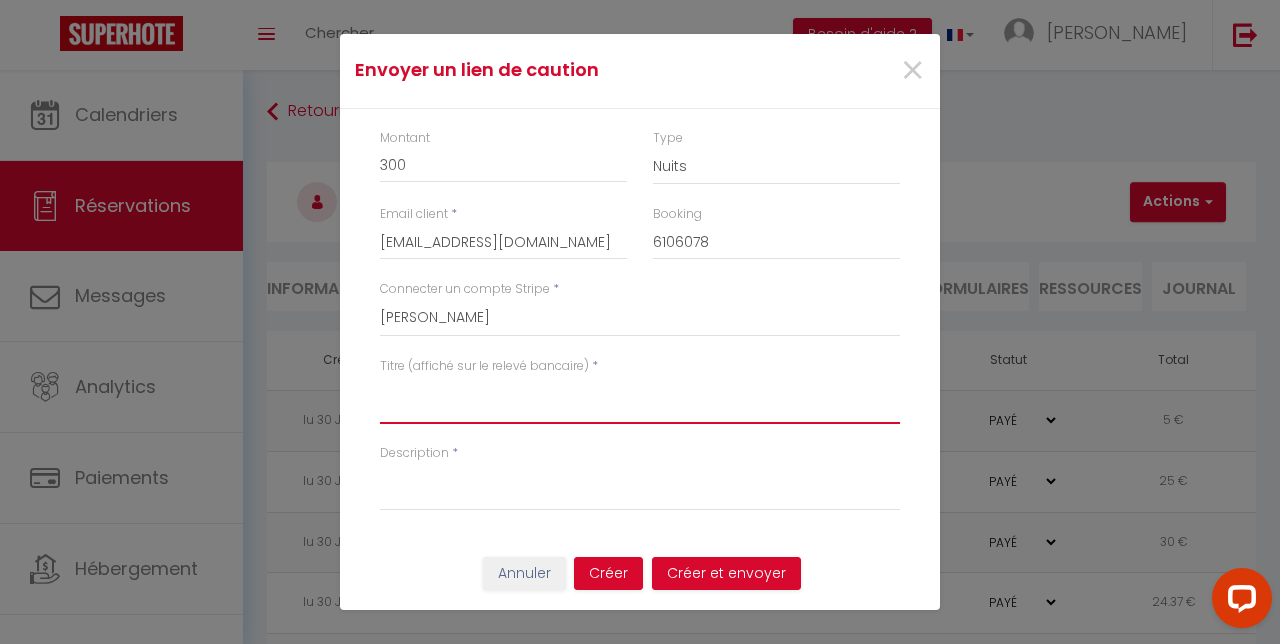click on "Titre (affiché sur le relevé bancaire)" at bounding box center [640, 400] 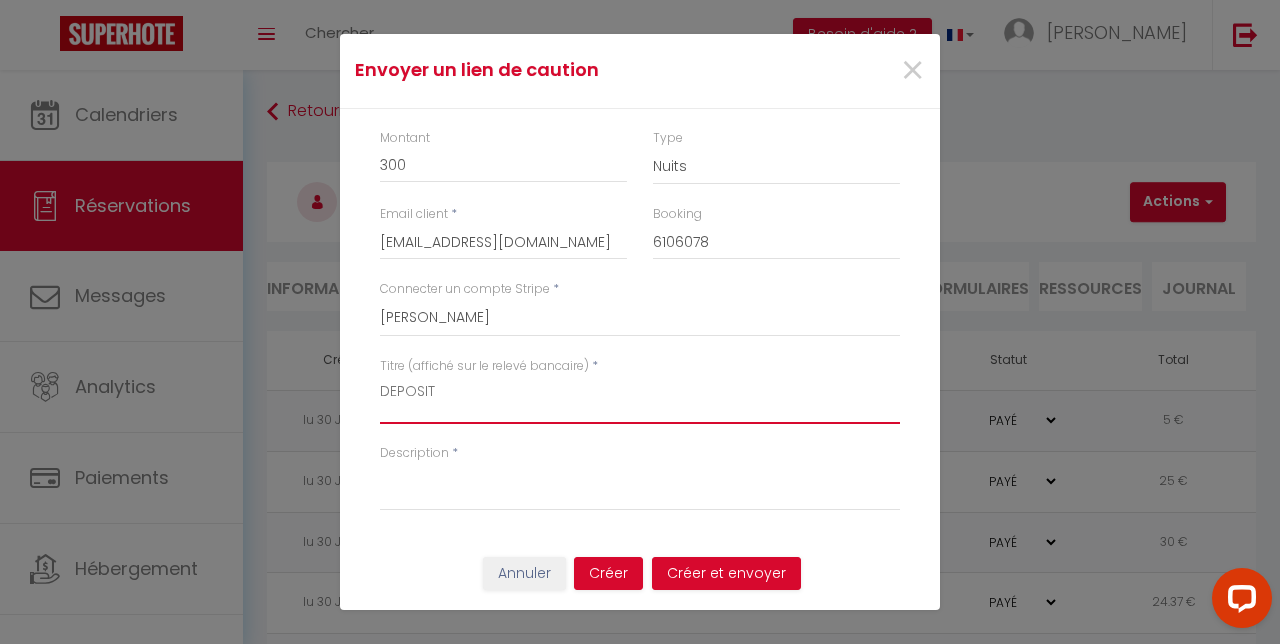 click on "DEPOSIT" at bounding box center [640, 400] 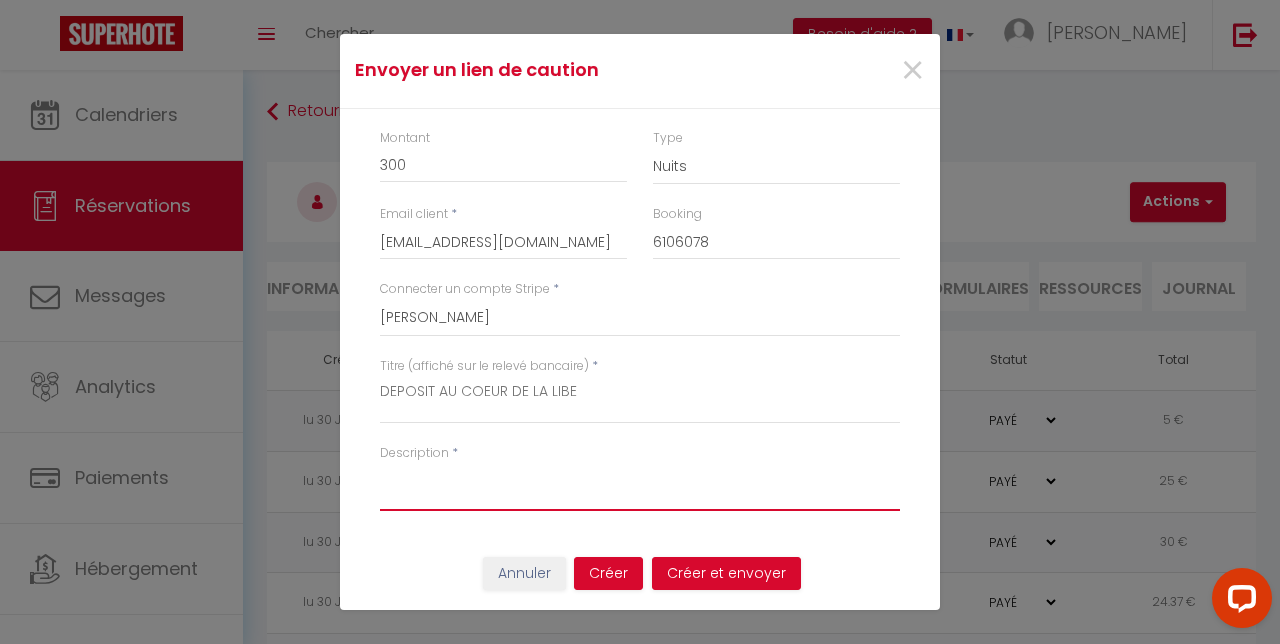 click on "Description" at bounding box center [640, 487] 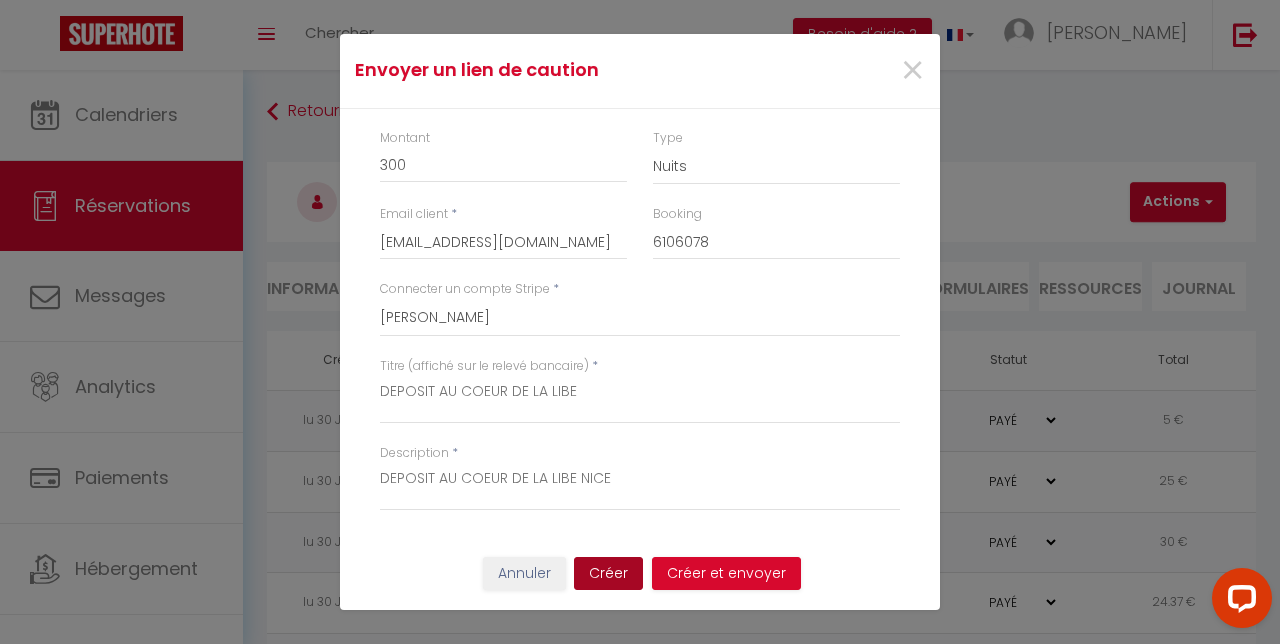 click on "Créer" at bounding box center (608, 574) 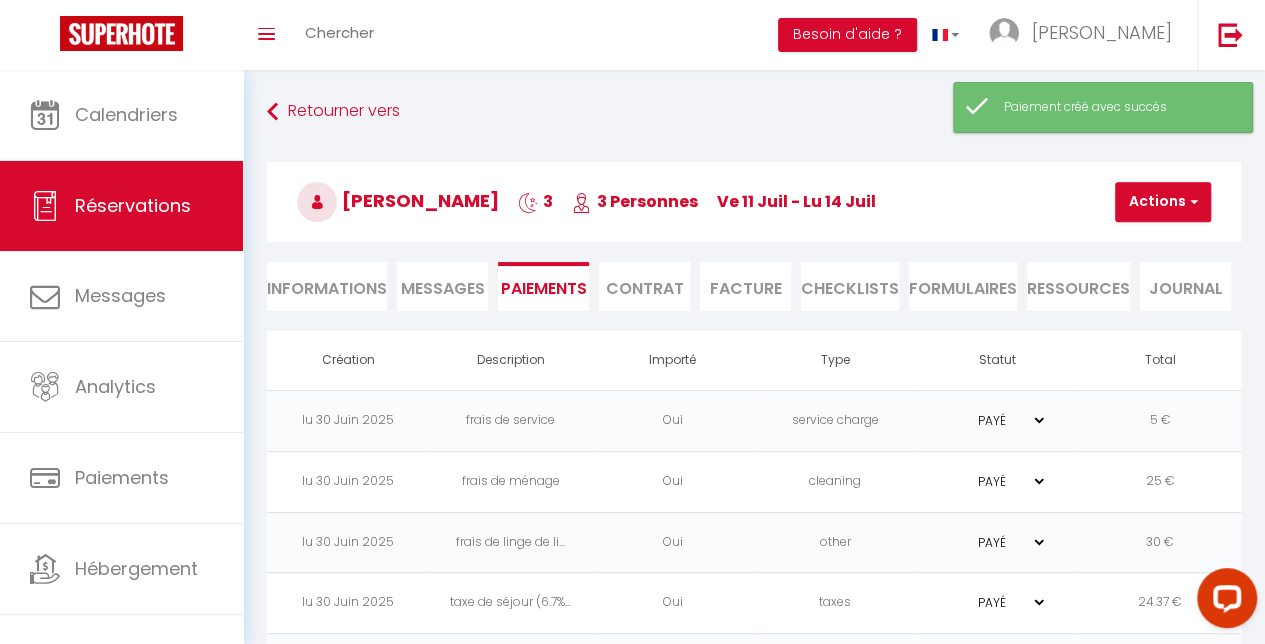 click on "Messages" at bounding box center (442, 286) 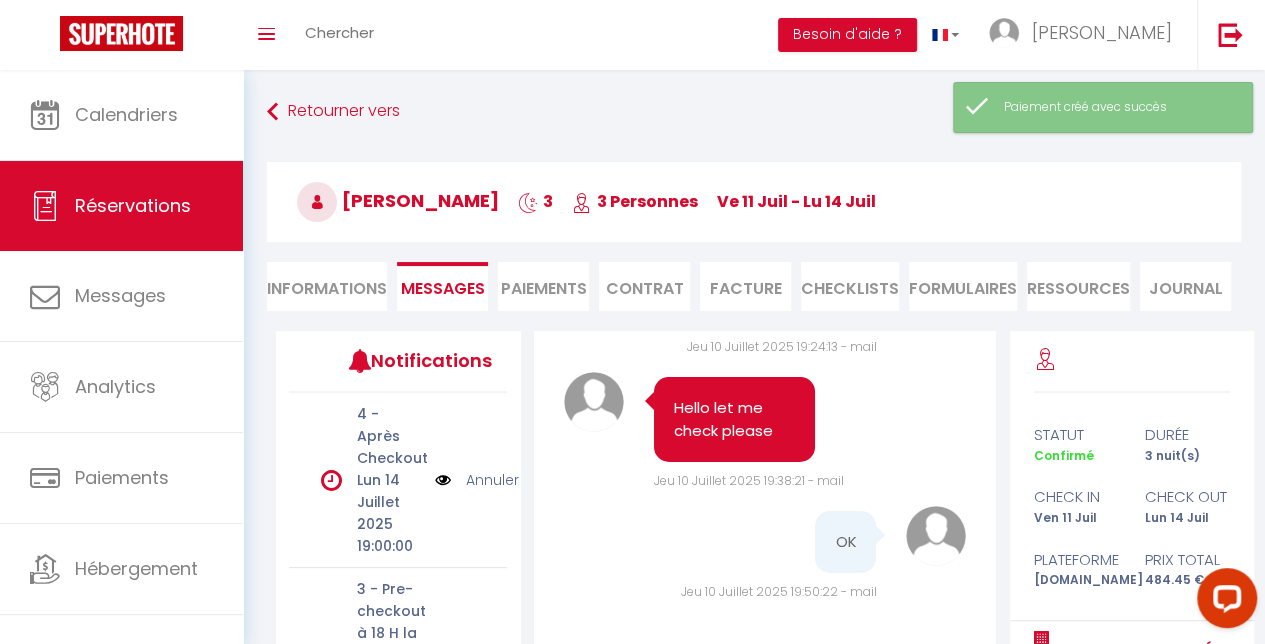 click on "Messages" at bounding box center (442, 286) 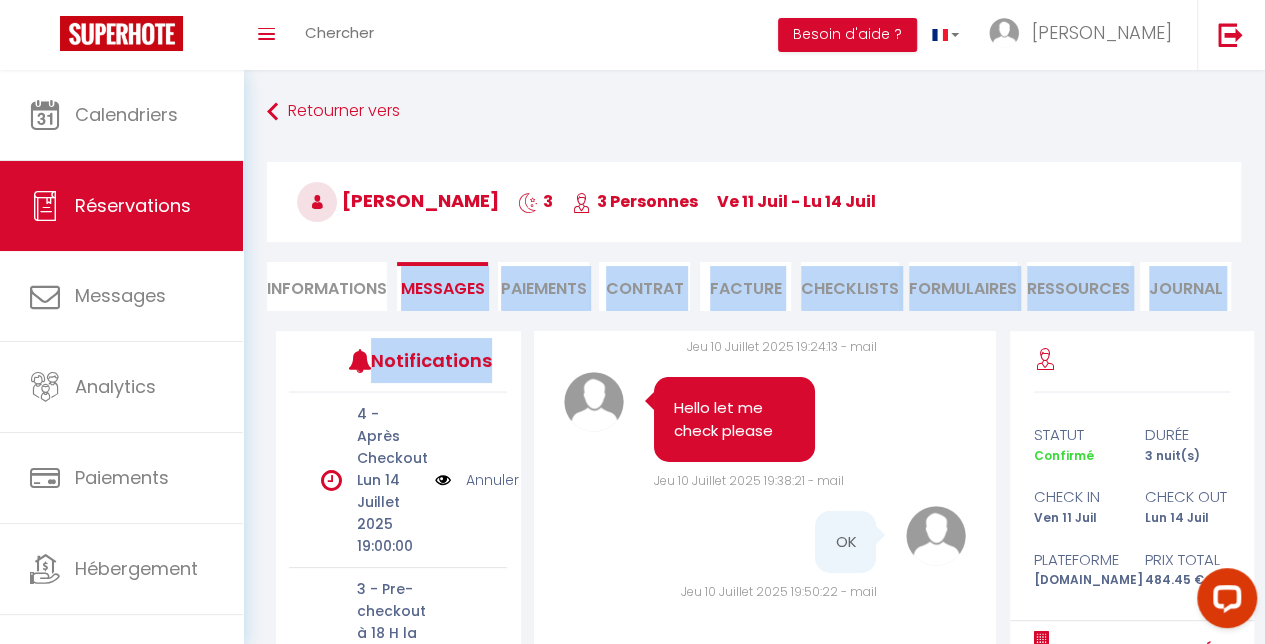 drag, startPoint x: 424, startPoint y: 305, endPoint x: 601, endPoint y: 429, distance: 216.1134 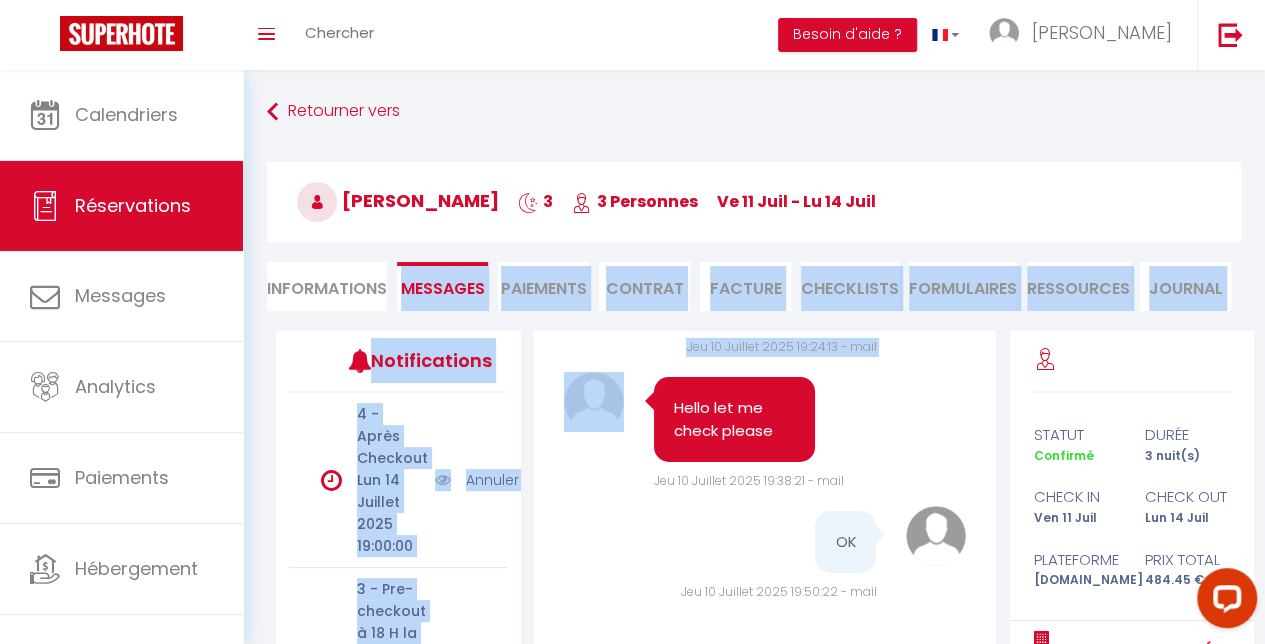 scroll, scrollTop: 261, scrollLeft: 0, axis: vertical 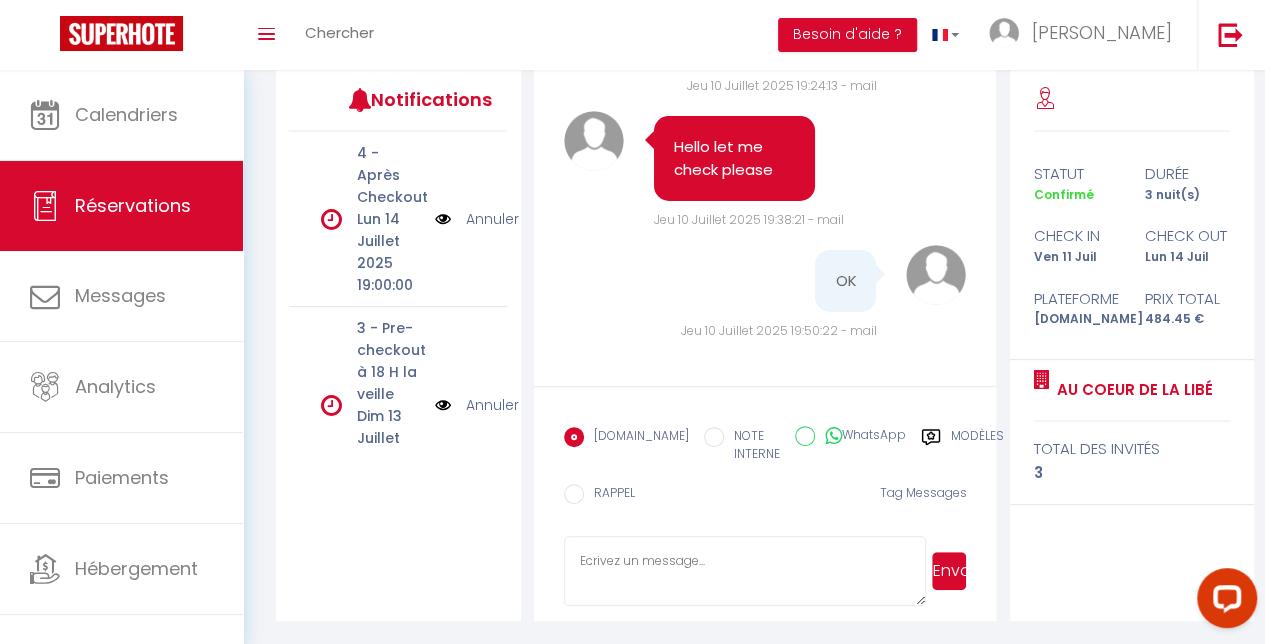 click at bounding box center (745, 571) 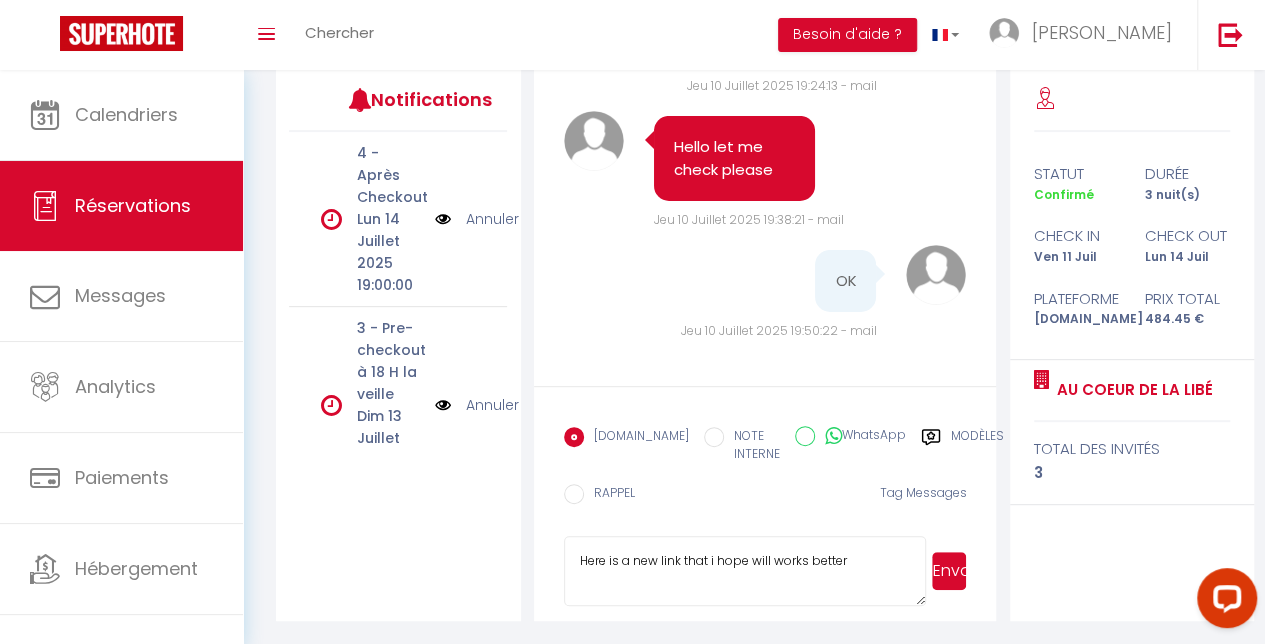 scroll, scrollTop: 2, scrollLeft: 0, axis: vertical 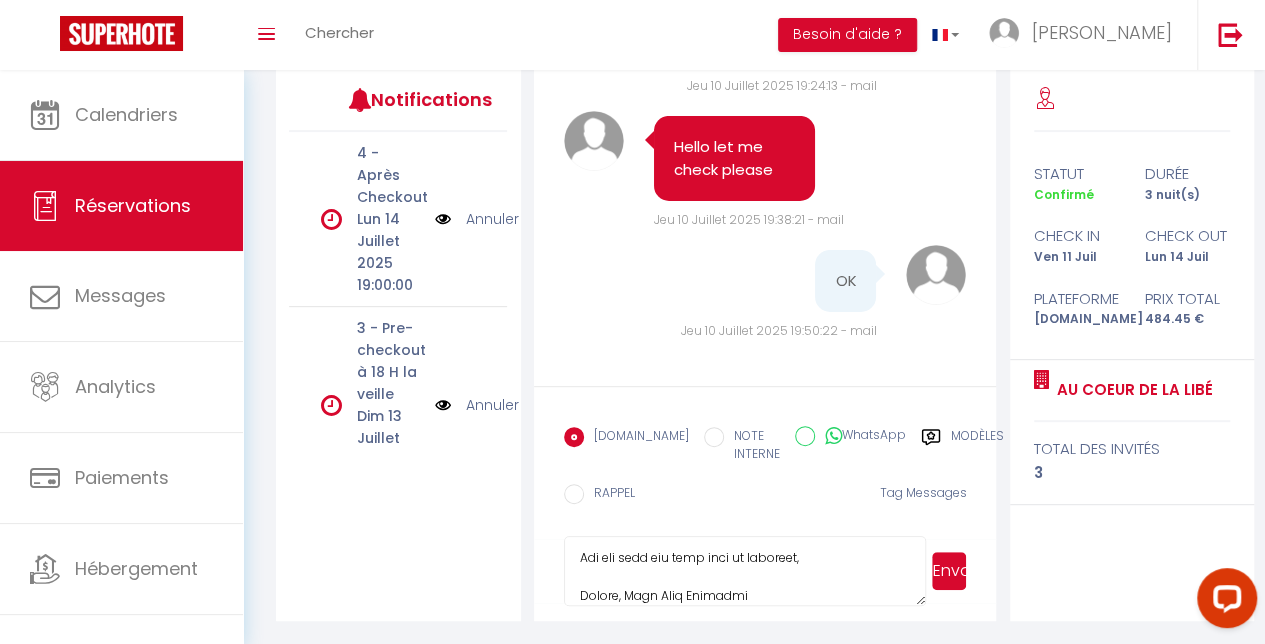drag, startPoint x: 819, startPoint y: 579, endPoint x: 732, endPoint y: 591, distance: 87.823685 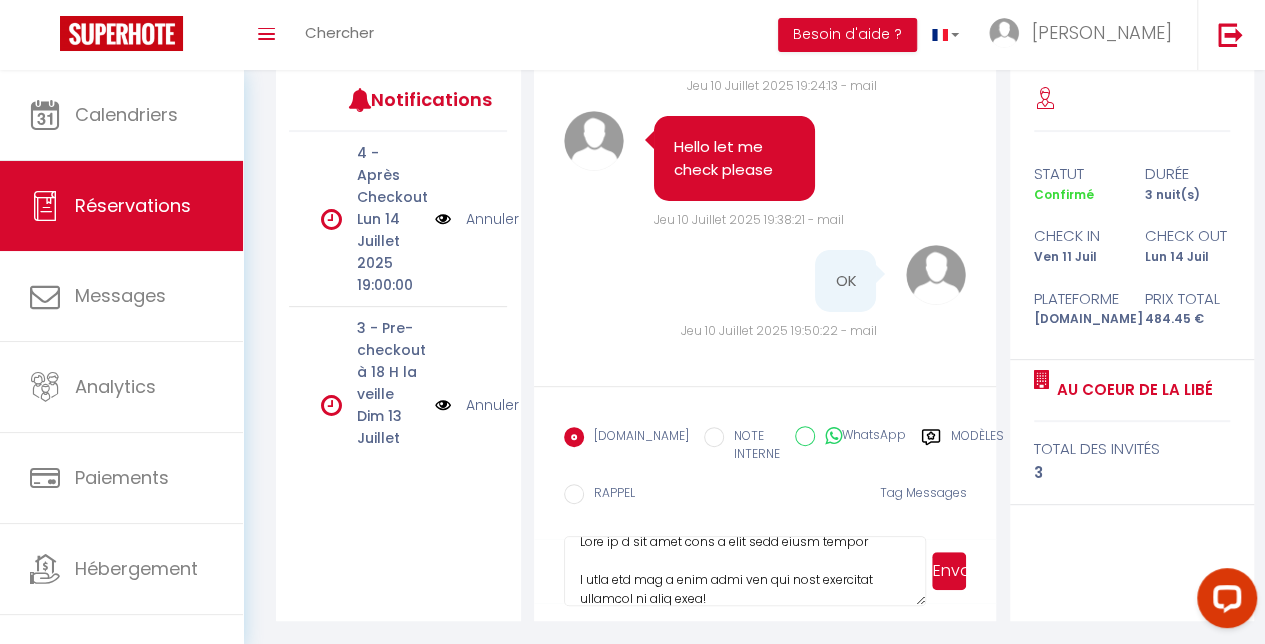 scroll, scrollTop: 0, scrollLeft: 0, axis: both 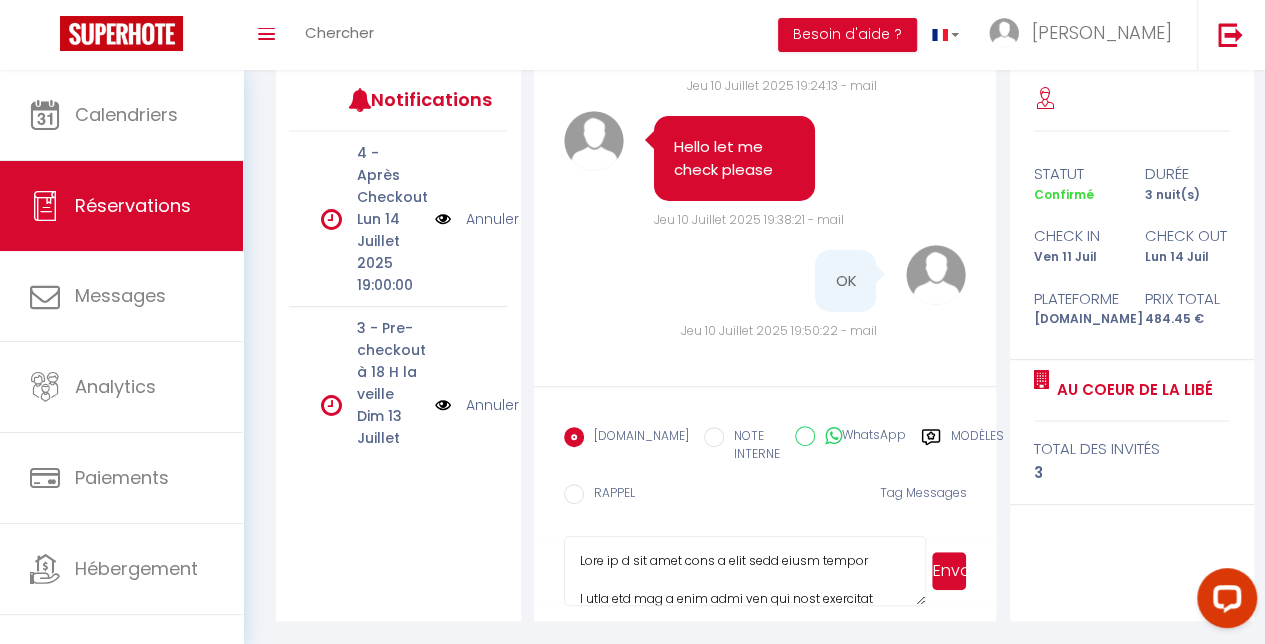 drag, startPoint x: 763, startPoint y: 595, endPoint x: 588, endPoint y: 589, distance: 175.10283 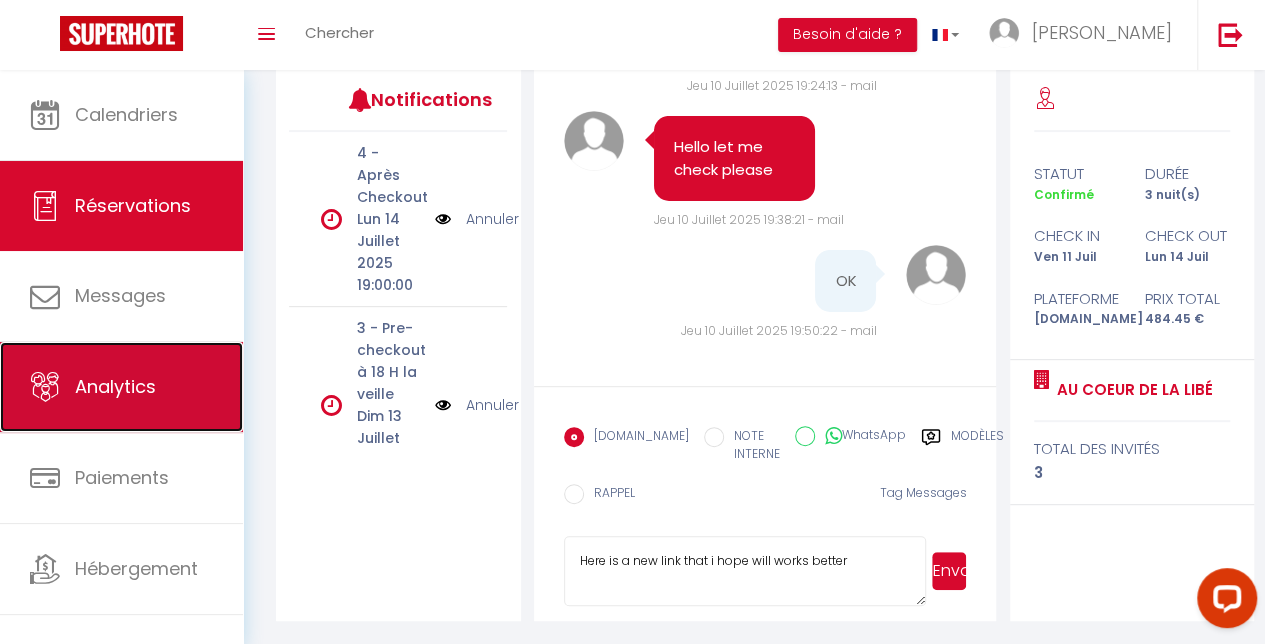 click on "Analytics" at bounding box center (121, 387) 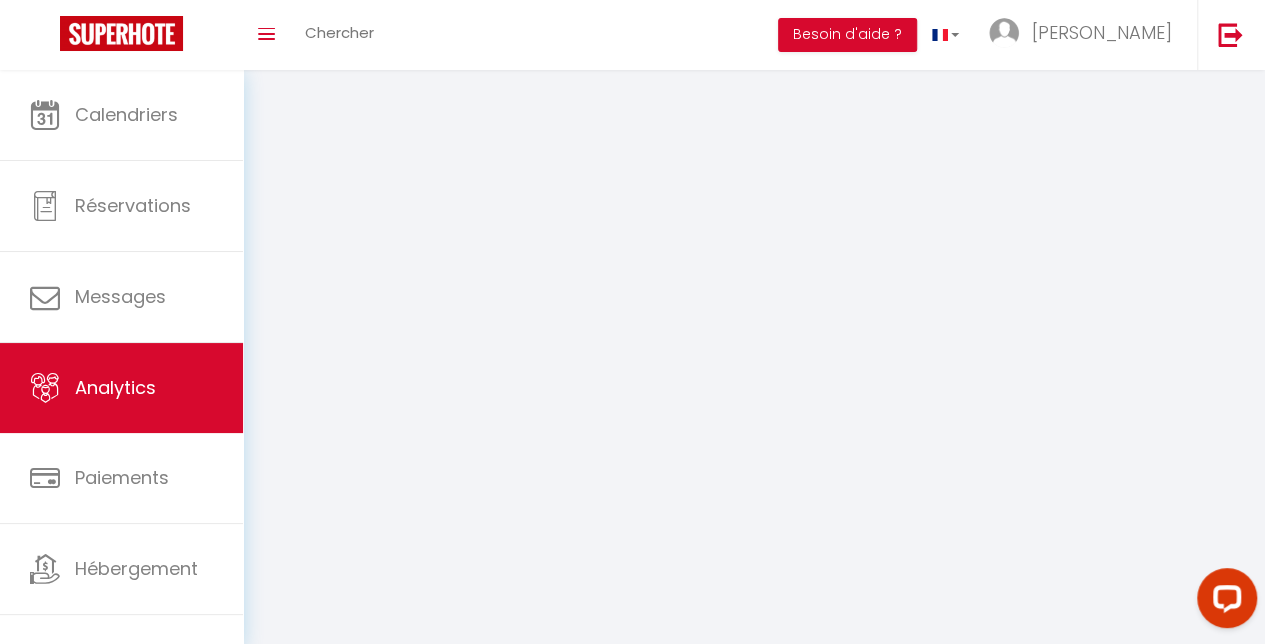 scroll, scrollTop: 0, scrollLeft: 0, axis: both 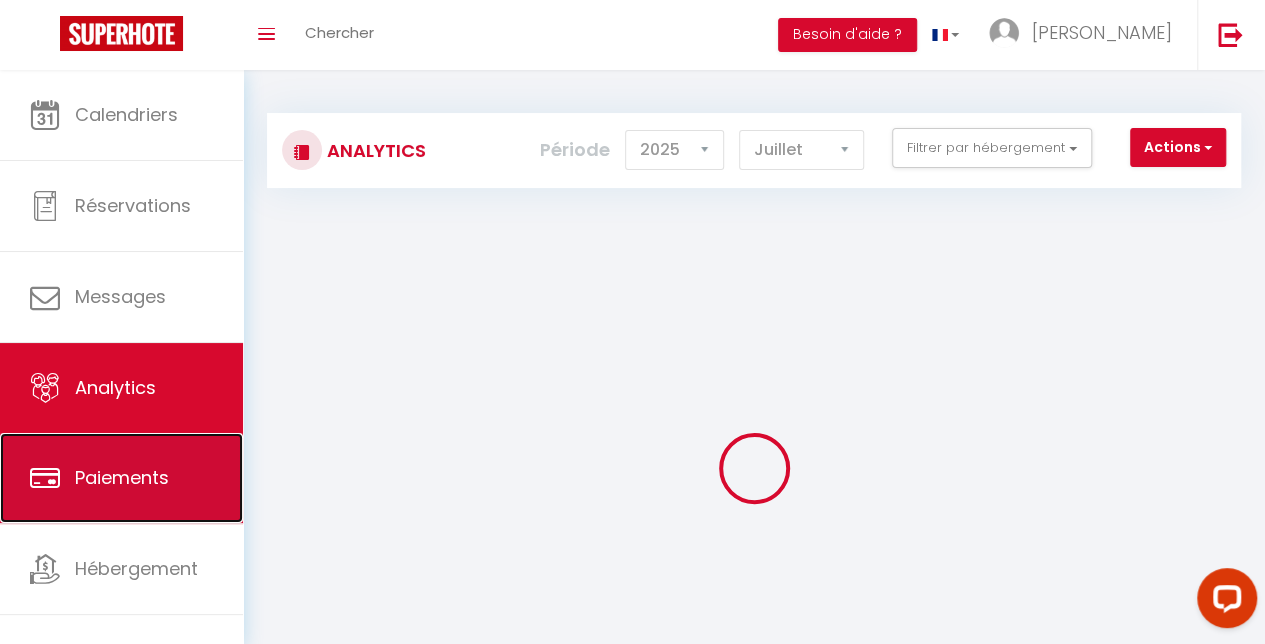 click on "Paiements" at bounding box center (122, 477) 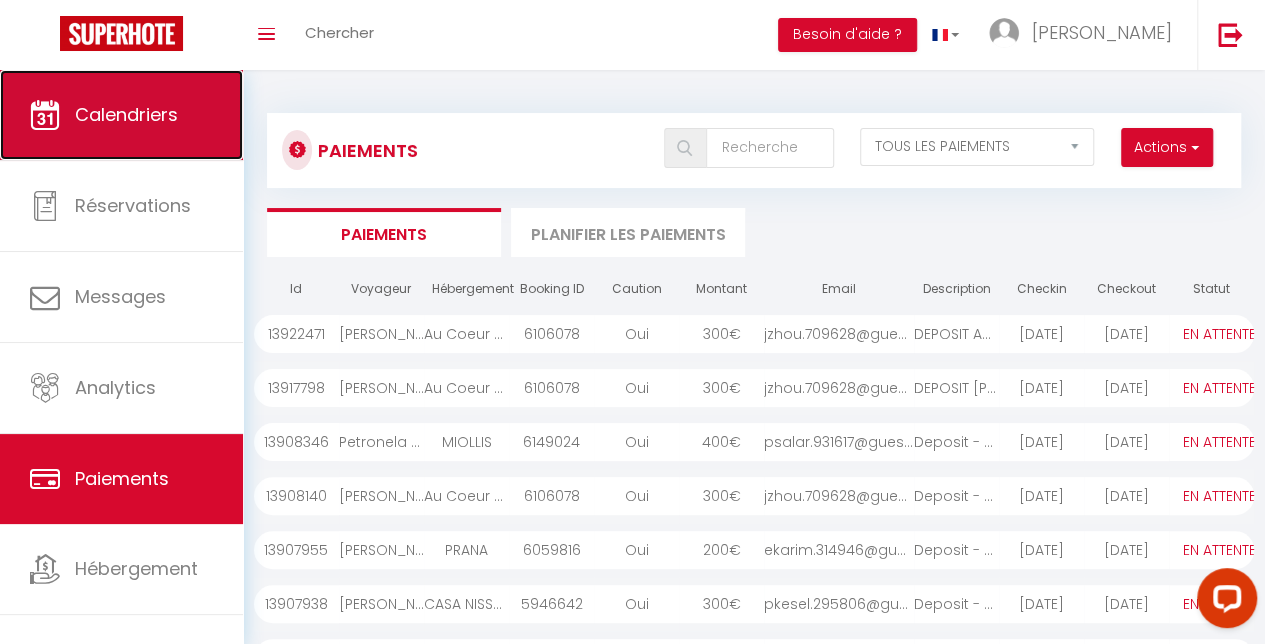 click on "Calendriers" at bounding box center (121, 115) 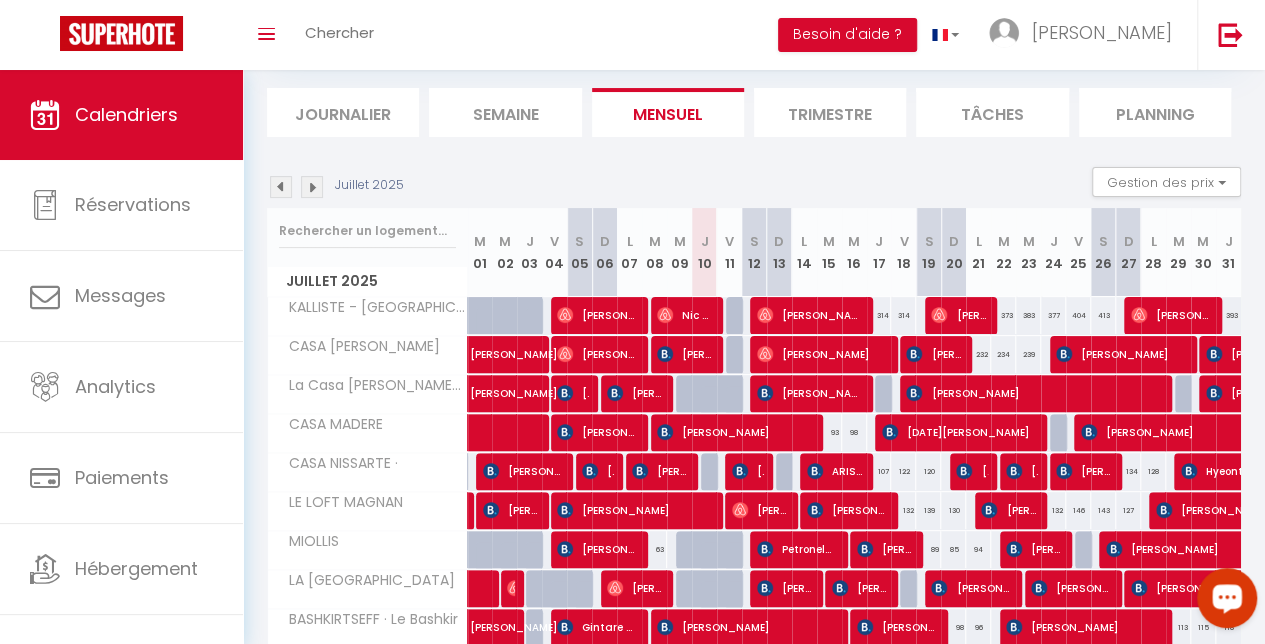 scroll, scrollTop: 160, scrollLeft: 0, axis: vertical 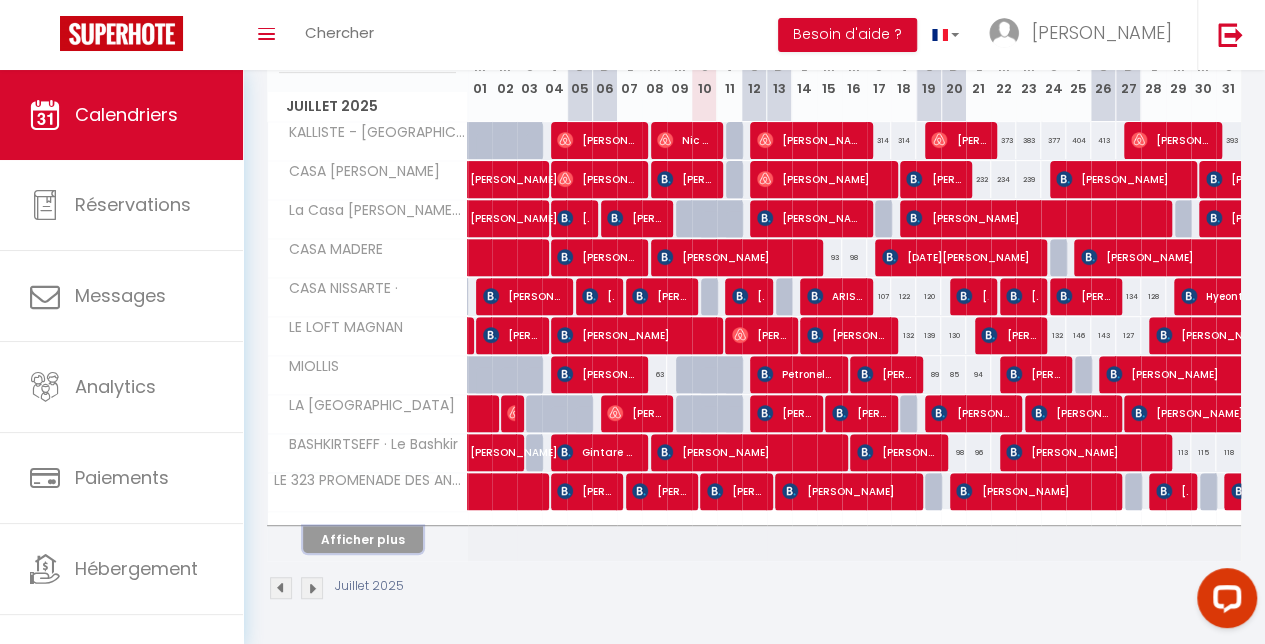 click on "Afficher plus" at bounding box center (363, 539) 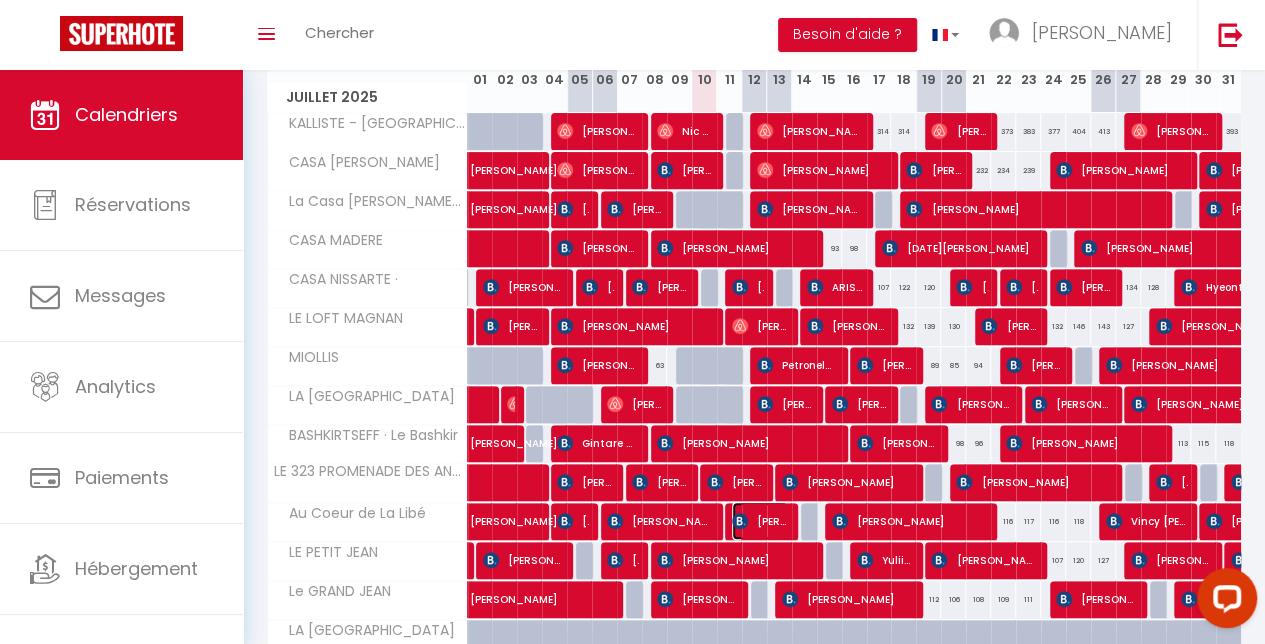 click on "[PERSON_NAME]" at bounding box center [760, 521] 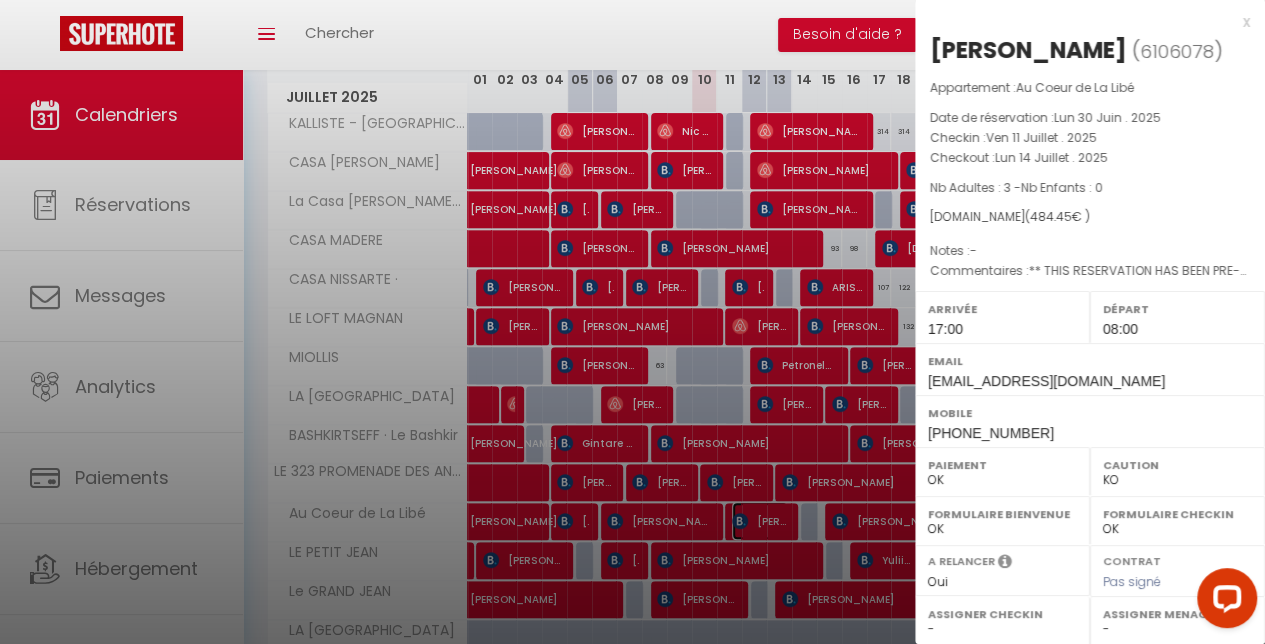 scroll, scrollTop: 283, scrollLeft: 0, axis: vertical 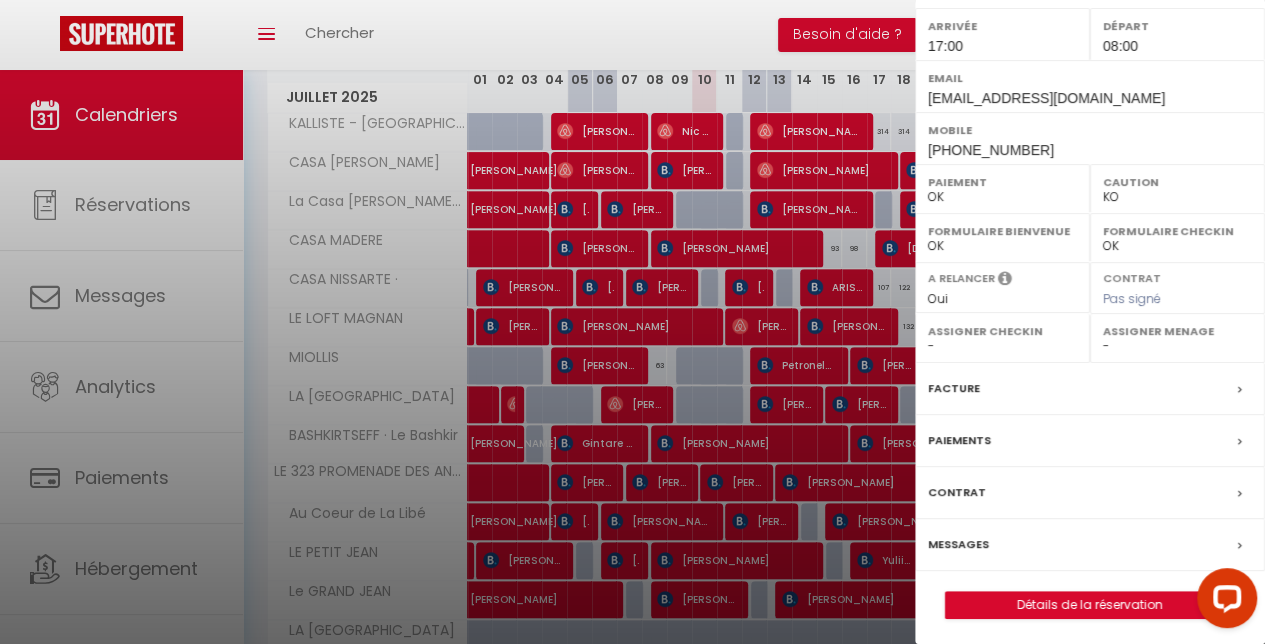 click on "Caution" at bounding box center (1177, 182) 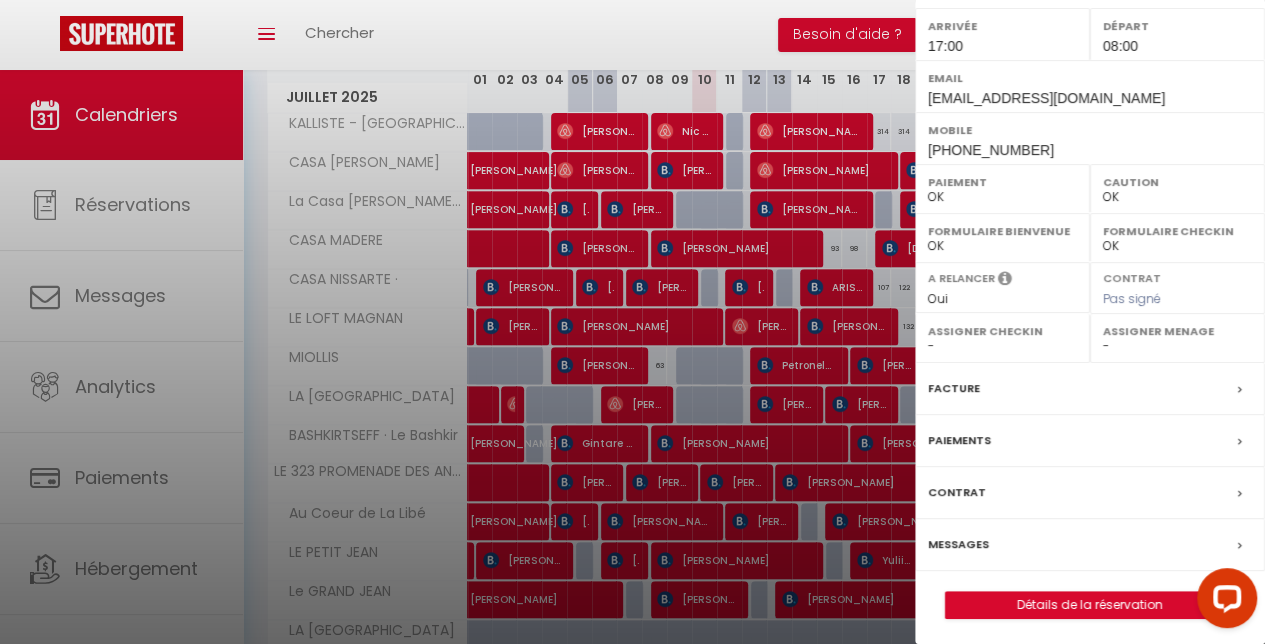 click on "OK   KO" at bounding box center (1177, 197) 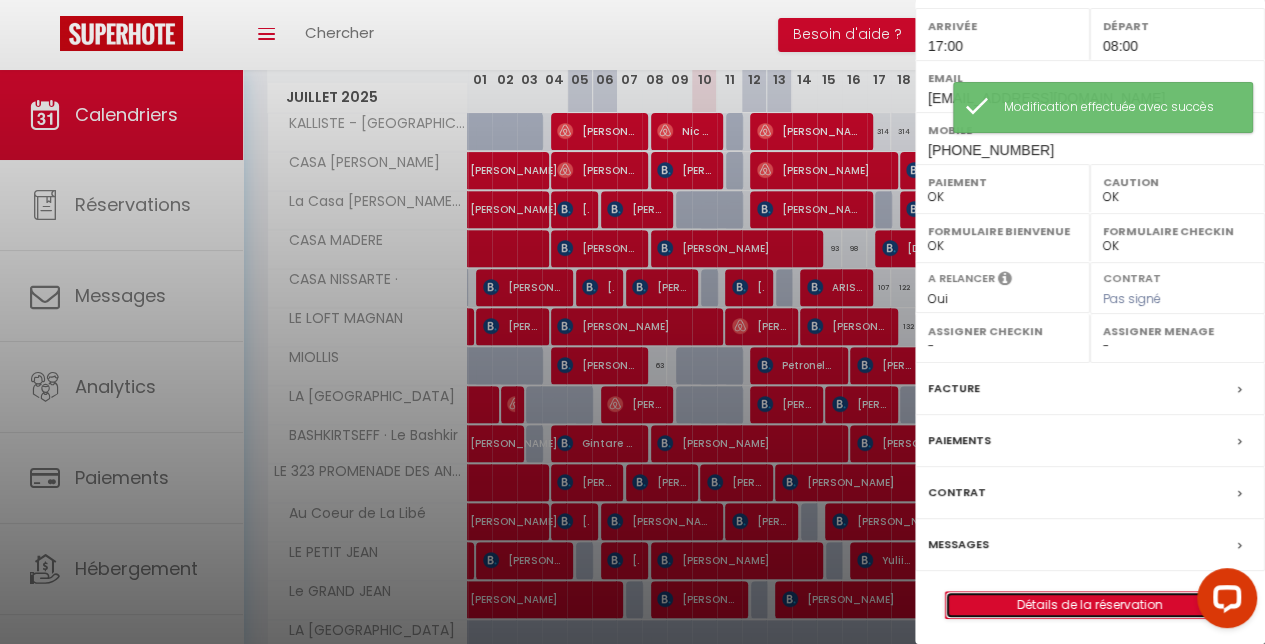 click on "Détails de la réservation" at bounding box center [1090, 605] 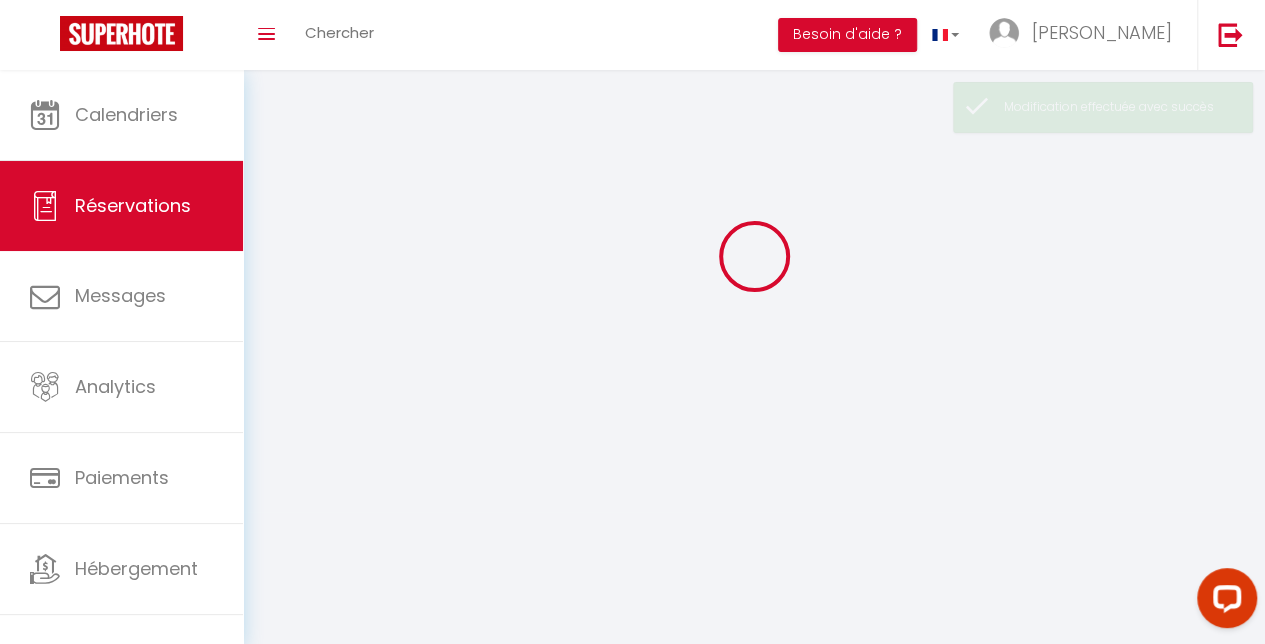 scroll, scrollTop: 0, scrollLeft: 0, axis: both 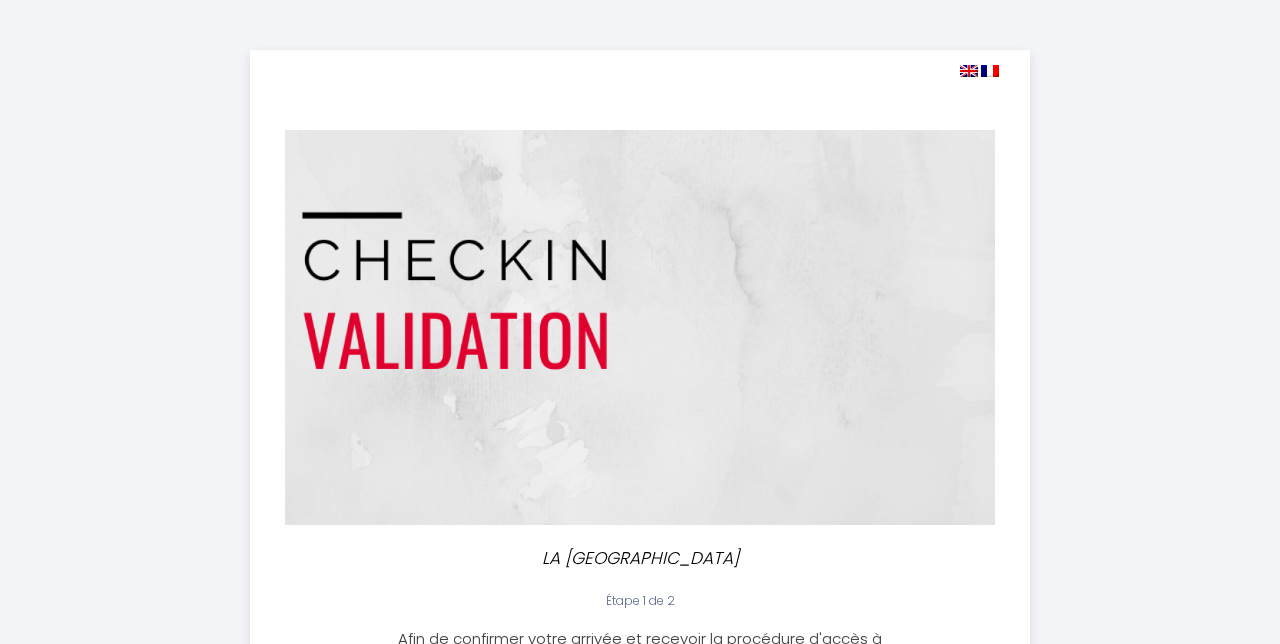 select on "11:00" 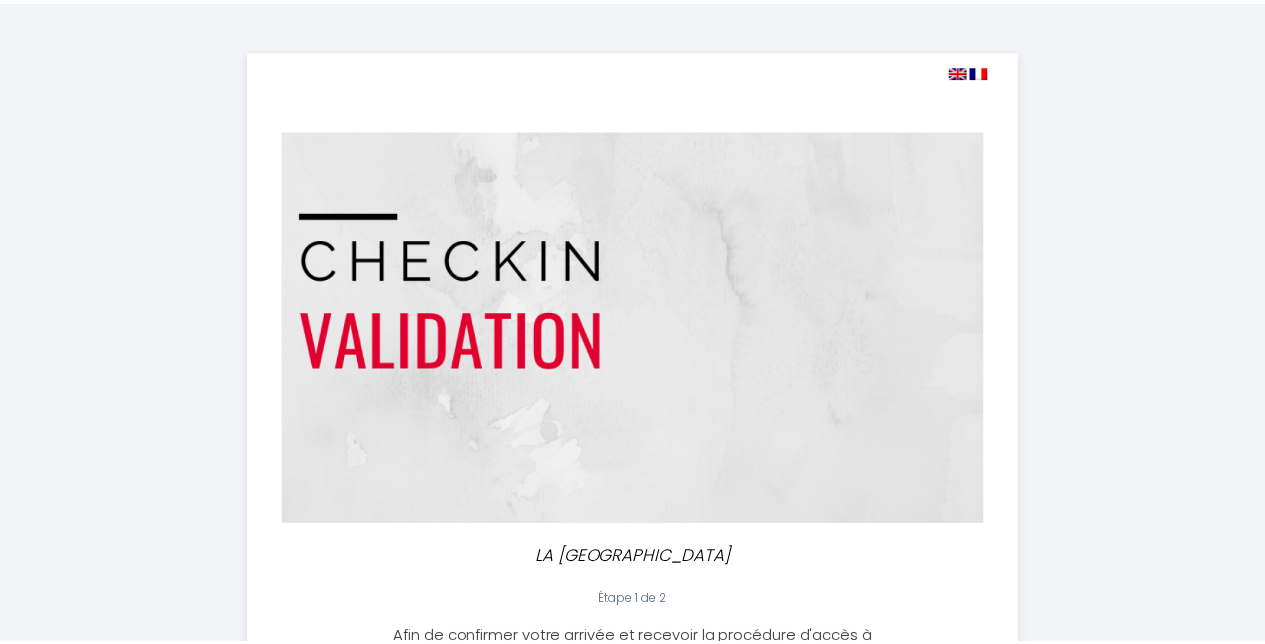 scroll, scrollTop: 0, scrollLeft: 0, axis: both 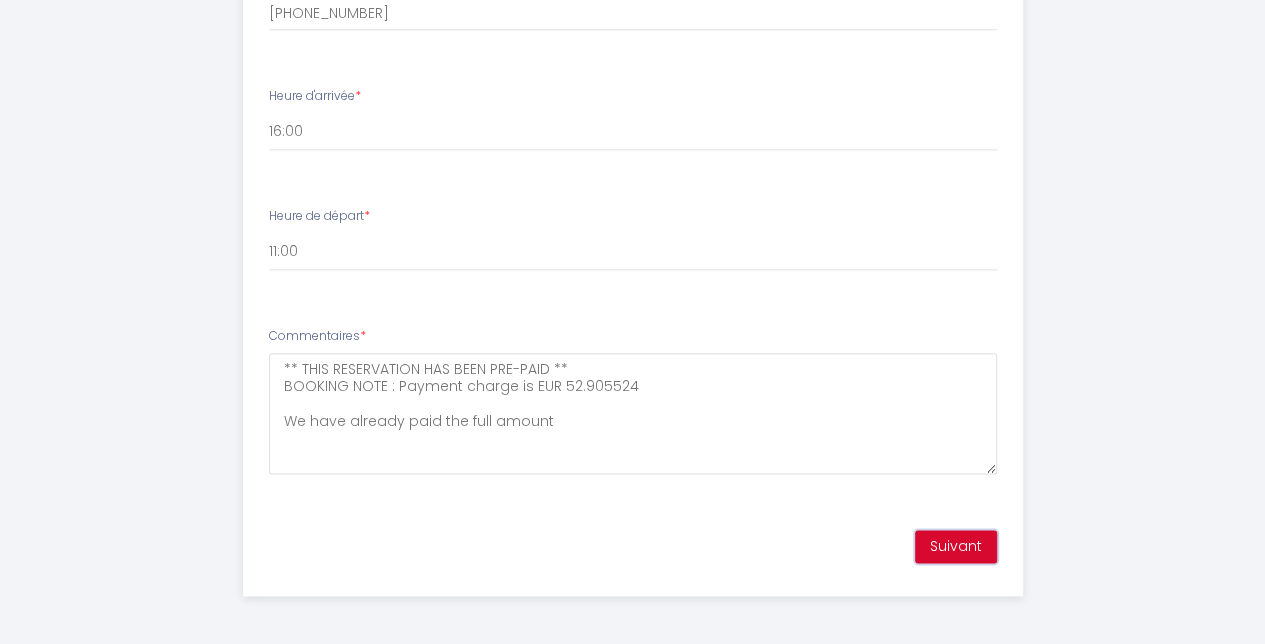 click on "Suivant" at bounding box center [956, 547] 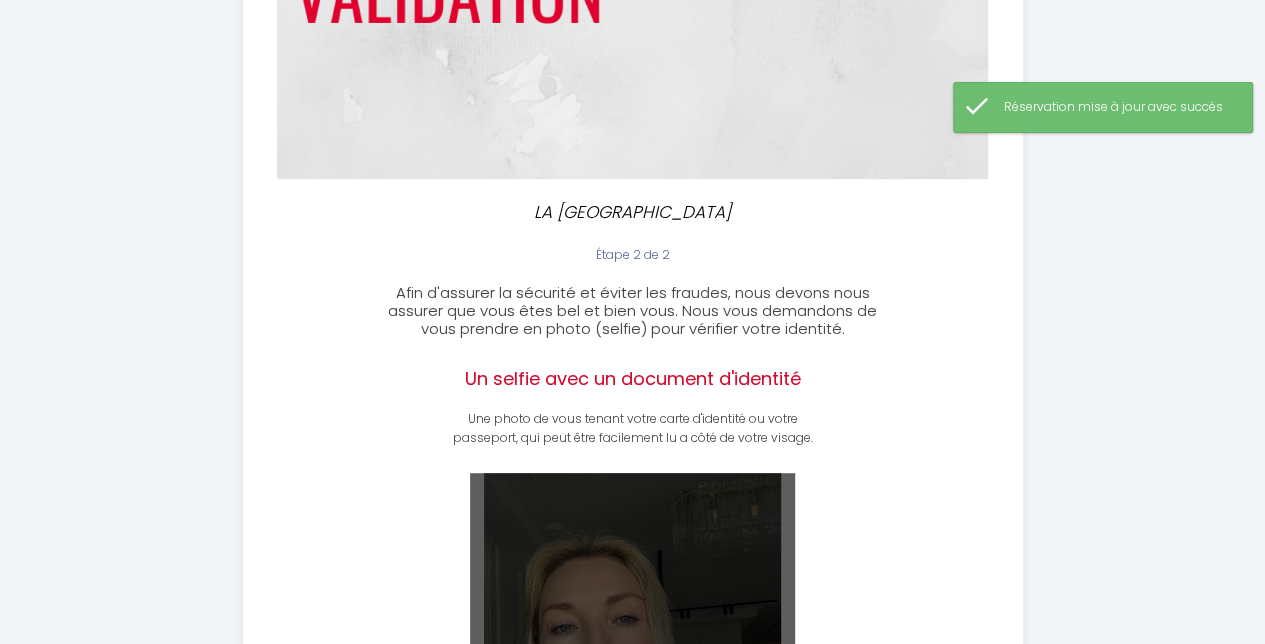 scroll, scrollTop: 724, scrollLeft: 0, axis: vertical 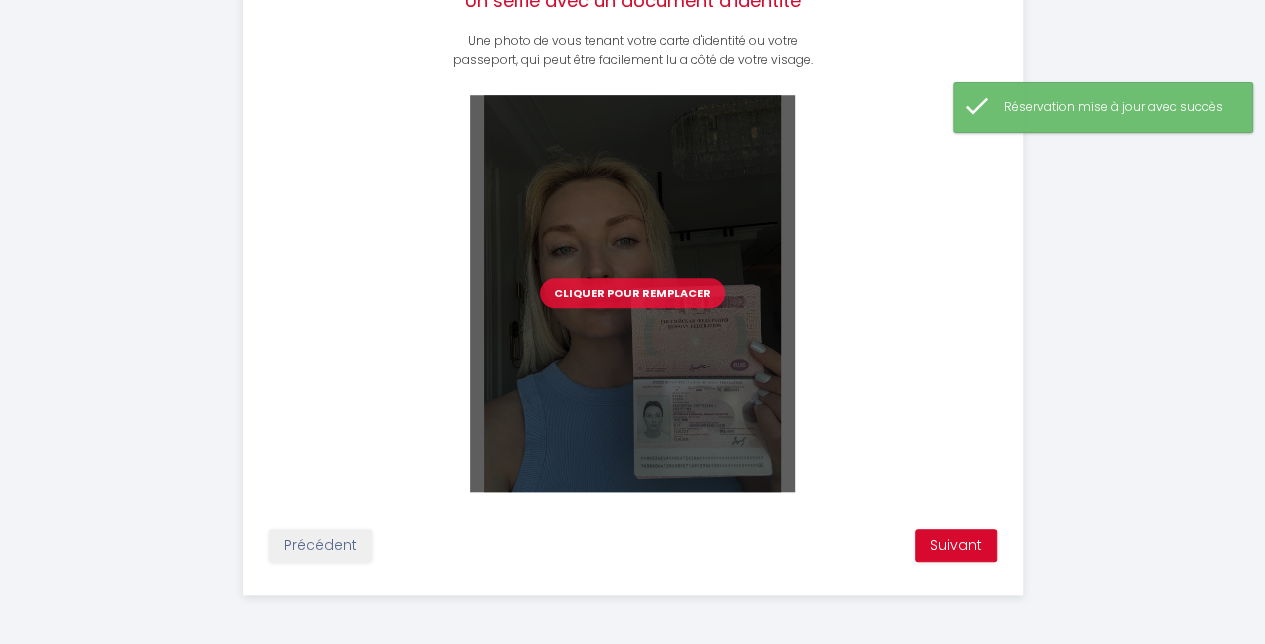click on "LA VILLA DES PERGOLAS       Étape 2 de
2     Afin d'assurer la sécurité et éviter les fraudes,  nous devons nous assurer que vous êtes bel et bien vous. Nous vous demandons de vous prendre en photo (selfie) pour vérifier votre identité.     Un selfie avec un document d'identité   Une photo de vous tenant votre carte d'identité ou votre passeport, qui peut être facilement lu a côté de votre visage.
Cliquer pour remplacer
Précédent
Suivant" at bounding box center (633, -40) 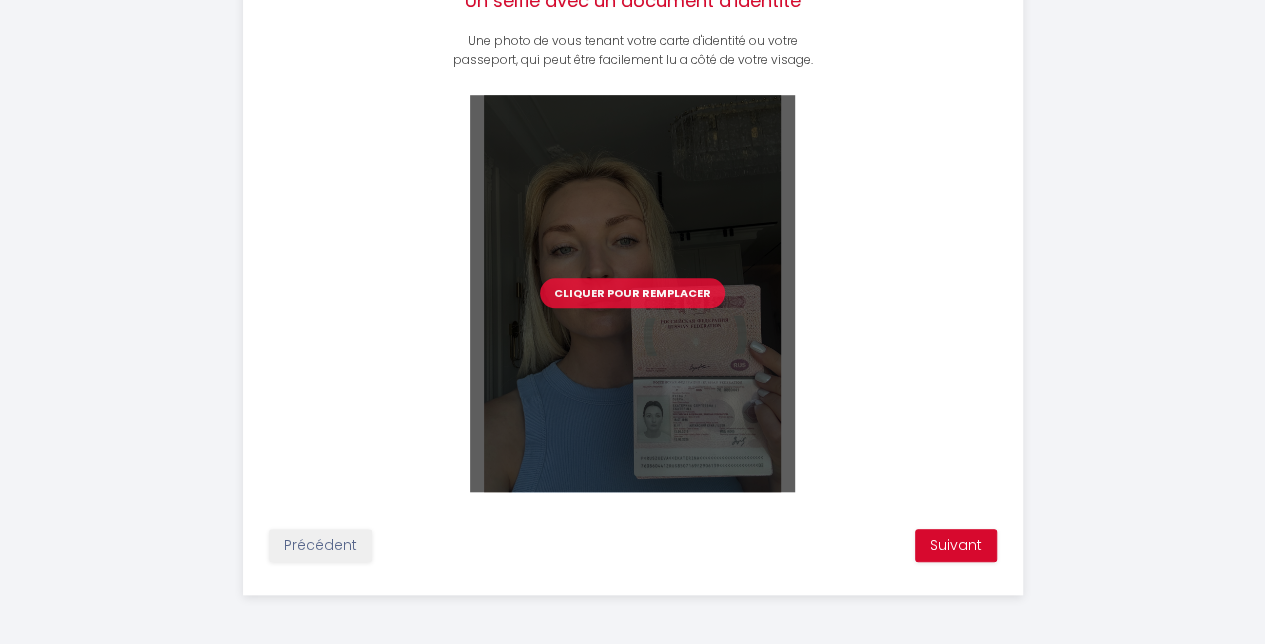 scroll, scrollTop: 161, scrollLeft: 0, axis: vertical 